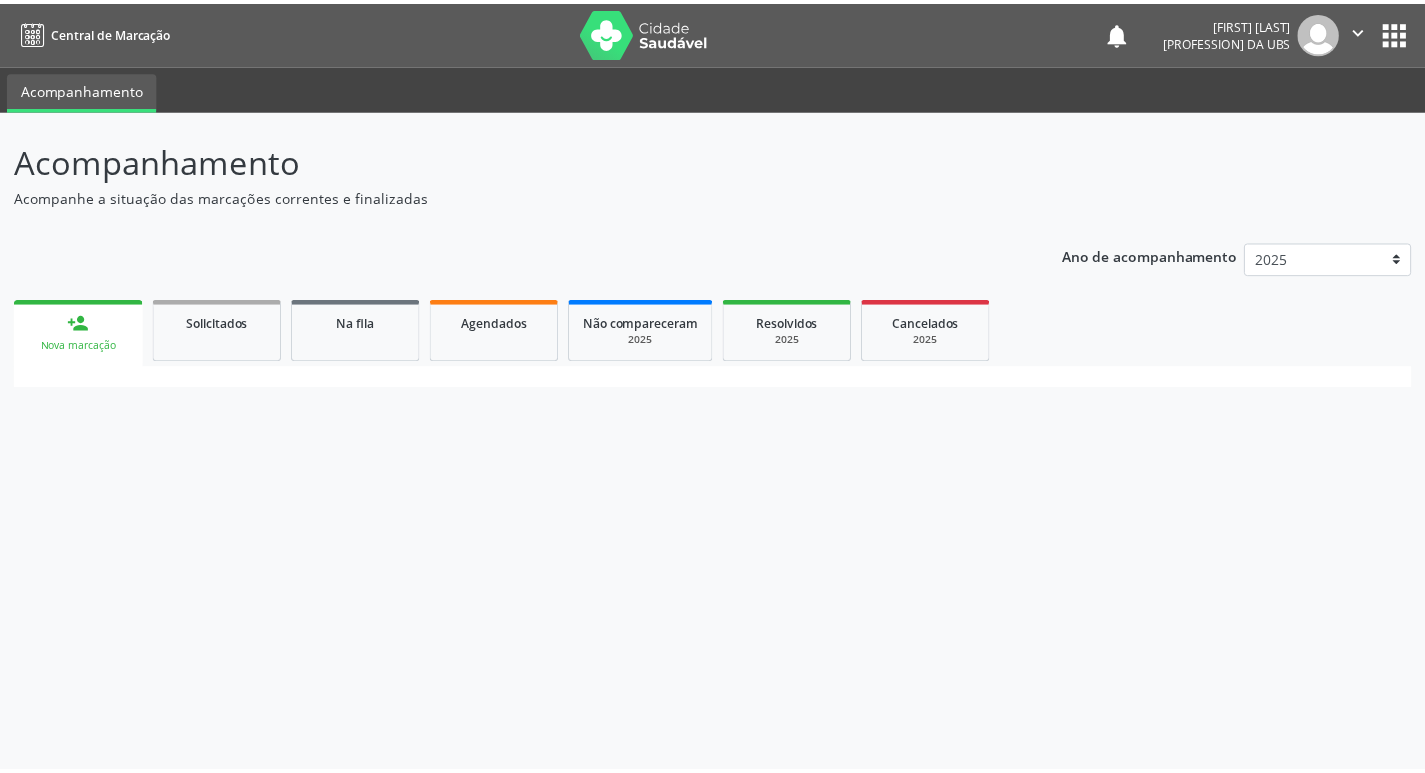 scroll, scrollTop: 0, scrollLeft: 0, axis: both 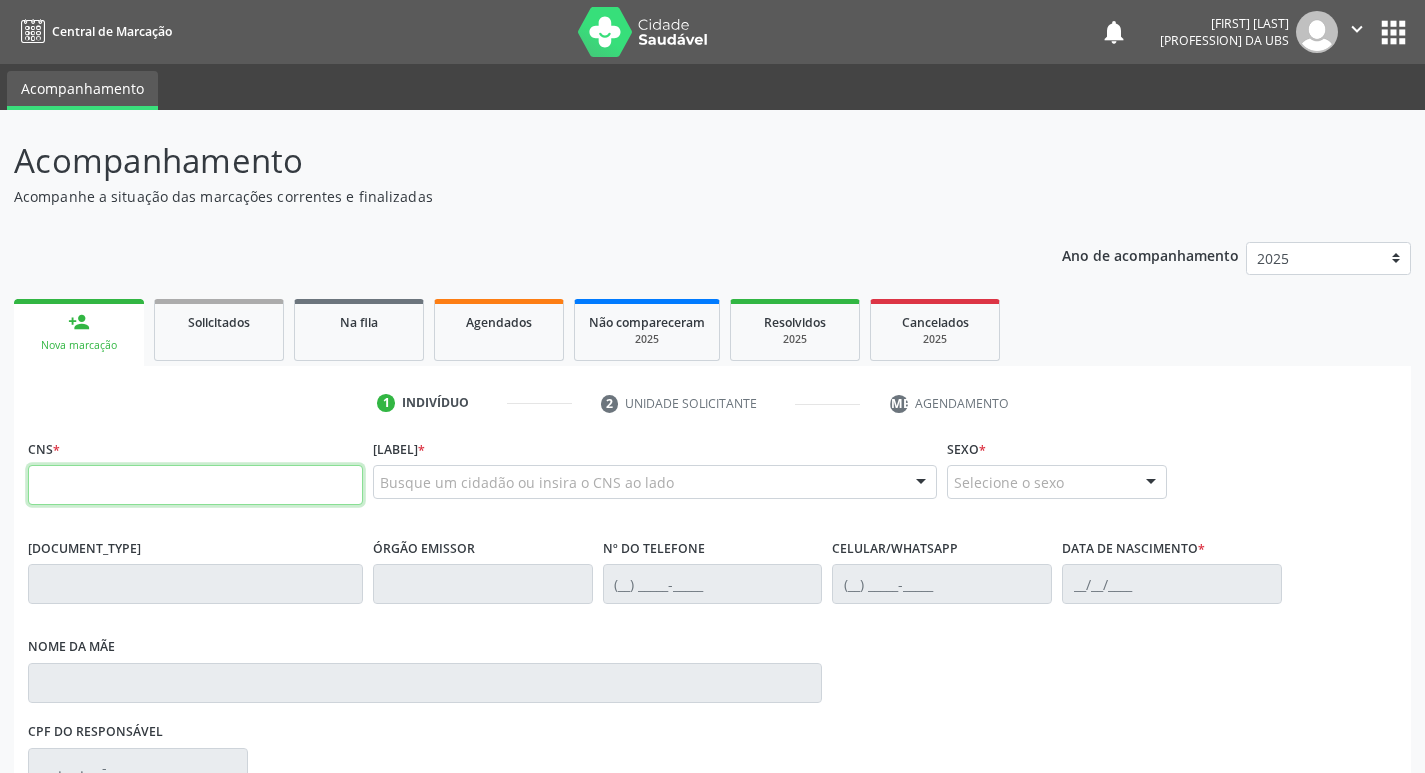 click at bounding box center [195, 485] 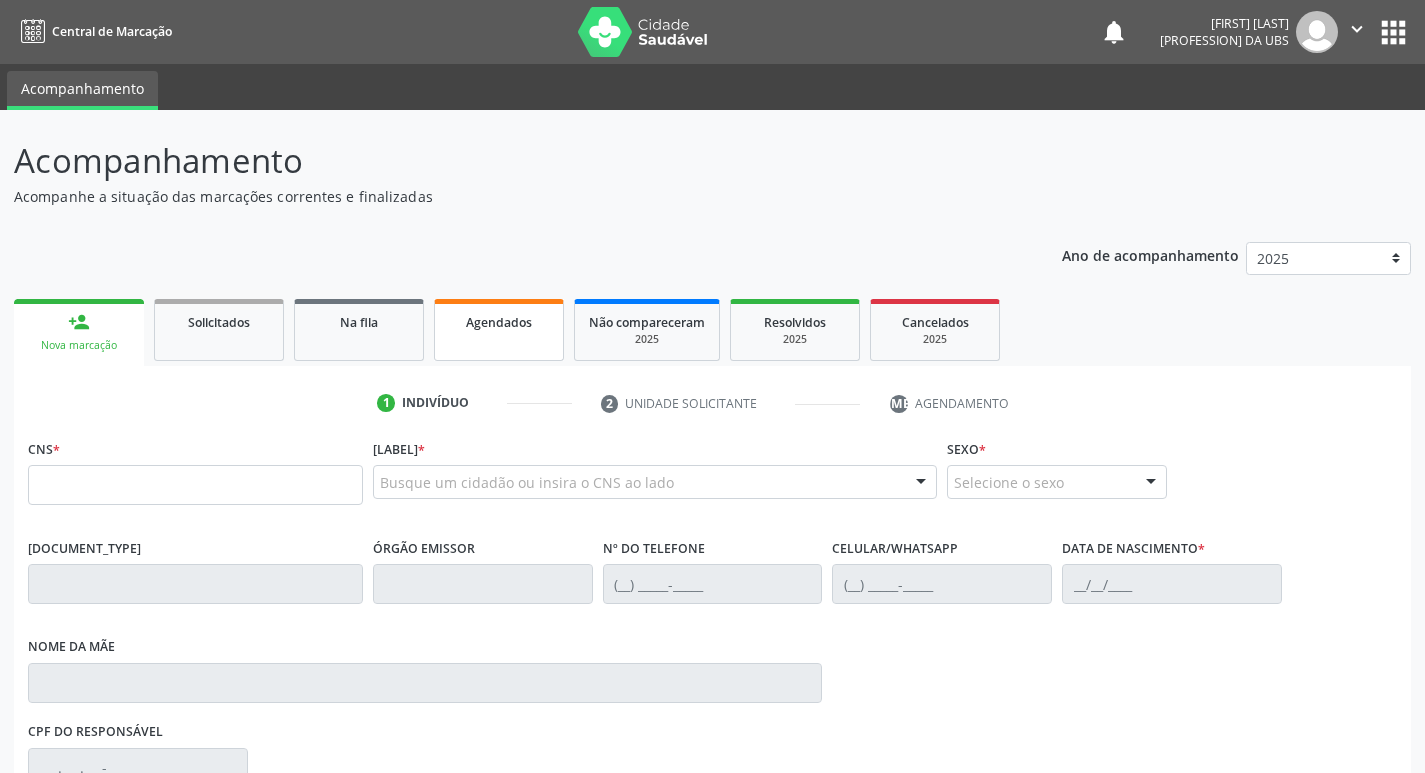 drag, startPoint x: 504, startPoint y: 341, endPoint x: 466, endPoint y: 371, distance: 48.414875 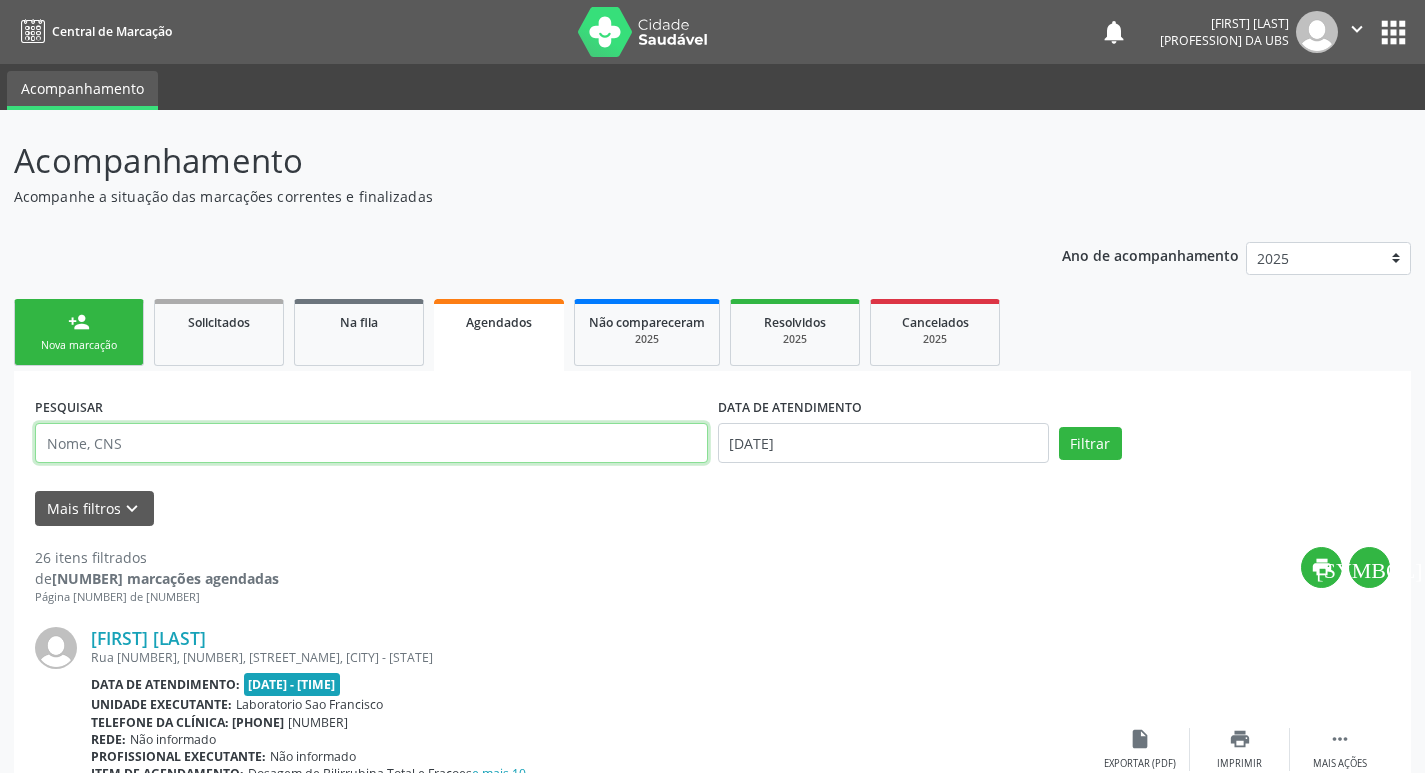 click at bounding box center [371, 443] 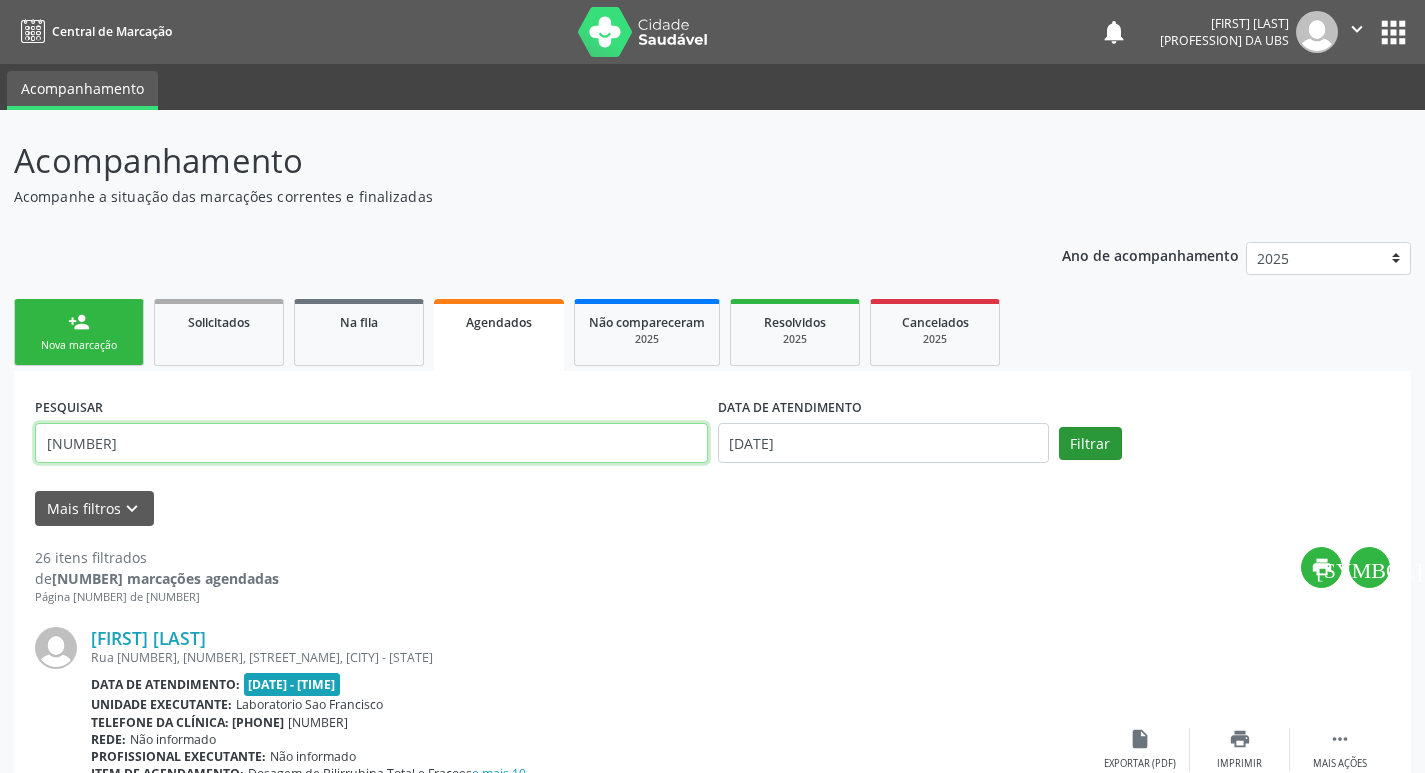 type on "[NUMBER]" 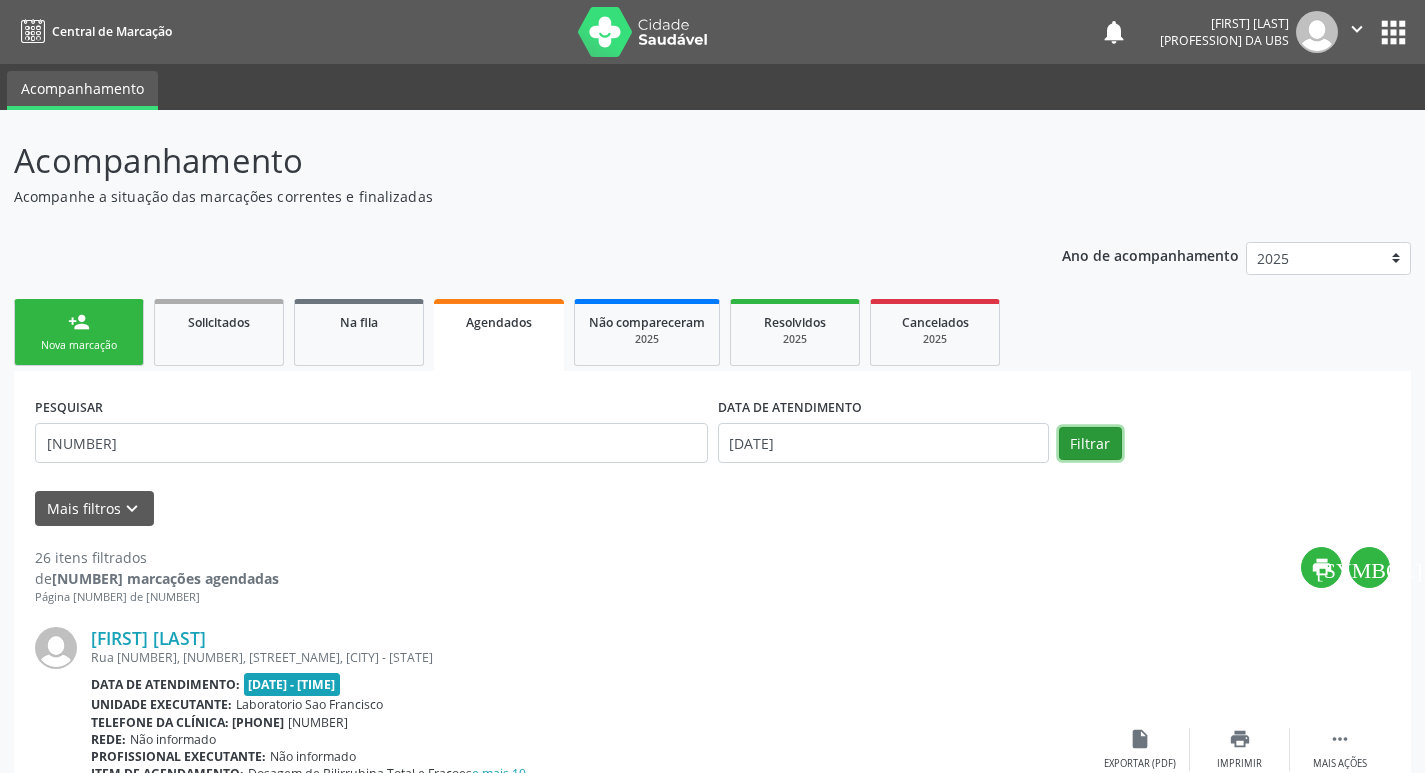 click on "Filtrar" at bounding box center (1090, 444) 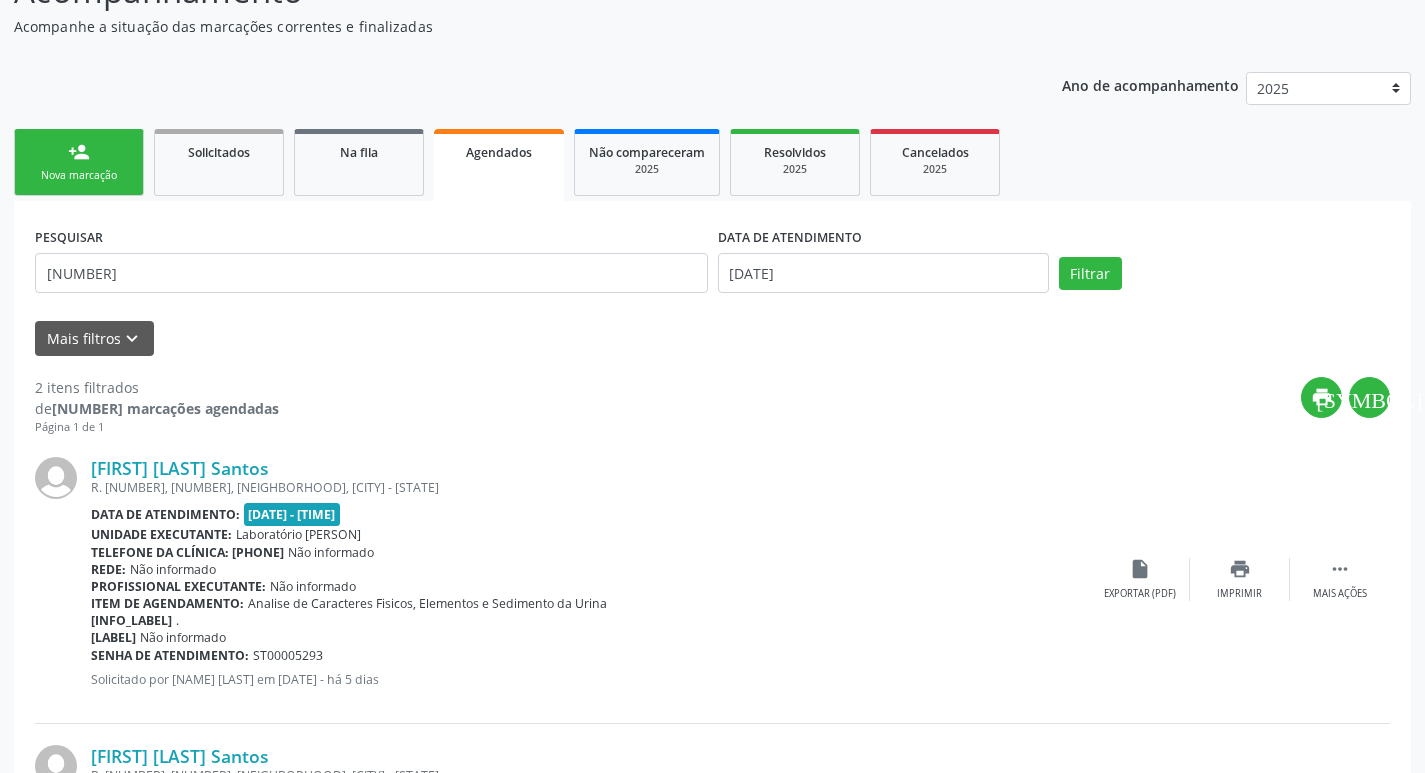 scroll, scrollTop: 443, scrollLeft: 0, axis: vertical 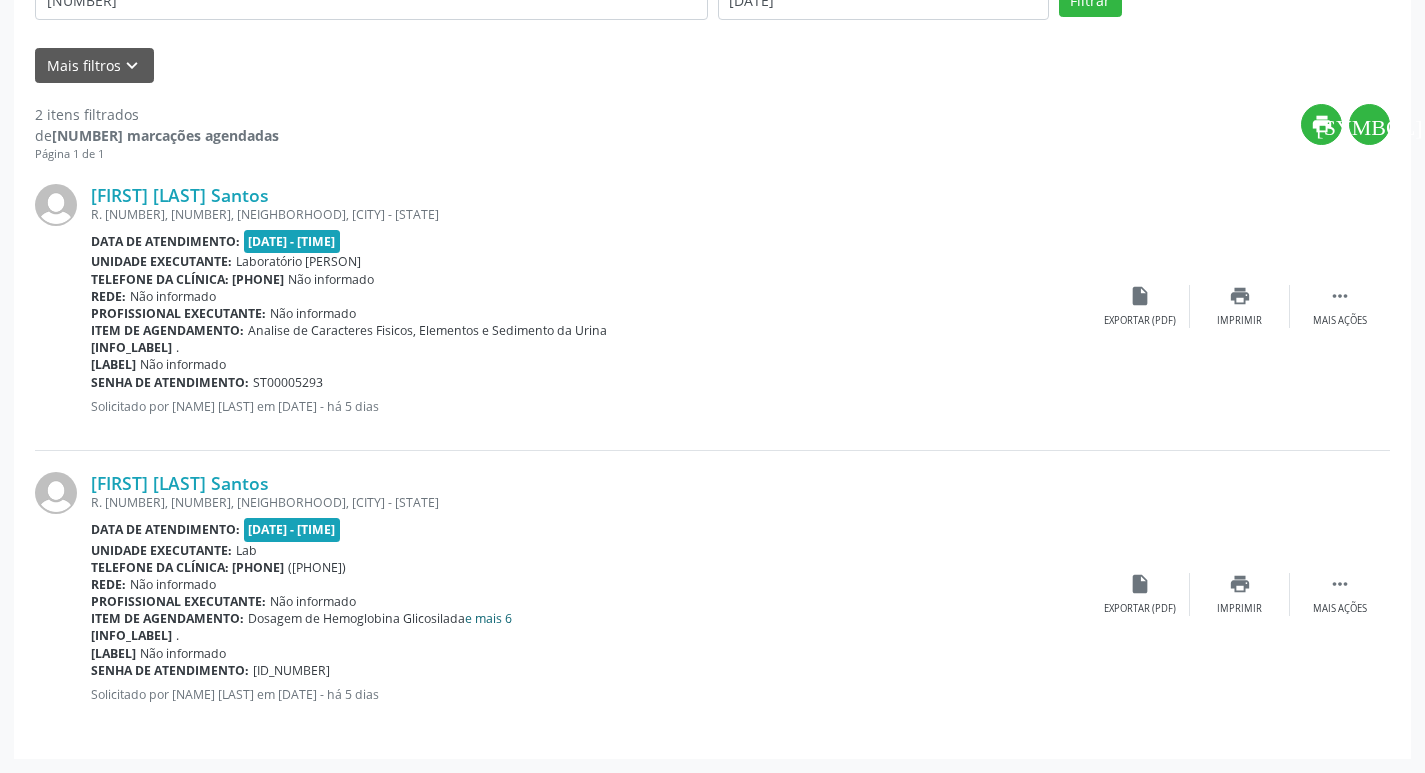 click on "e mais 6" at bounding box center [488, 618] 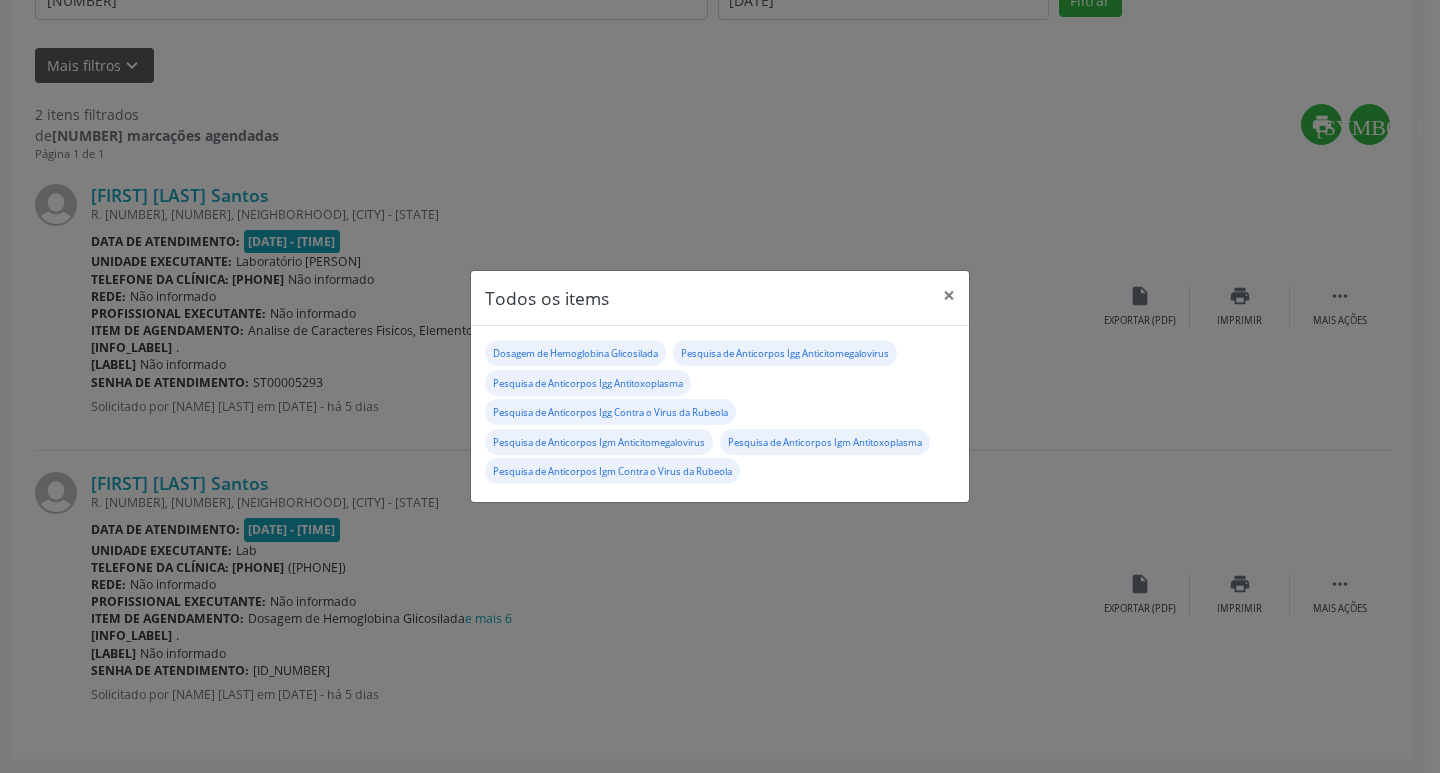 click on "Todos os items × Dosagem de Hemoglobina Glicosilada Pesquisa de Anticorpos Igg Anticitomegalovirus Pesquisa de Anticorpos Igg Antitoxoplasma Pesquisa de Anticorpos Igg Contra o Virus da Rubeola Pesquisa de Anticorpos Igm Anticitomegalovirus Pesquisa de Anticorpos Igm Antitoxoplasma Pesquisa de Anticorpos Igm Contra o Virus da Rubeola" at bounding box center [720, 386] 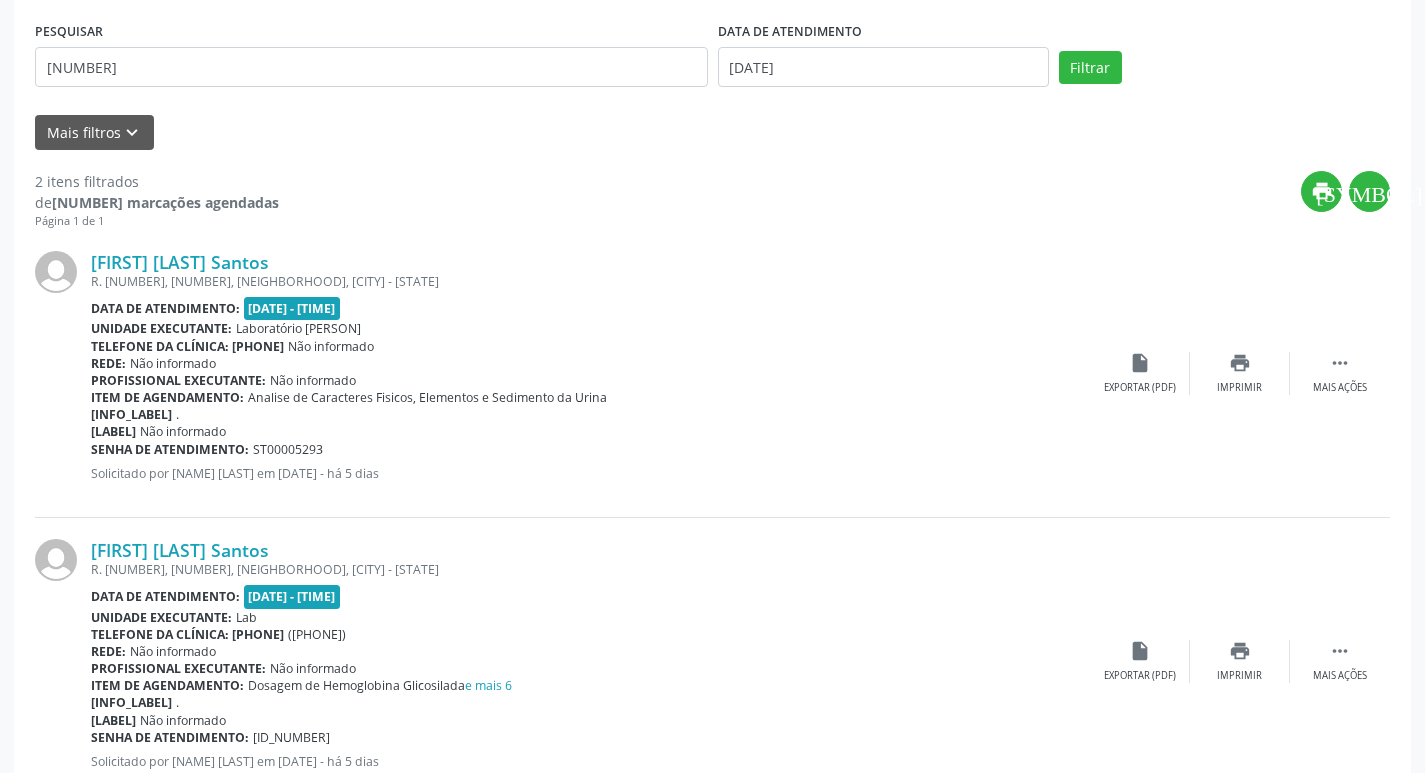 scroll, scrollTop: 110, scrollLeft: 0, axis: vertical 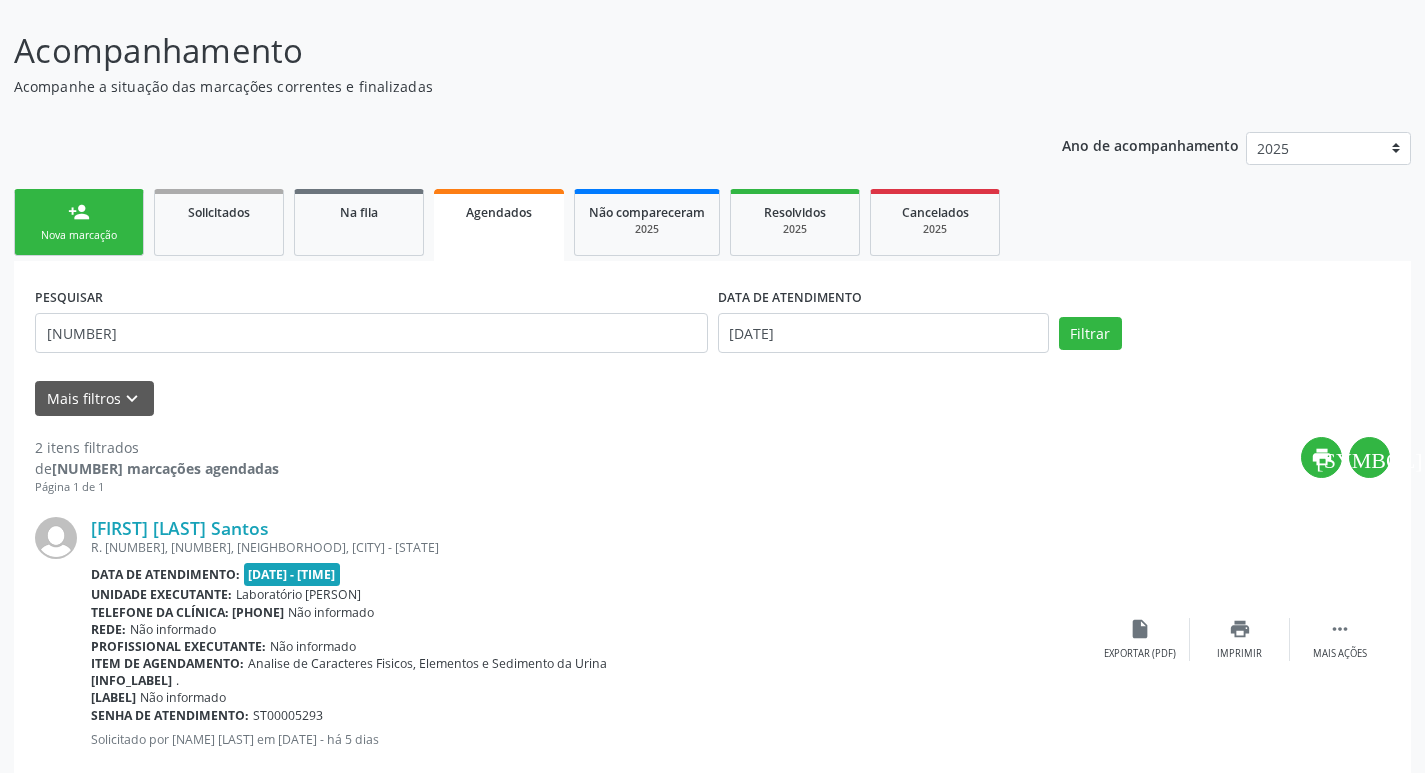 click on "Nova marcação" at bounding box center [79, 235] 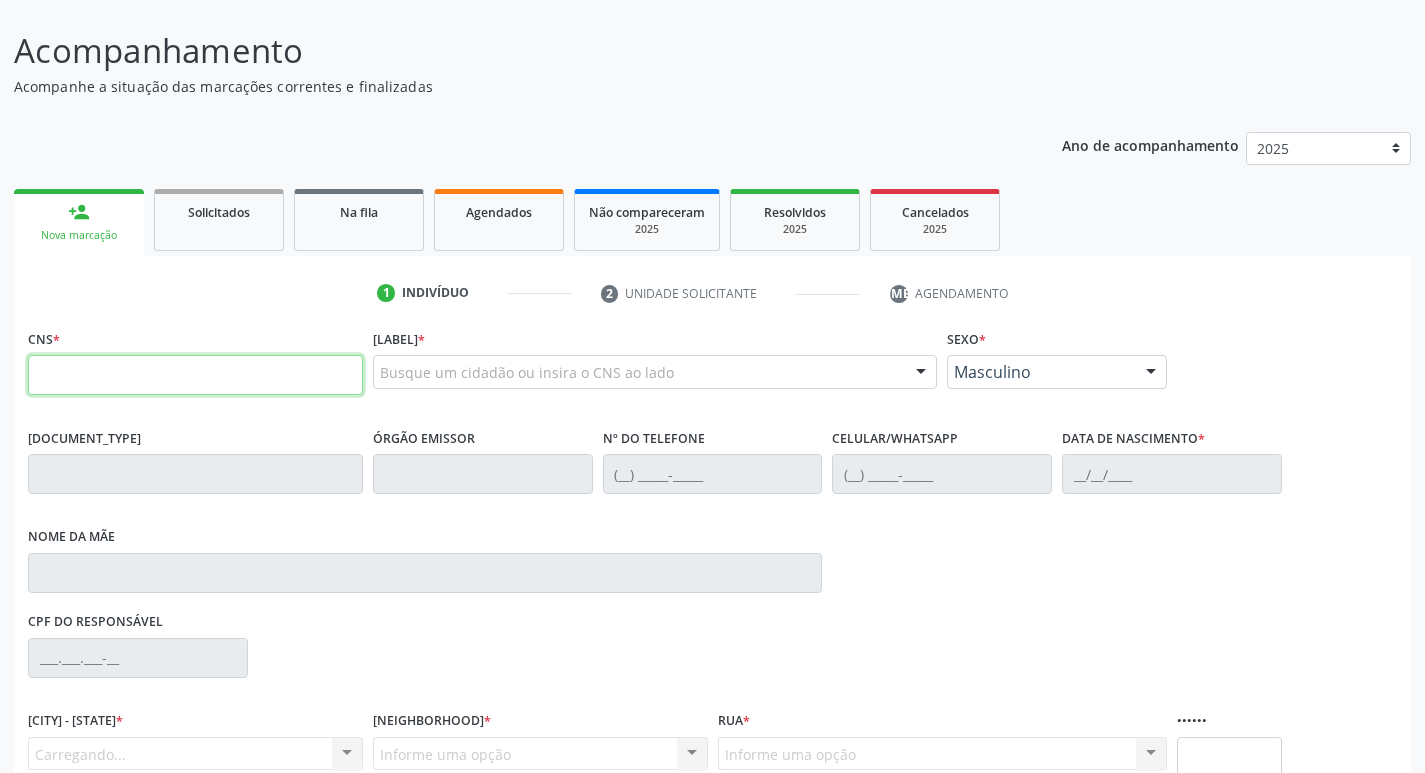 drag, startPoint x: 249, startPoint y: 372, endPoint x: 253, endPoint y: 353, distance: 19.416489 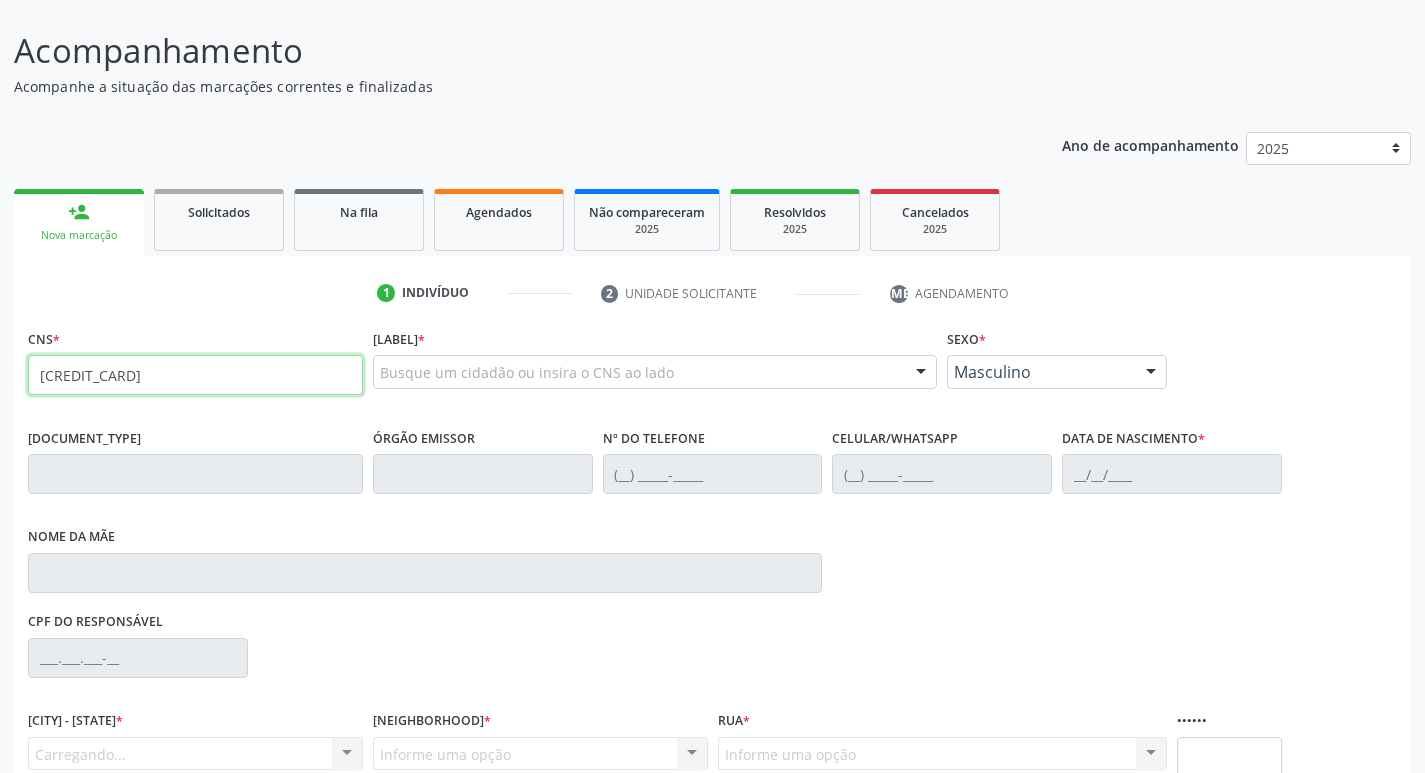 type on "[CREDIT_CARD]" 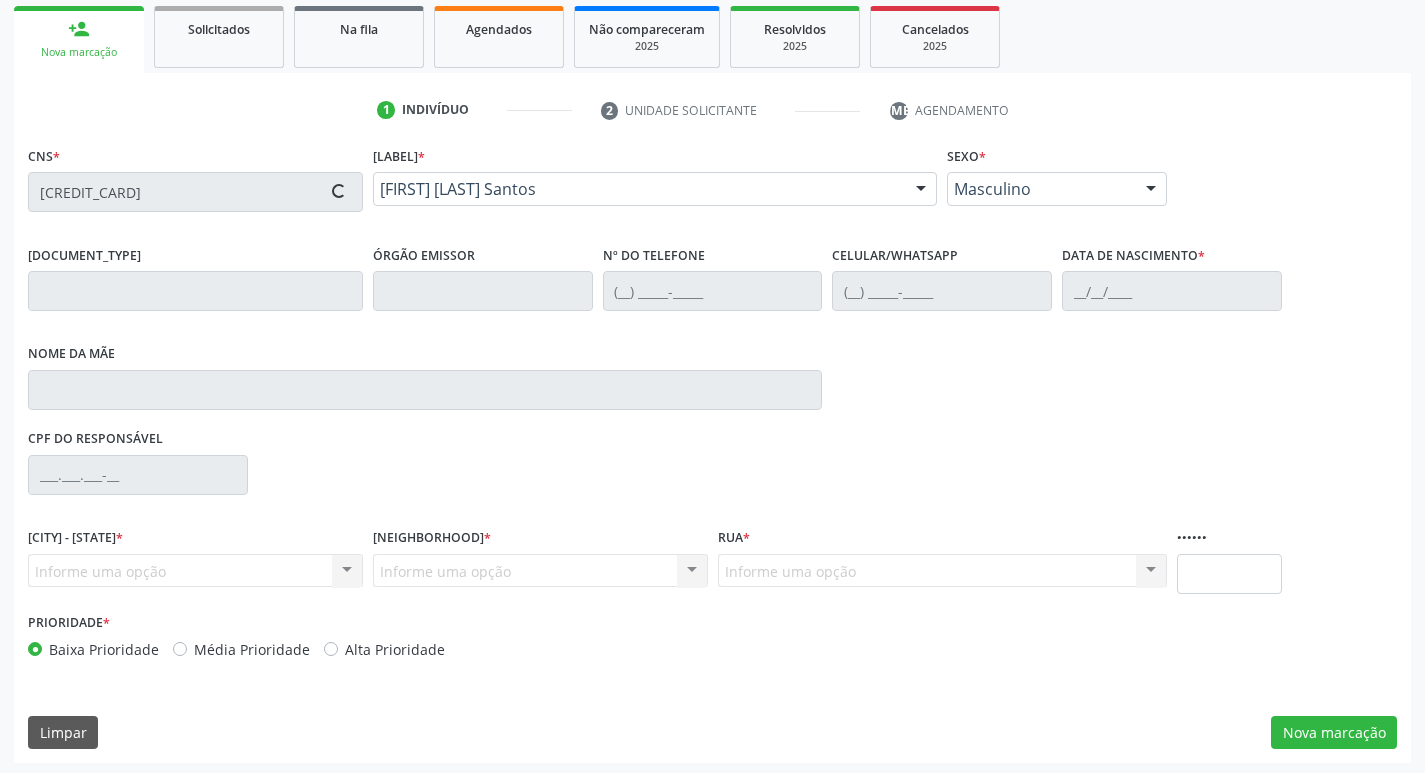 scroll, scrollTop: 297, scrollLeft: 0, axis: vertical 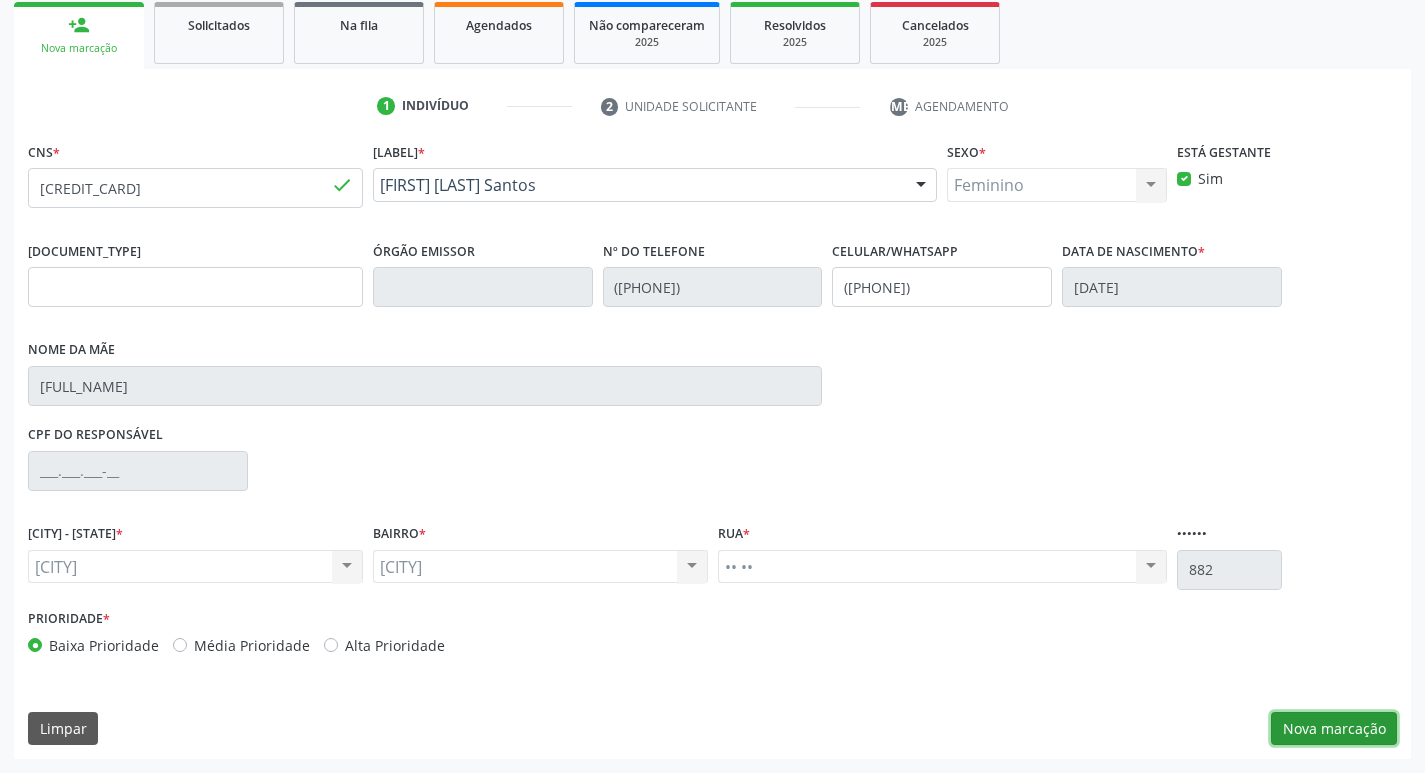 click on "Nova marcação" at bounding box center [1334, 729] 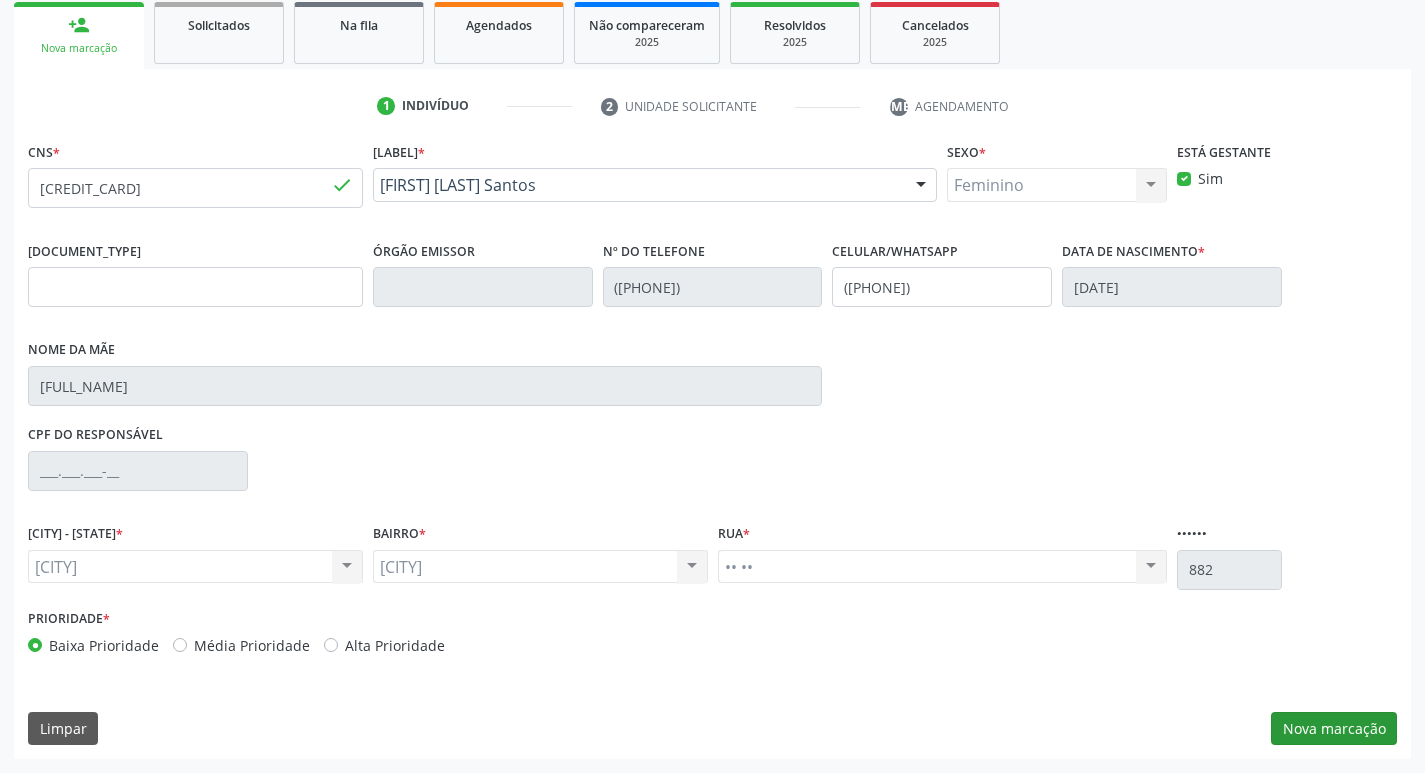 scroll, scrollTop: 133, scrollLeft: 0, axis: vertical 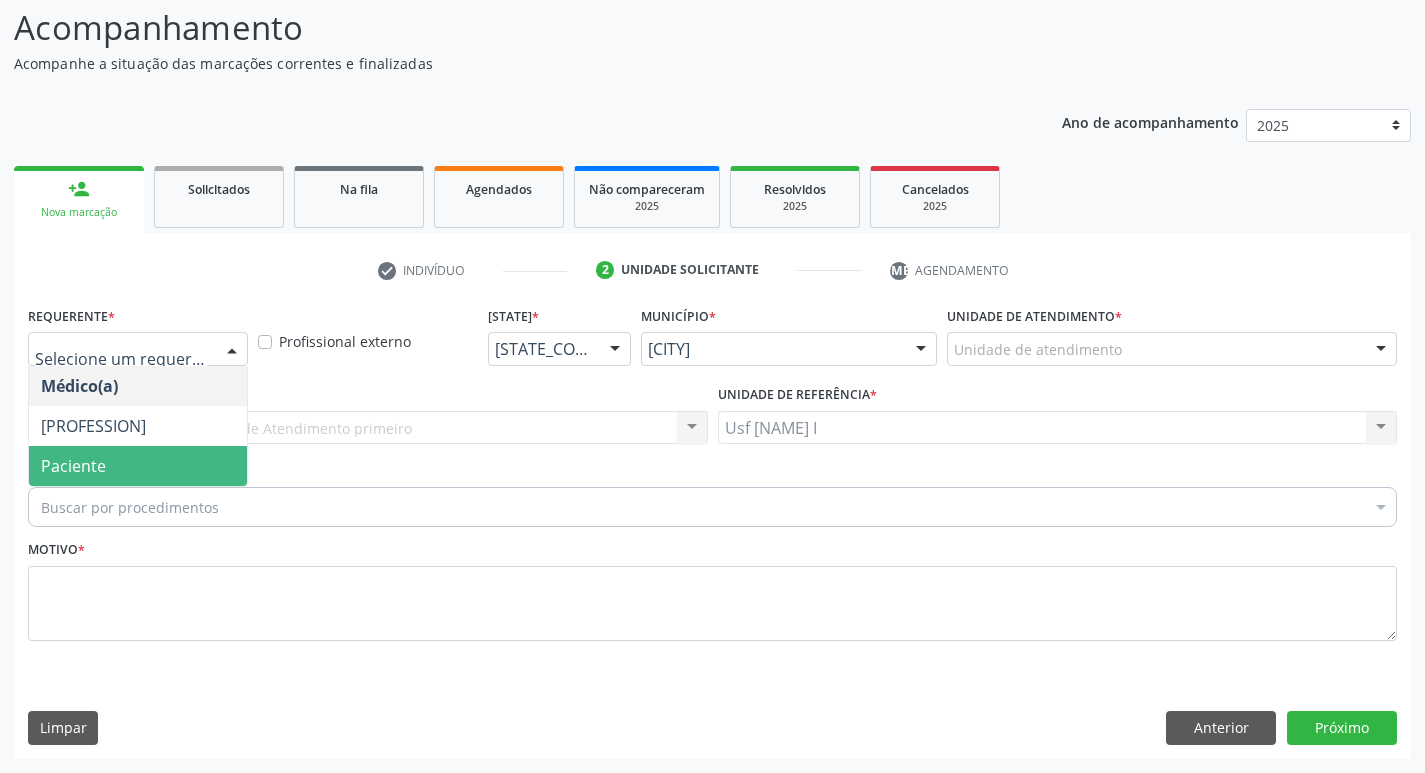 click on "Paciente" at bounding box center (138, 466) 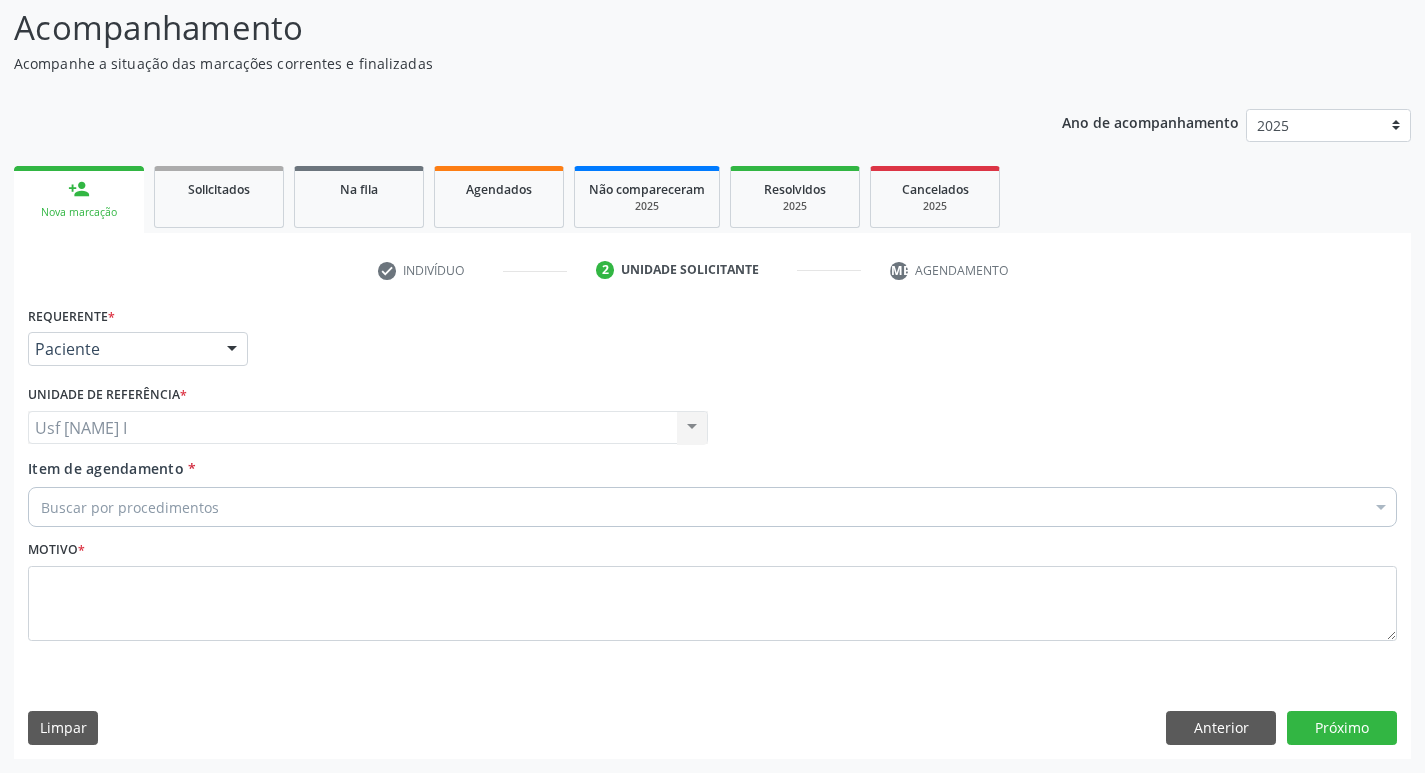 click on "Buscar por procedimentos" at bounding box center (712, 507) 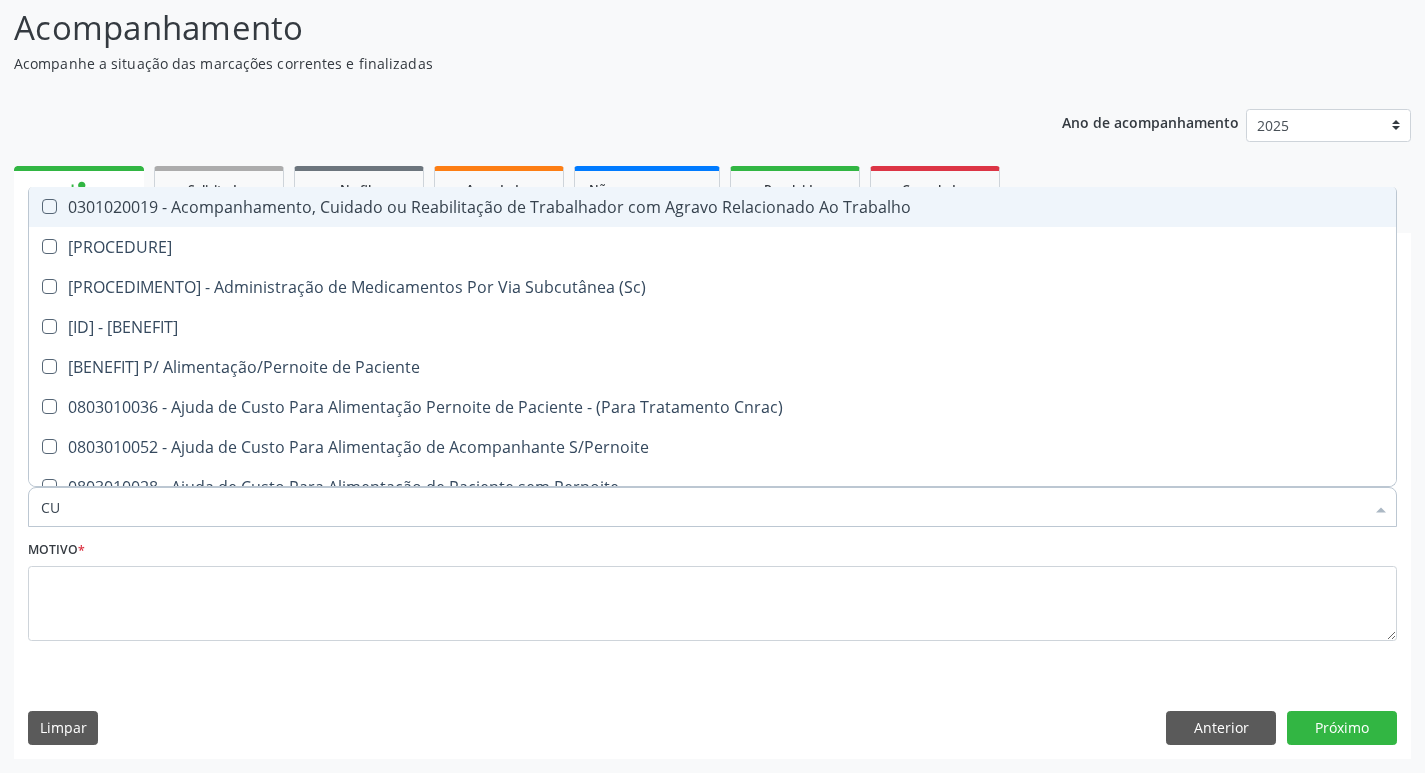 type on "[STATE_CODE]" 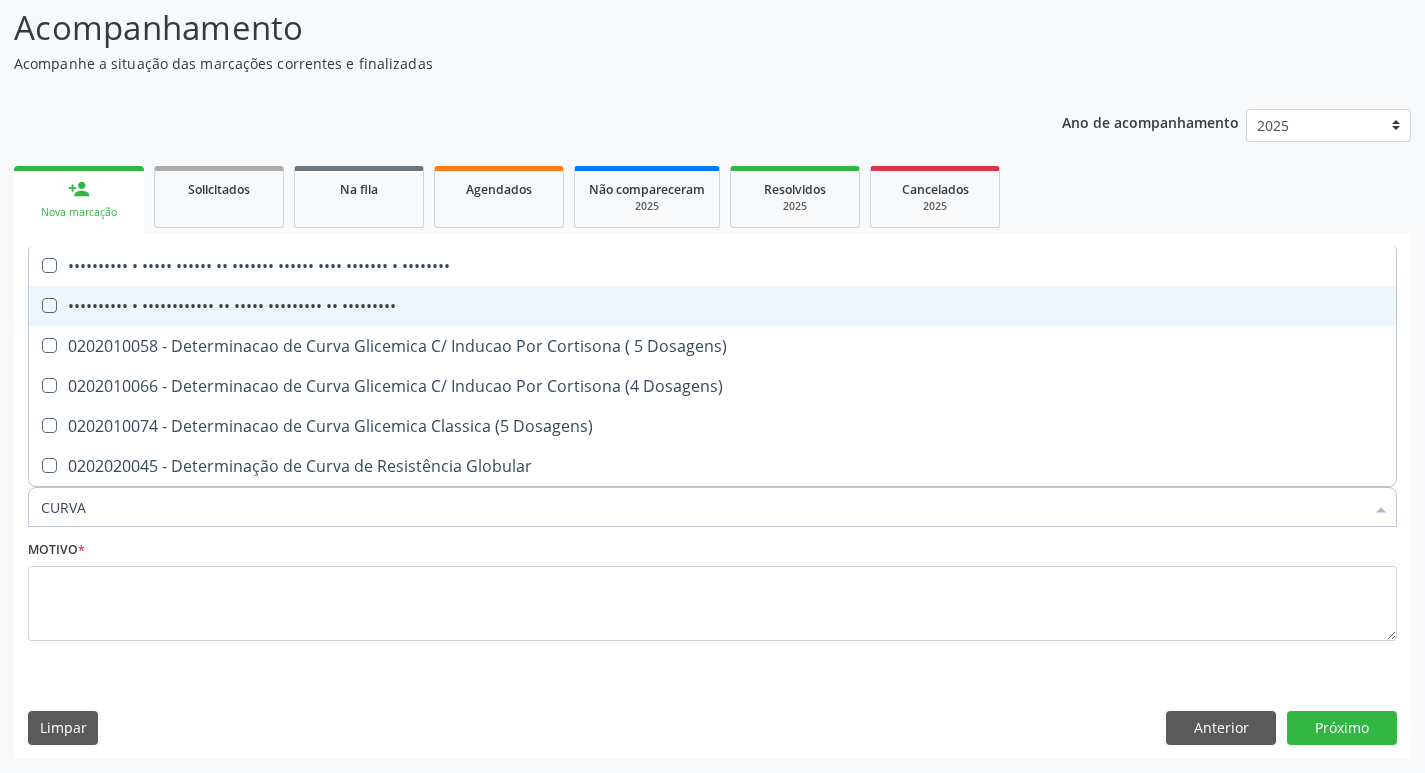 click on "•••••••••• • •••••••••••• •• ••••• ••••••••• •• •••••••••" at bounding box center (712, 306) 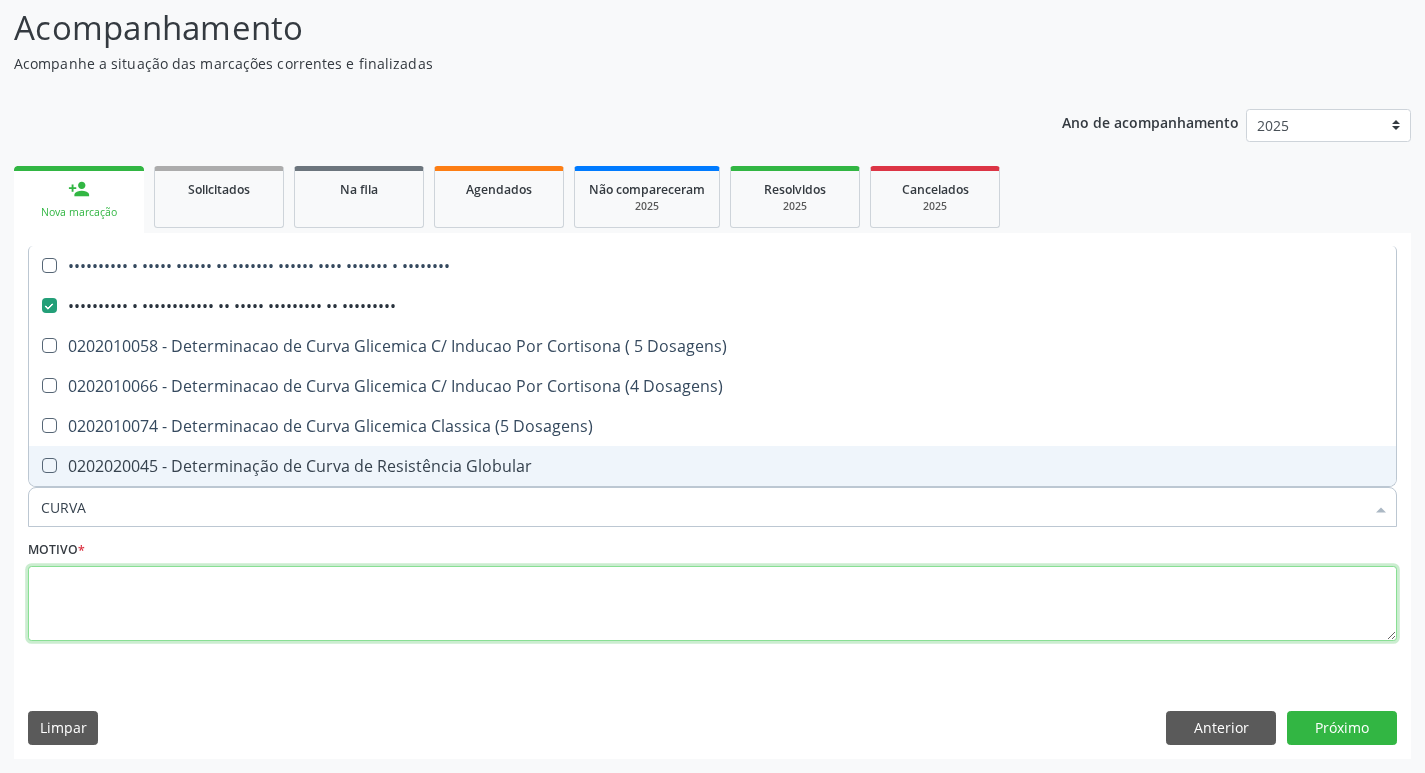 click at bounding box center [712, 604] 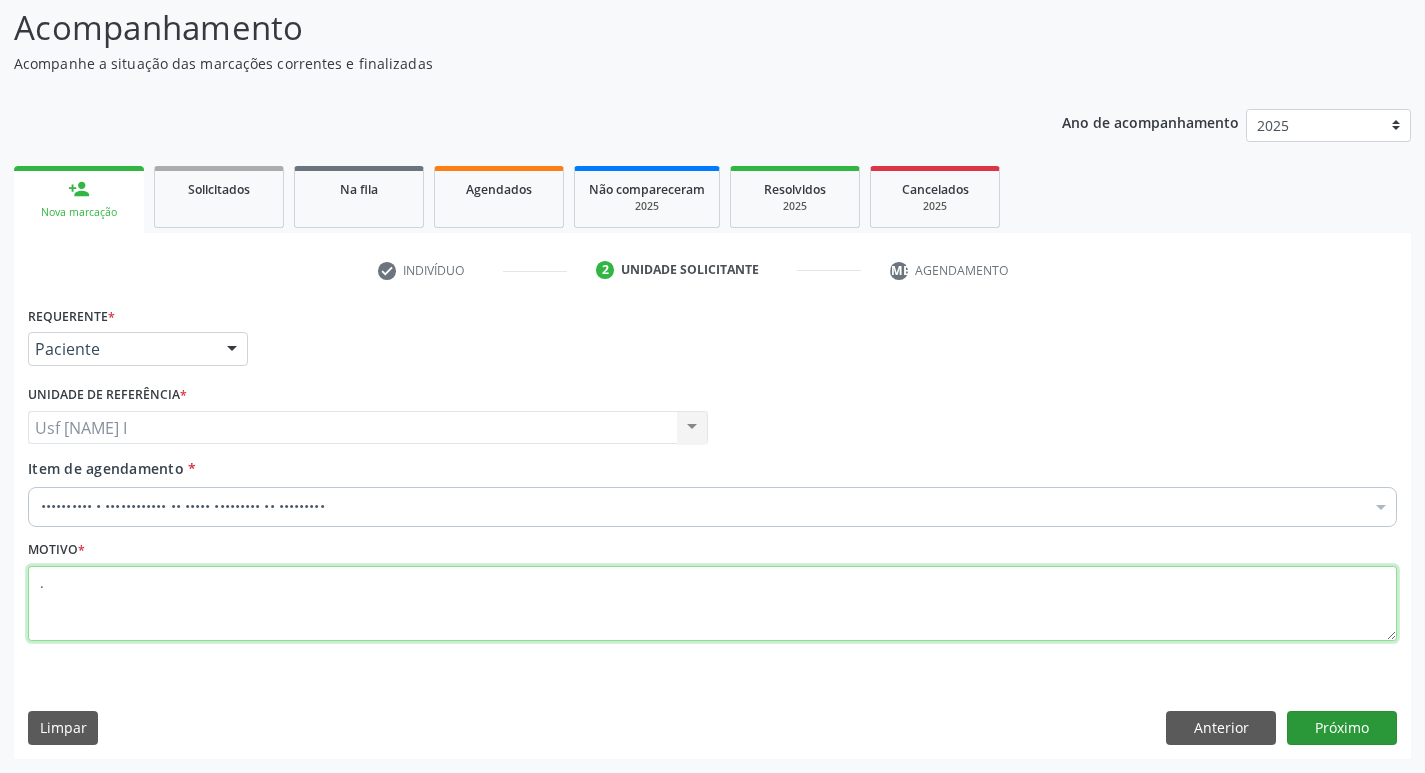 type on "." 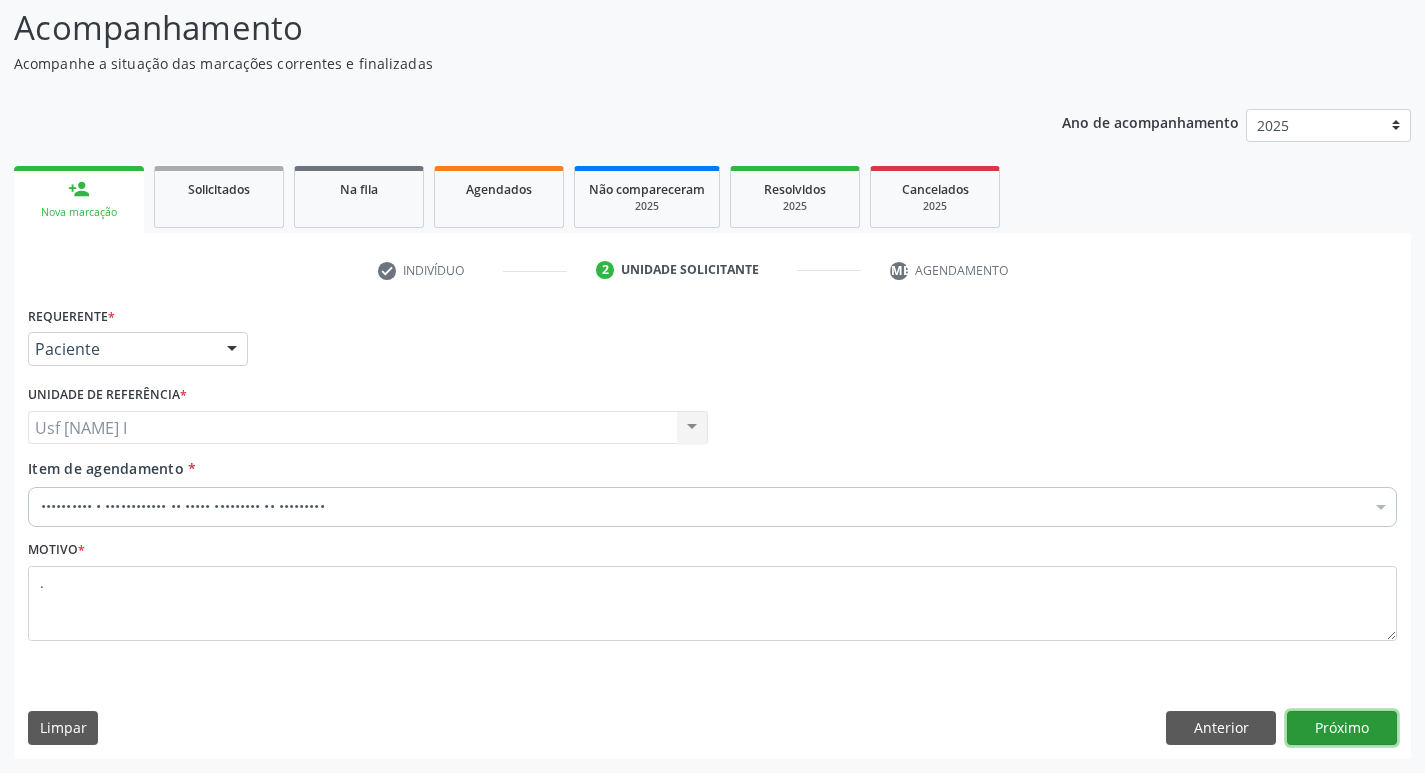 click on "Próximo" at bounding box center (1342, 728) 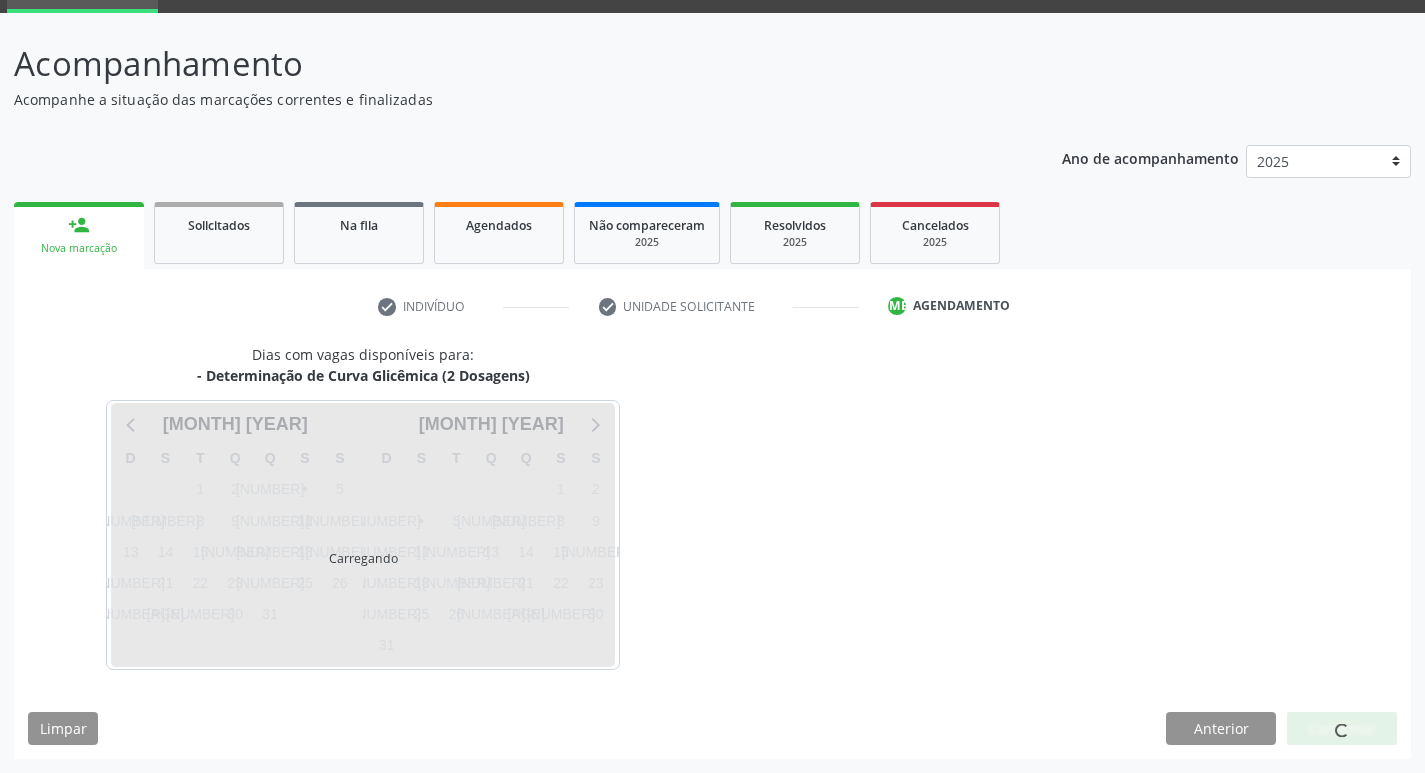 scroll, scrollTop: 97, scrollLeft: 0, axis: vertical 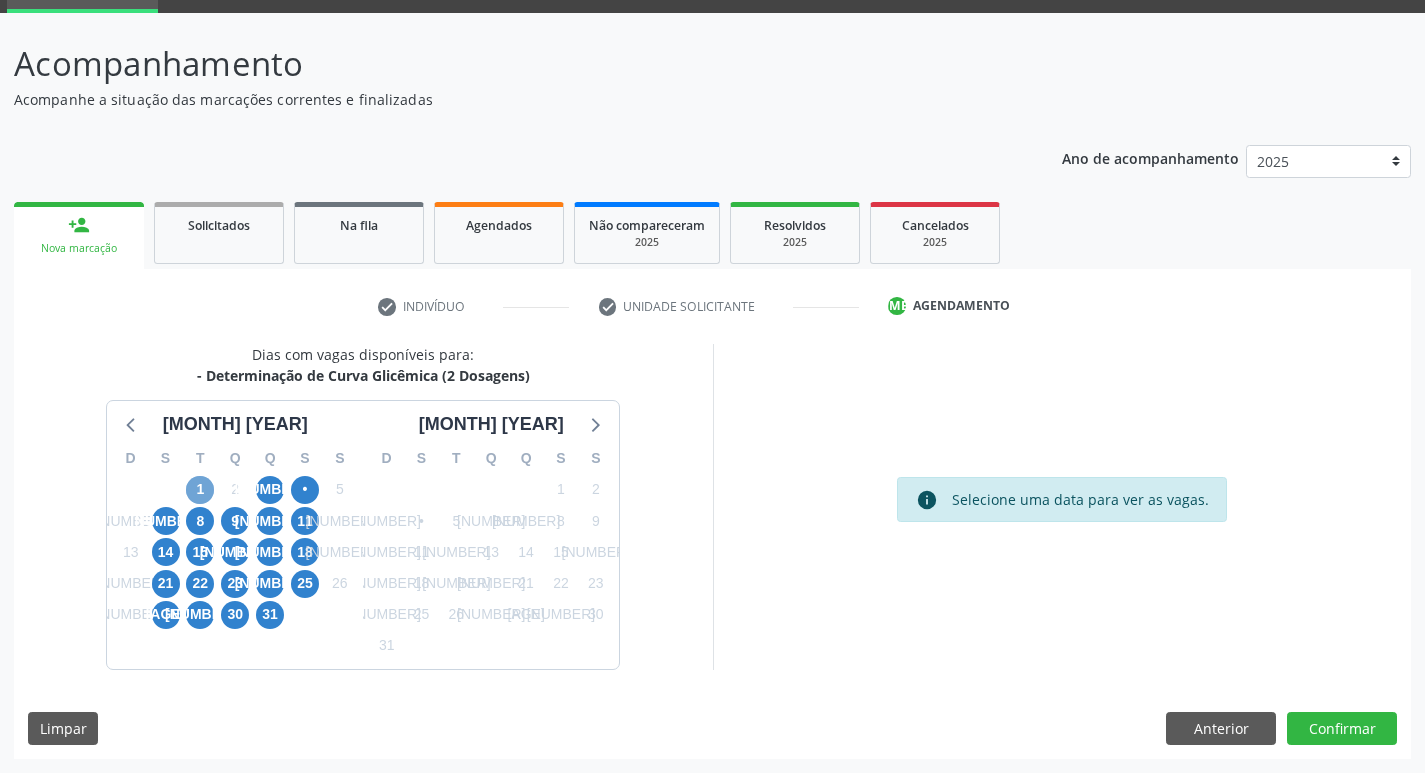 click on "1" at bounding box center [200, 490] 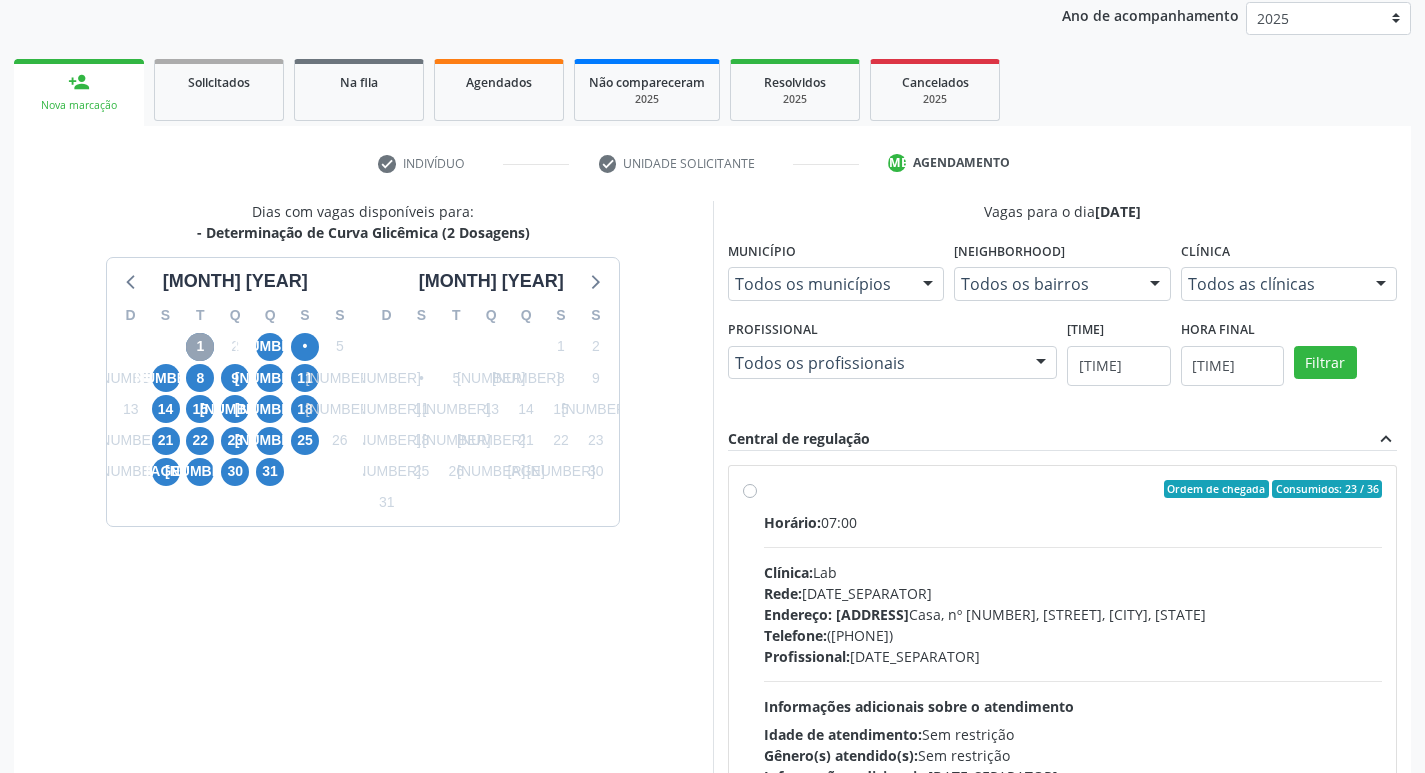 scroll, scrollTop: 386, scrollLeft: 0, axis: vertical 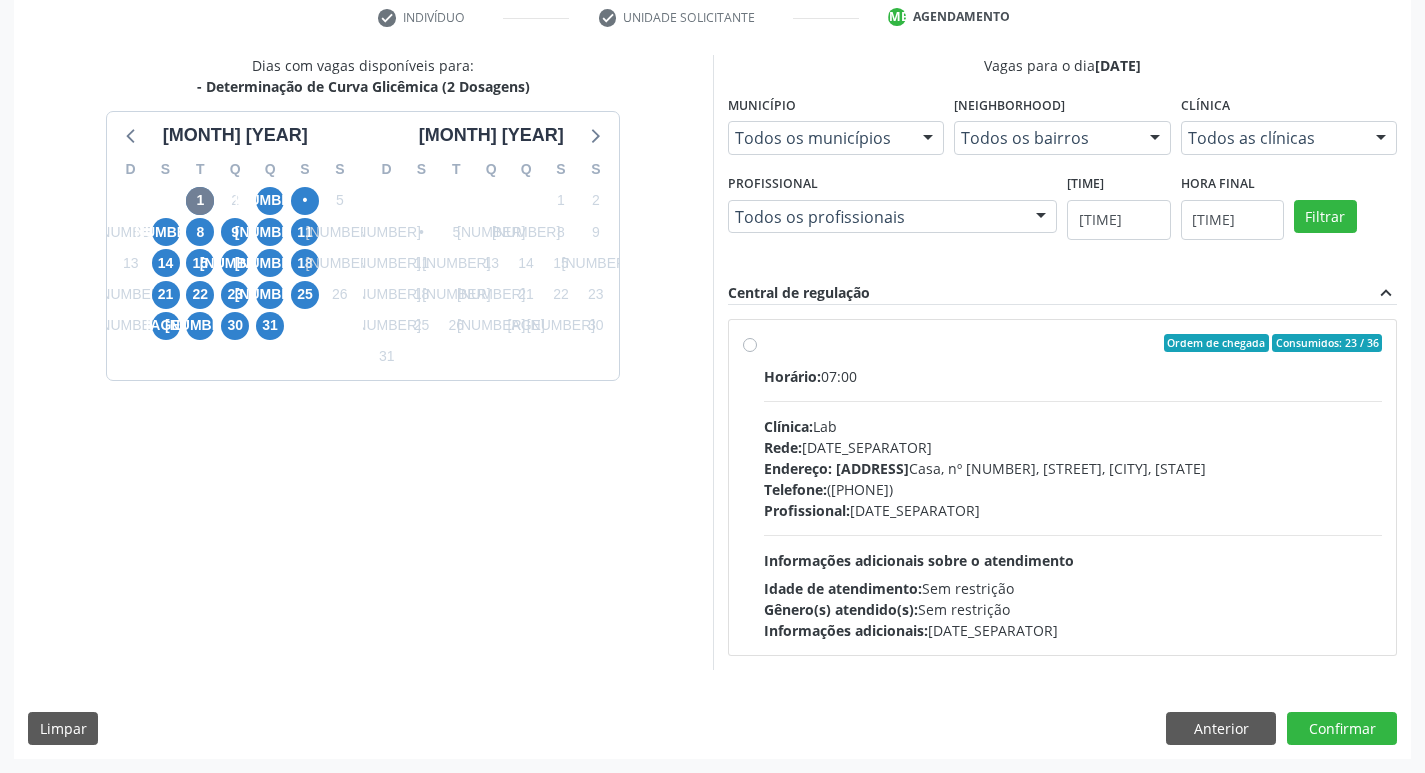 click on "Clínica: Lab" at bounding box center (1073, 426) 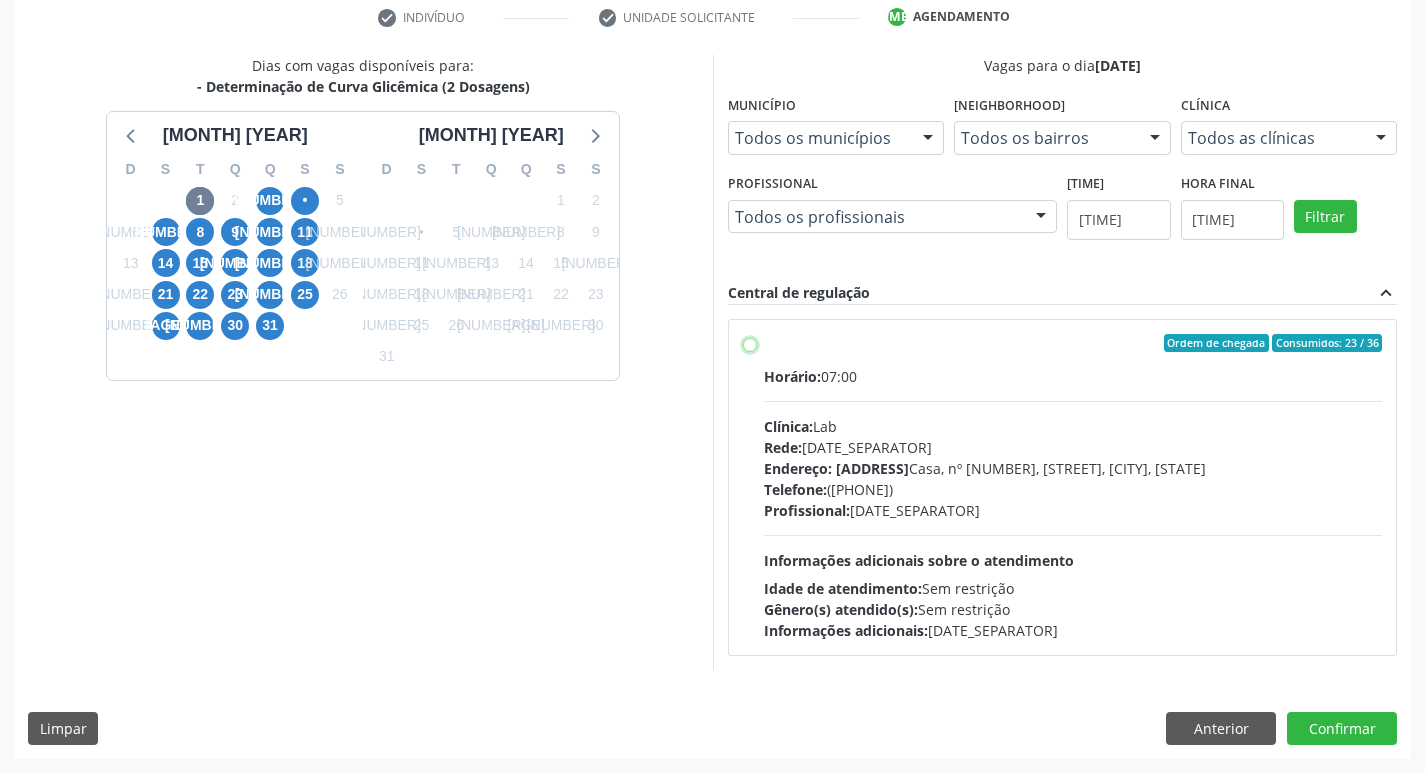 click on "Ordem de chegada
Consumidos: 23 / 36
Horário:   07:00
Clínica:  Lab
Rede:
--
Endereço:   Casa, nº [NUMBER] [STREET], [CITY] - [STATE]
Telefone:   [PHONE]
Profissional:
--
Informações adicionais sobre o atendimento
Idade de atendimento:
Sem restrição
Gênero(s) atendido(s):
Sem restrição
Informações adicionais:
--" at bounding box center [750, 343] 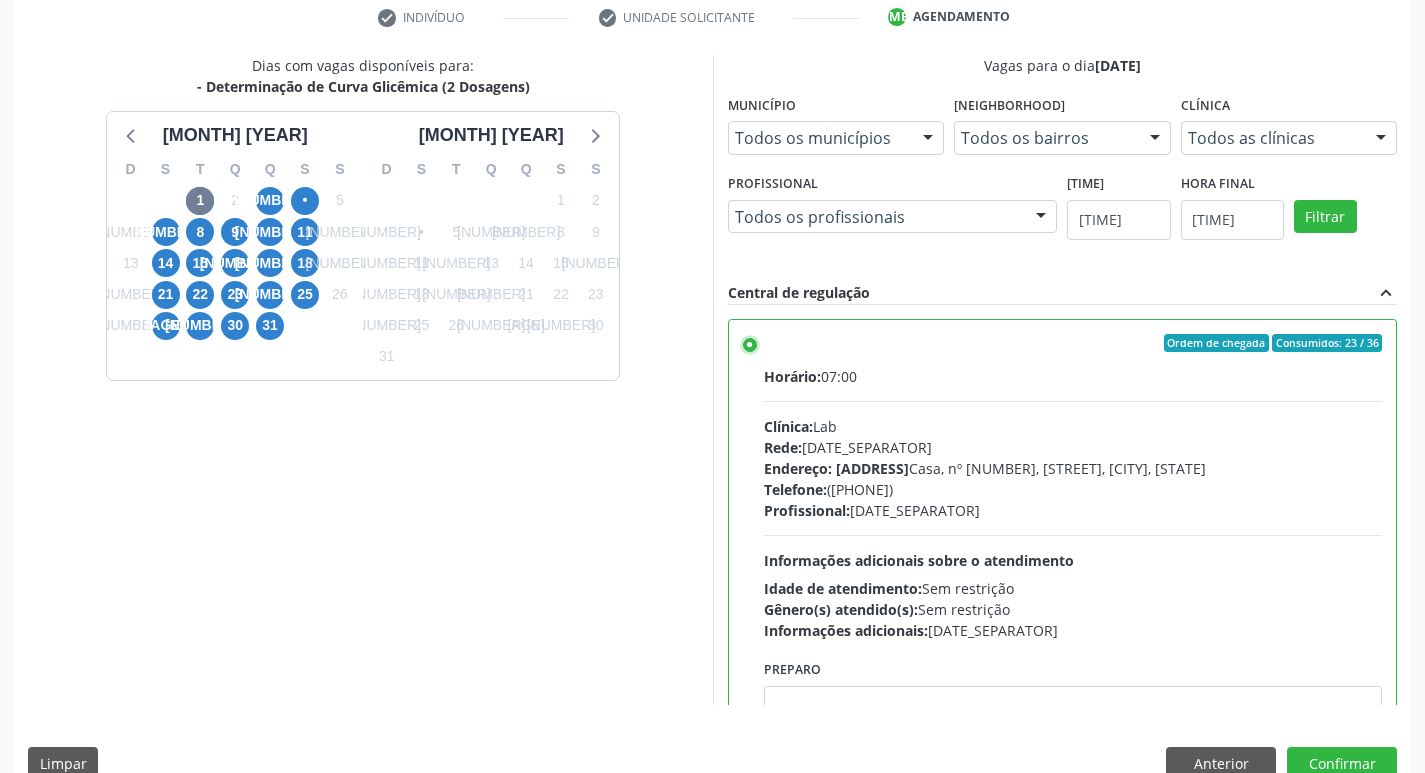 scroll, scrollTop: 422, scrollLeft: 0, axis: vertical 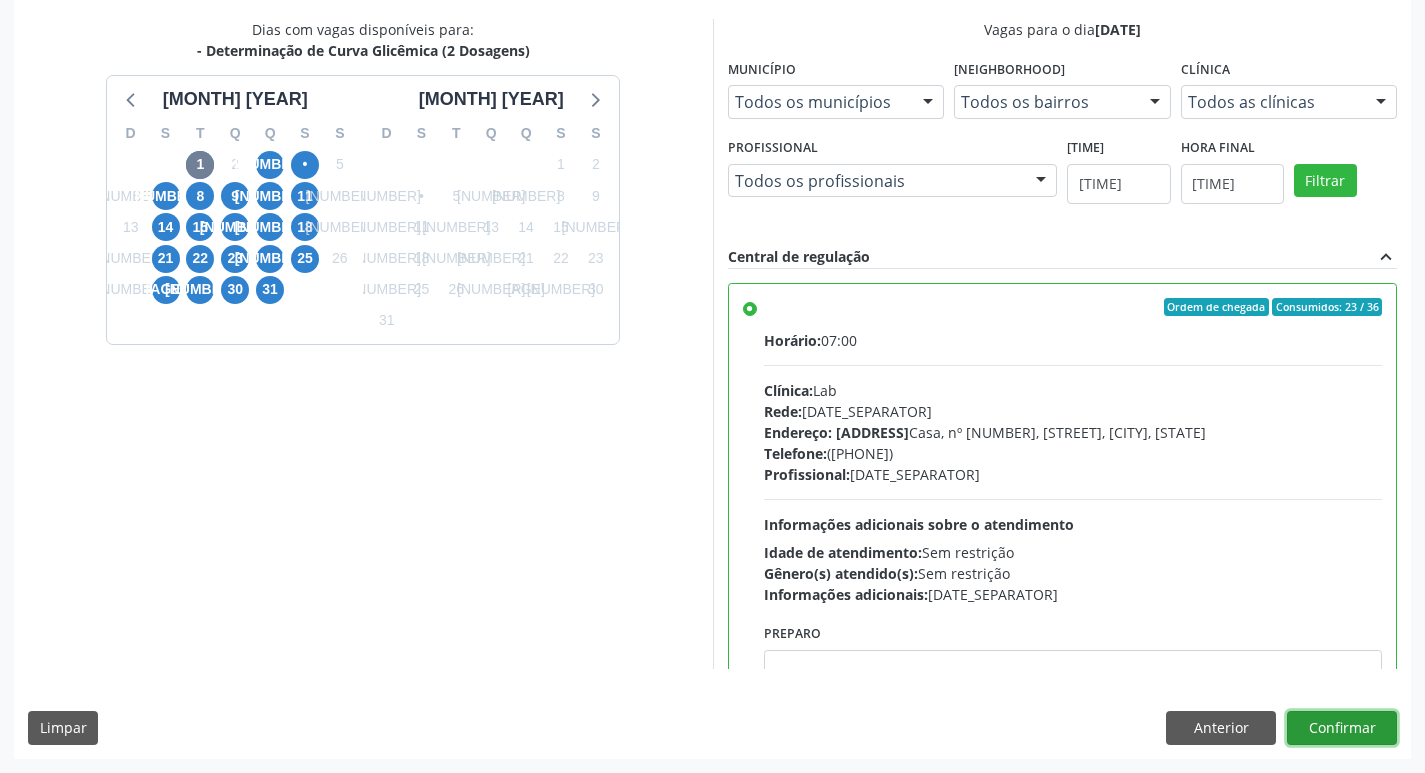 click on "Confirmar" at bounding box center (1342, 728) 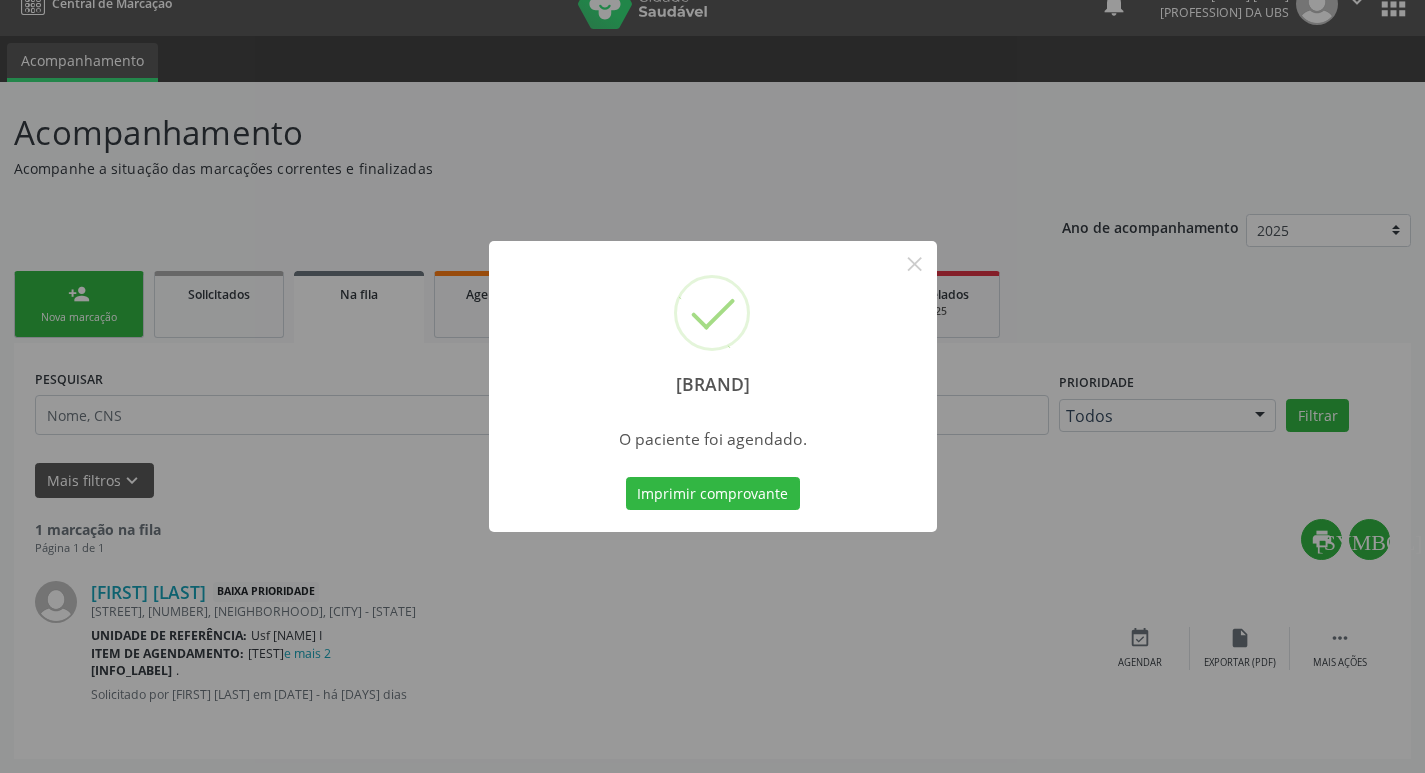 scroll, scrollTop: 0, scrollLeft: 0, axis: both 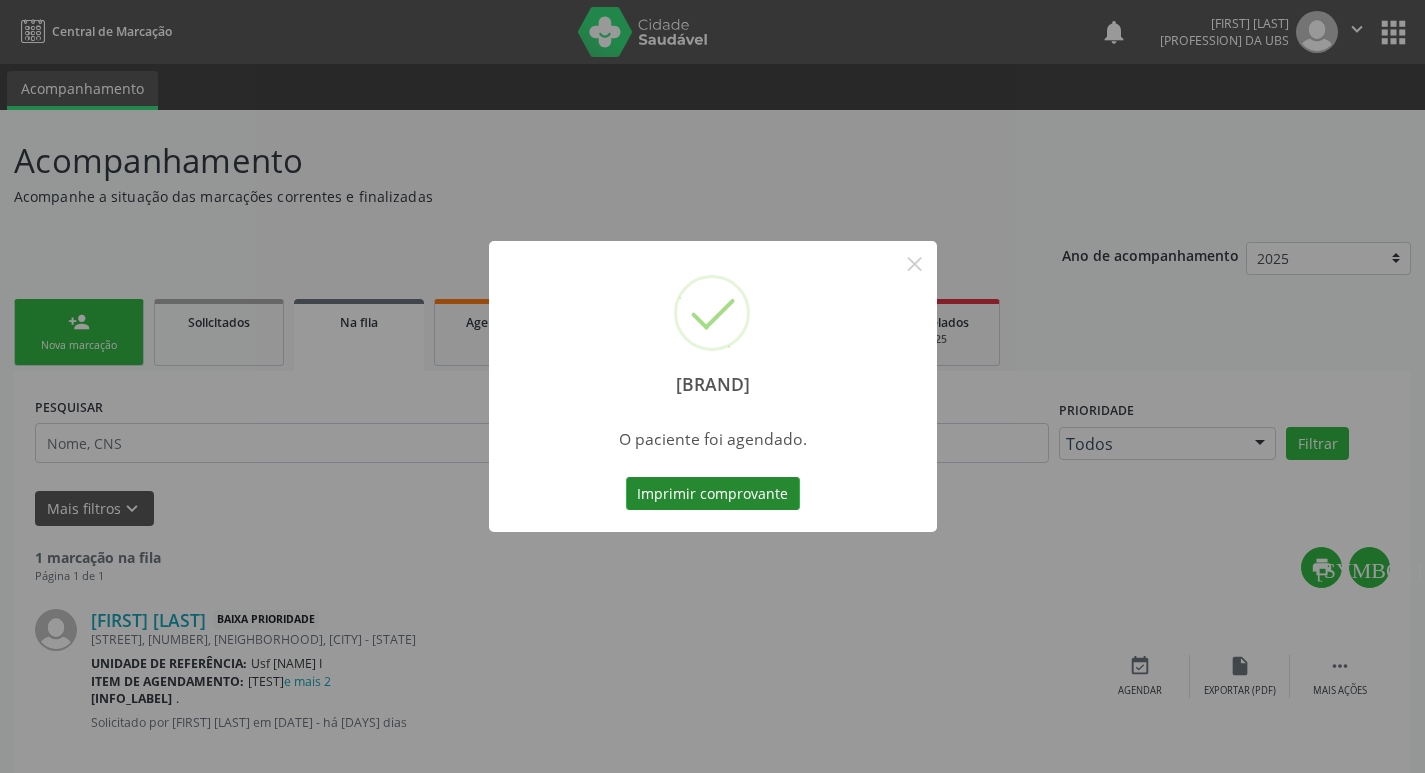click on "Imprimir comprovante" at bounding box center (713, 494) 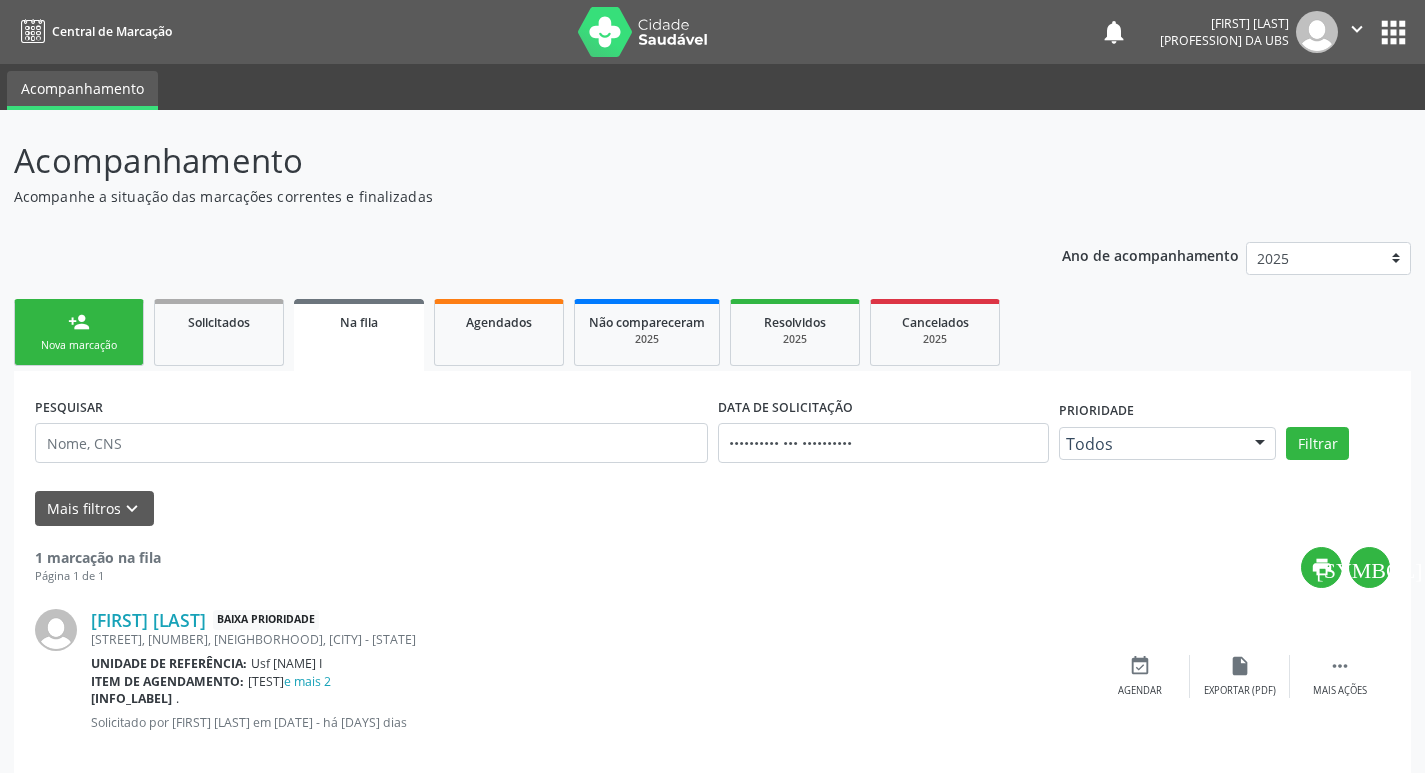 drag, startPoint x: 99, startPoint y: 346, endPoint x: 91, endPoint y: 2, distance: 344.09302 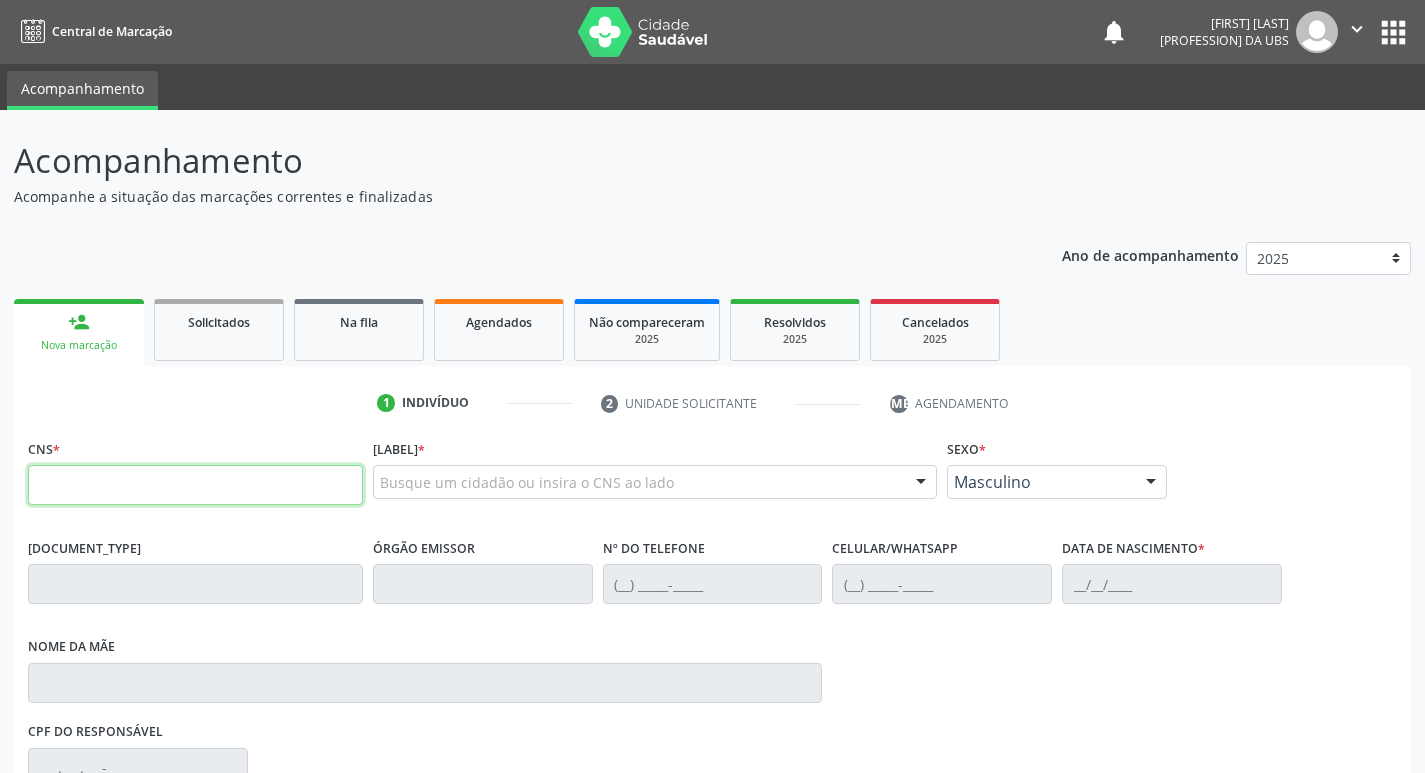 click at bounding box center (195, 485) 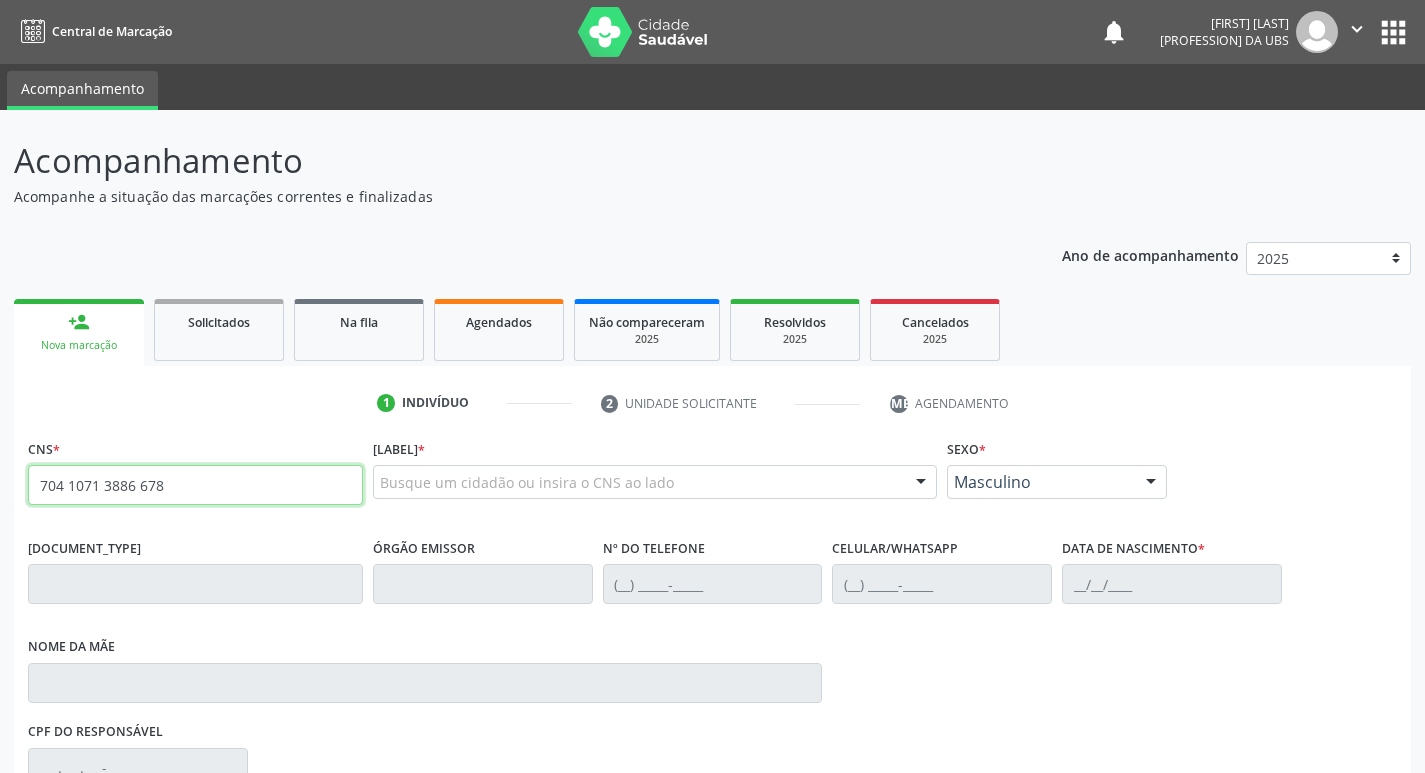 drag, startPoint x: 175, startPoint y: 485, endPoint x: 22, endPoint y: 480, distance: 153.08168 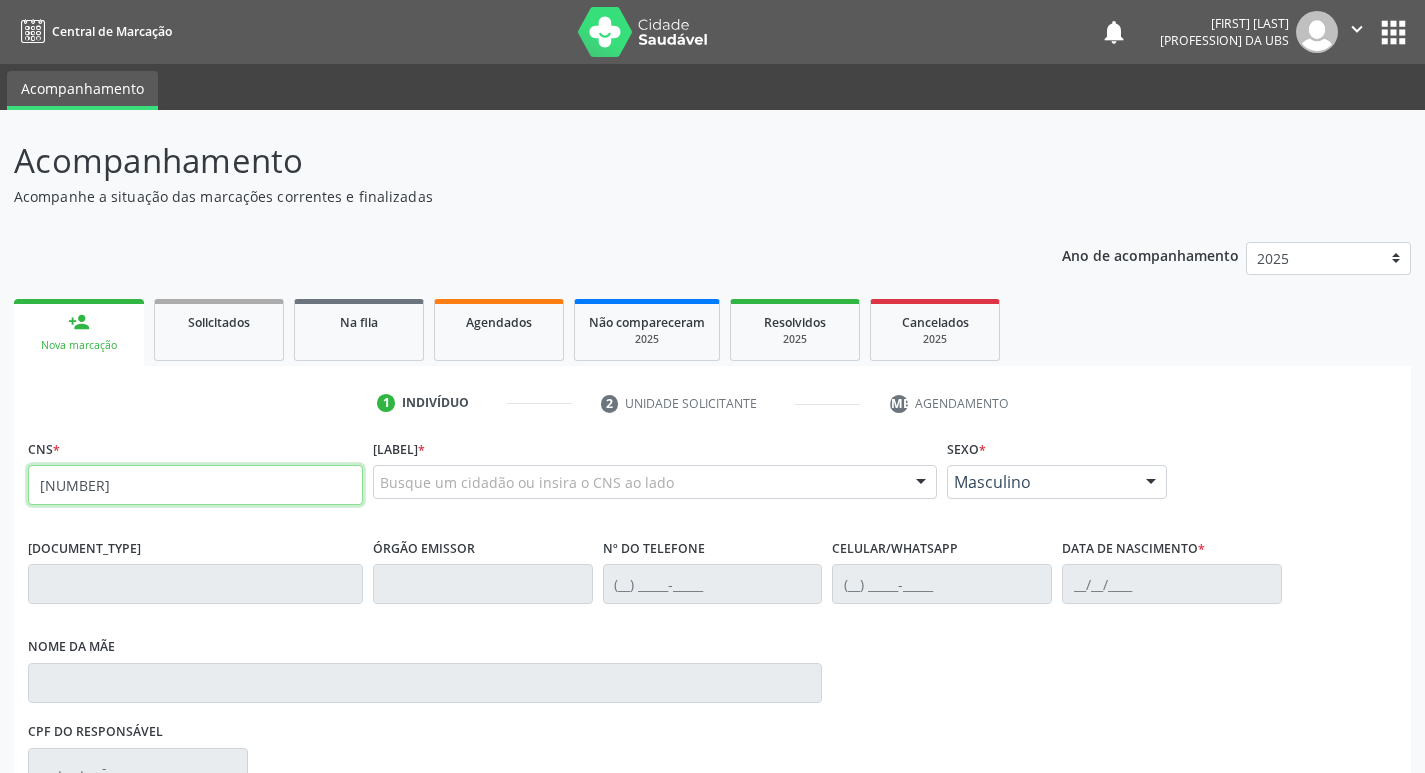 type on "[NUMBER]" 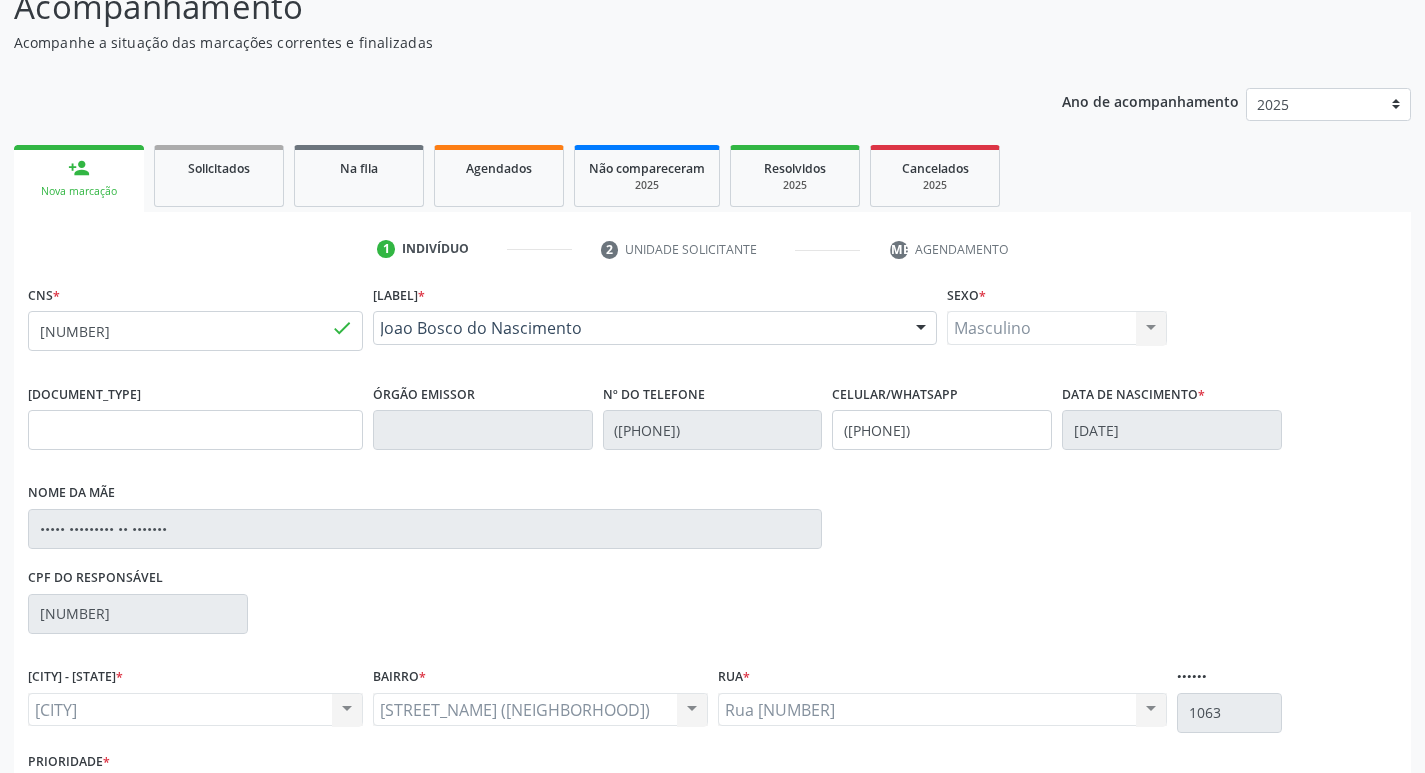 scroll, scrollTop: 297, scrollLeft: 0, axis: vertical 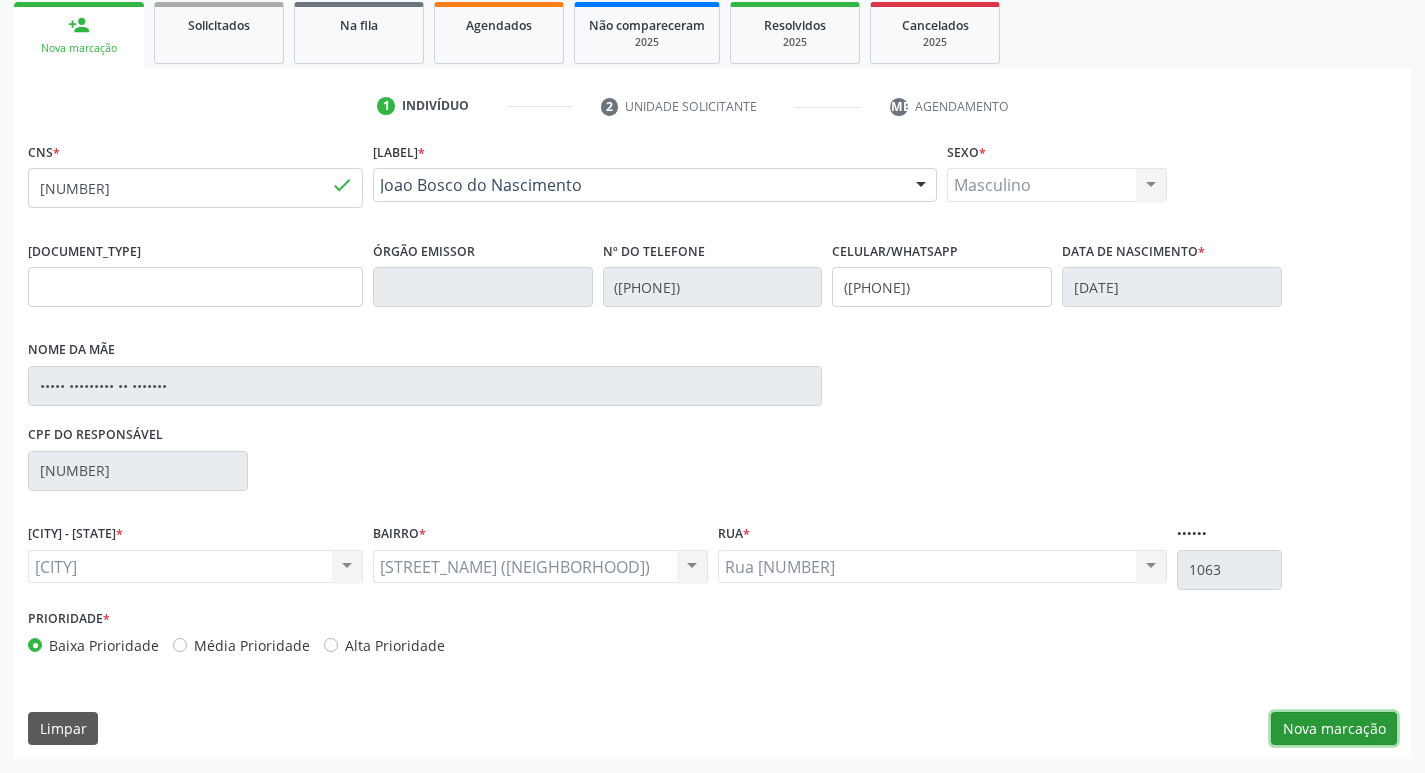 click on "Nova marcação" at bounding box center (1334, 729) 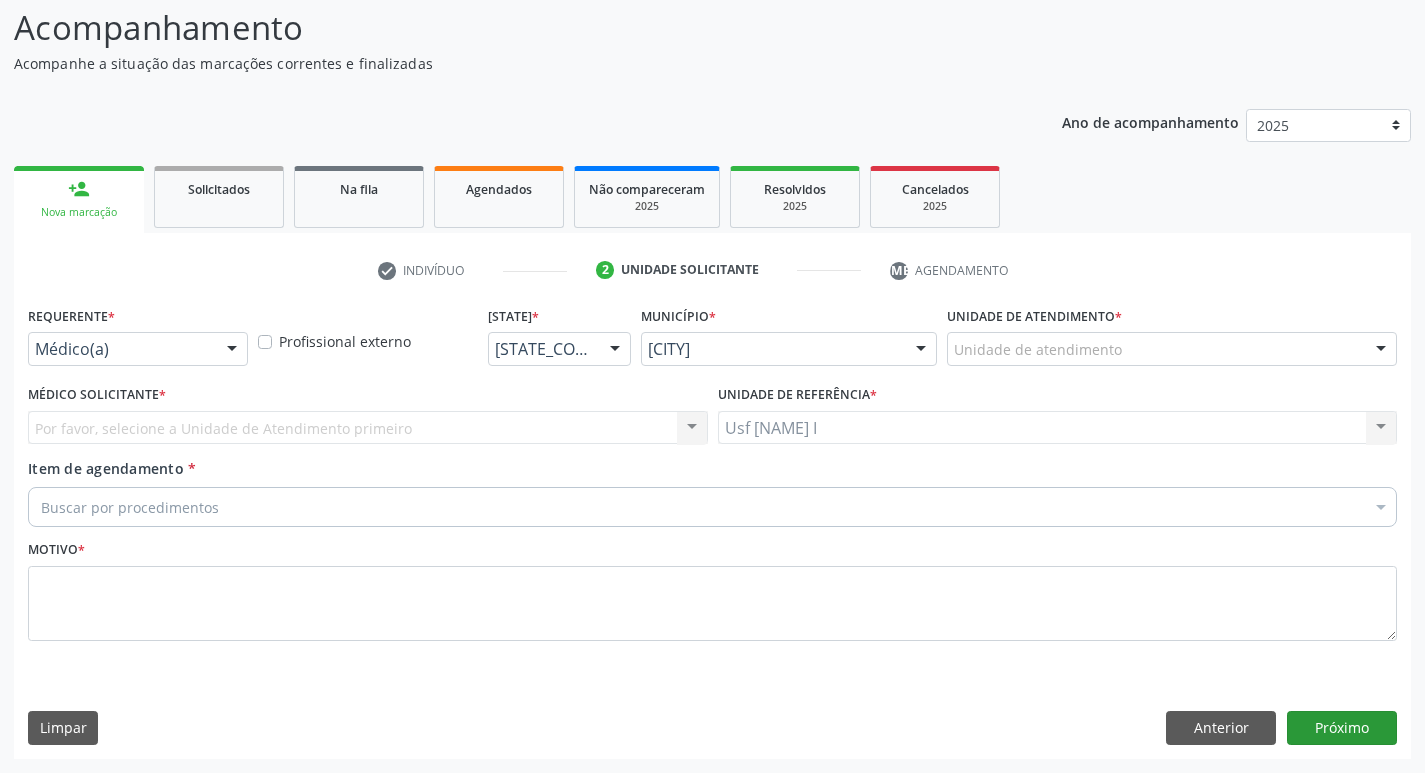 scroll, scrollTop: 133, scrollLeft: 0, axis: vertical 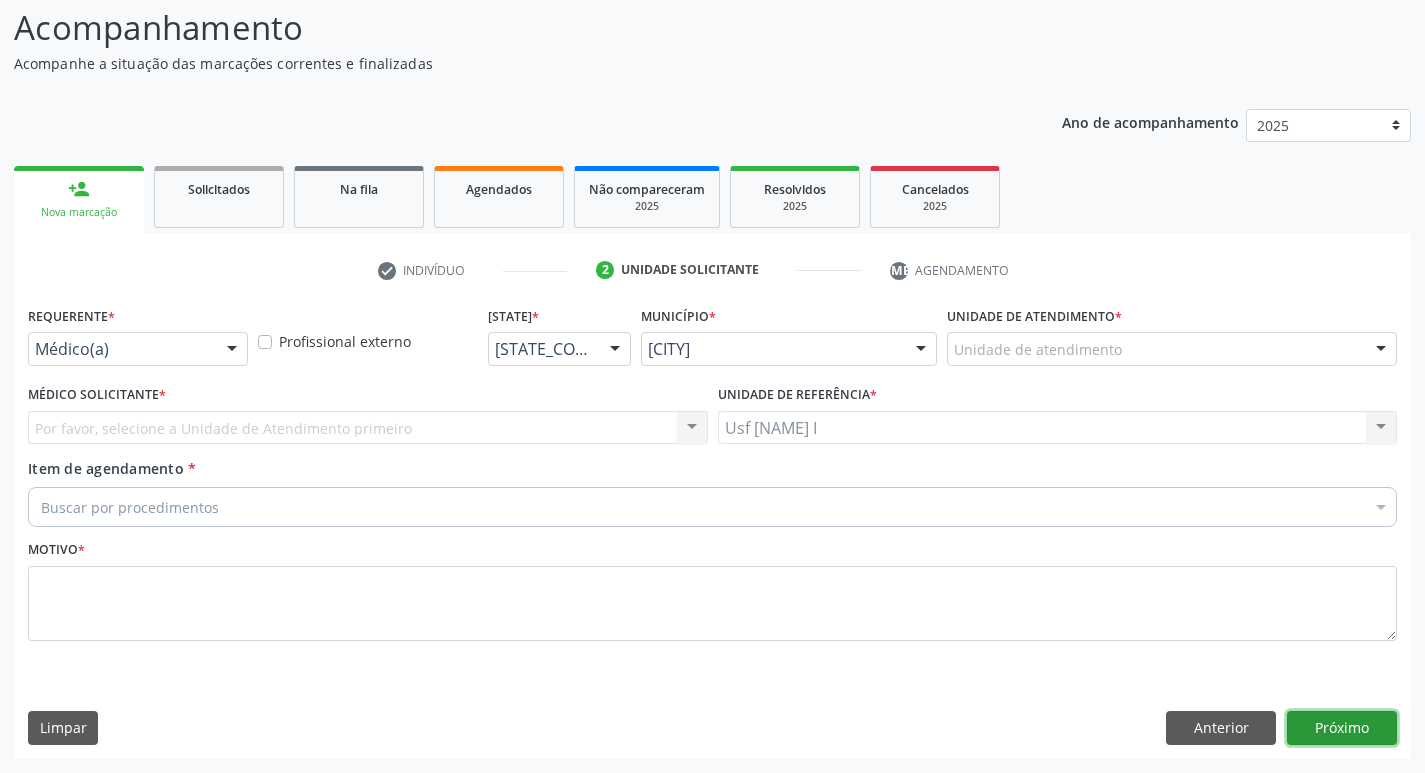 click on "Próximo" at bounding box center (1342, 728) 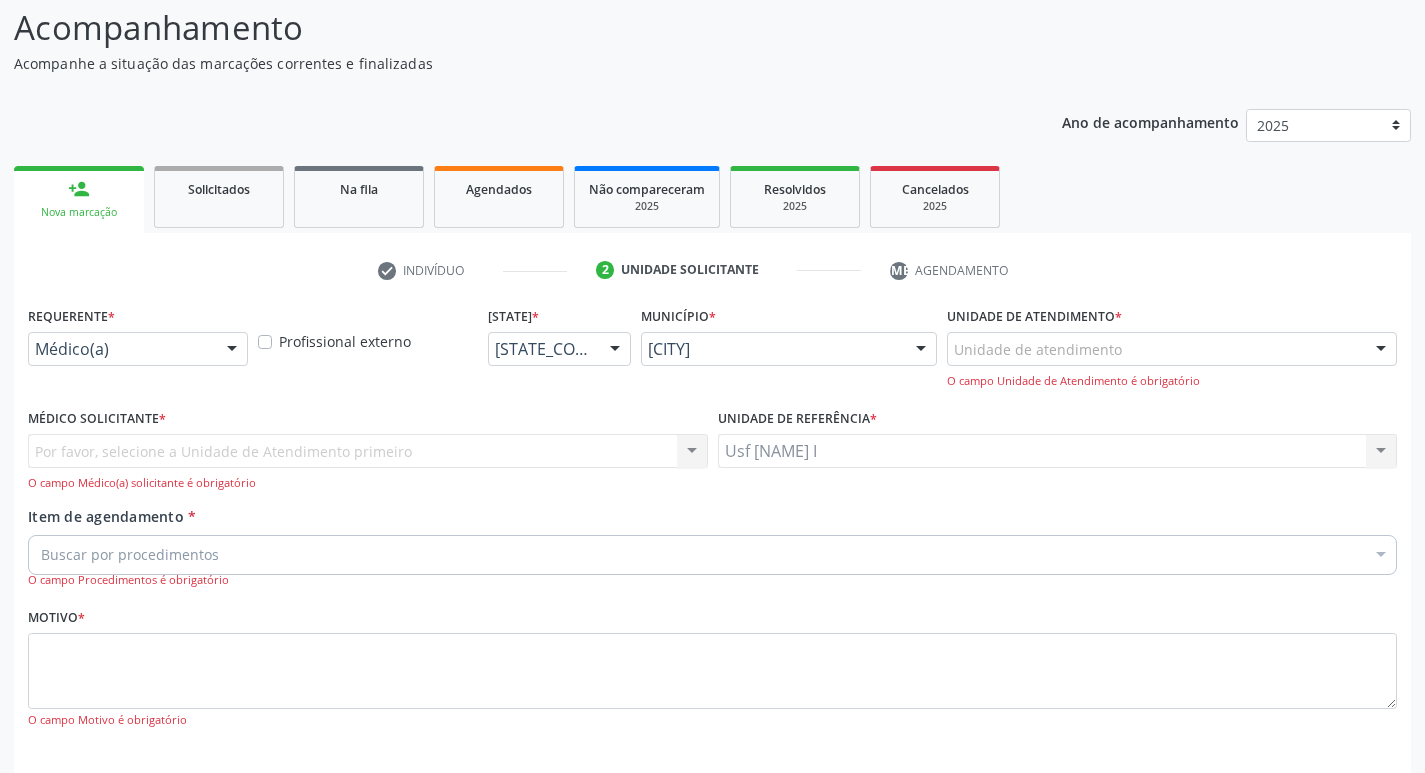 click at bounding box center (232, 350) 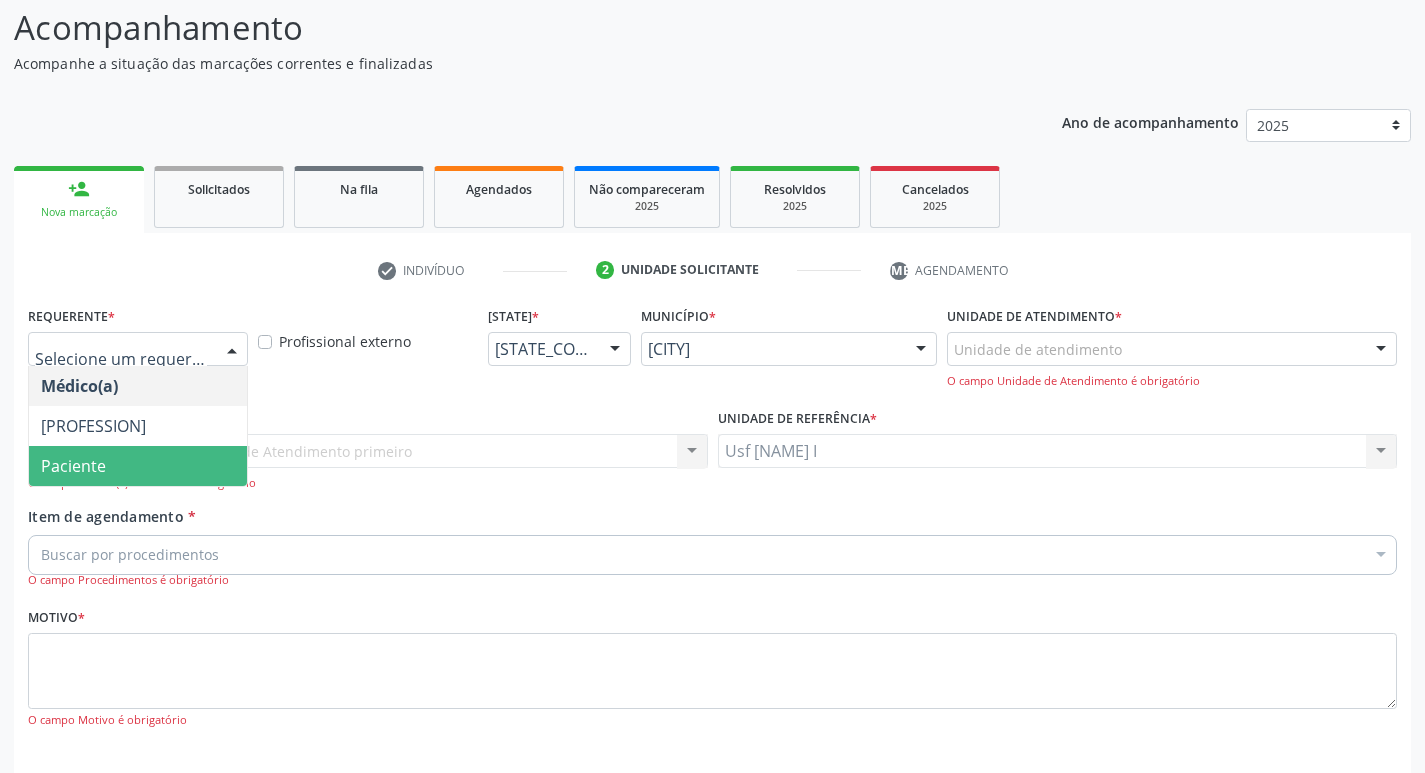click on "Paciente" at bounding box center [138, 466] 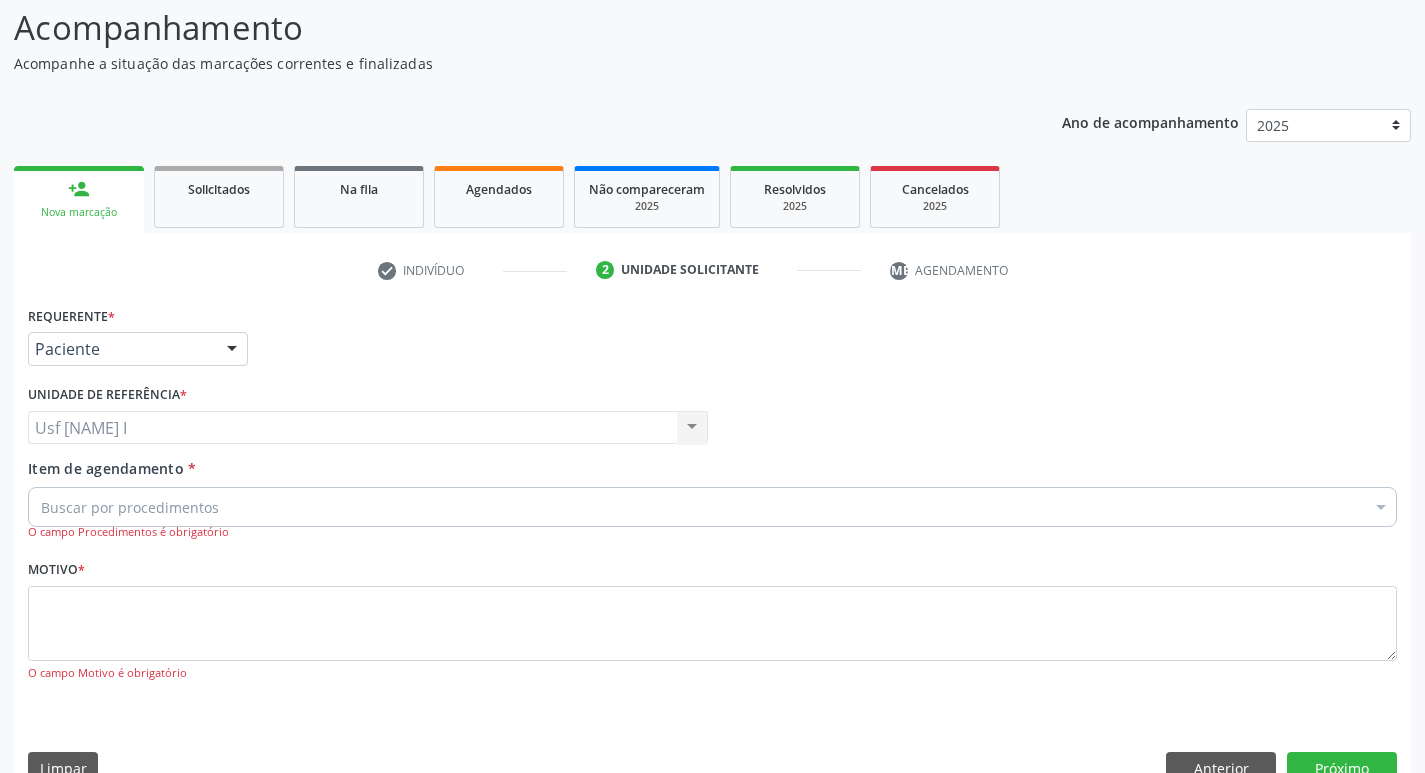 click on "Buscar por procedimentos" at bounding box center (712, 507) 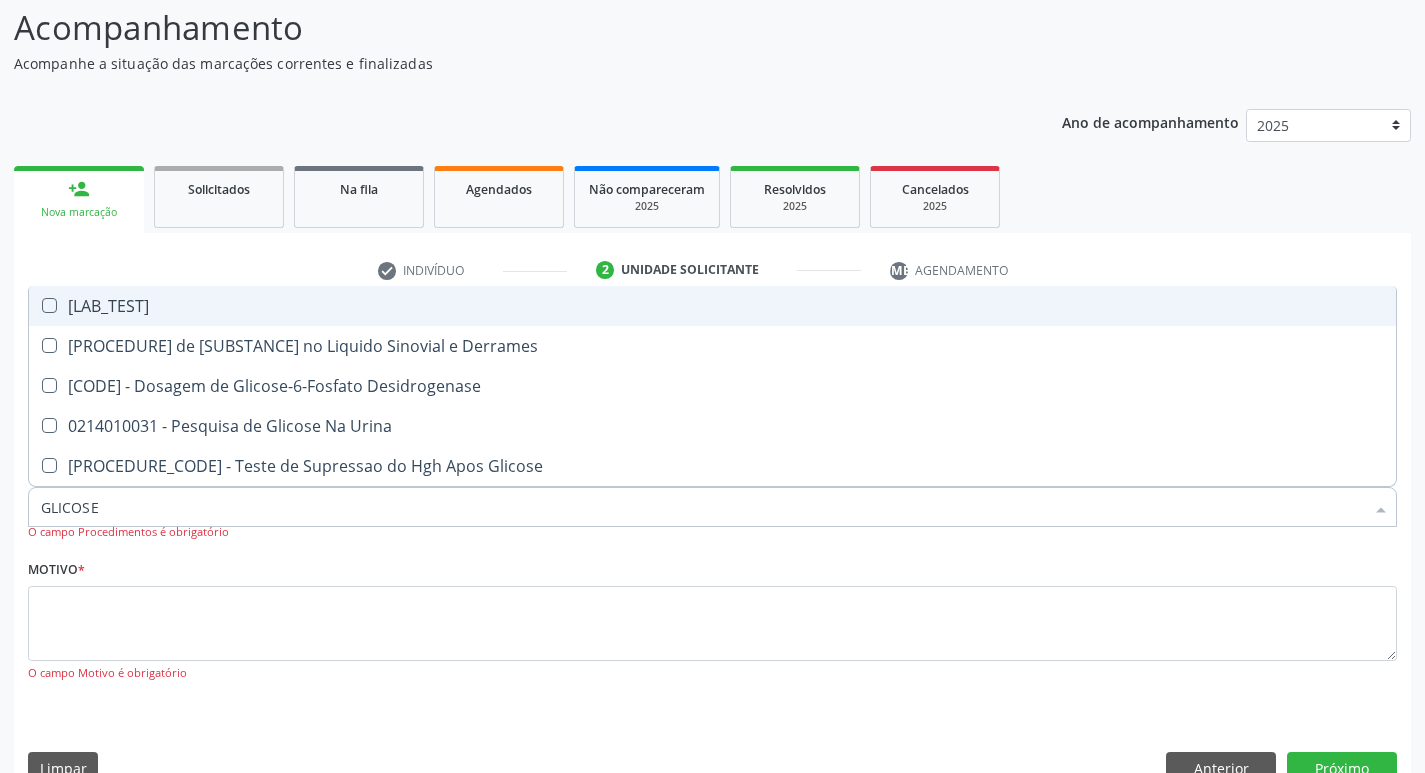 click on "[LAB_TEST]" at bounding box center (712, 306) 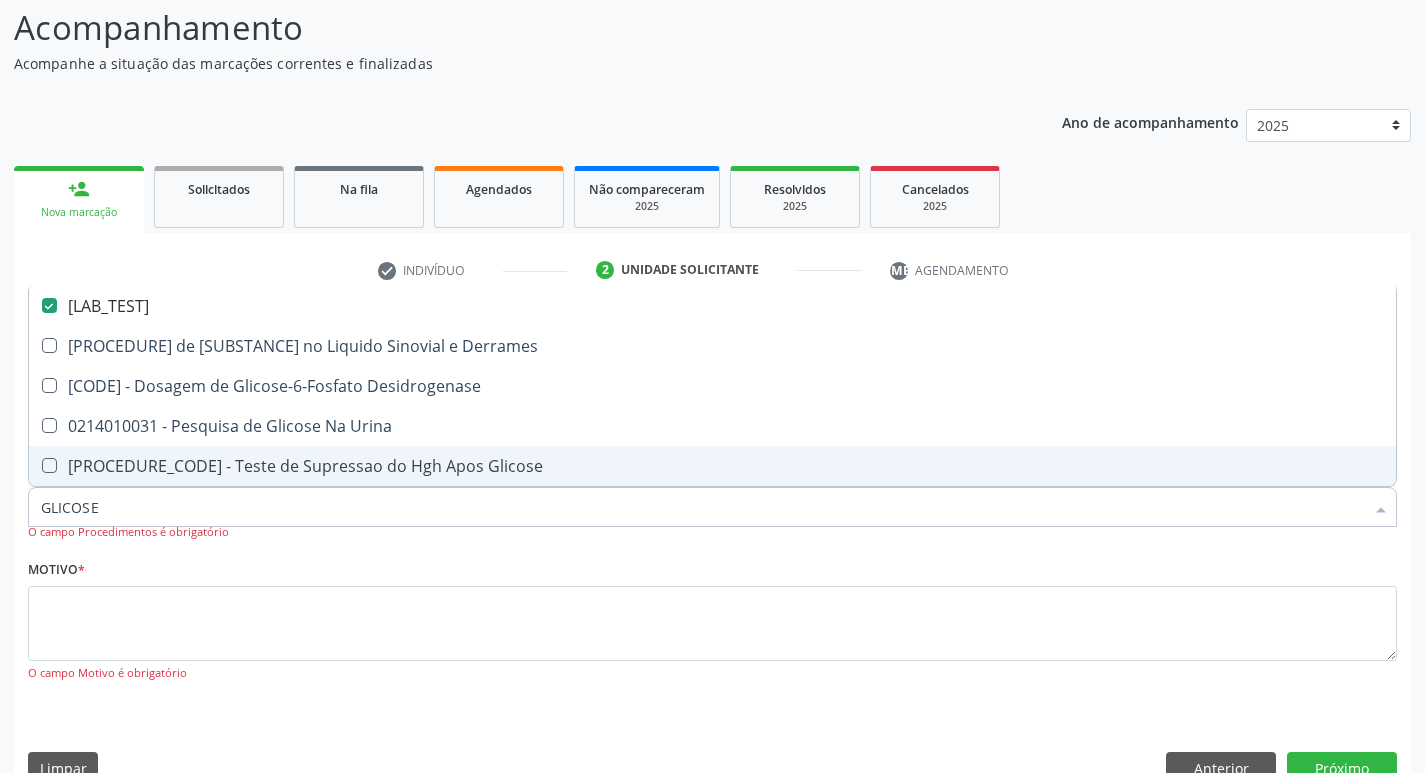 drag, startPoint x: 118, startPoint y: 494, endPoint x: 10, endPoint y: 531, distance: 114.16216 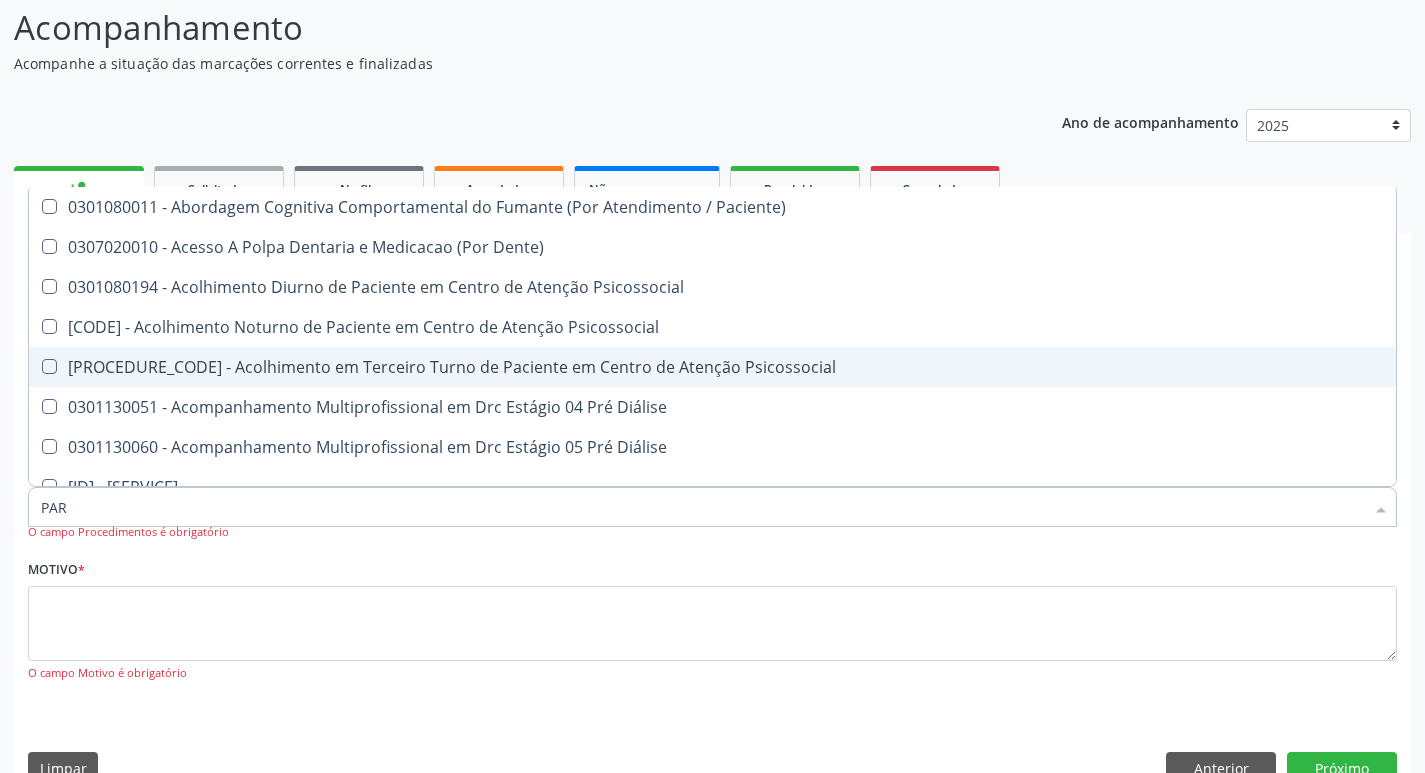 type on "••••" 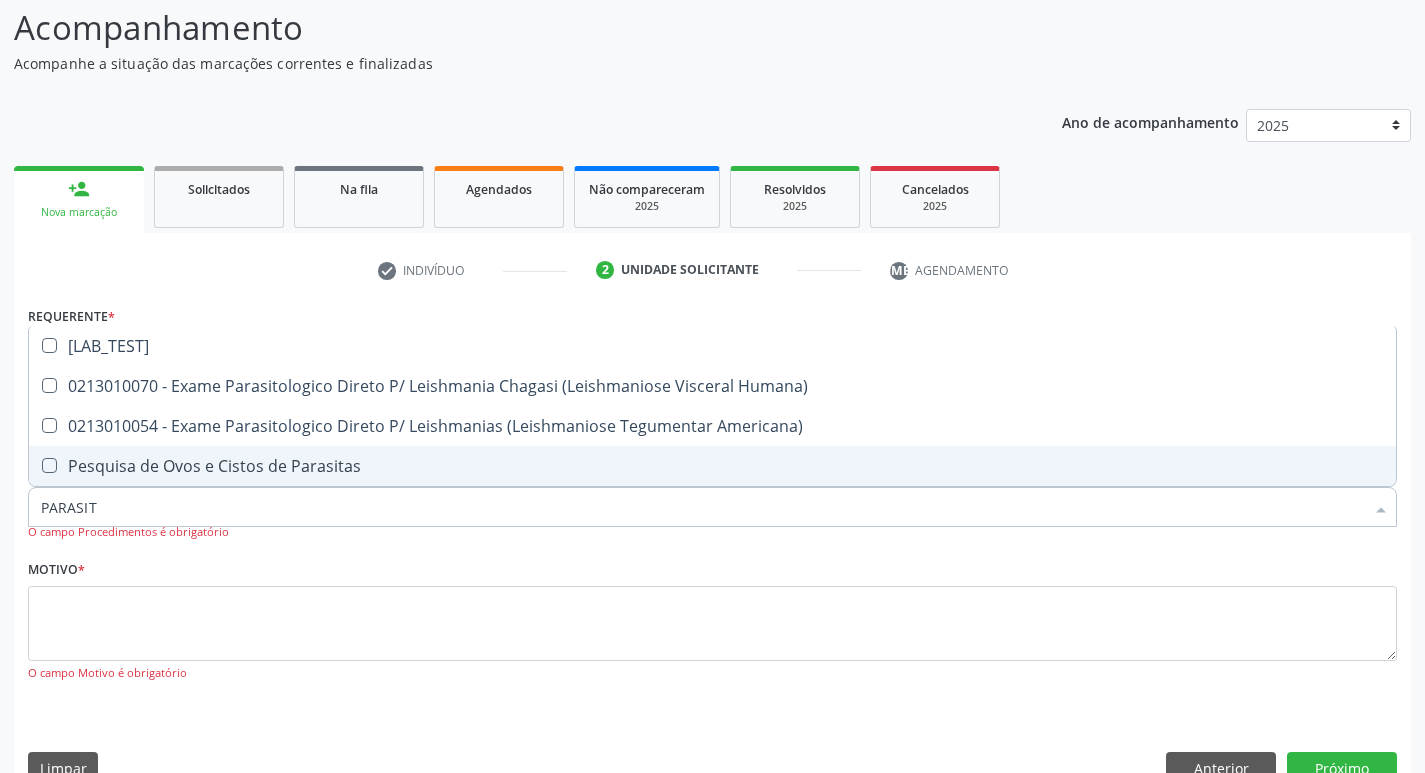 click on "Pesquisa de Ovos e Cistos de Parasitas" at bounding box center (712, 466) 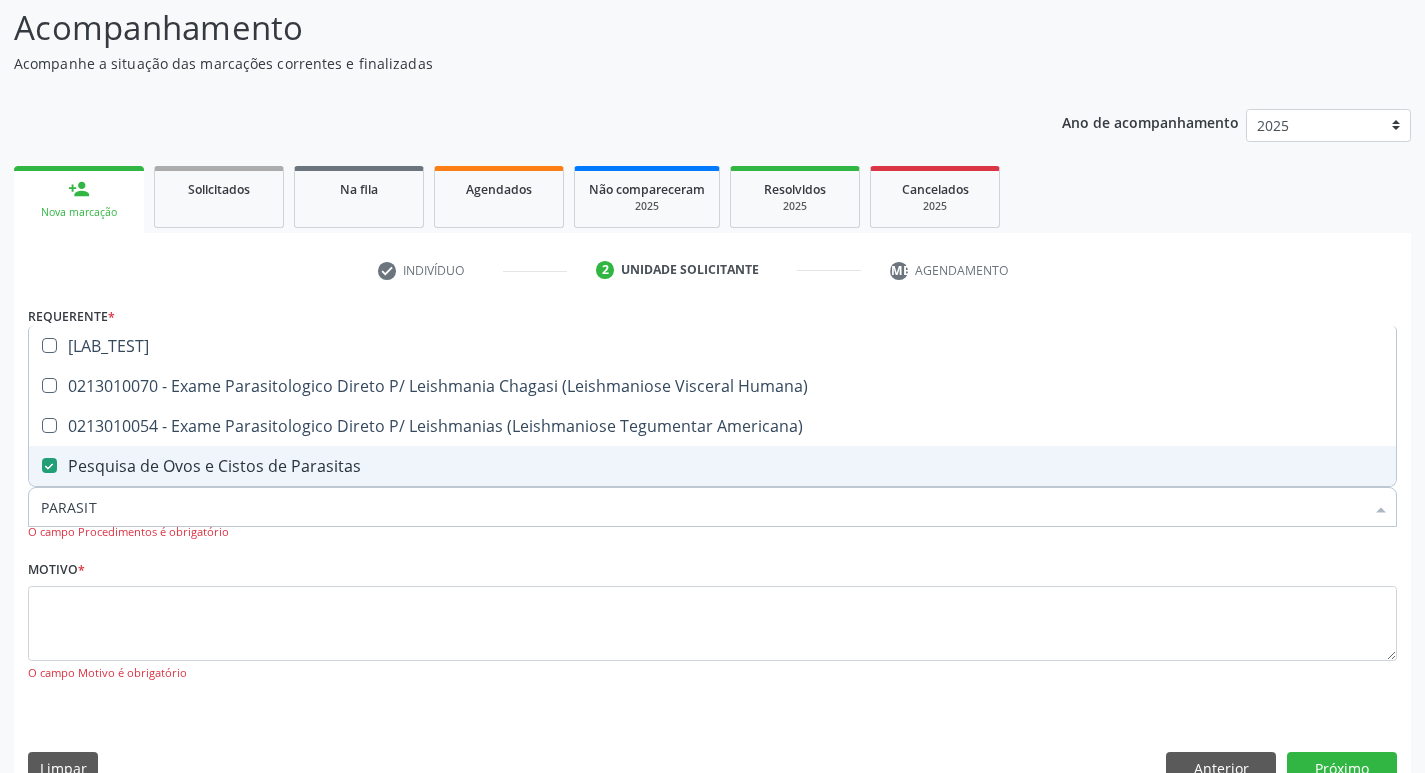 drag, startPoint x: 139, startPoint y: 520, endPoint x: 18, endPoint y: 517, distance: 121.037186 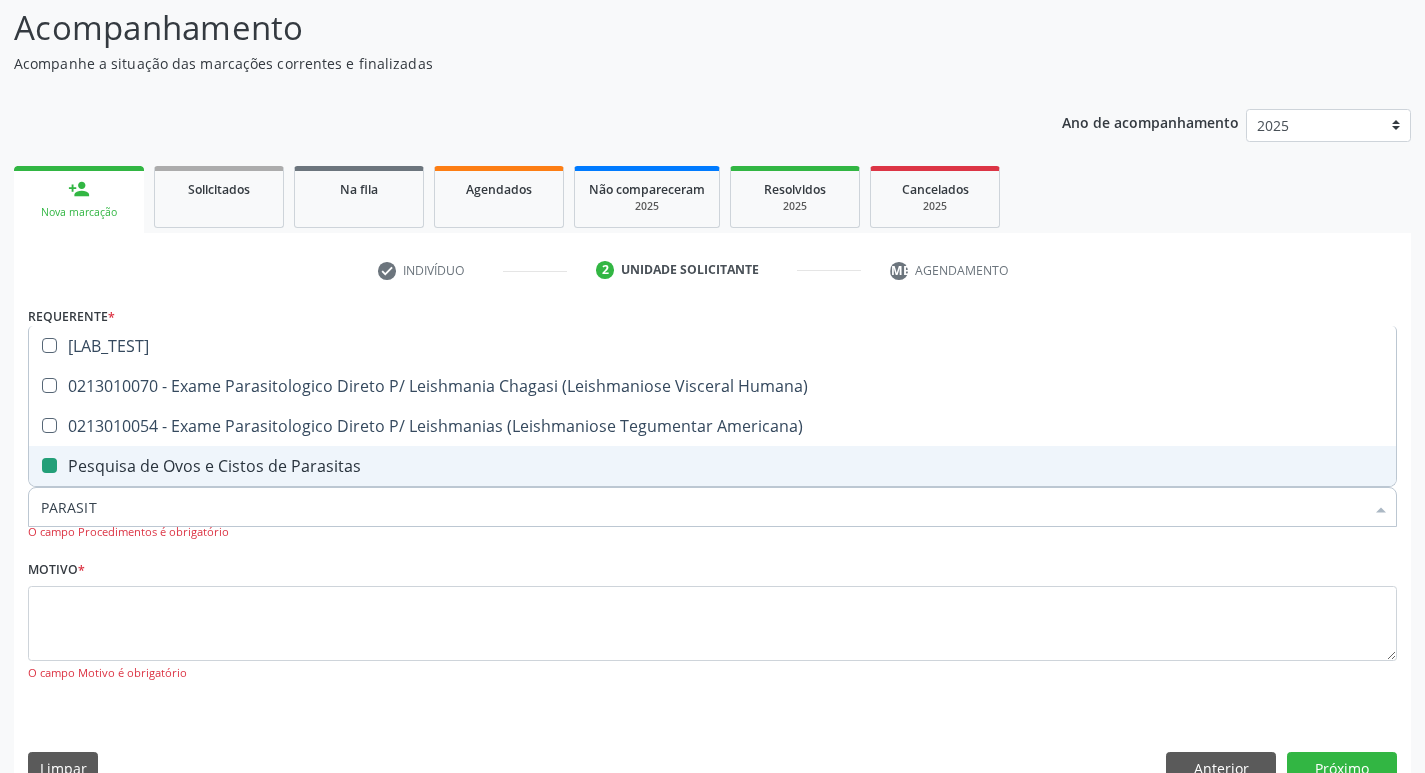 type 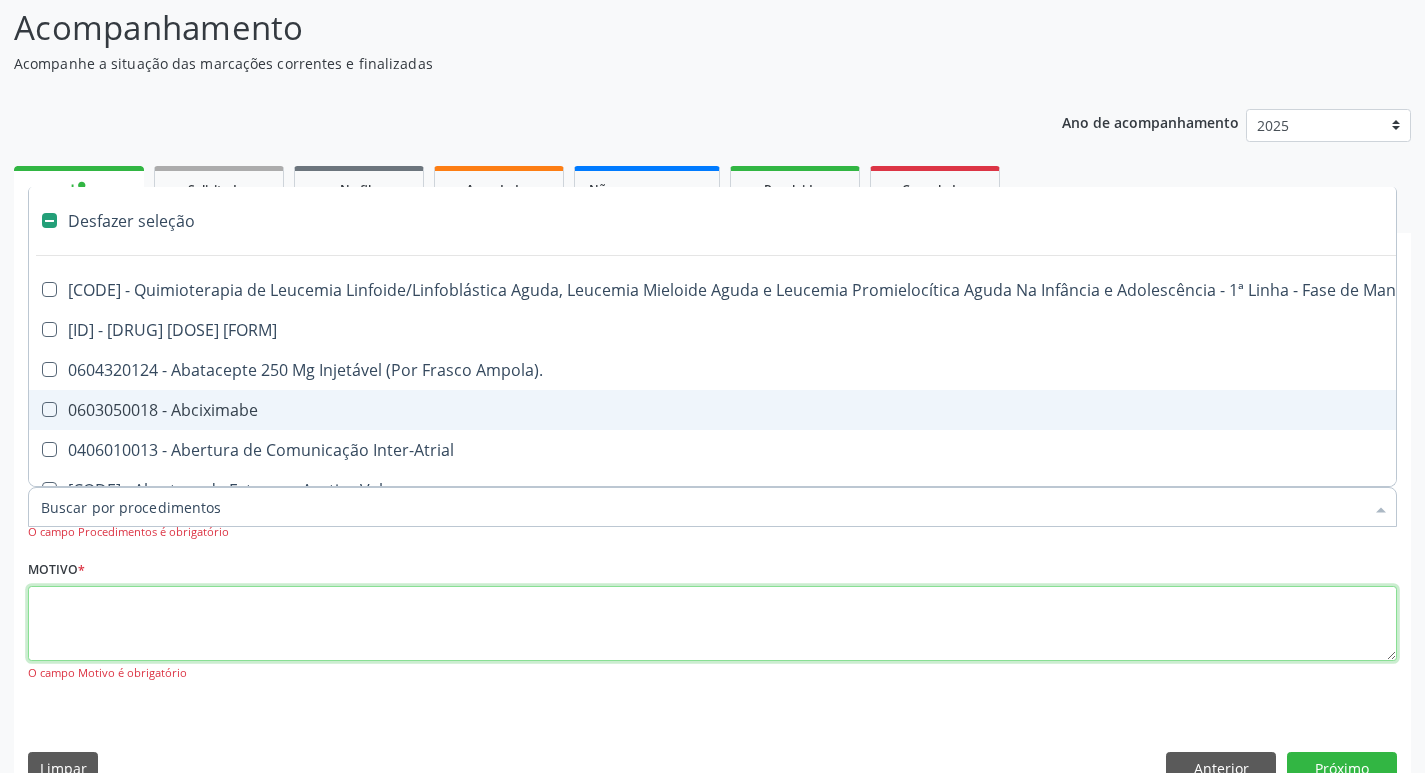 click at bounding box center [712, 624] 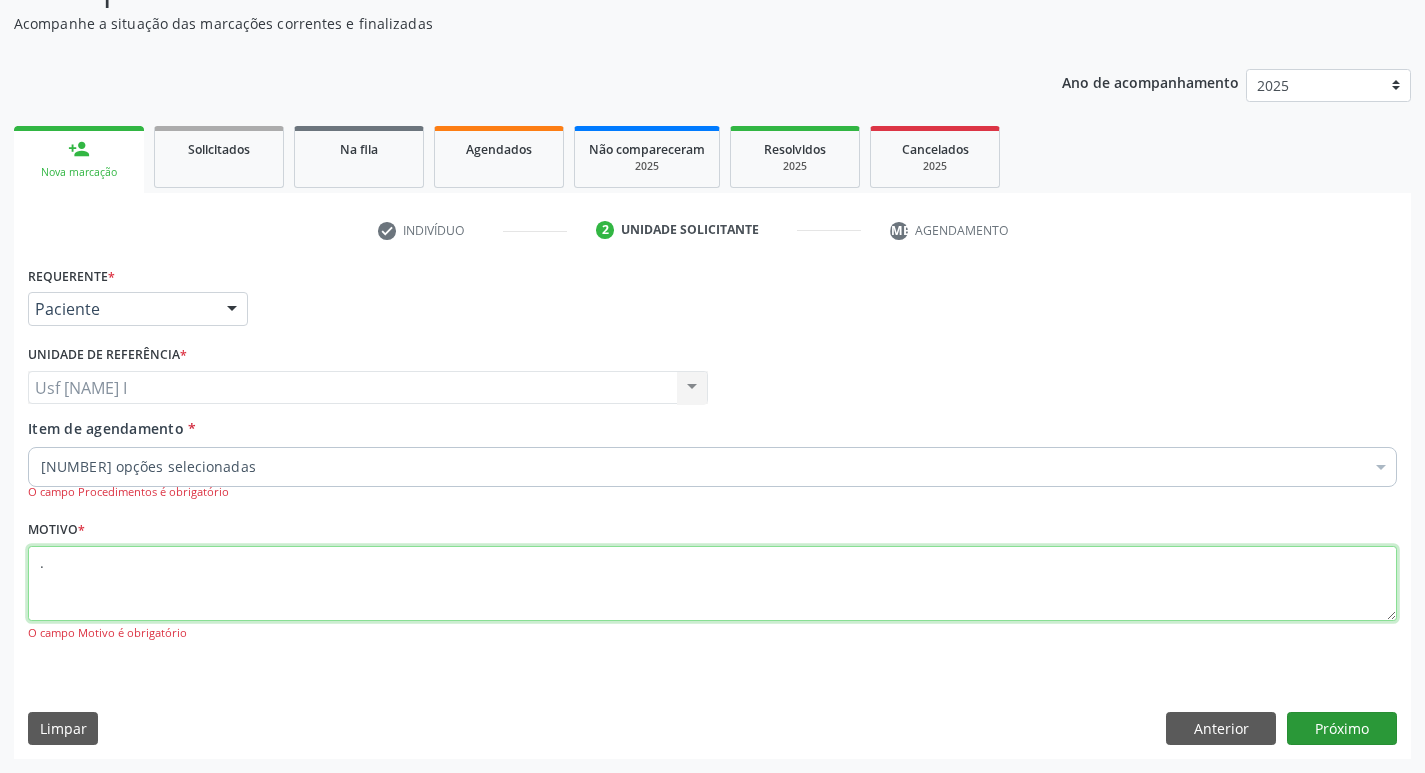 type on "." 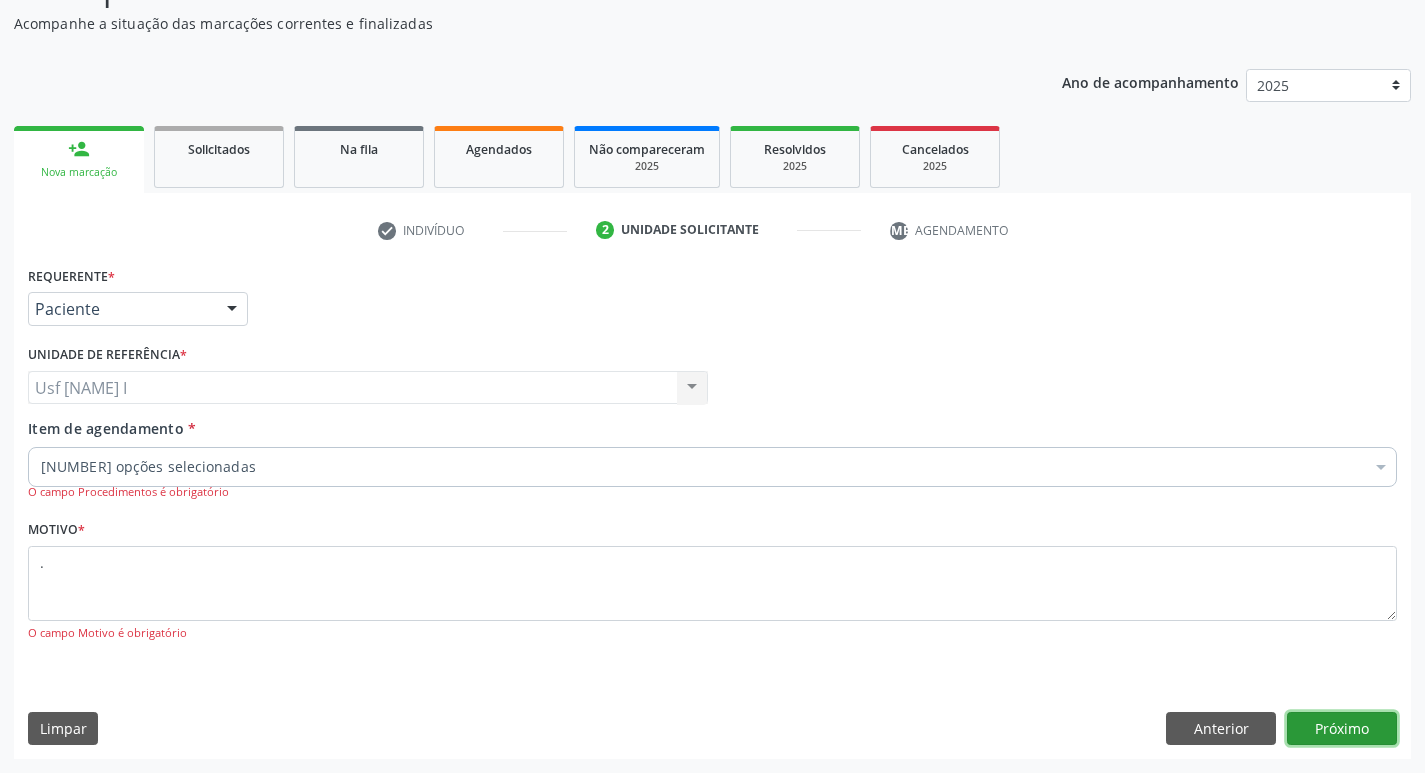 click on "Próximo" at bounding box center [1342, 729] 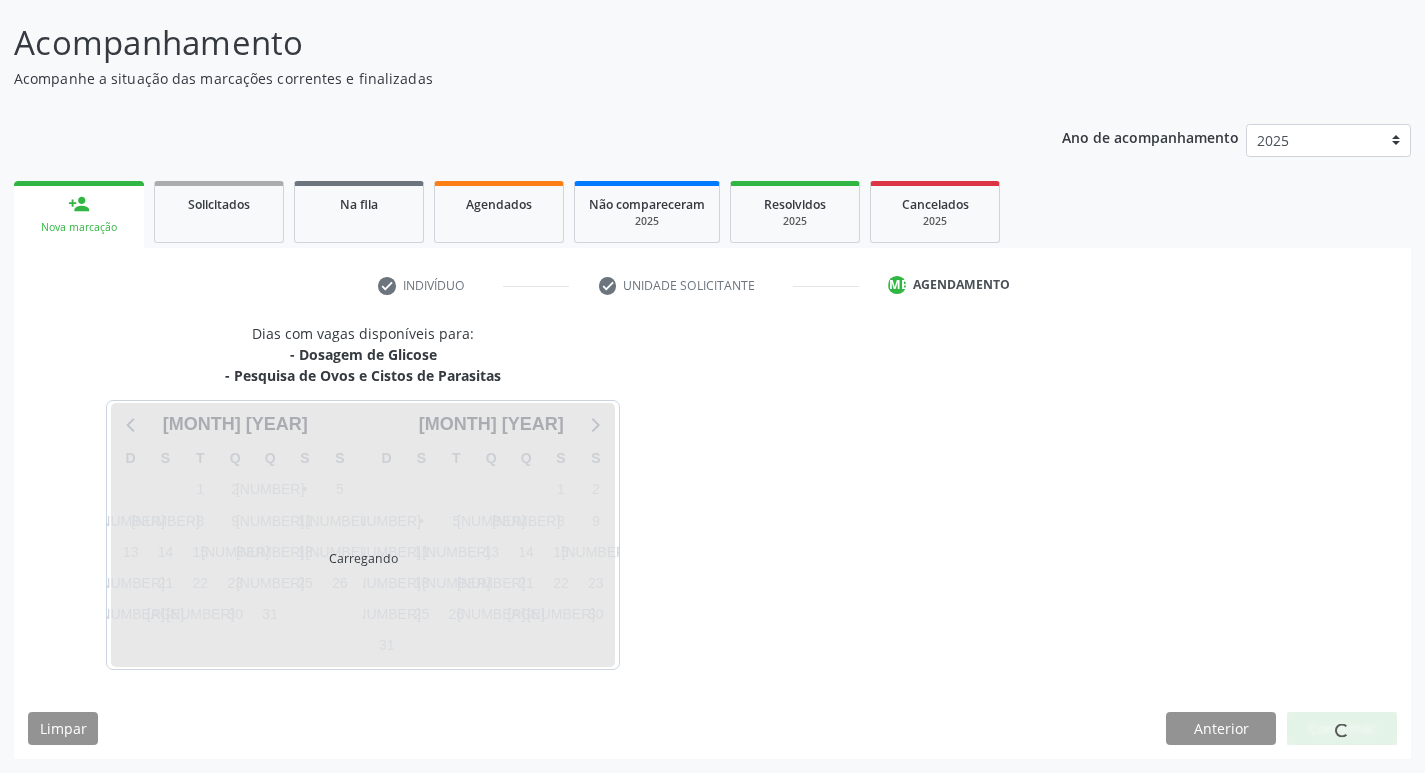 scroll, scrollTop: 118, scrollLeft: 0, axis: vertical 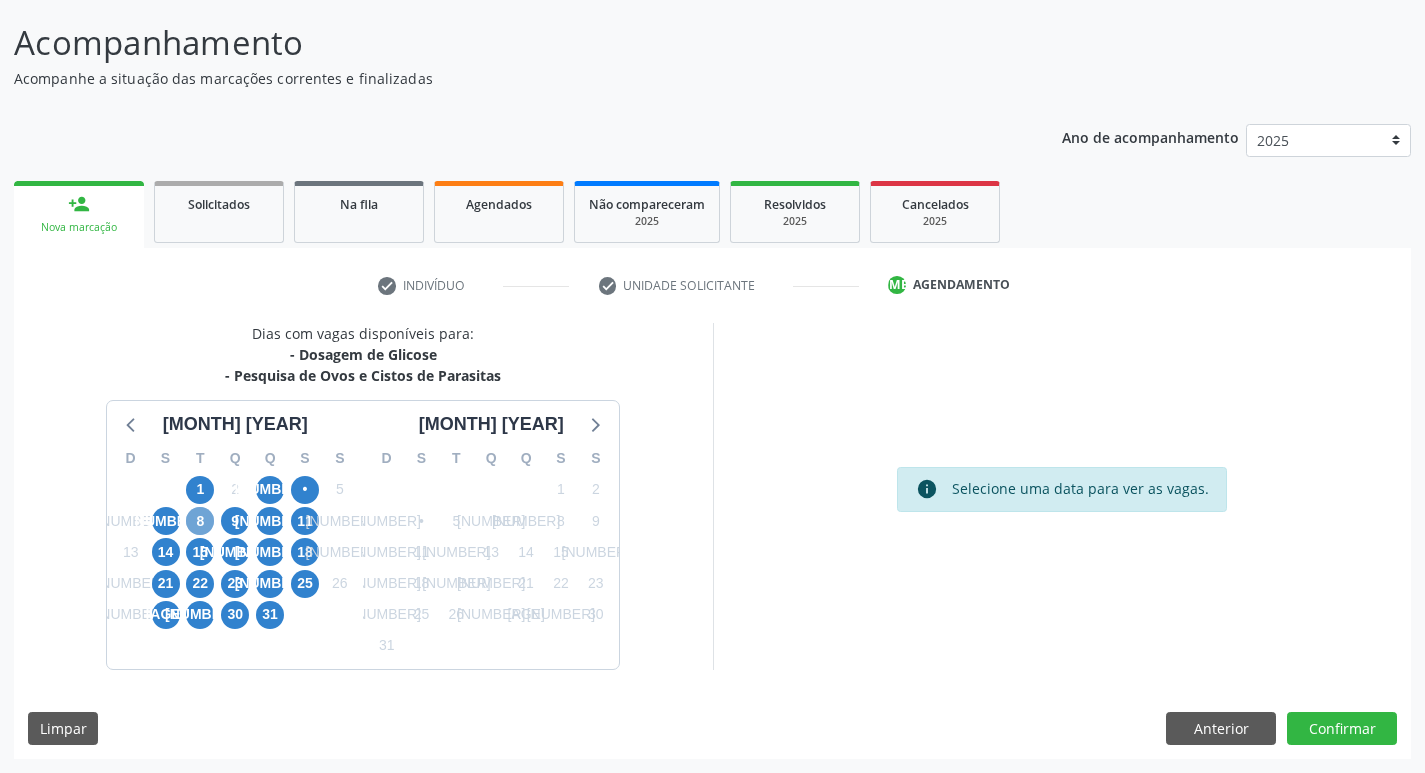click on "8" at bounding box center [200, 521] 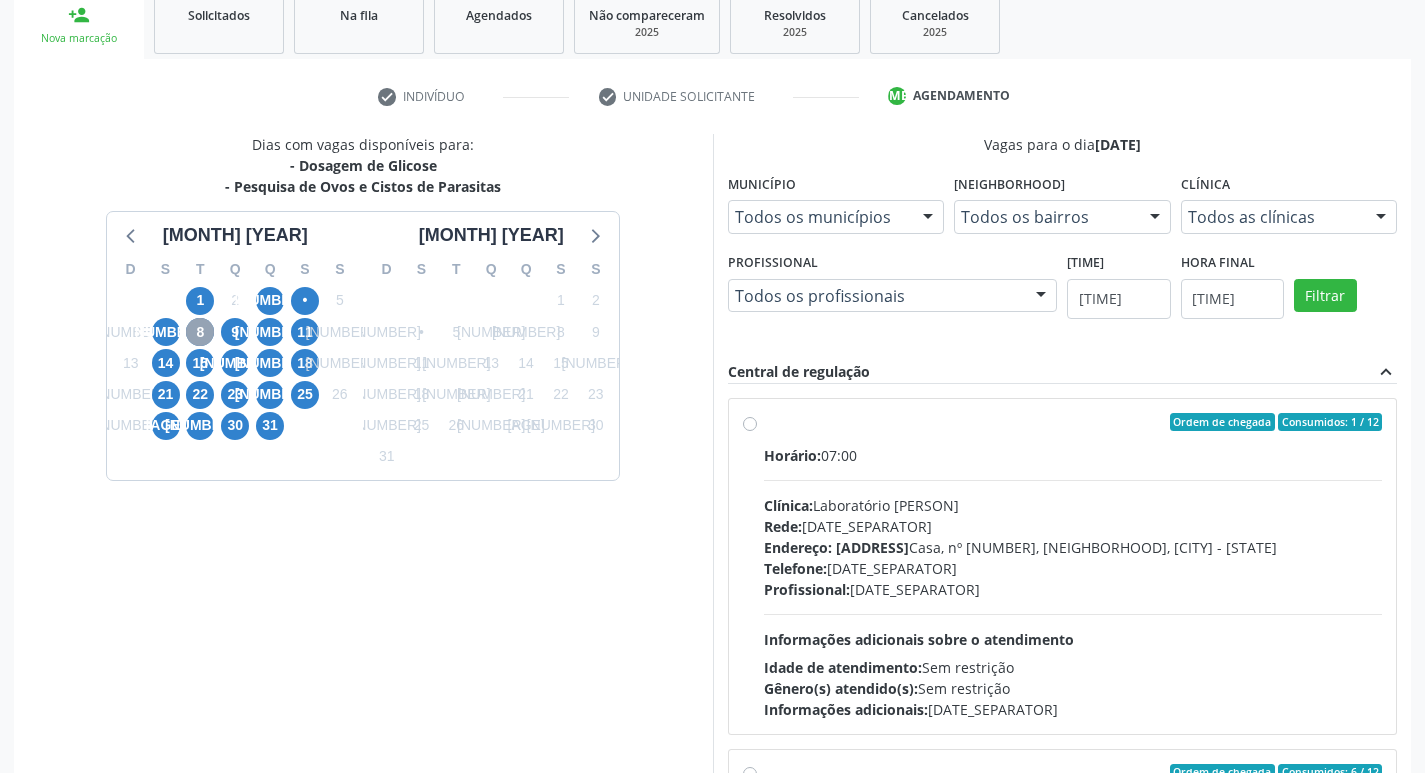 scroll, scrollTop: 318, scrollLeft: 0, axis: vertical 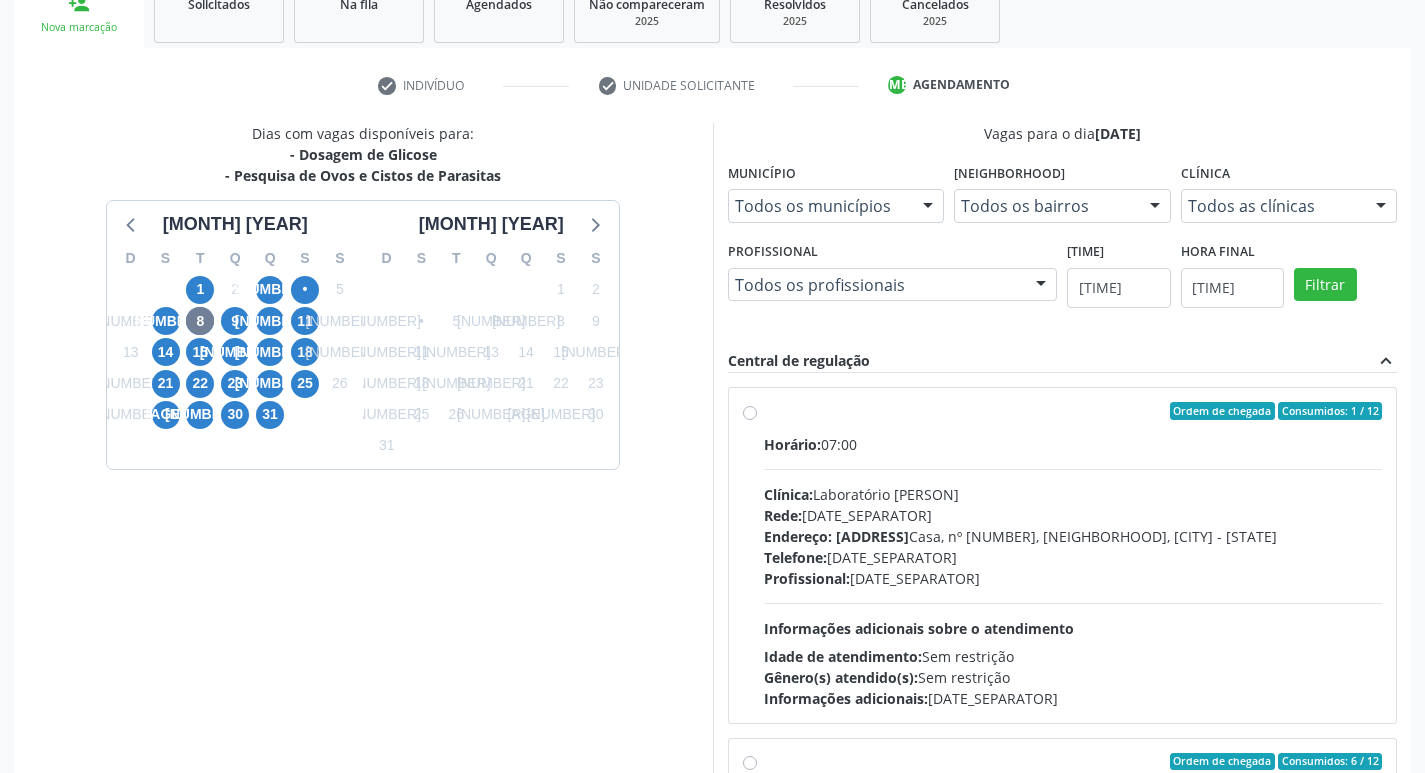 click on "Rede:
--" at bounding box center (1073, 515) 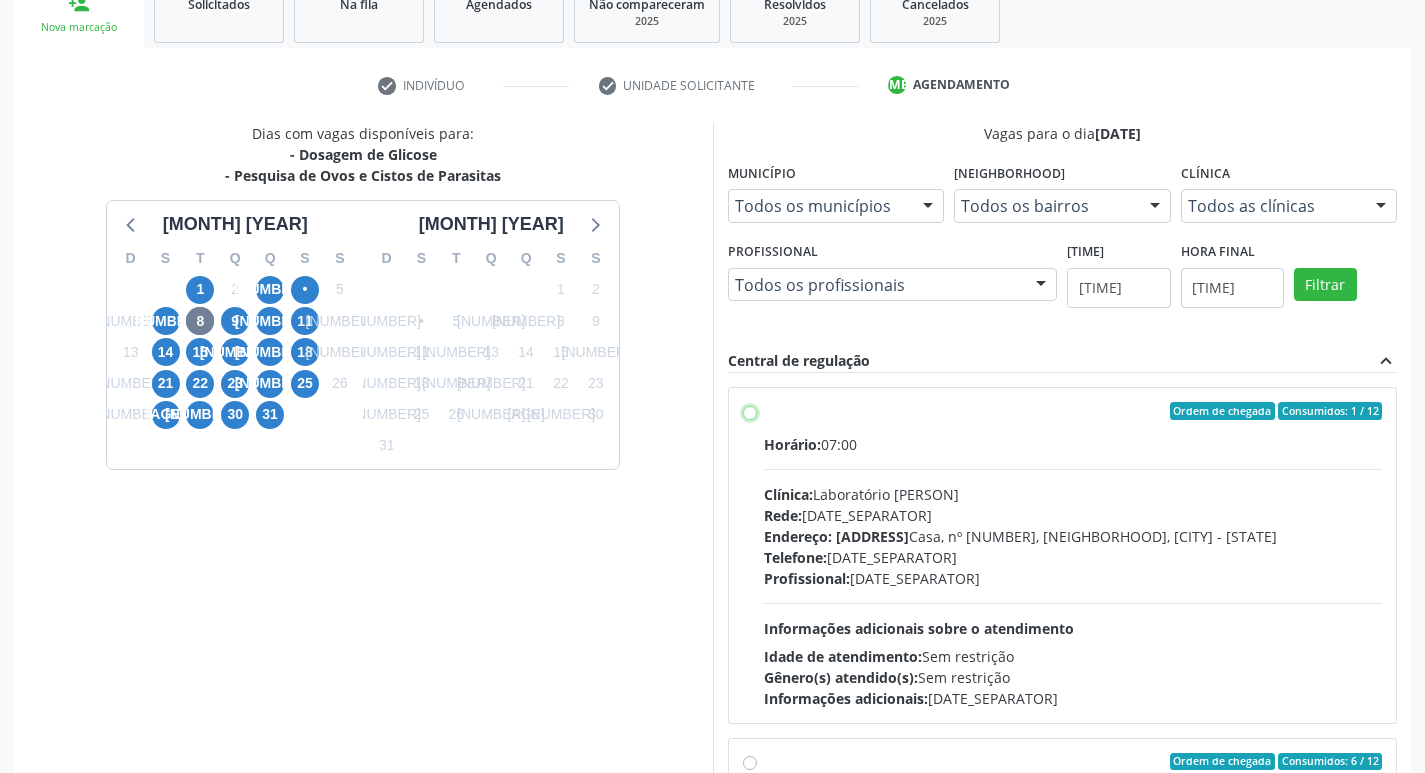 click on "Ordem de chegada
Consumidos: 1 / 12
Horário:   07:00
Clínica:  Laboratorio [NAME]
Rede:
--
Endereço:   Casa, nº 409, N Senhora da Penha, [CITY] - [STATE]
Telefone:   [PHONE]
Profissional:
--
Informações adicionais sobre o atendimento
Idade de atendimento:
Sem restrição
Gênero(s) atendido(s):
Sem restrição
Informações adicionais:
--" at bounding box center [750, 411] 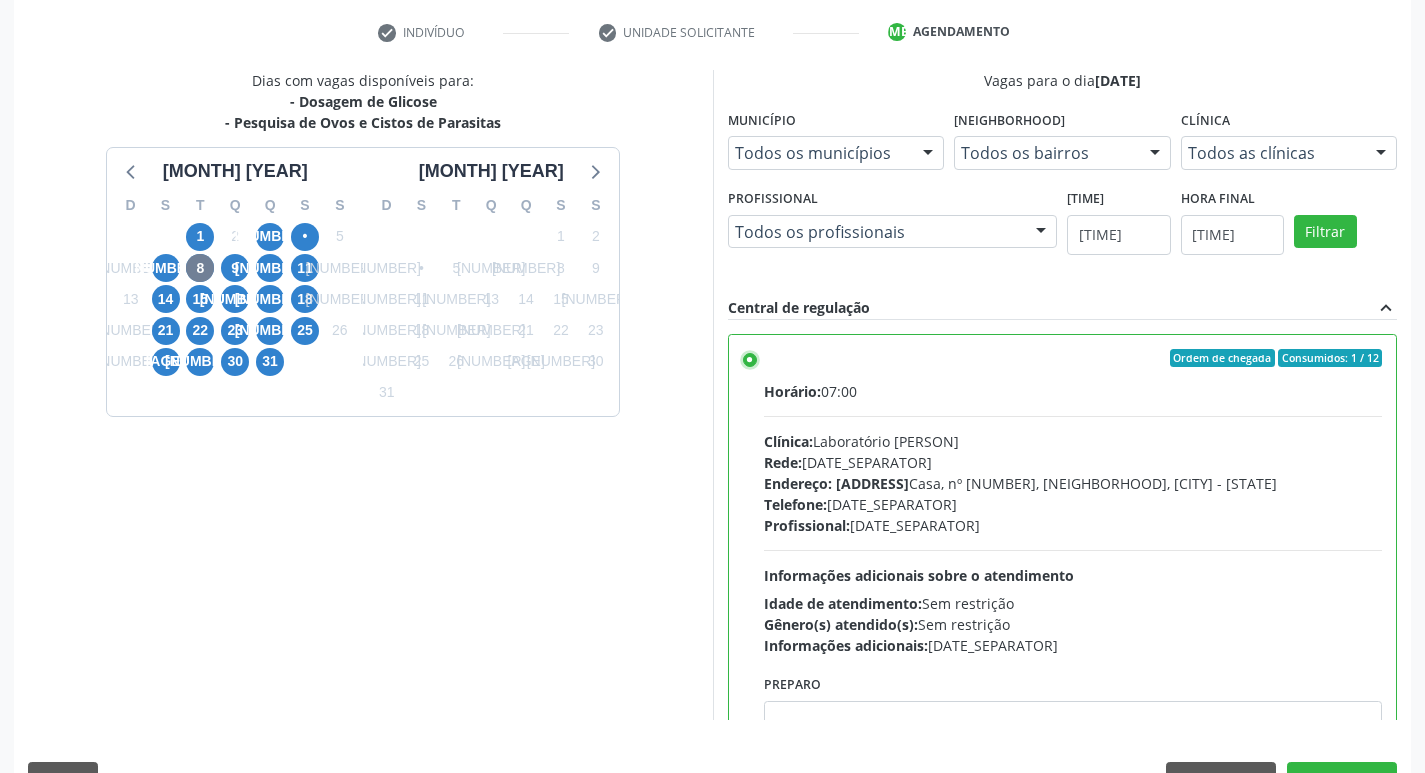 scroll, scrollTop: 422, scrollLeft: 0, axis: vertical 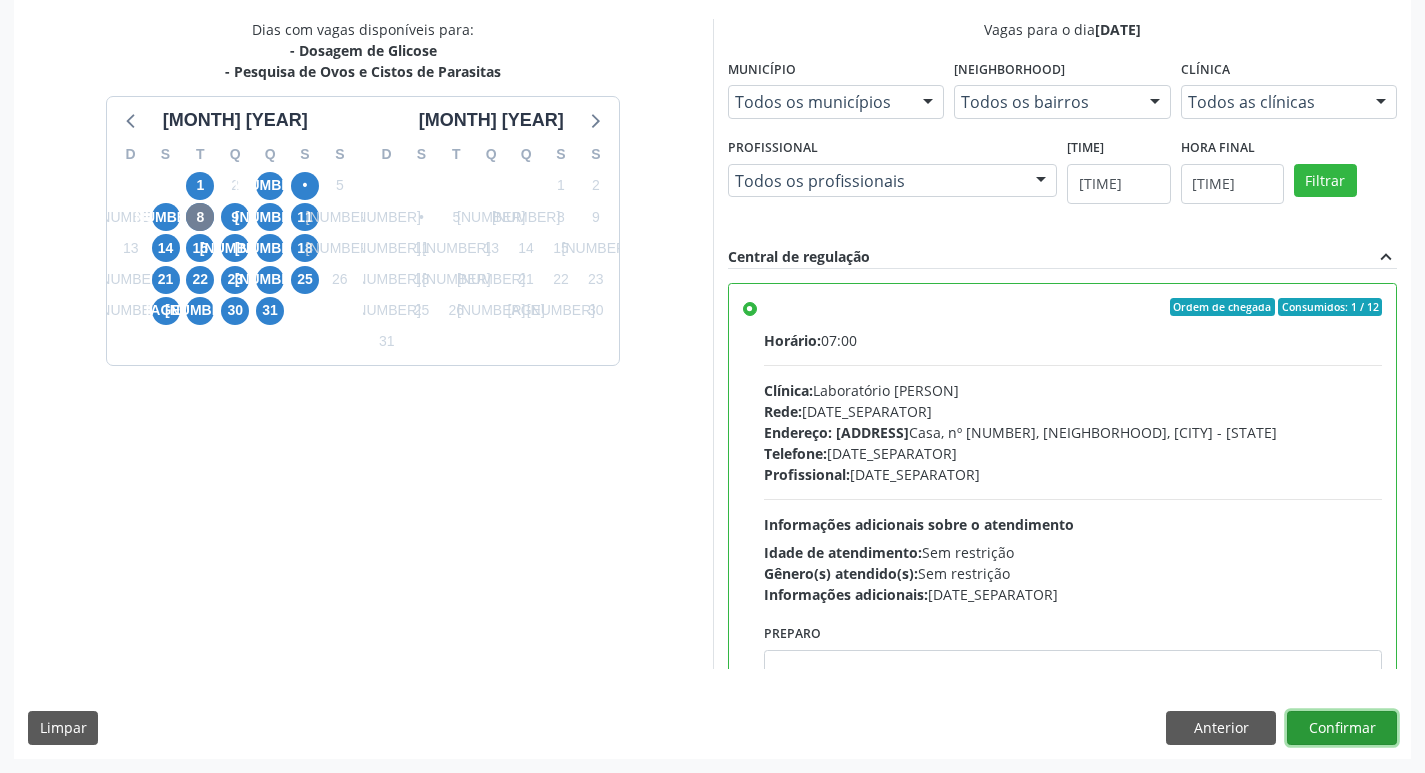 click on "Confirmar" at bounding box center [1342, 728] 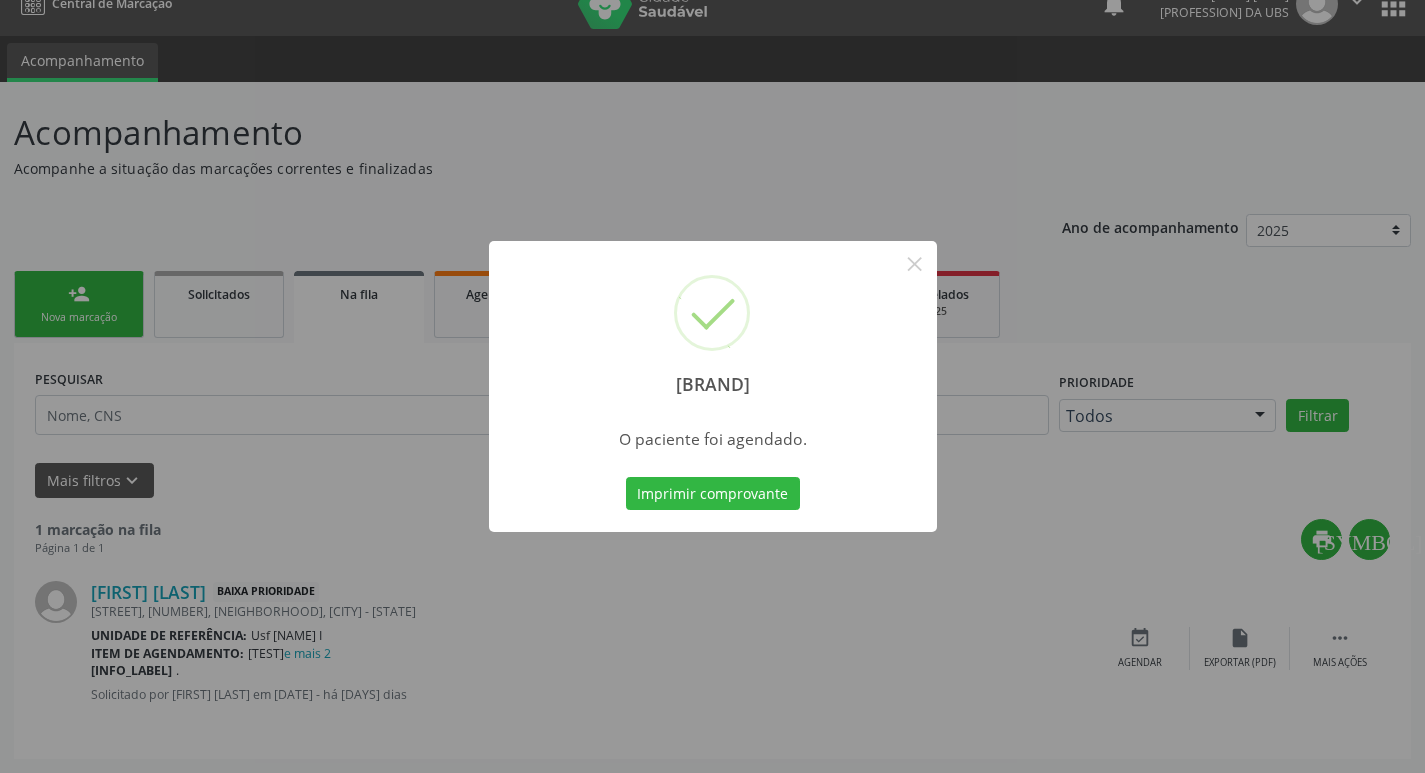 scroll, scrollTop: 0, scrollLeft: 0, axis: both 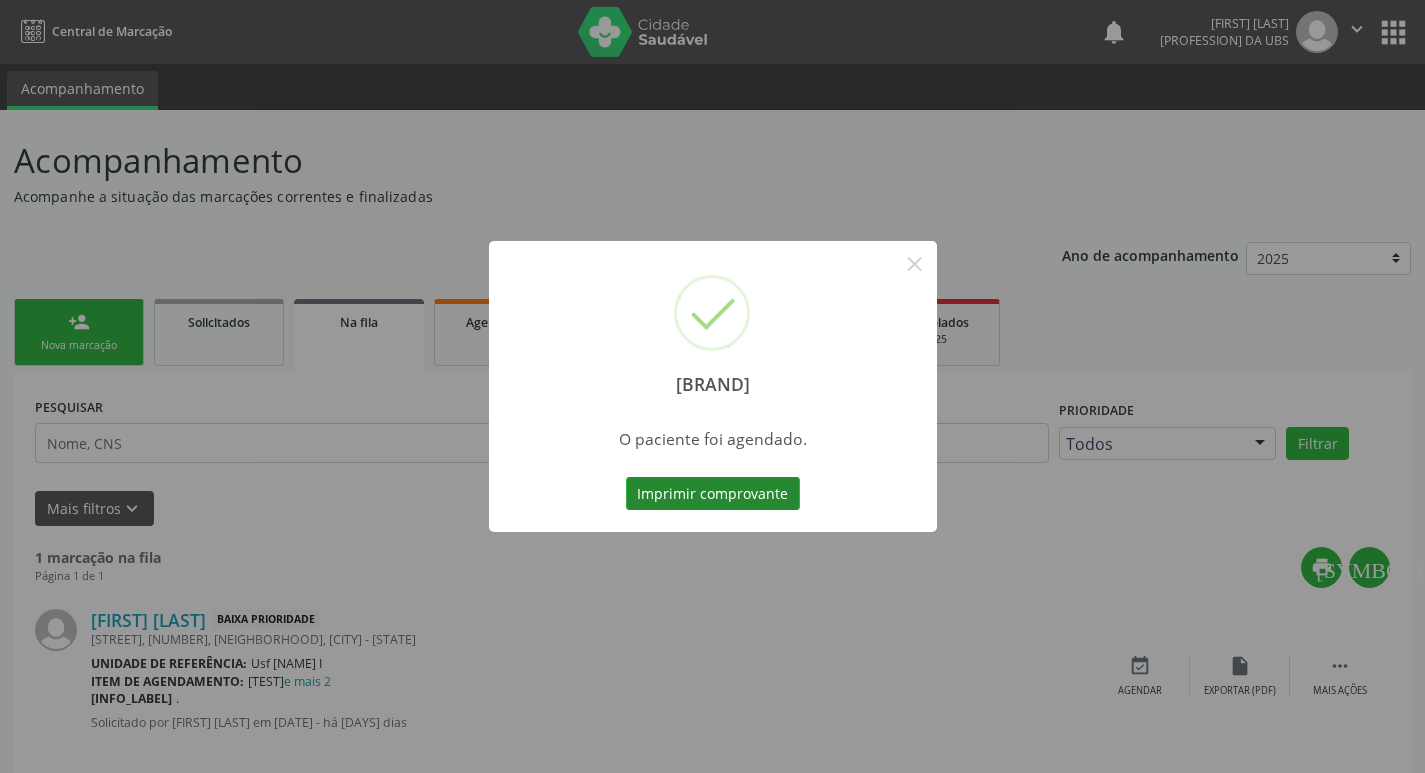 click on "Imprimir comprovante" at bounding box center (713, 494) 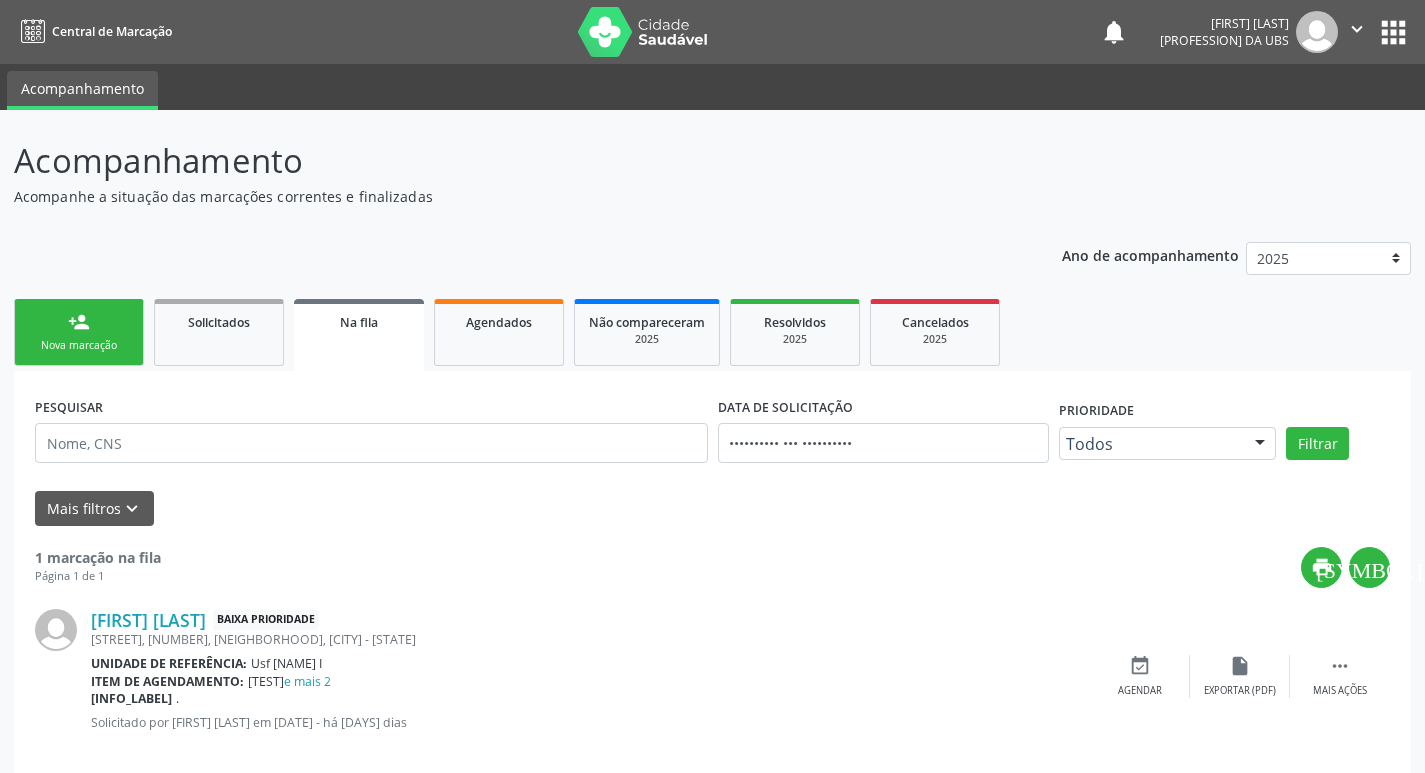 click on "person_add
Nova marcação" at bounding box center [79, 332] 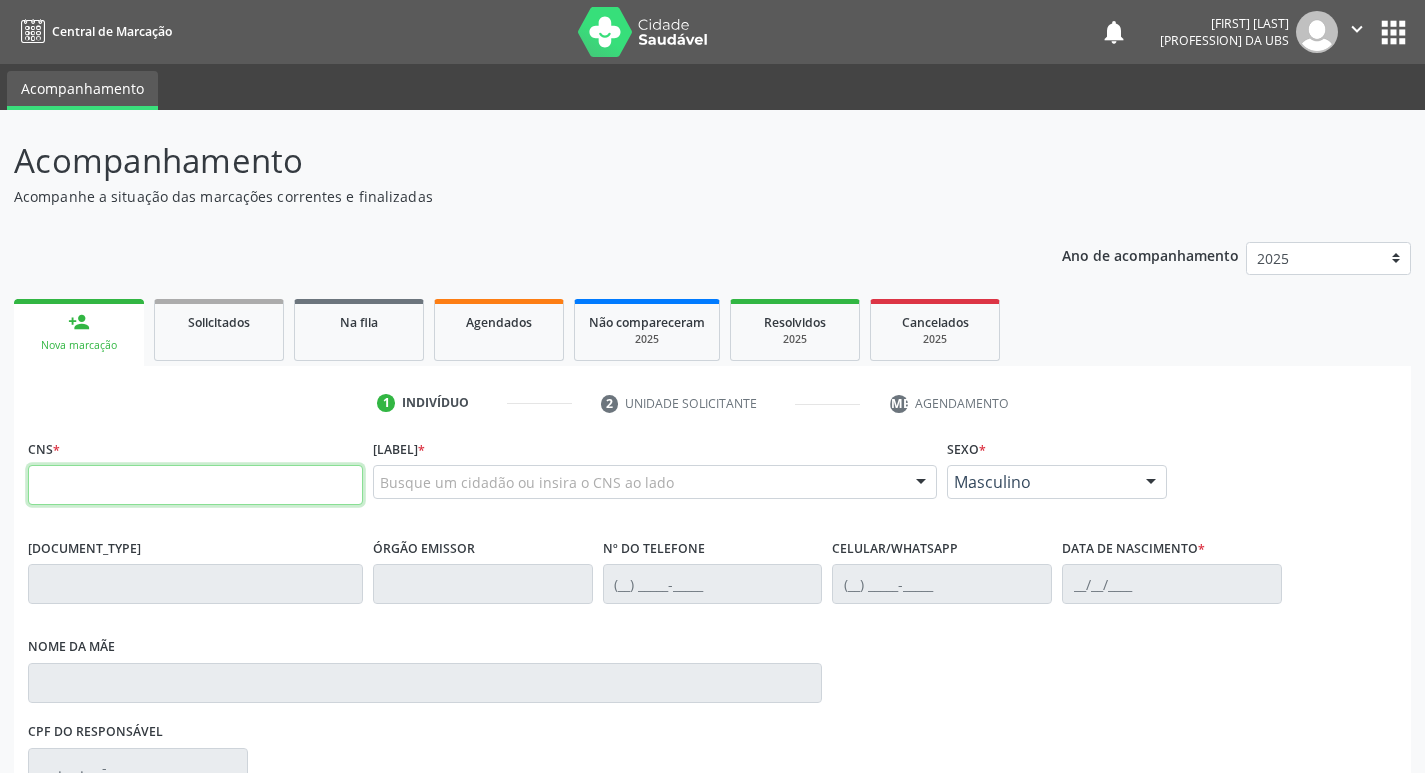 click at bounding box center (195, 485) 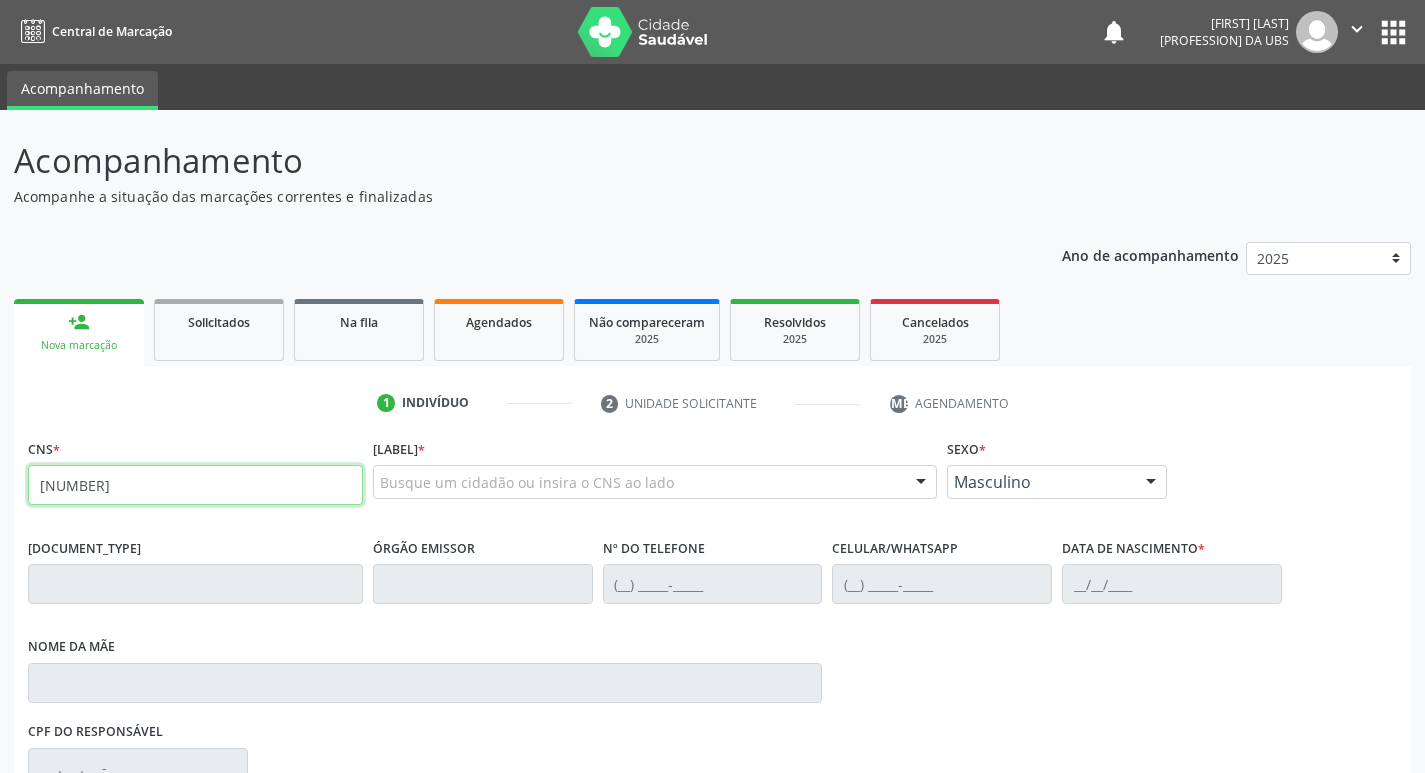 type on "[NUMBER]" 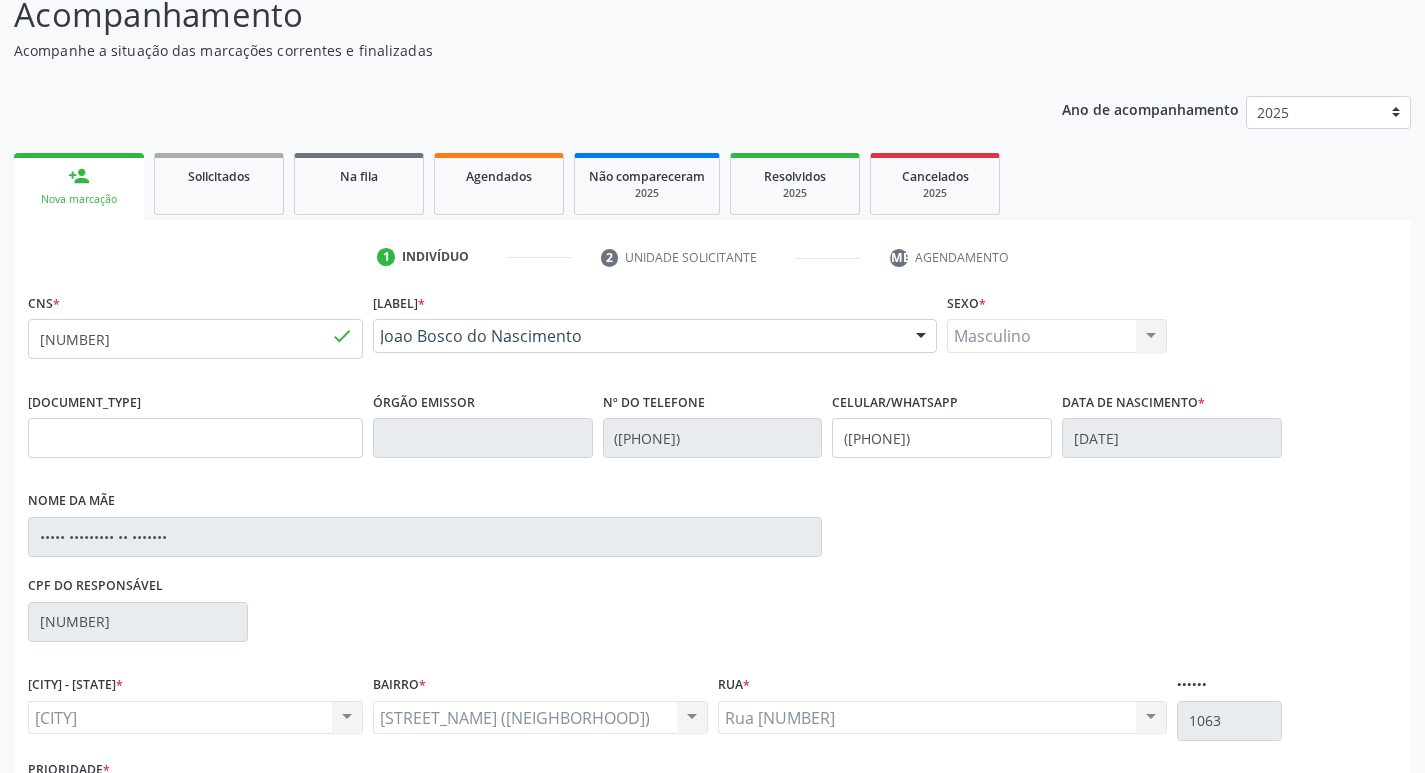 scroll, scrollTop: 297, scrollLeft: 0, axis: vertical 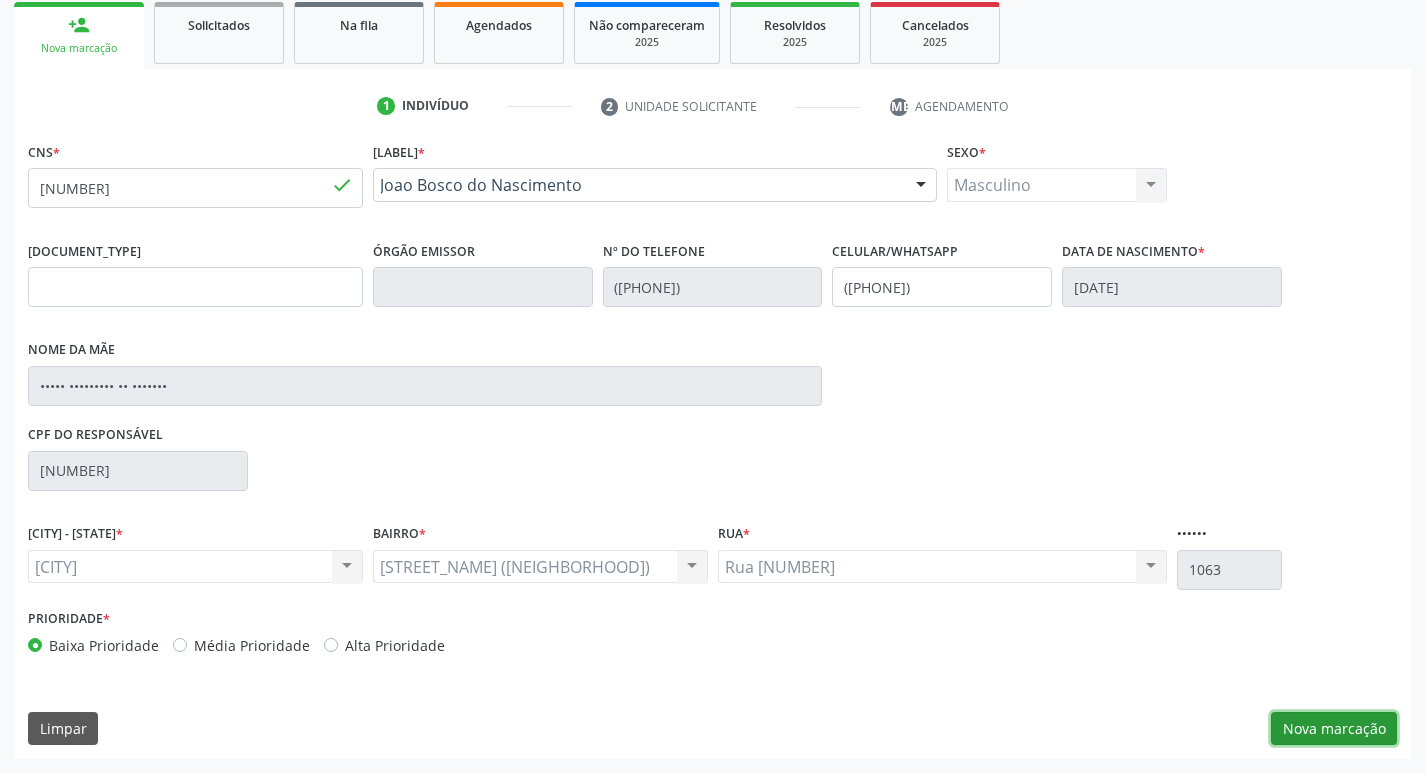 click on "Nova marcação" at bounding box center (1334, 729) 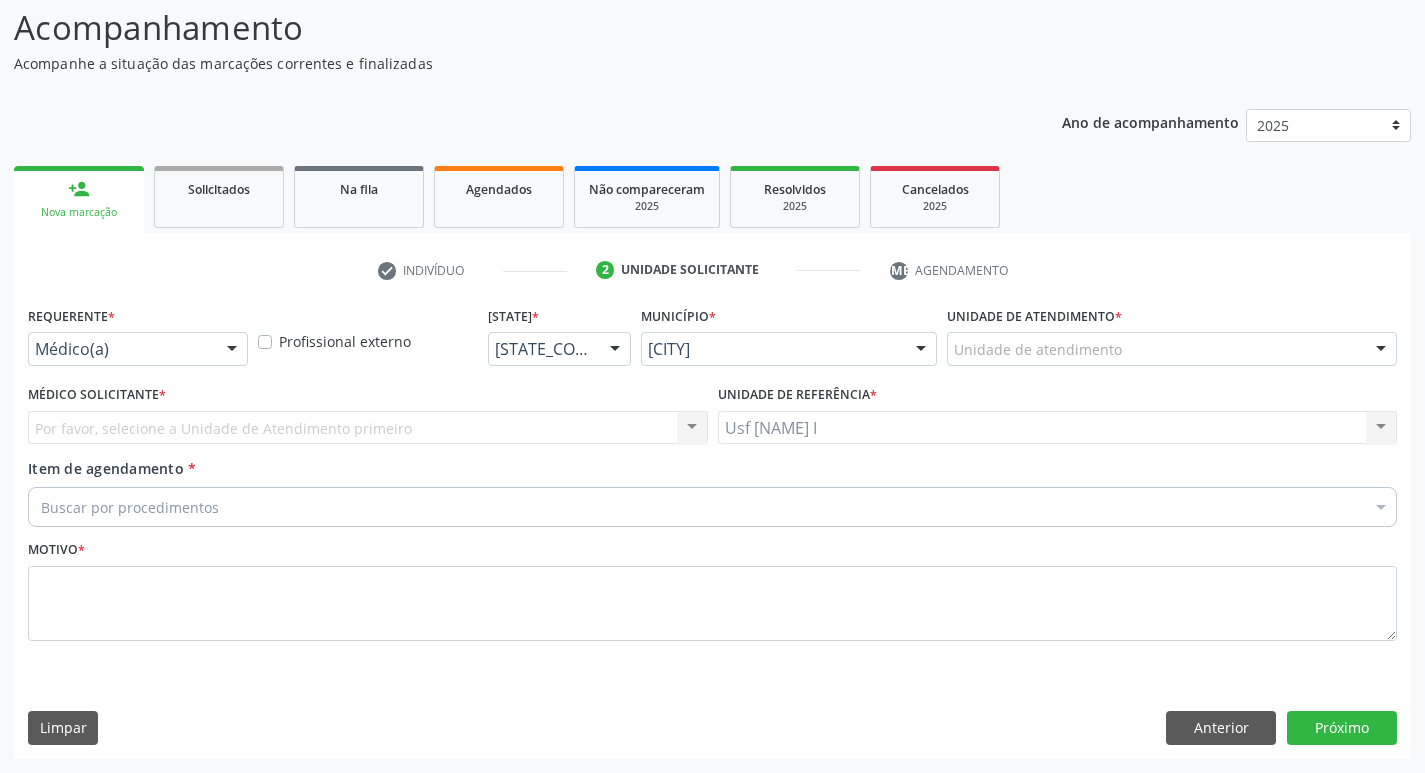 scroll, scrollTop: 133, scrollLeft: 0, axis: vertical 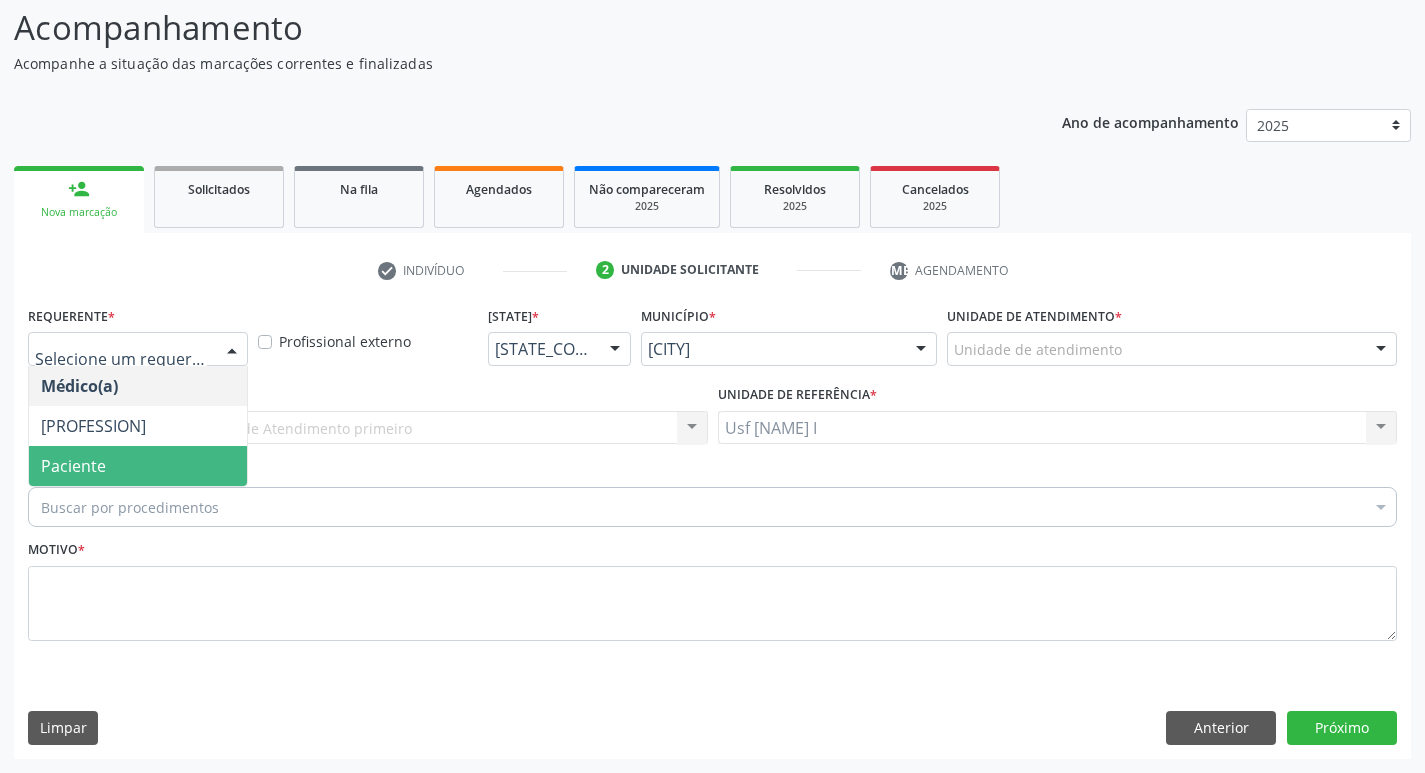 click on "Paciente" at bounding box center (138, 466) 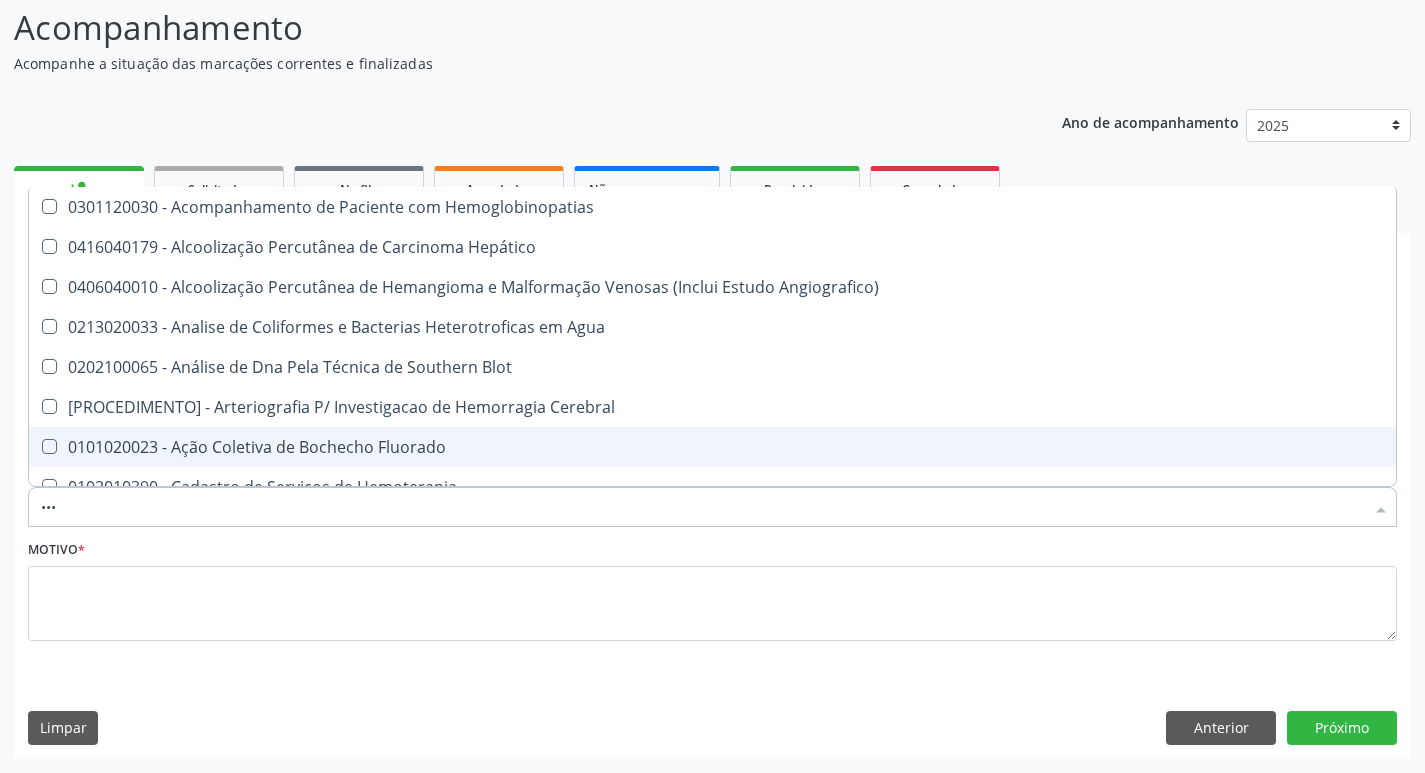 type on "HEMO" 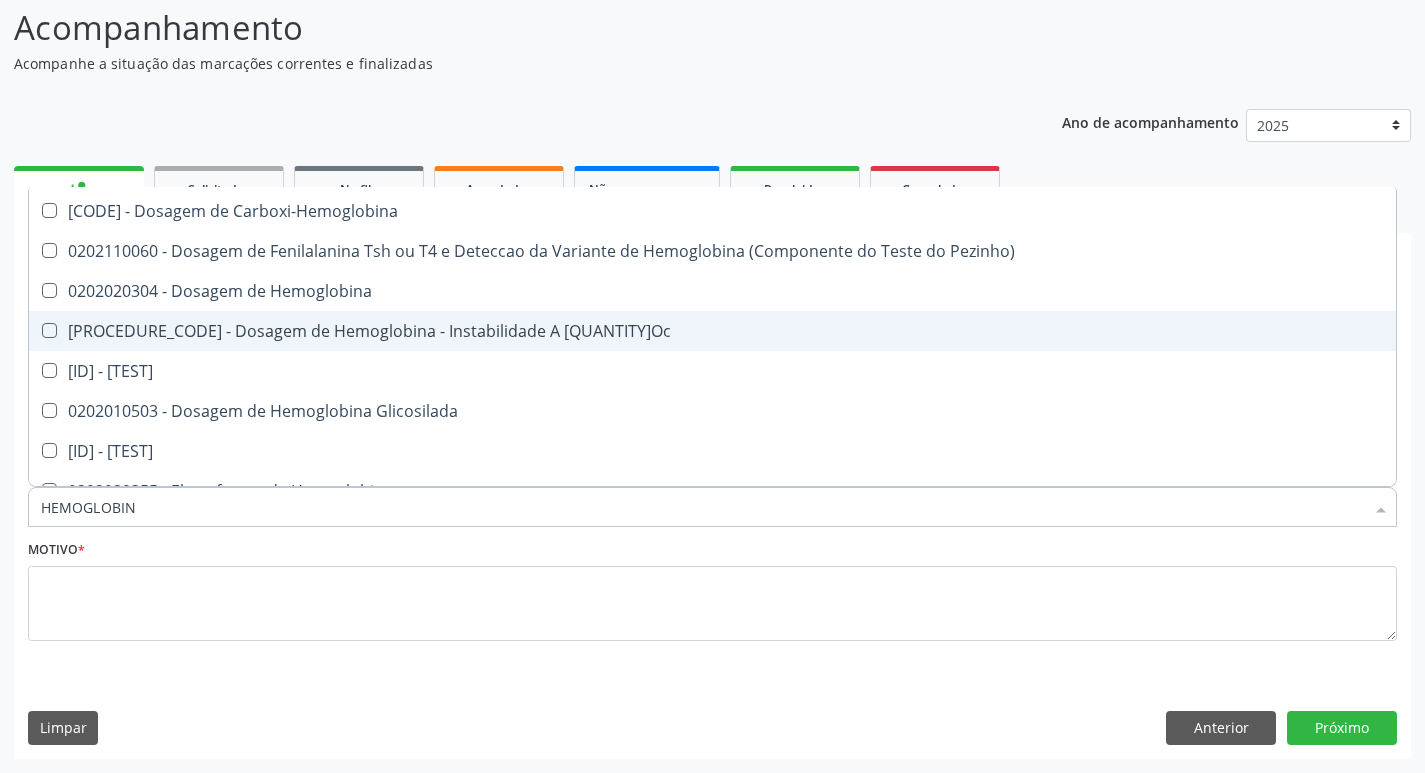 scroll, scrollTop: 200, scrollLeft: 0, axis: vertical 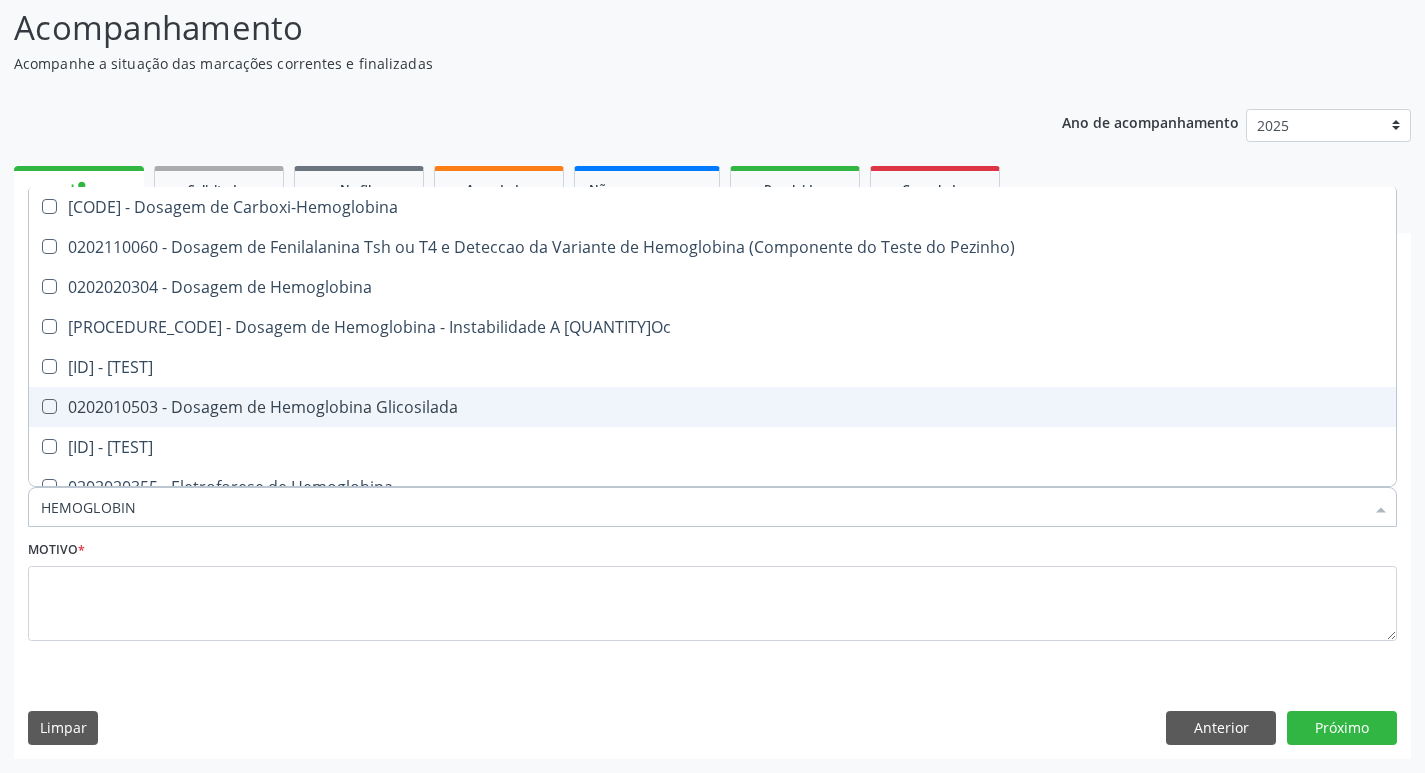 click on "0202010503 - Dosagem de Hemoglobina Glicosilada" at bounding box center [712, 407] 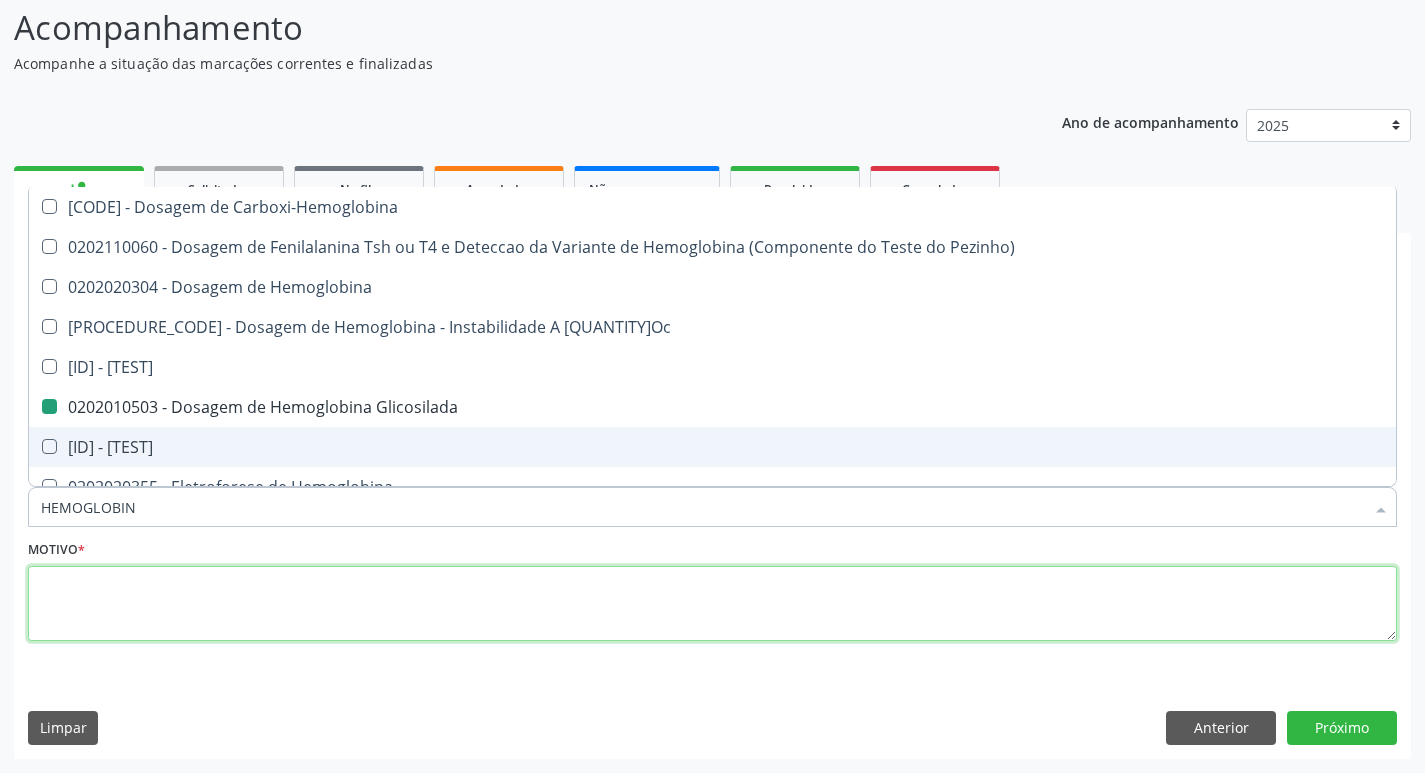 click at bounding box center (712, 604) 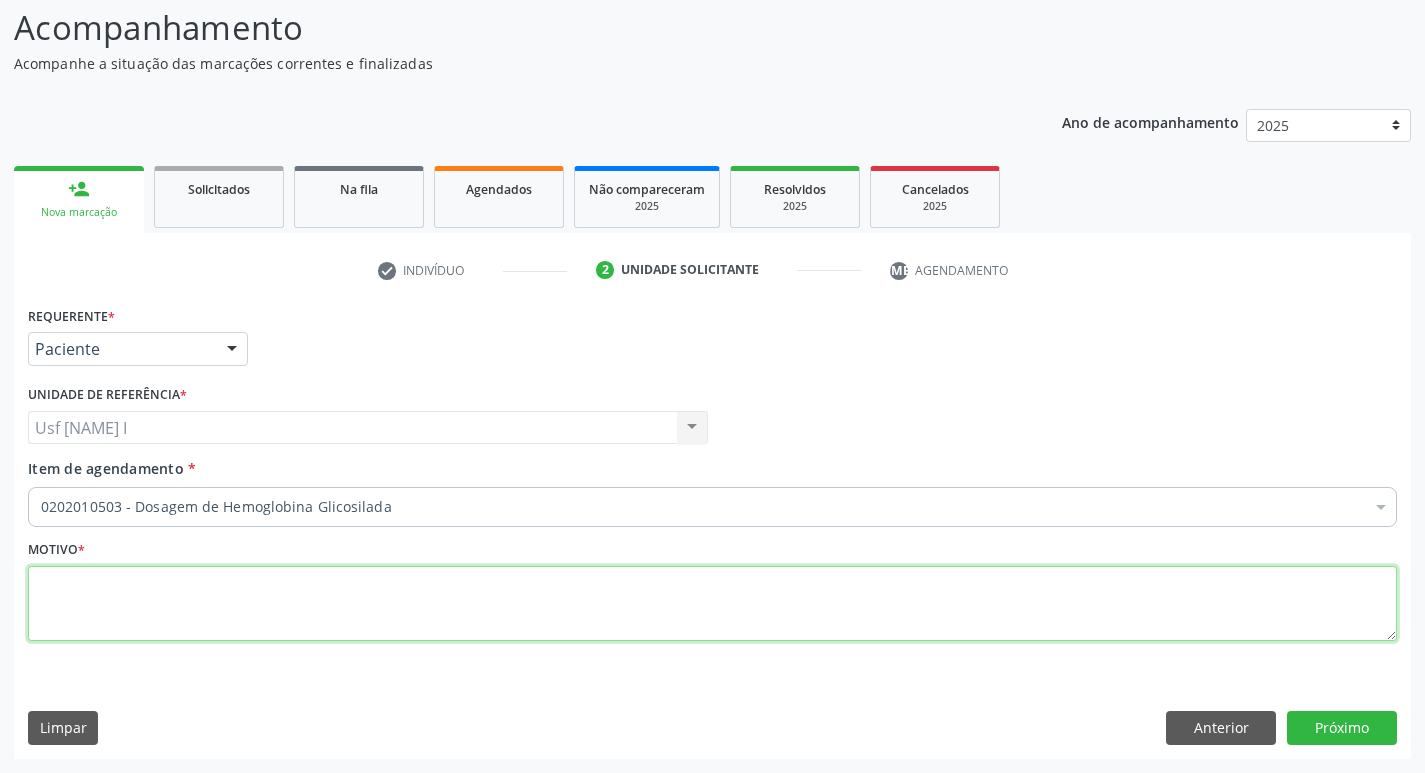 scroll, scrollTop: 0, scrollLeft: 0, axis: both 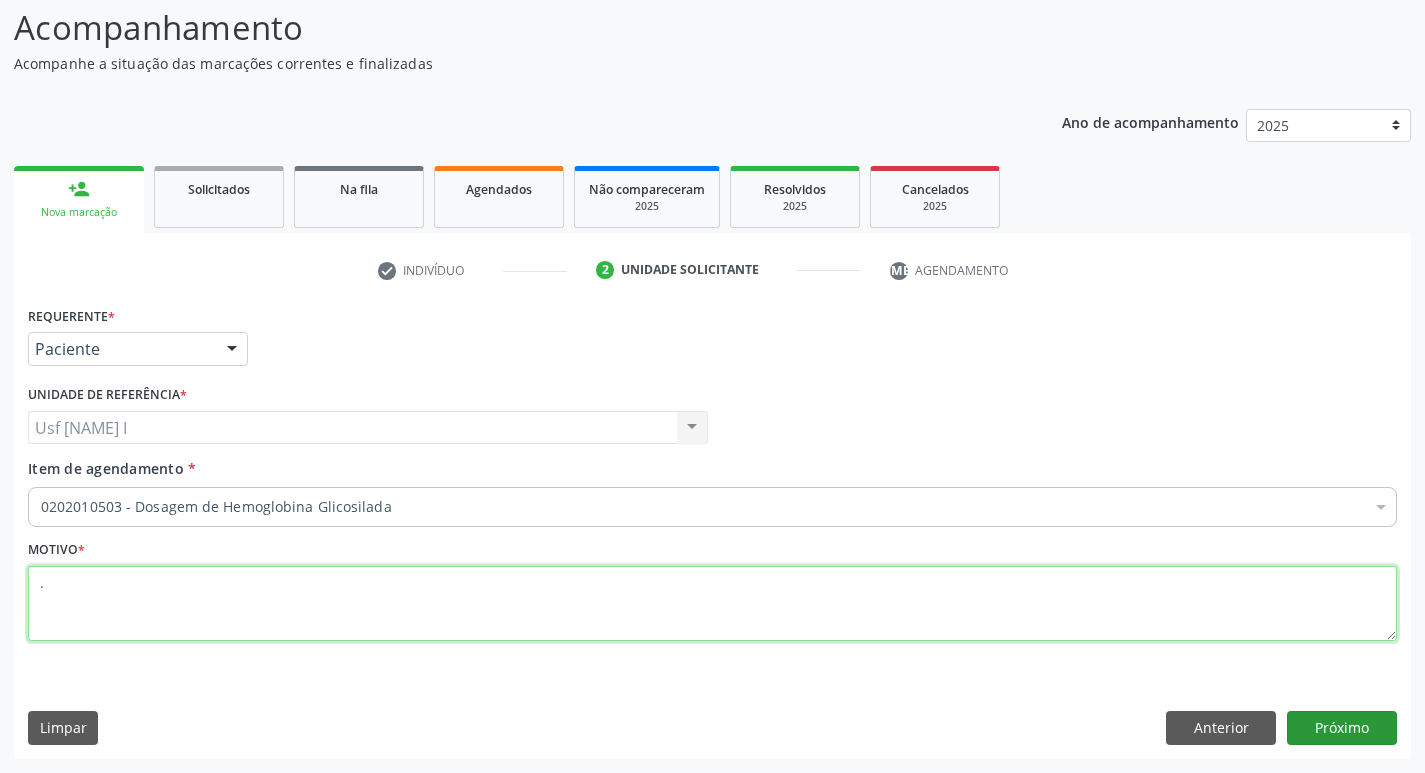 type on "." 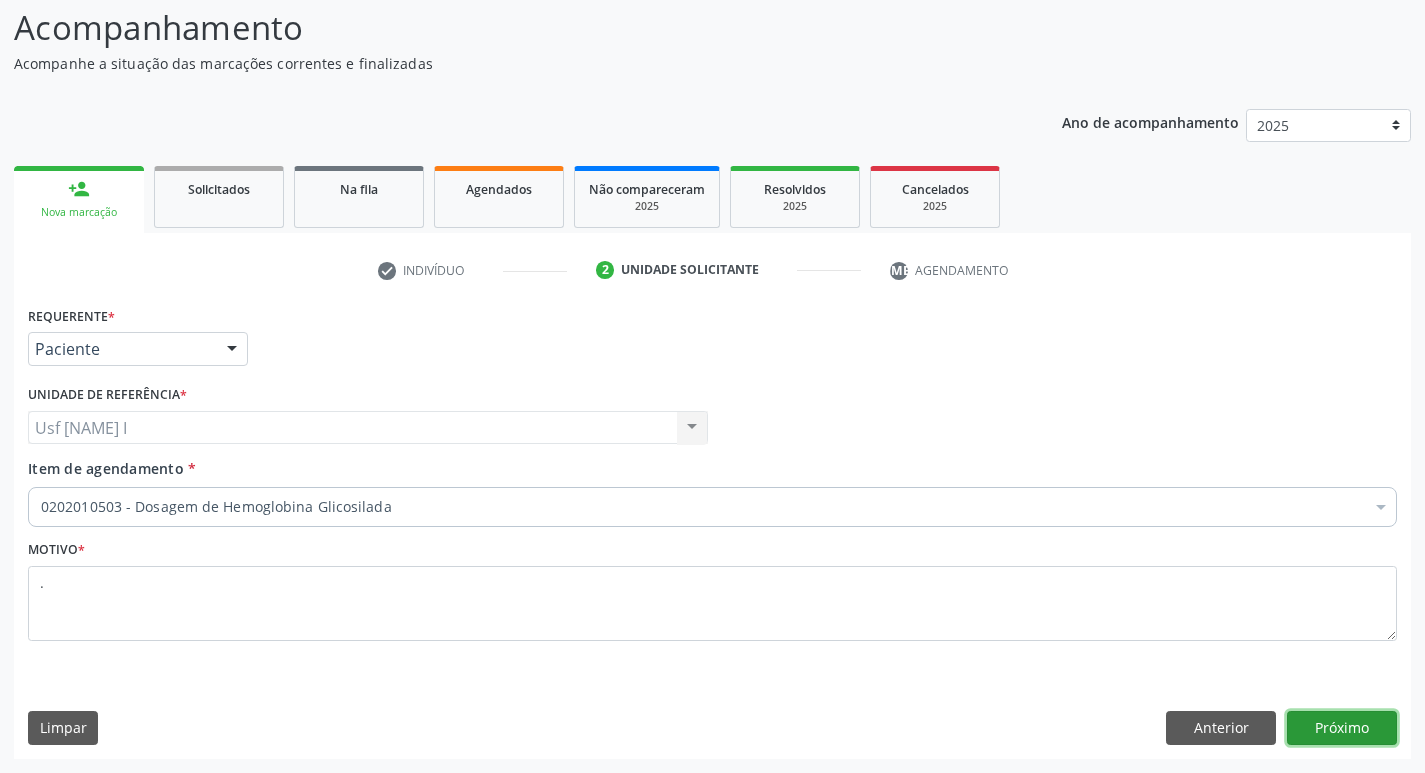 click on "Próximo" at bounding box center (1342, 728) 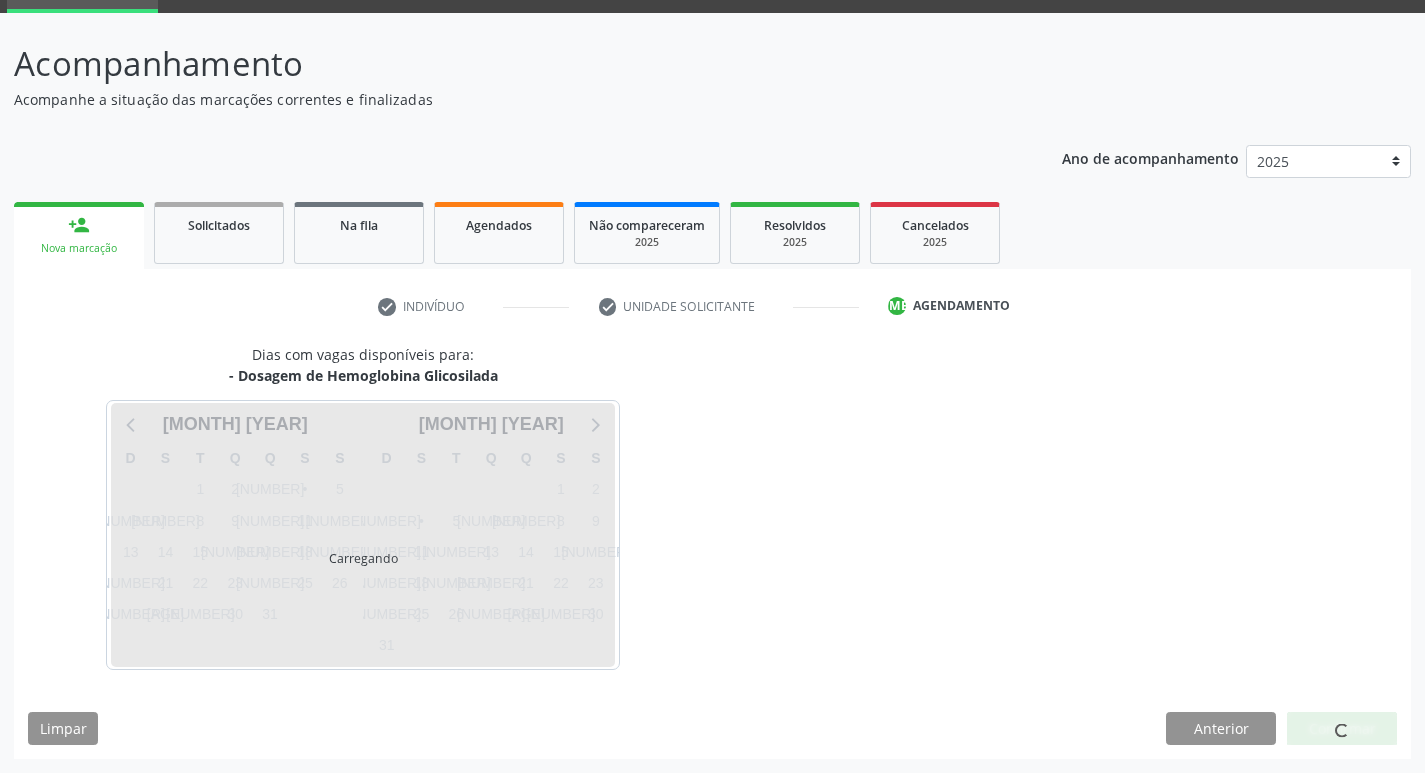 scroll, scrollTop: 97, scrollLeft: 0, axis: vertical 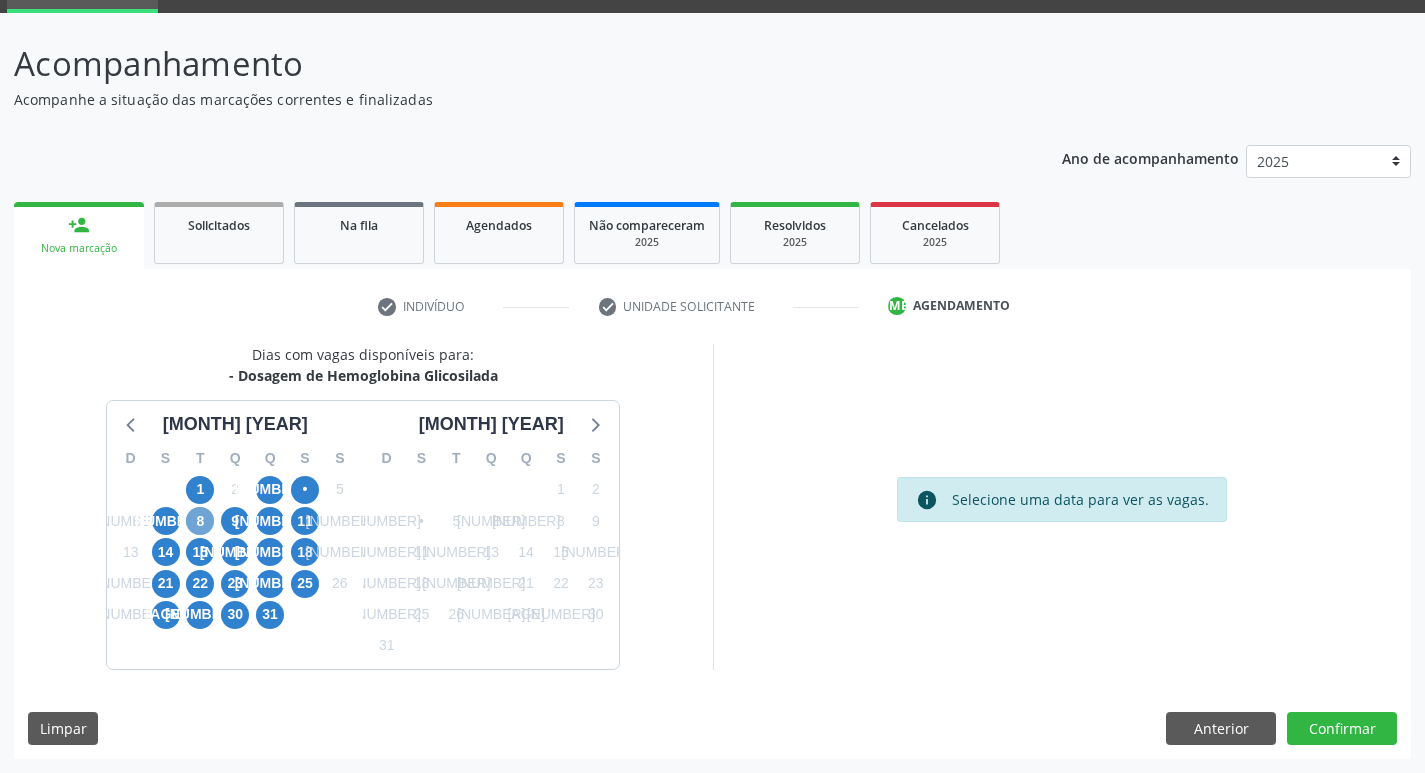 click on "8" at bounding box center [200, 521] 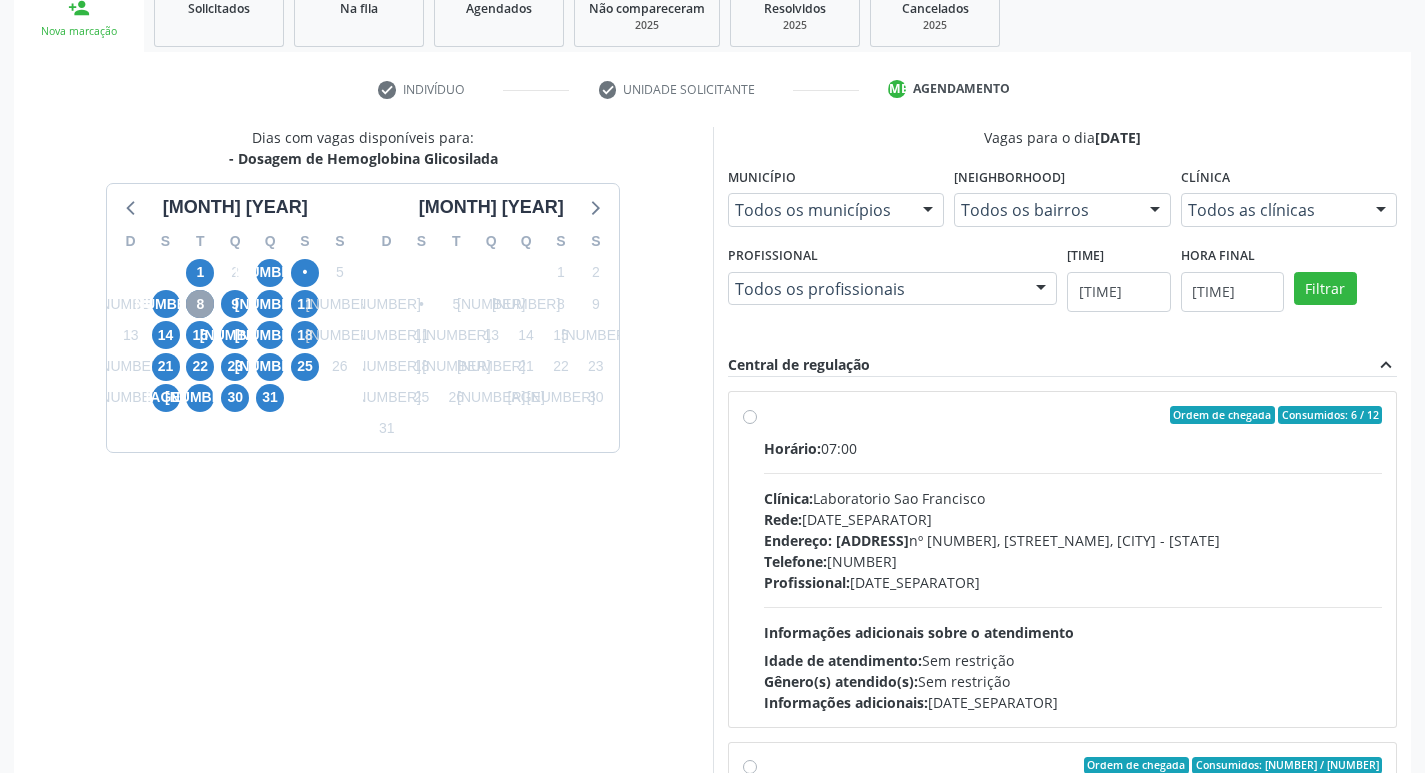 scroll, scrollTop: 364, scrollLeft: 0, axis: vertical 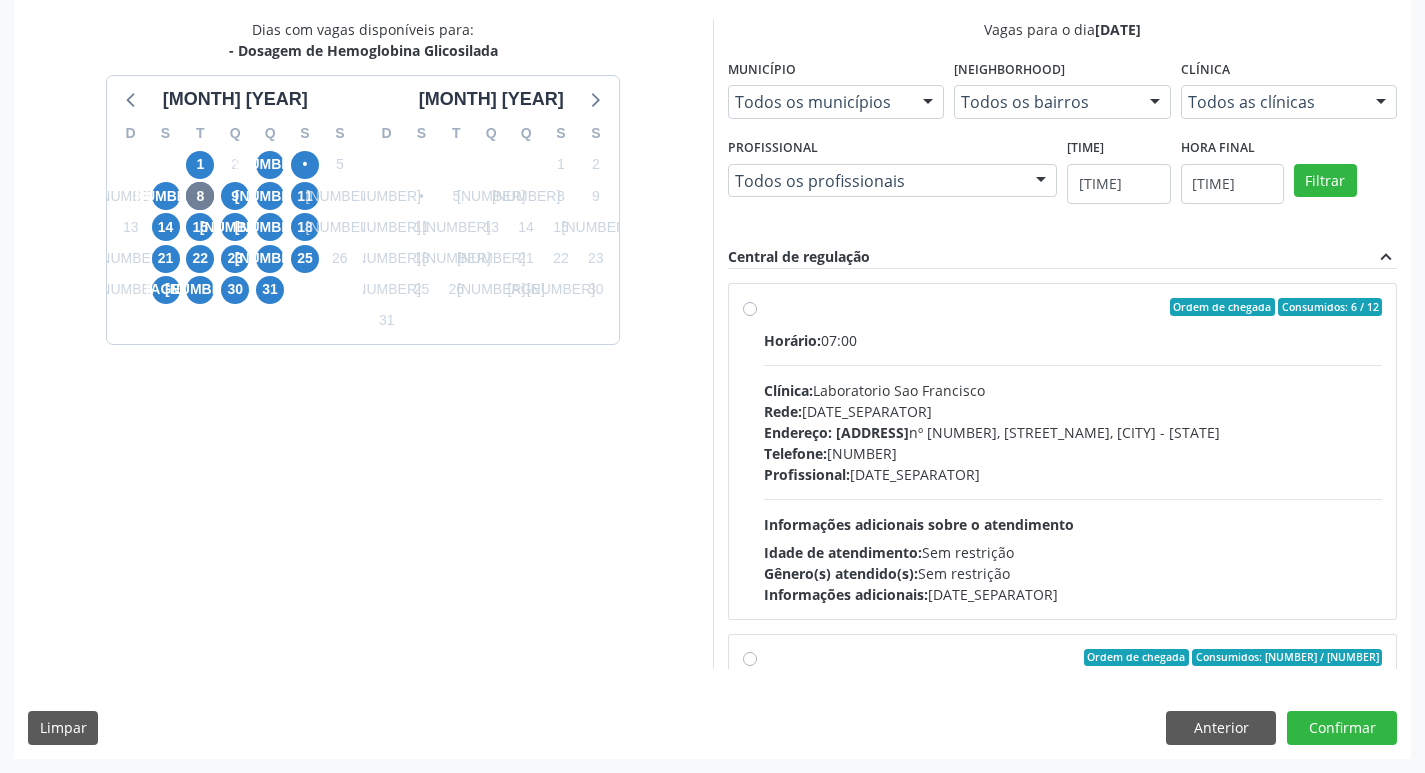 click on "Profissional:
--" at bounding box center (1073, 474) 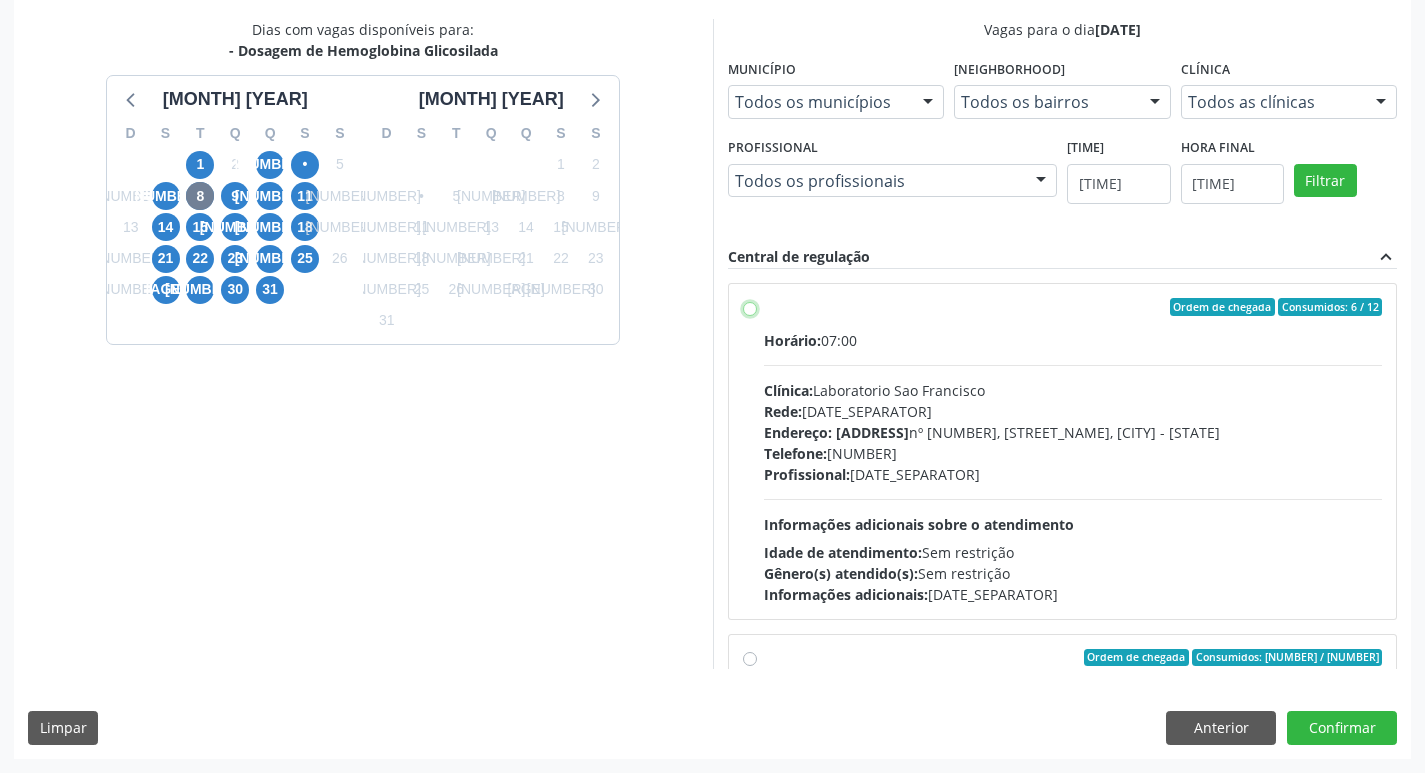 click on "Ordem de chegada
Consumidos: 6 / 12
Horário:   [TIME]
Clínica:  [CLINIC_NAME]
Rede:
--
Endereço:   nº 384, [NEIGHBORHOOD], [CITY] - [STATE]
Telefone:   [PHONE]
Profissional:
--
Informações adicionais sobre o atendimento
Idade de atendimento:
Sem restrição
Gênero(s) atendido(s):
Sem restrição
Informações adicionais:
--" at bounding box center (750, 307) 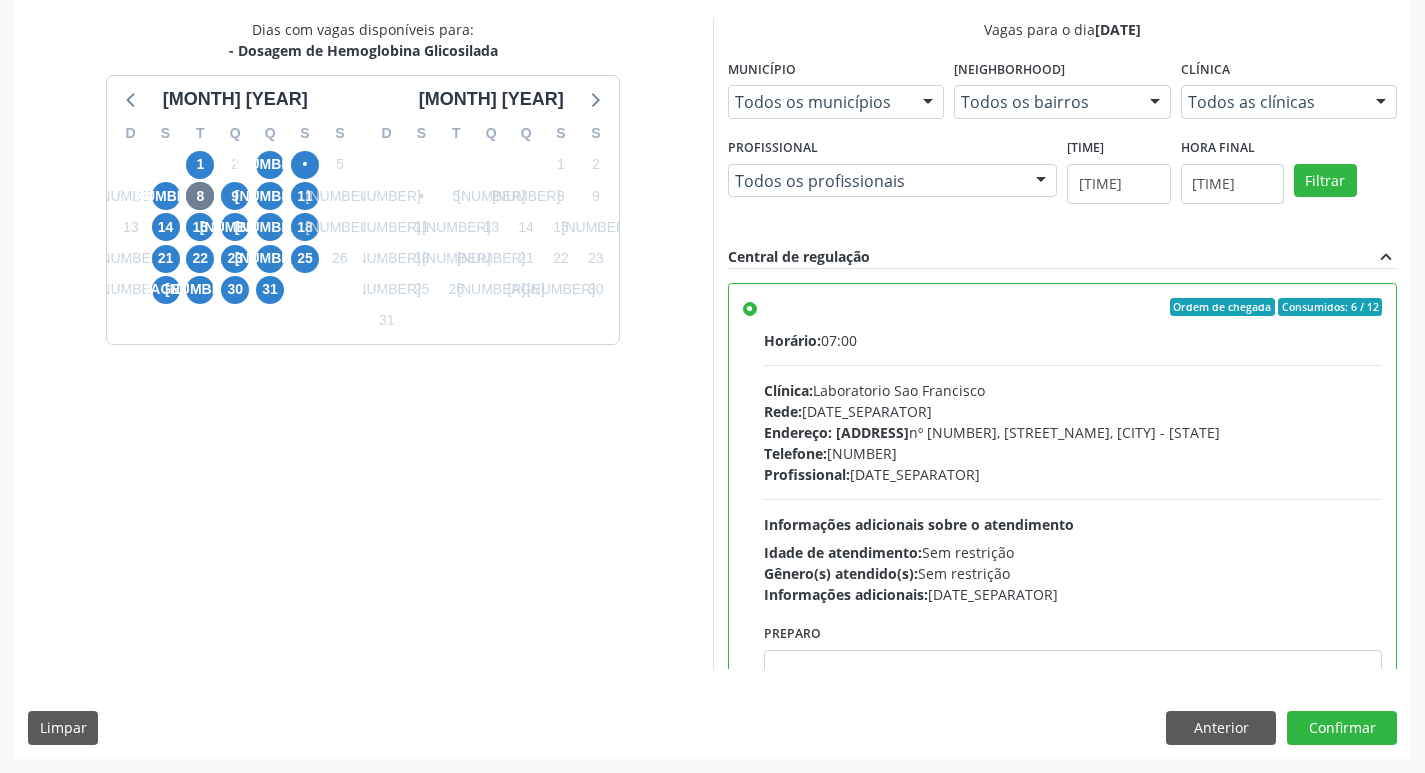 click on "Profissional:
--" at bounding box center [1073, 474] 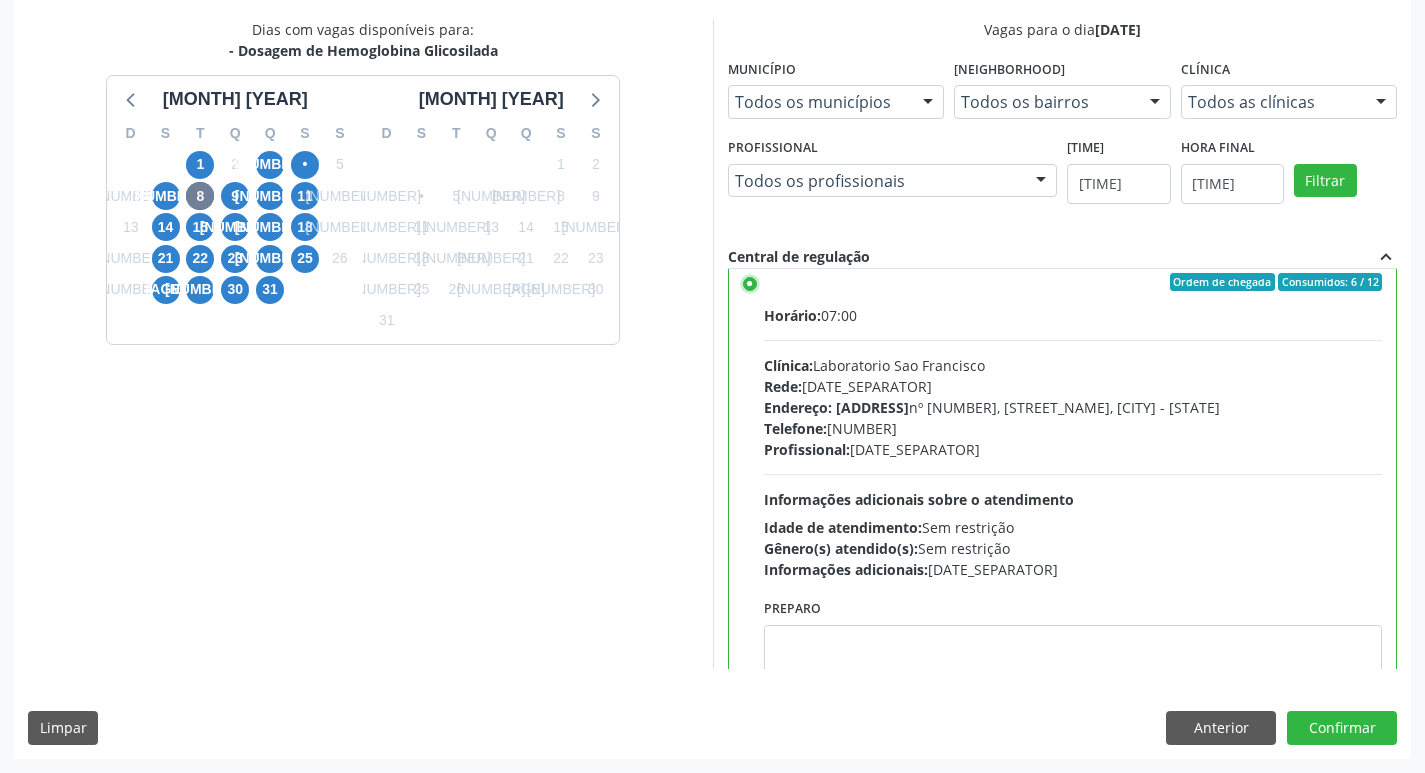 scroll, scrollTop: 0, scrollLeft: 0, axis: both 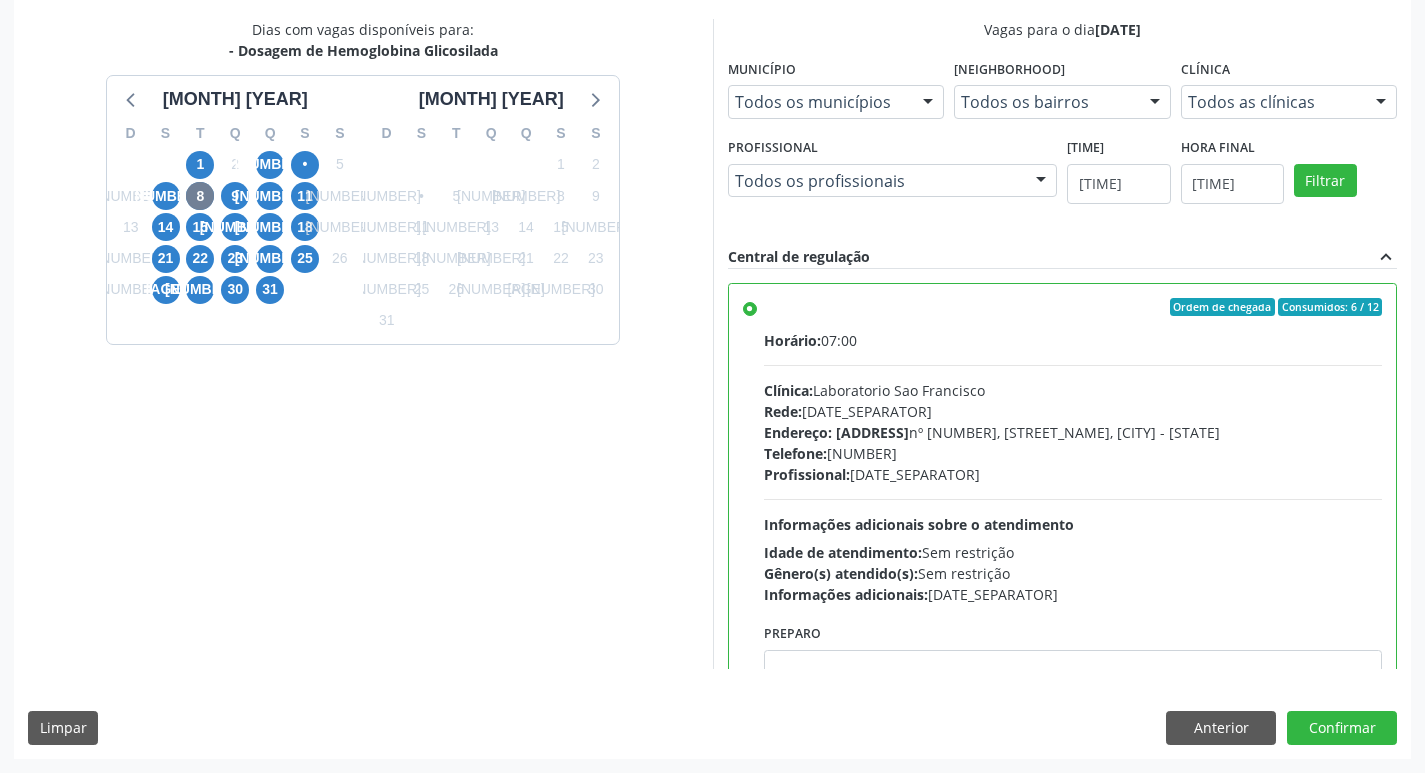 click on "8" at bounding box center (200, 196) 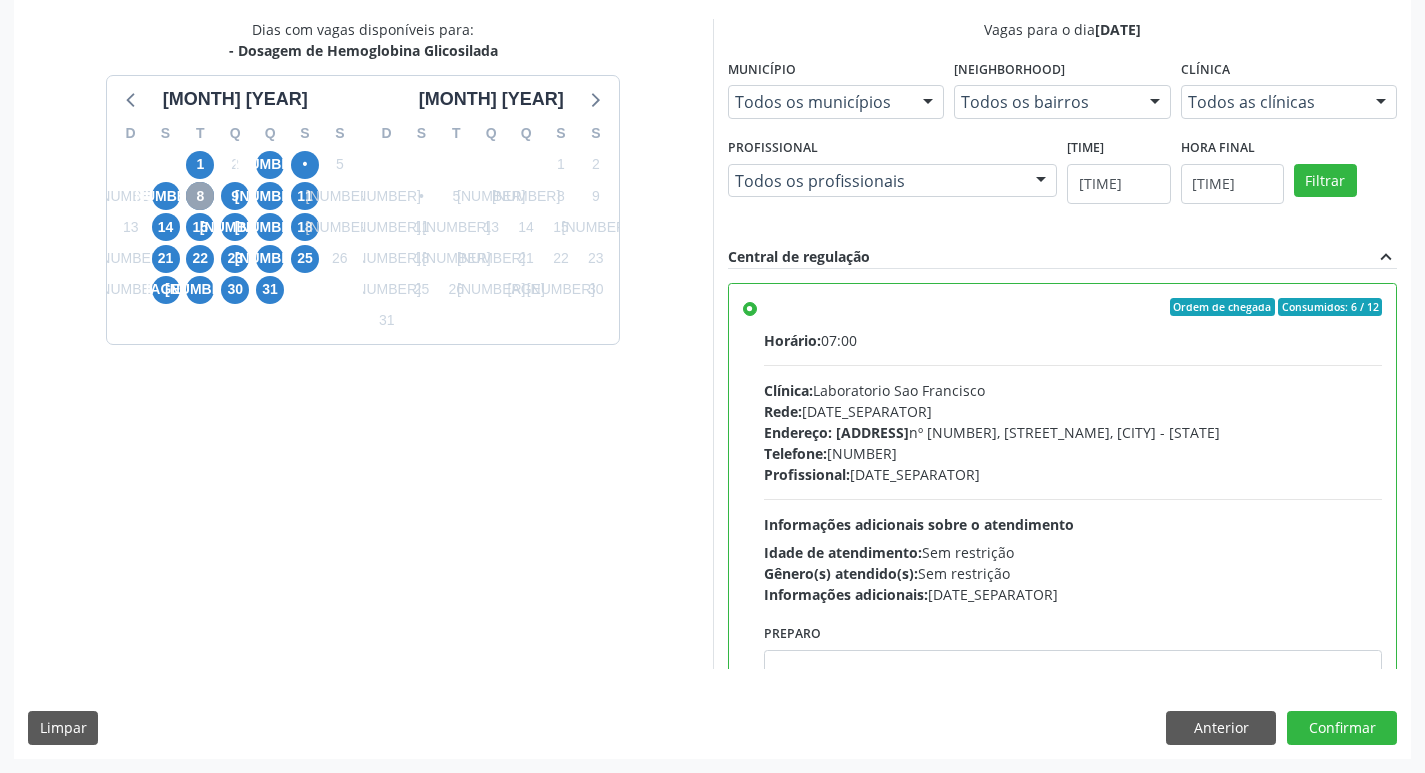 click on "8" at bounding box center [200, 196] 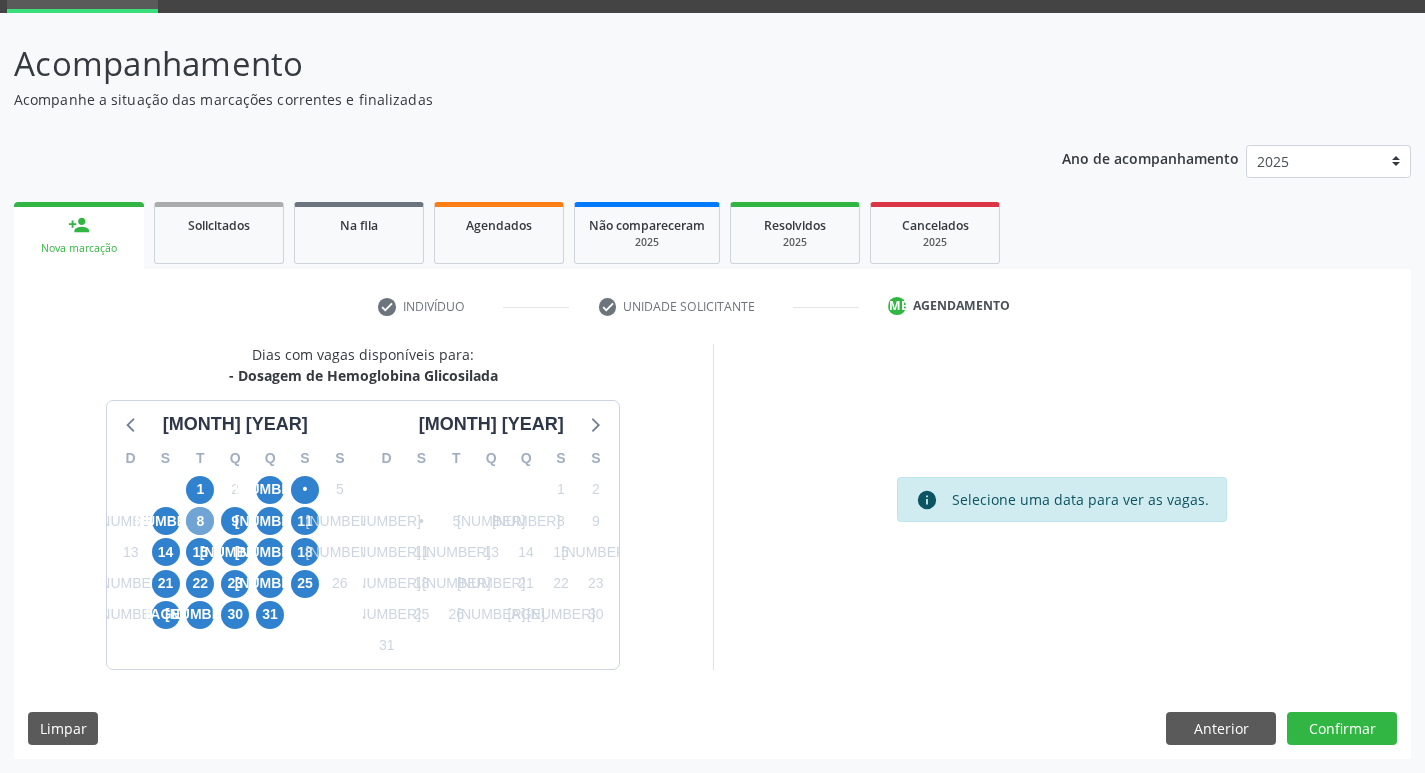 scroll, scrollTop: 97, scrollLeft: 0, axis: vertical 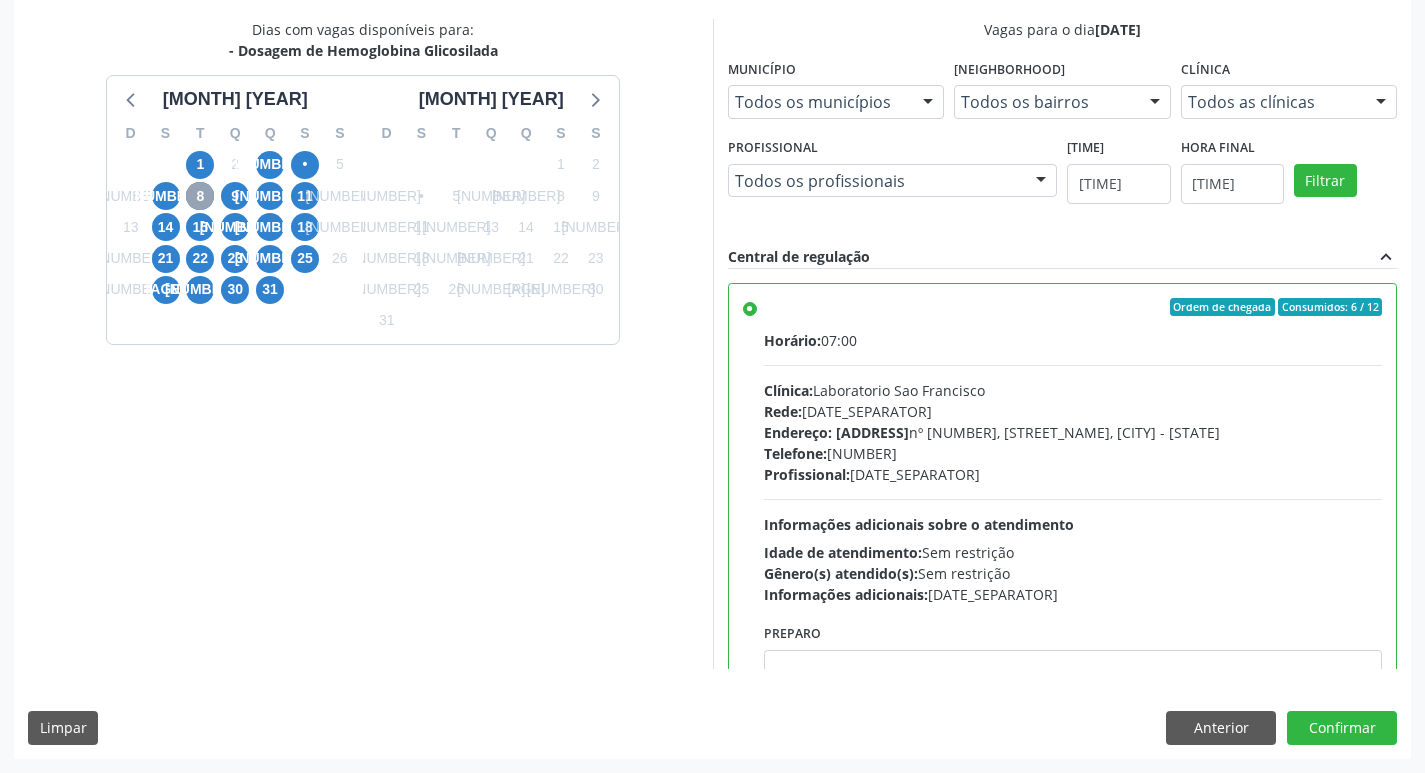 click on "8" at bounding box center (200, 196) 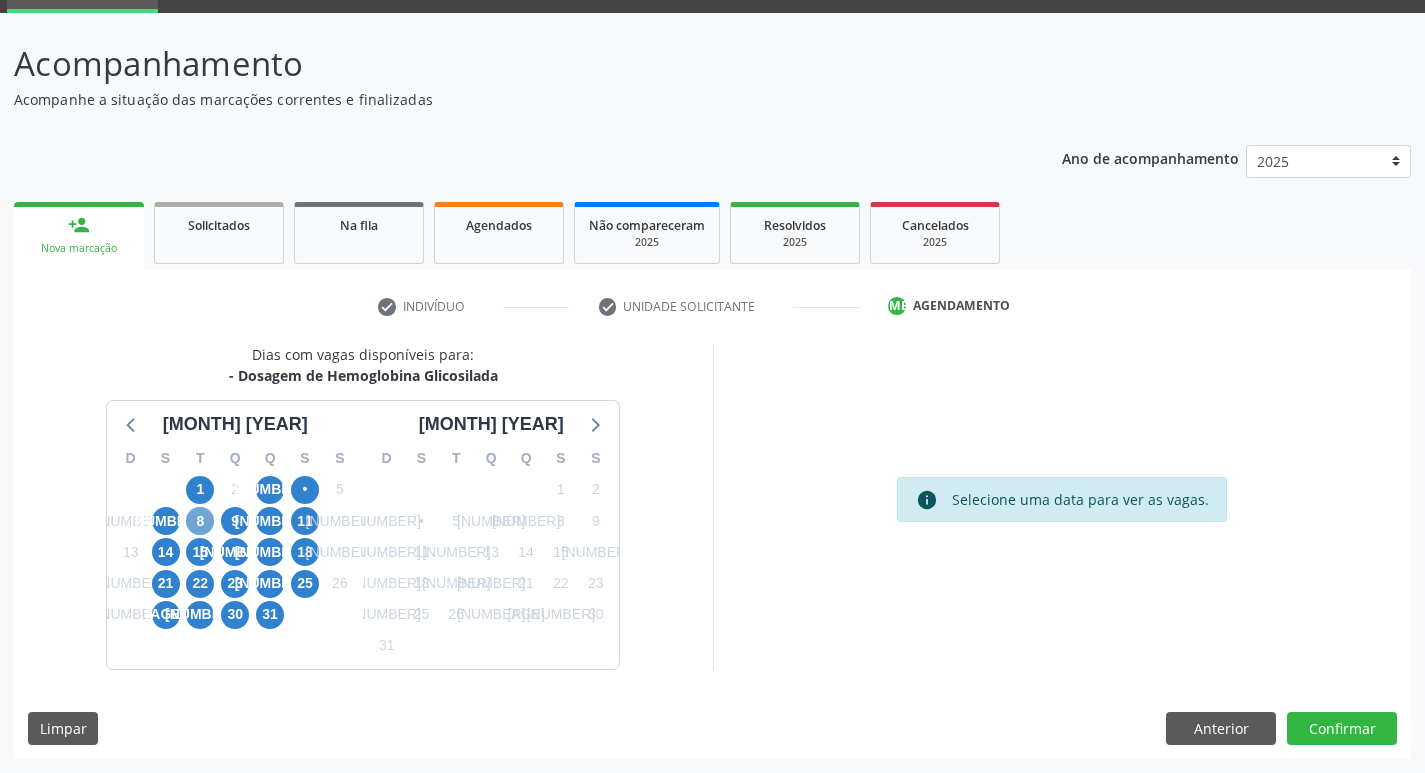 click on "8" at bounding box center [200, 521] 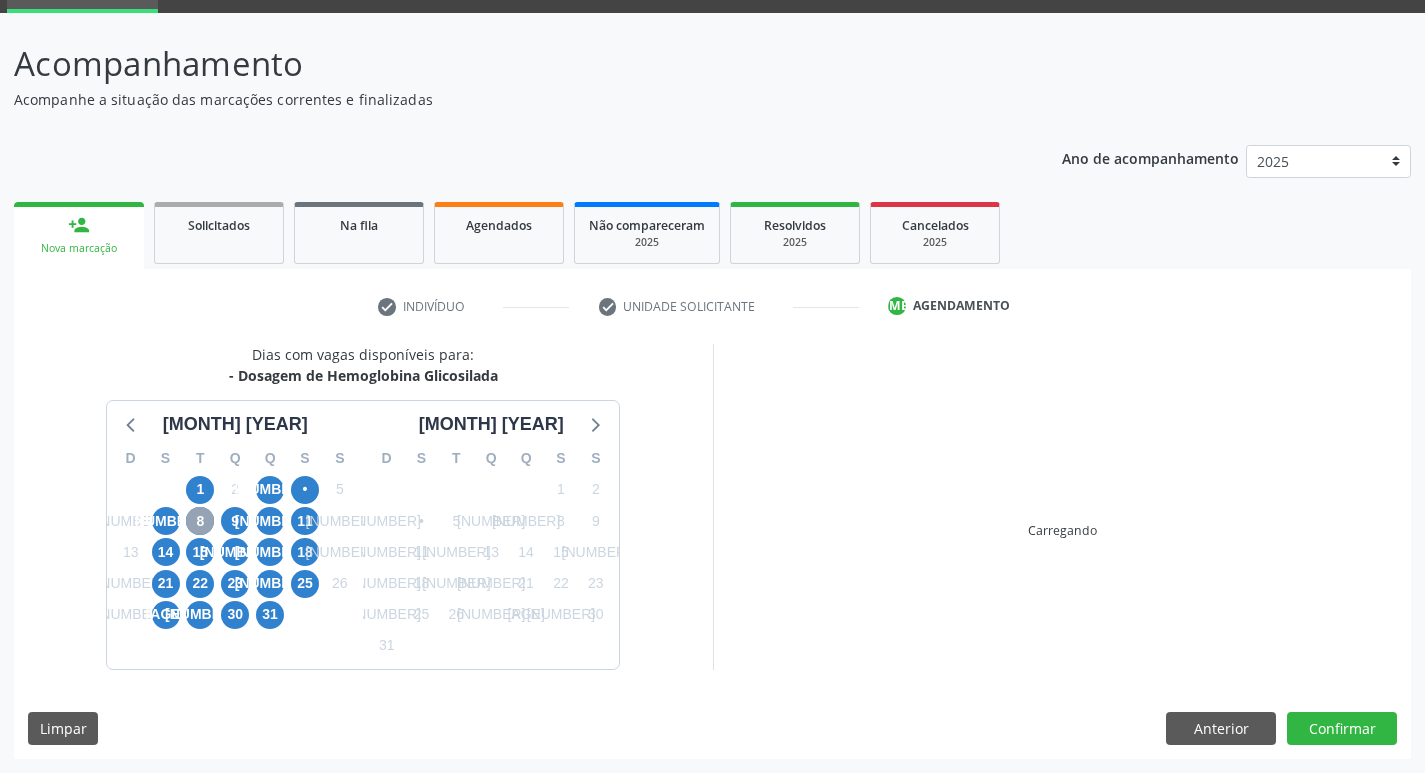 scroll, scrollTop: 422, scrollLeft: 0, axis: vertical 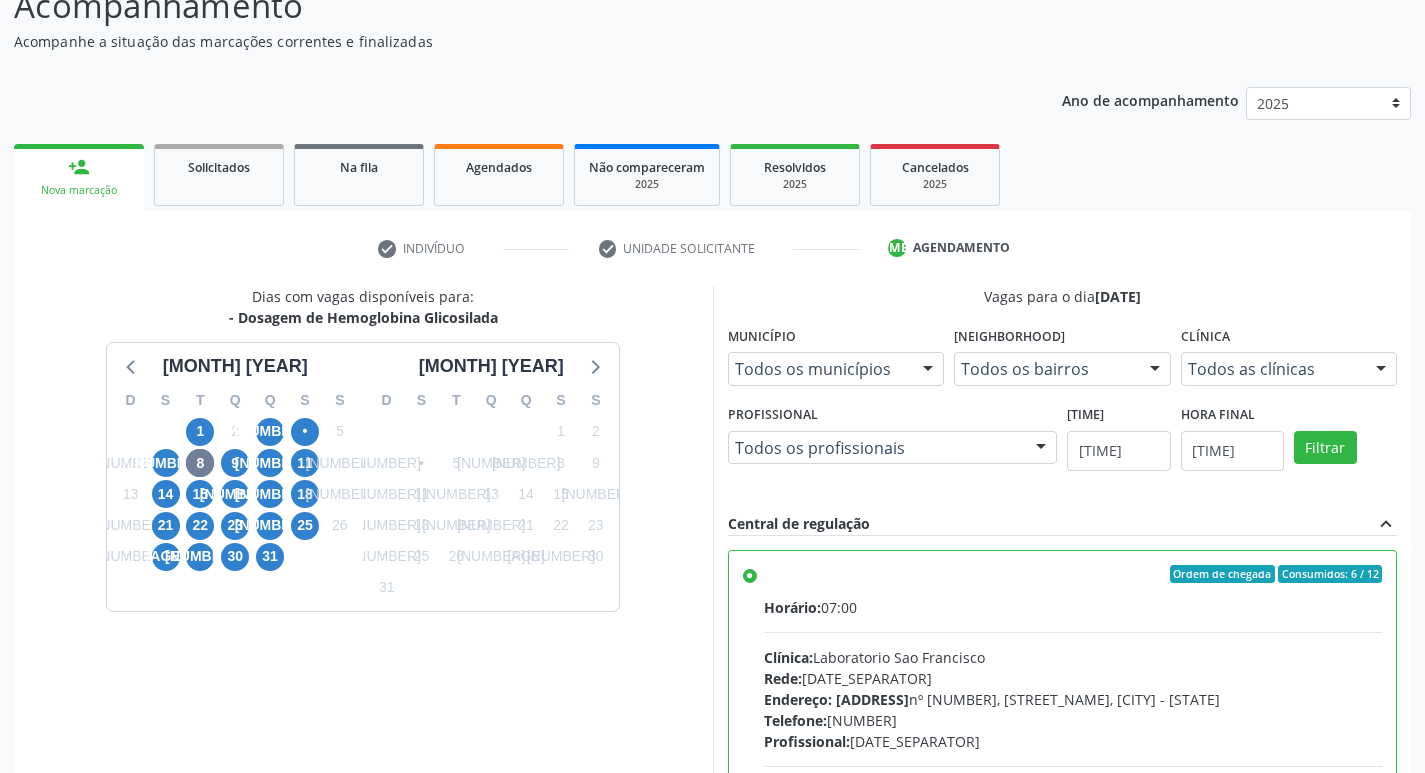 click on "Nova marcação" at bounding box center (79, 190) 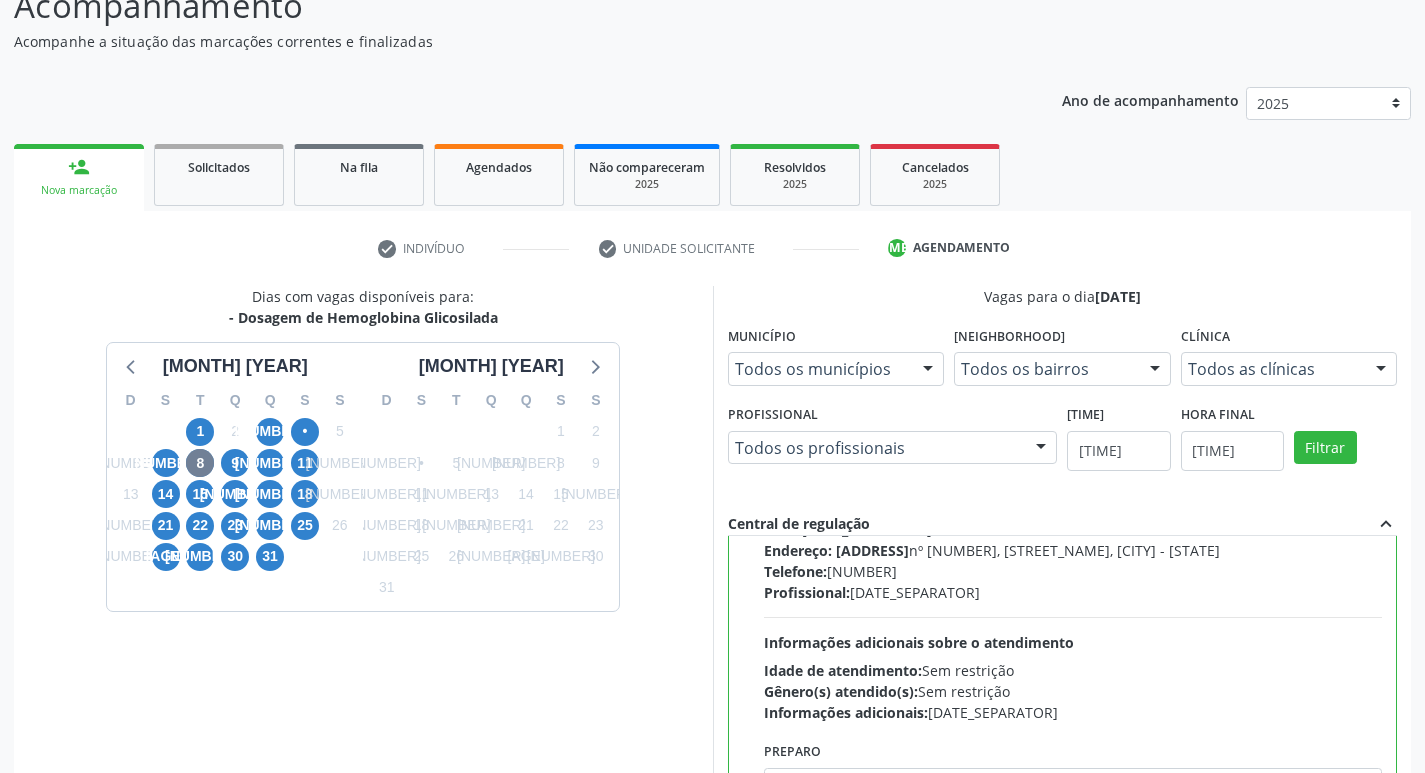 scroll, scrollTop: 467, scrollLeft: 0, axis: vertical 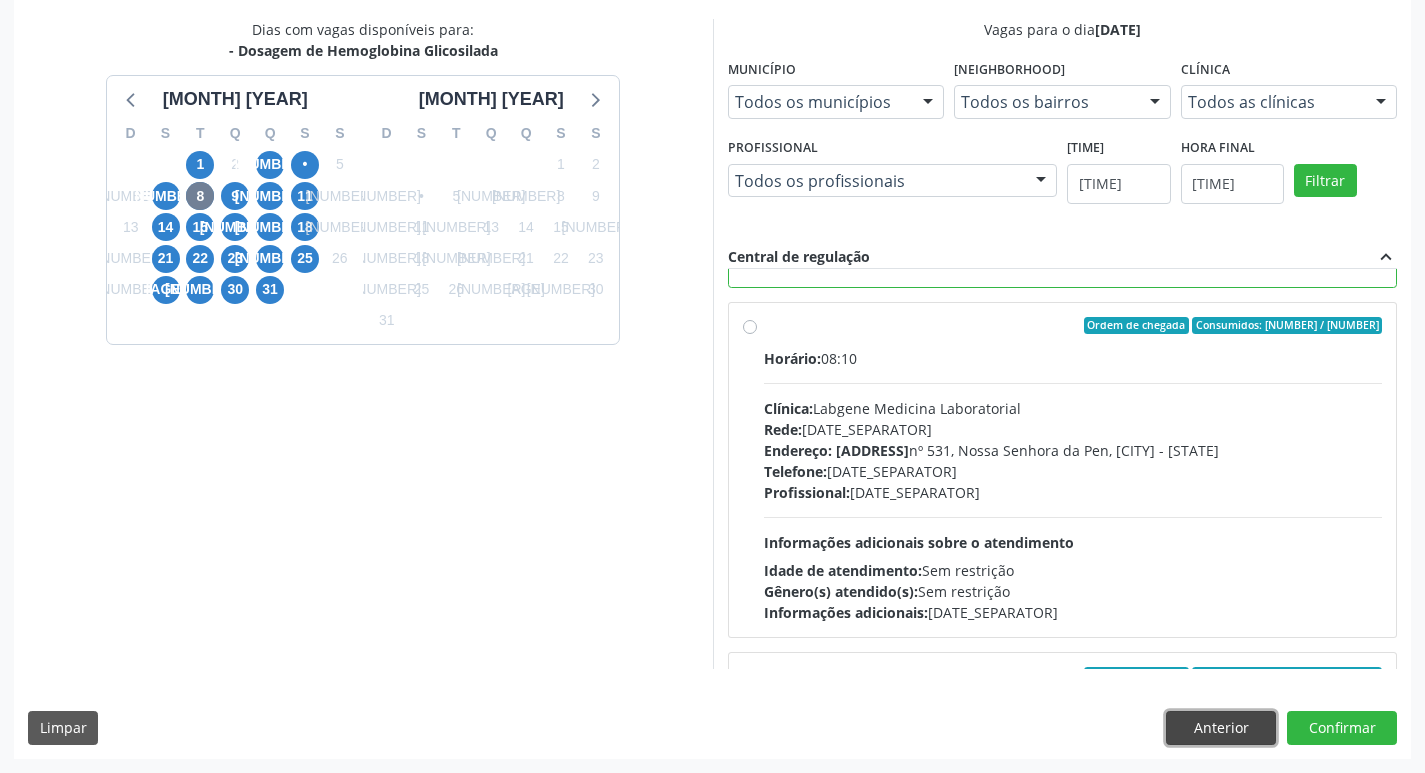 click on "Anterior" at bounding box center [1221, 728] 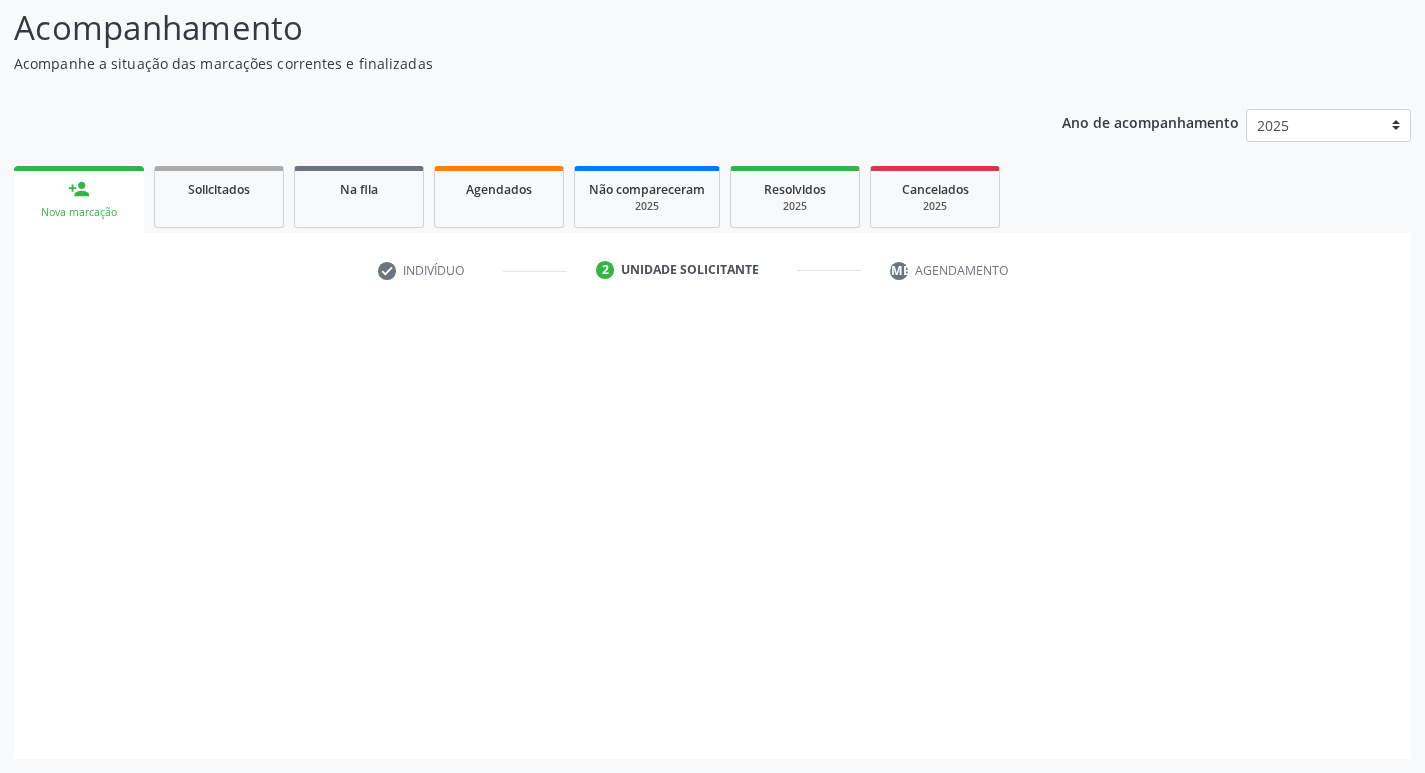 scroll, scrollTop: 133, scrollLeft: 0, axis: vertical 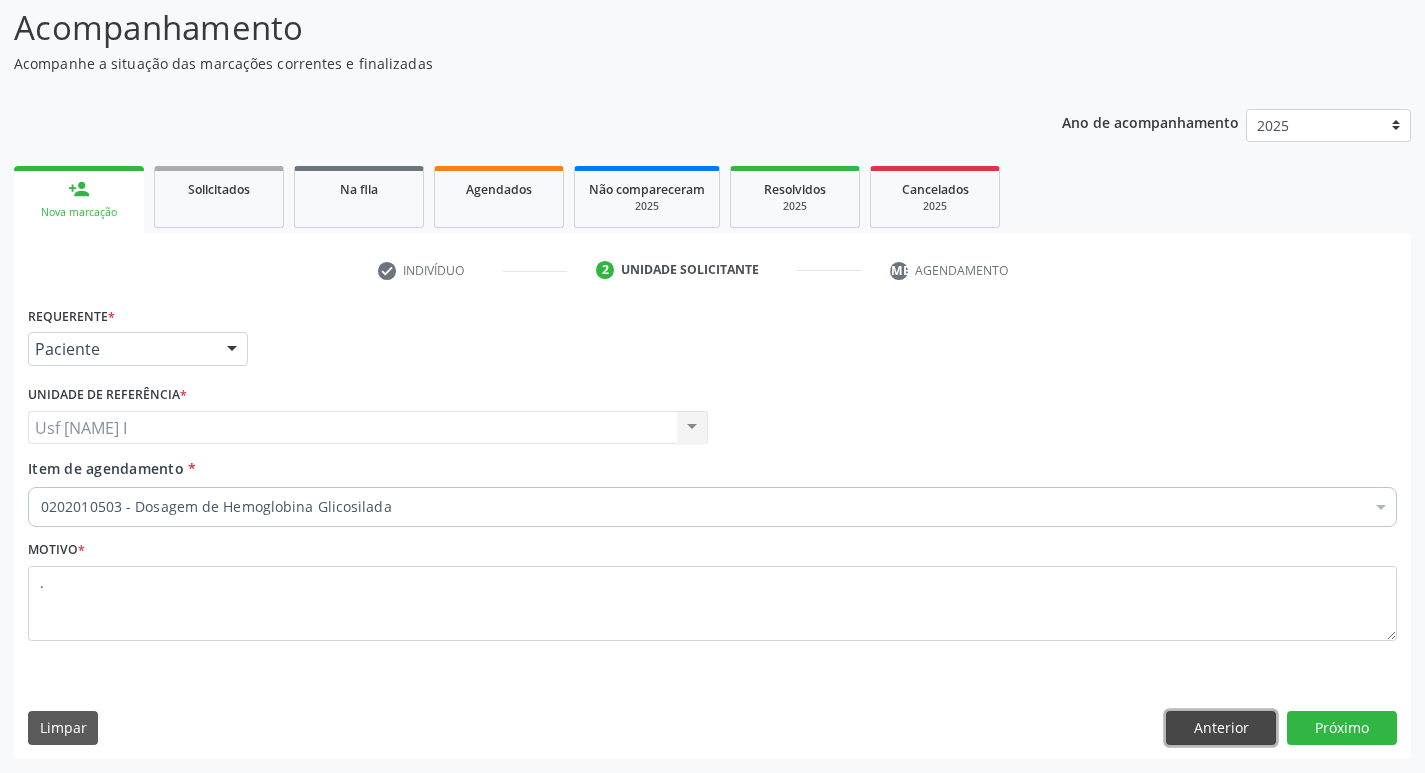 click on "Anterior" at bounding box center (1221, 728) 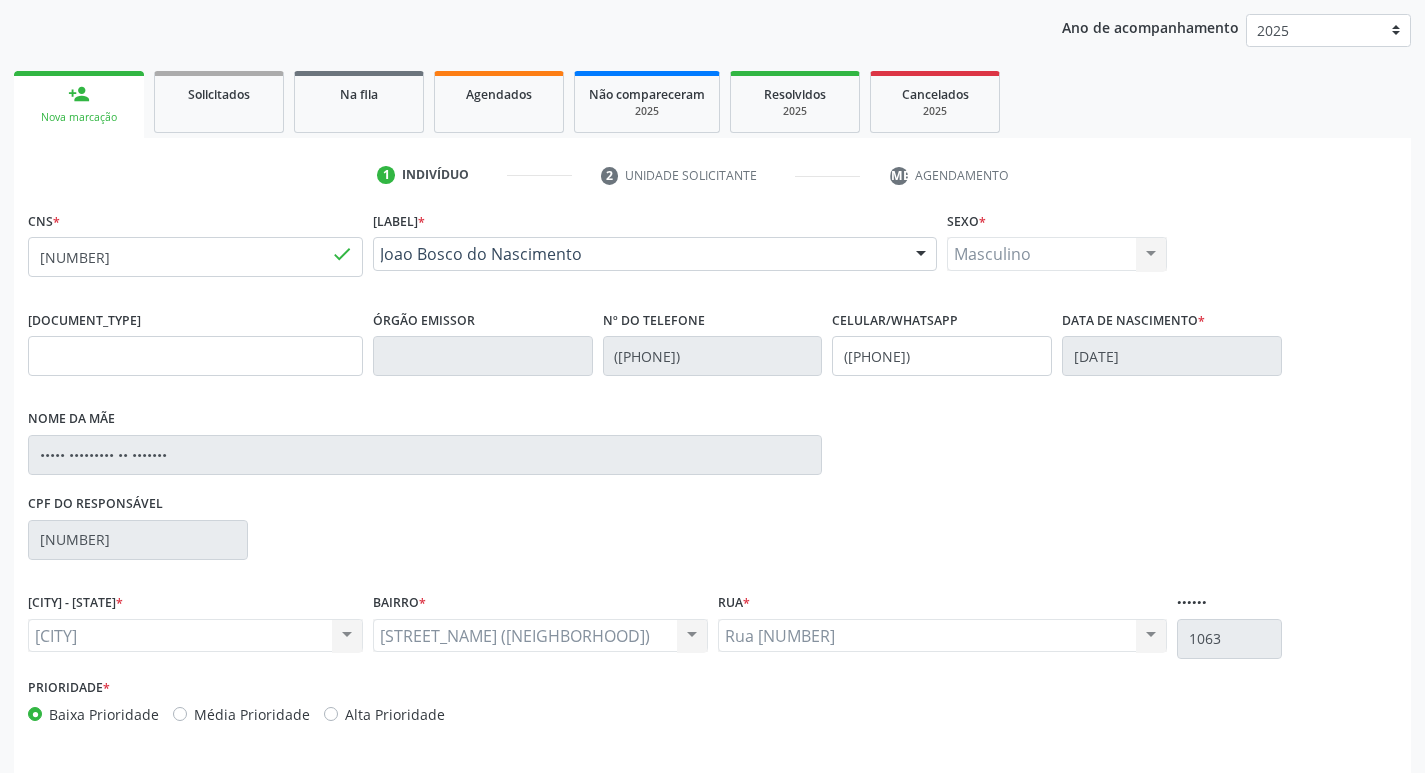 scroll, scrollTop: 297, scrollLeft: 0, axis: vertical 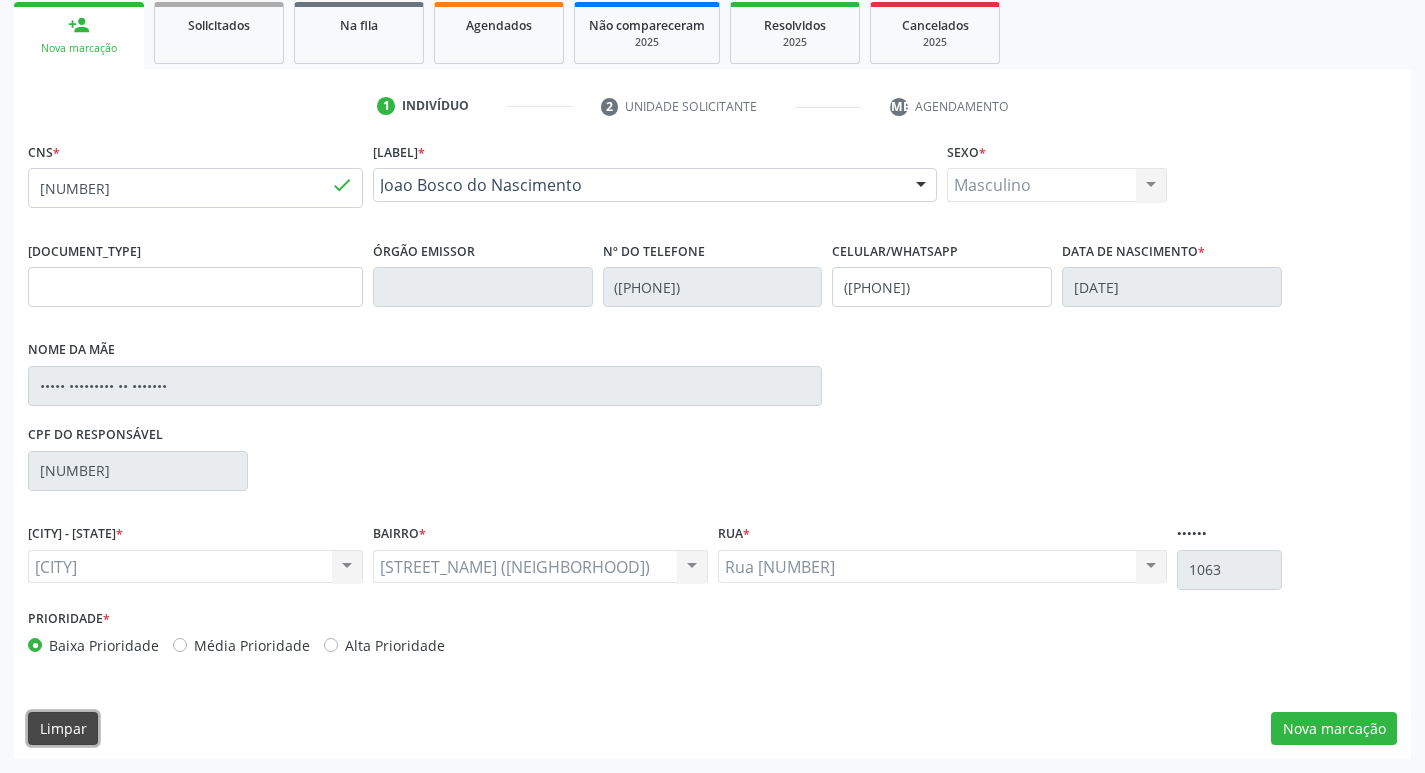 click on "Limpar" at bounding box center [63, 729] 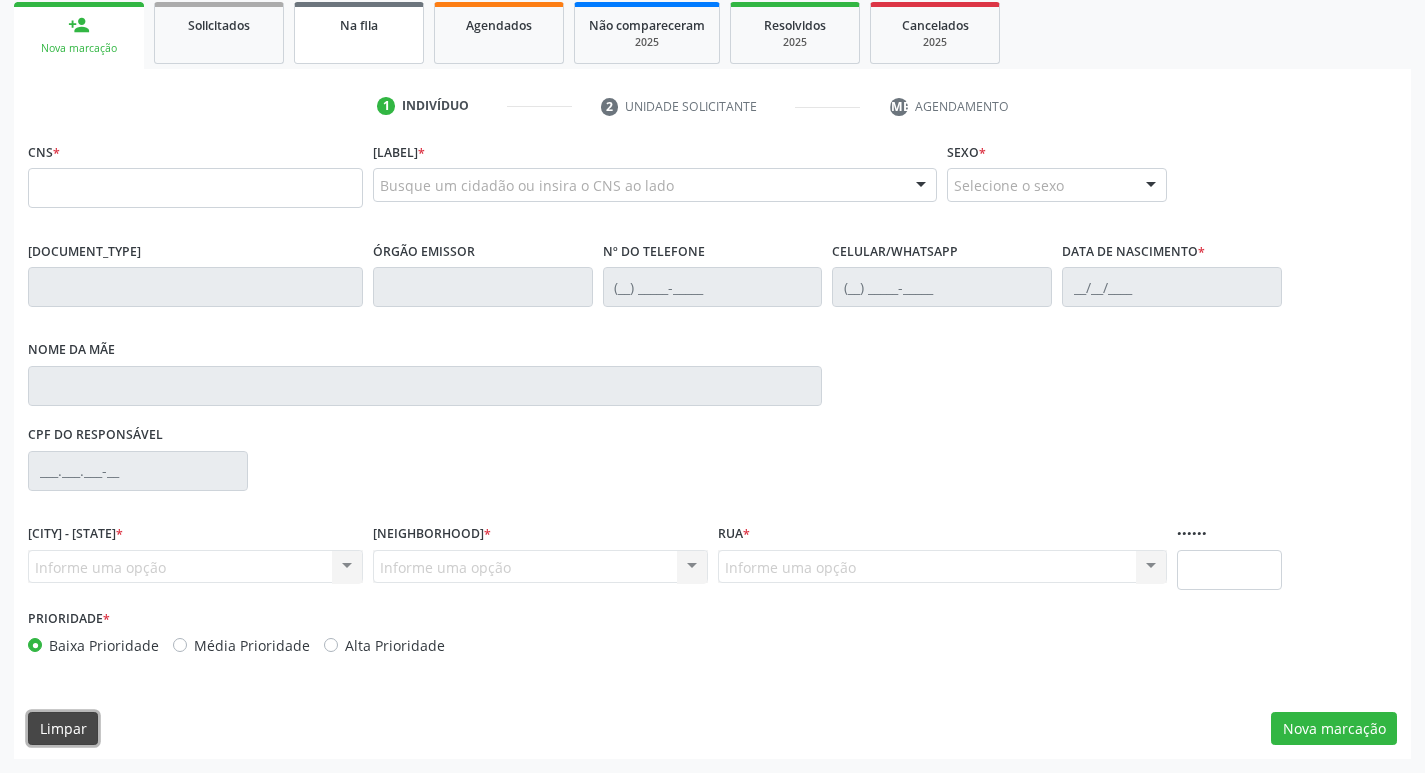 type 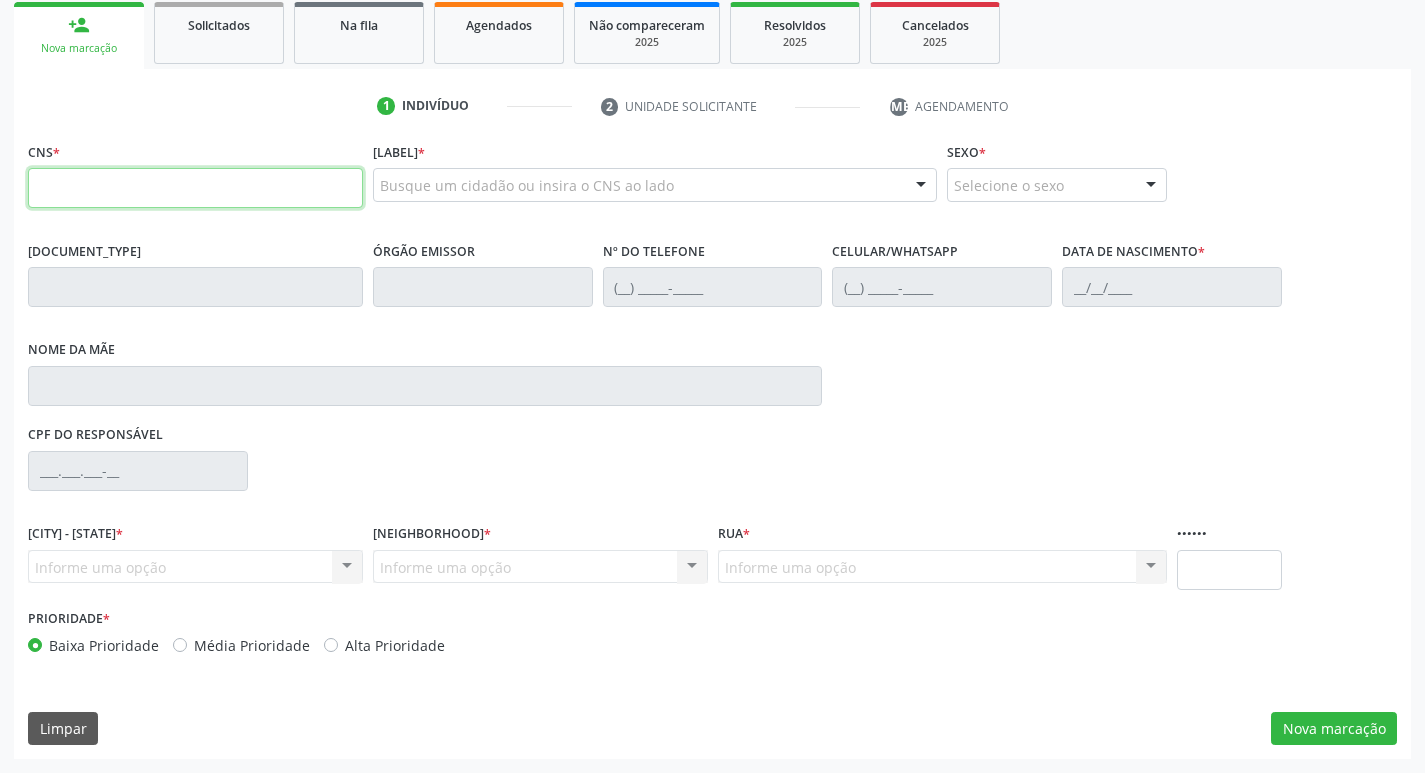 click at bounding box center [195, 188] 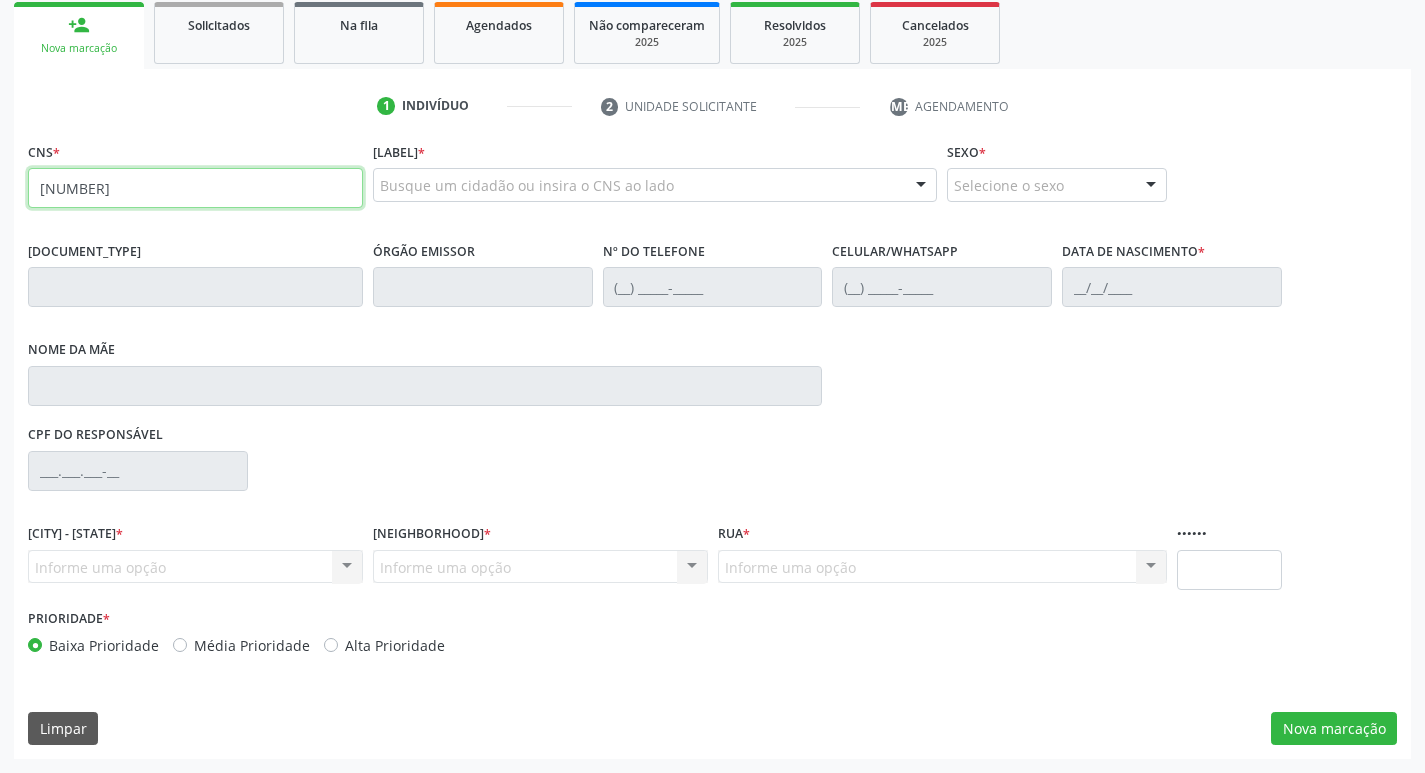 type on "[NUMBER]" 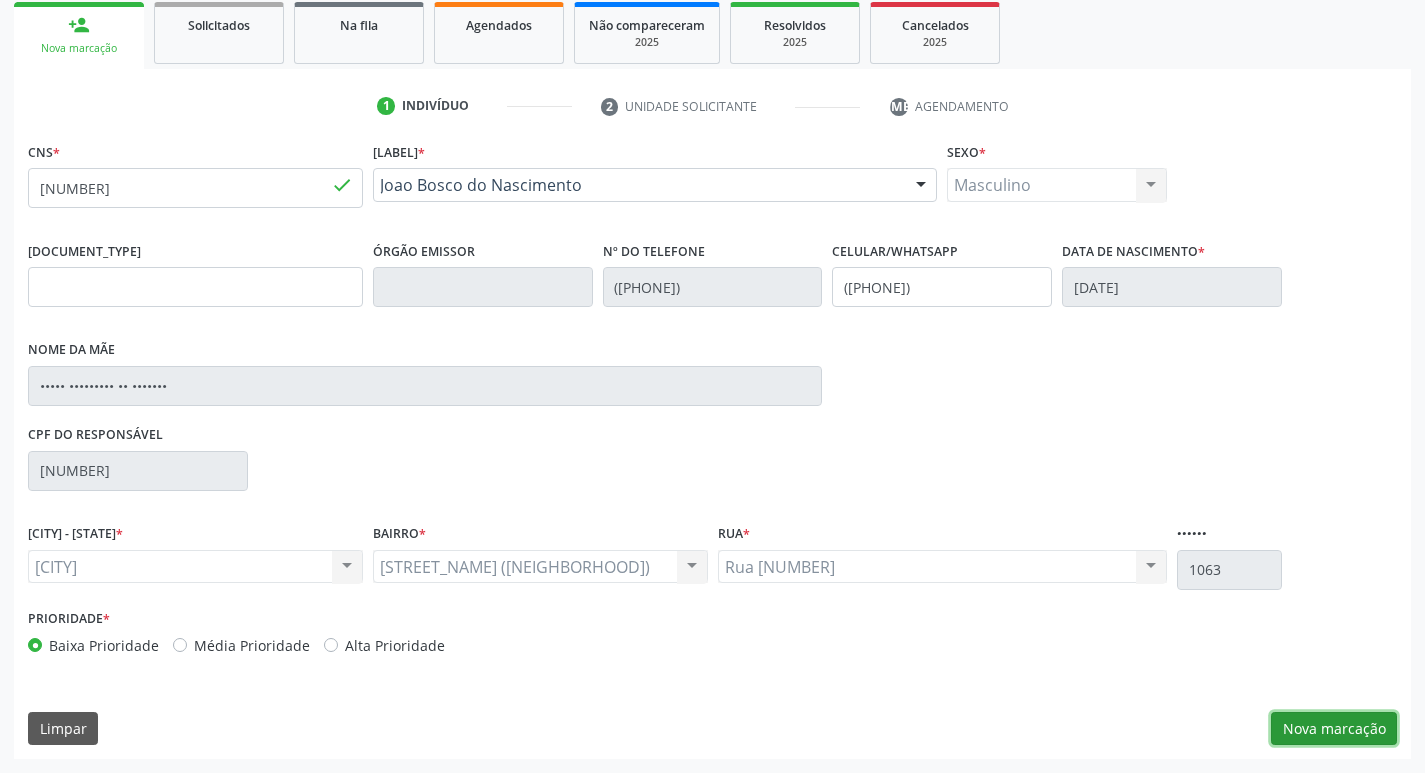 click on "Nova marcação" at bounding box center (1334, 729) 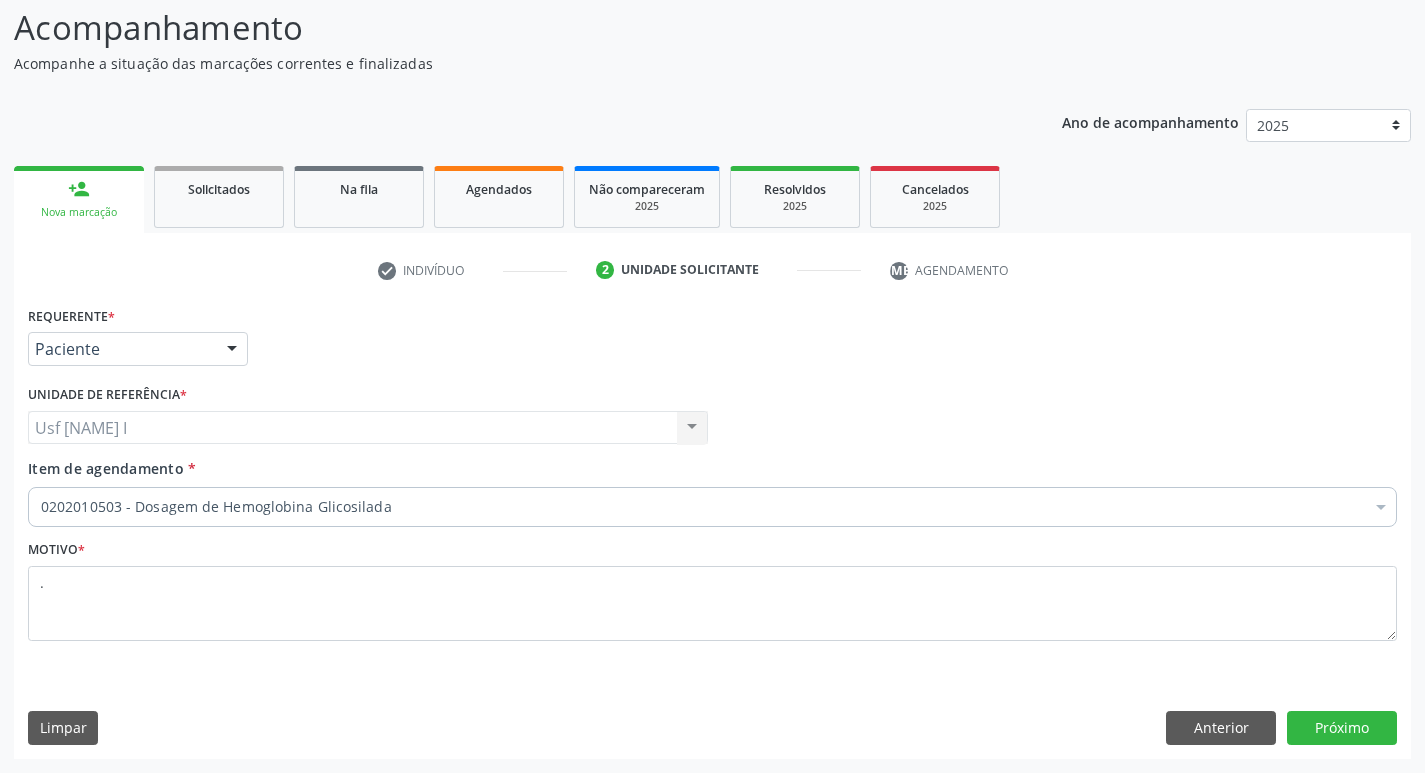 scroll, scrollTop: 133, scrollLeft: 0, axis: vertical 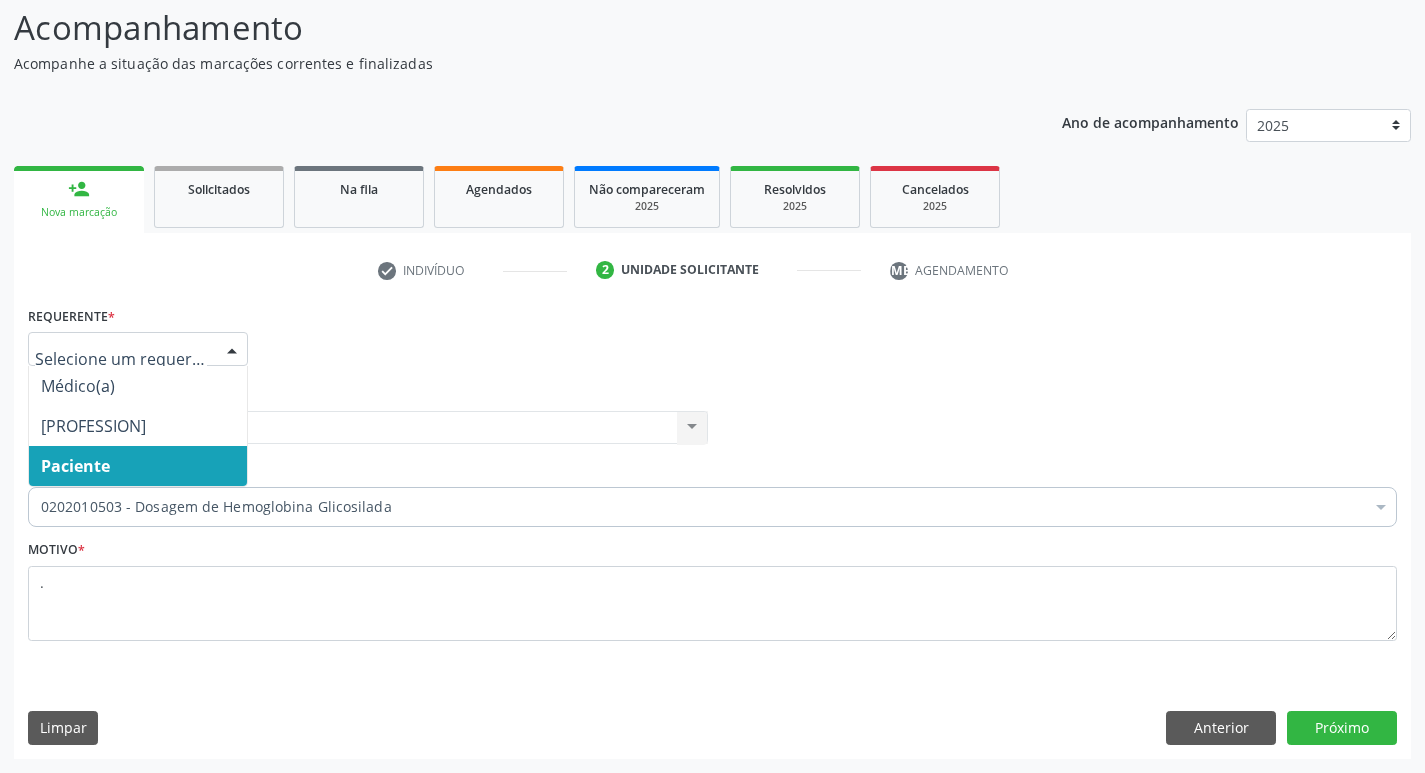 click on "Paciente" at bounding box center [138, 466] 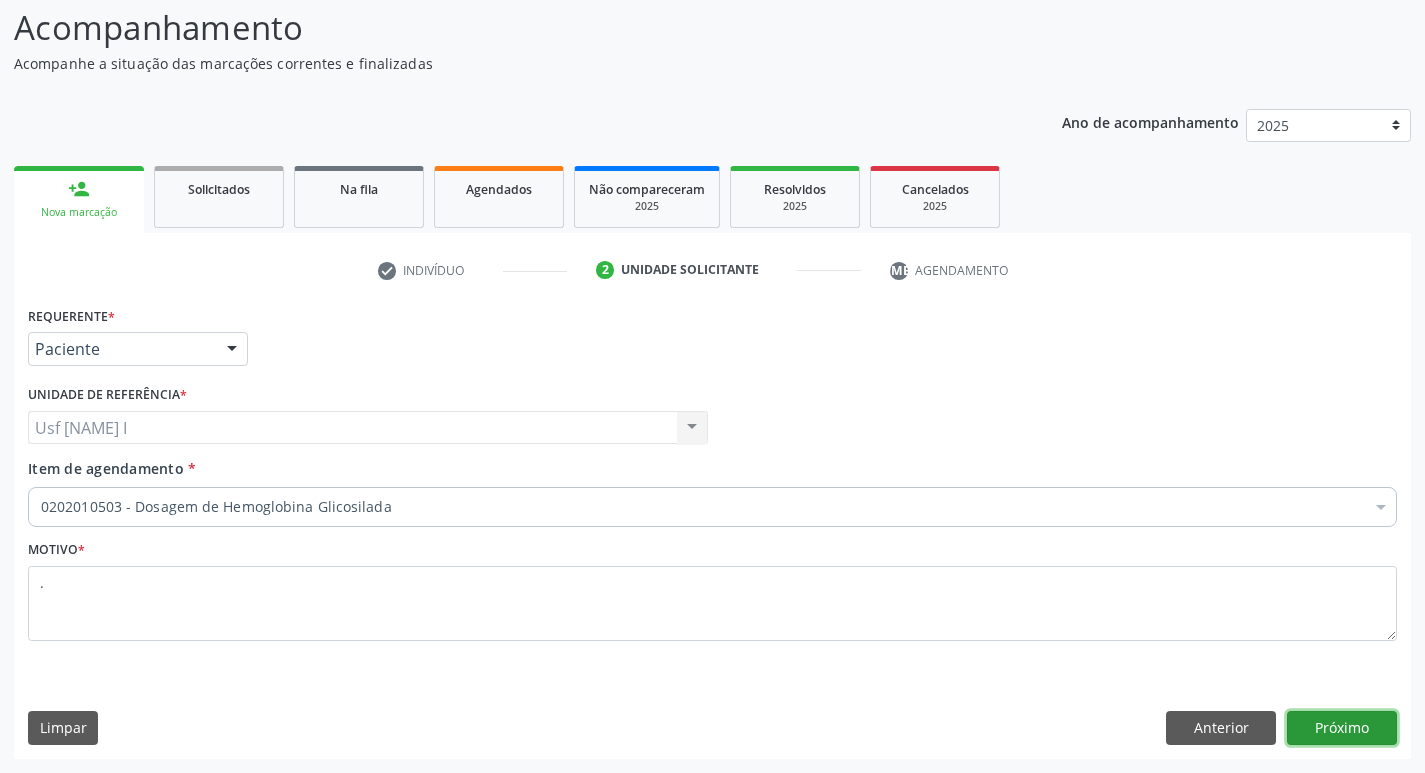 click on "Próximo" at bounding box center [1342, 728] 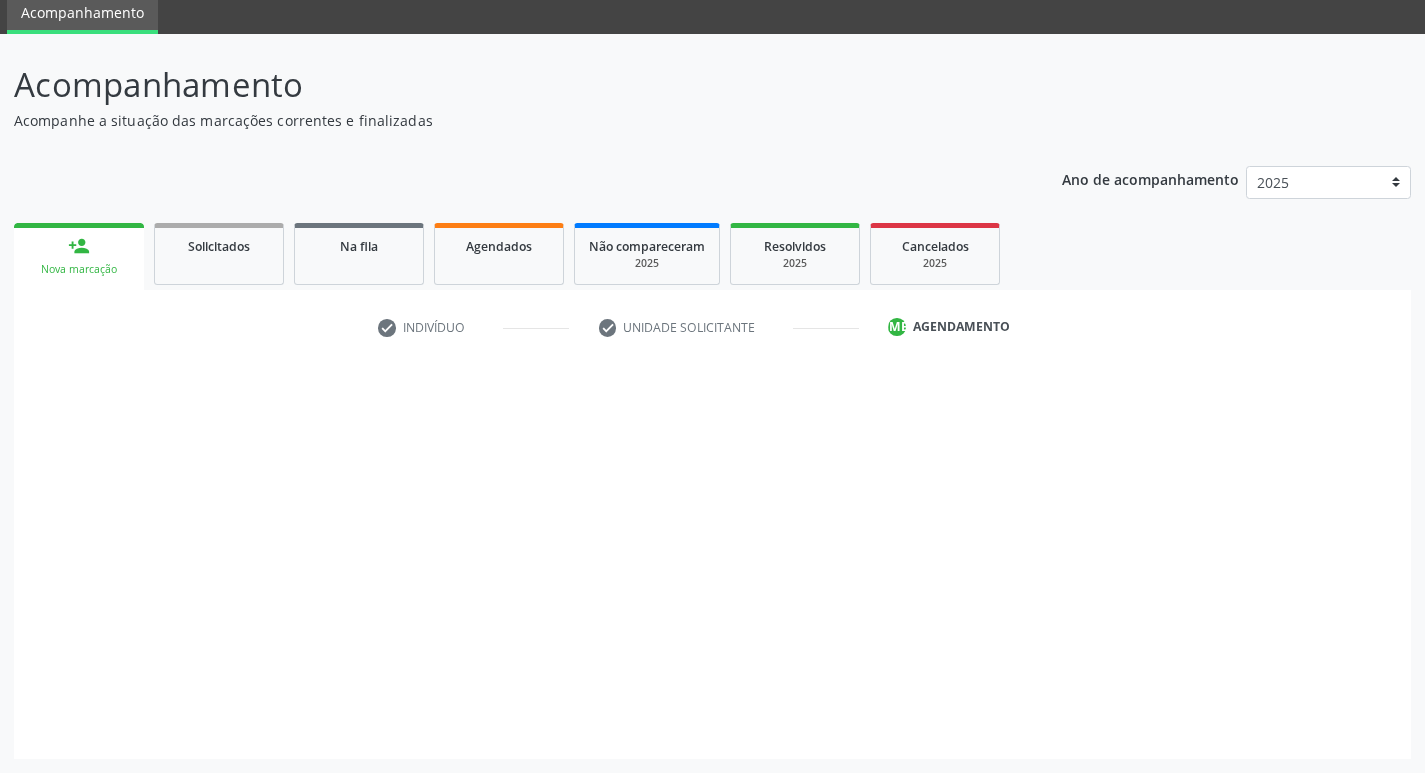 scroll, scrollTop: 76, scrollLeft: 0, axis: vertical 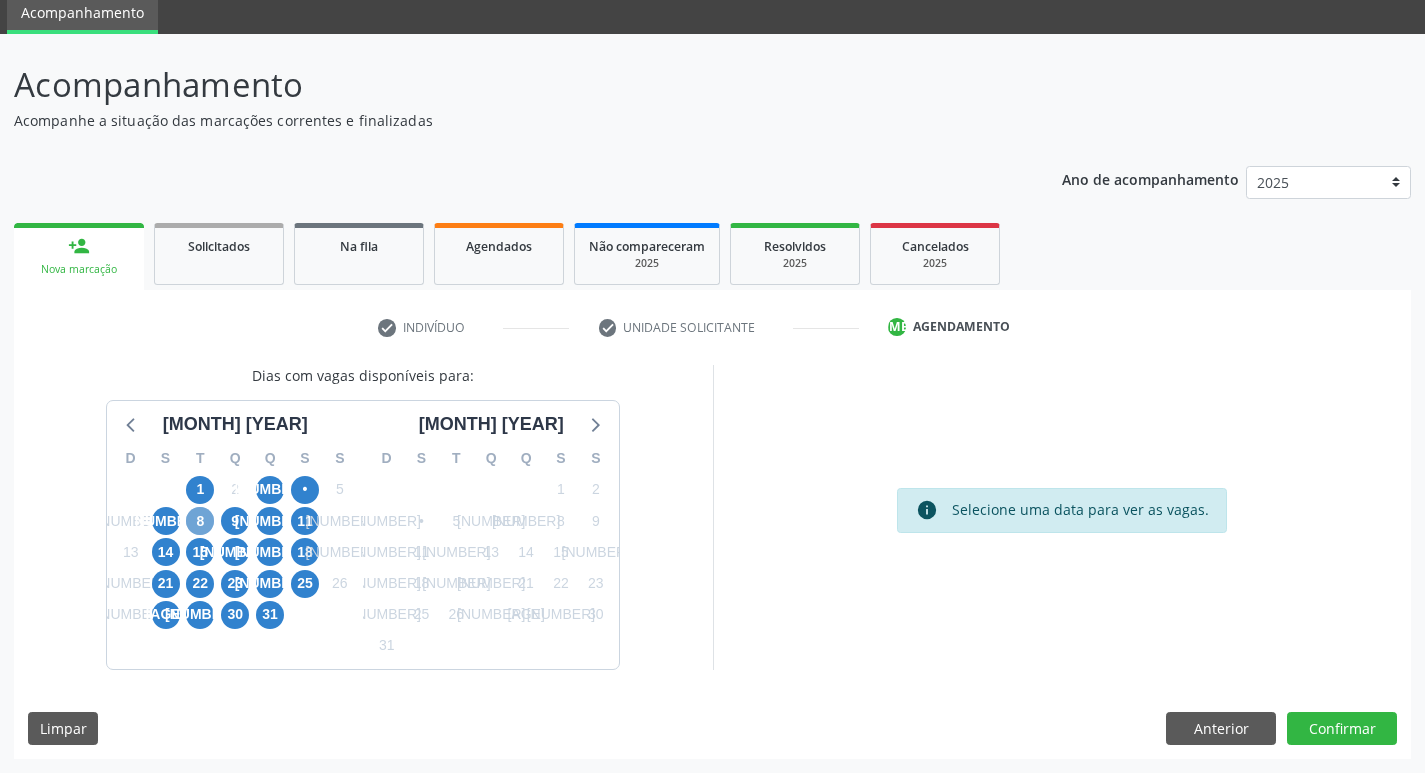 click on "8" at bounding box center (200, 521) 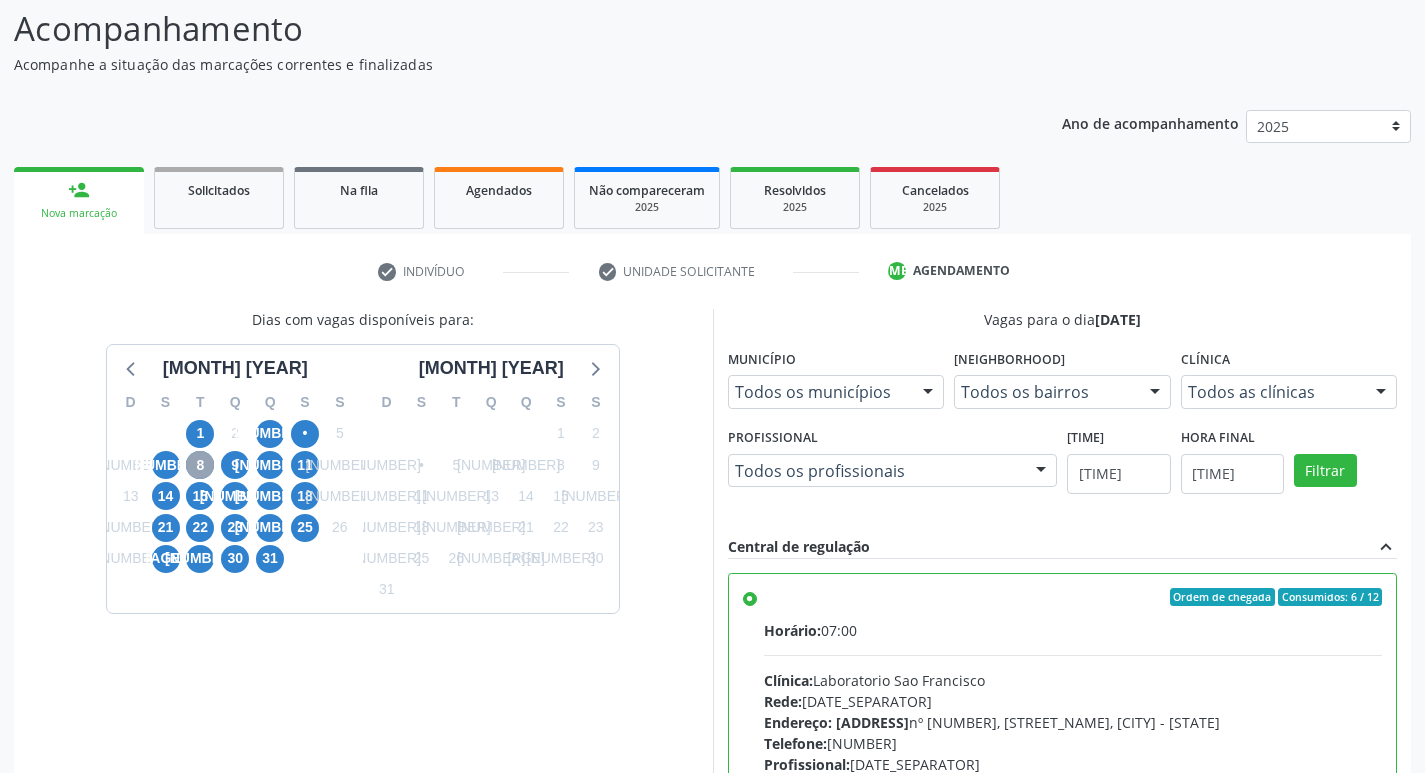 scroll, scrollTop: 409, scrollLeft: 0, axis: vertical 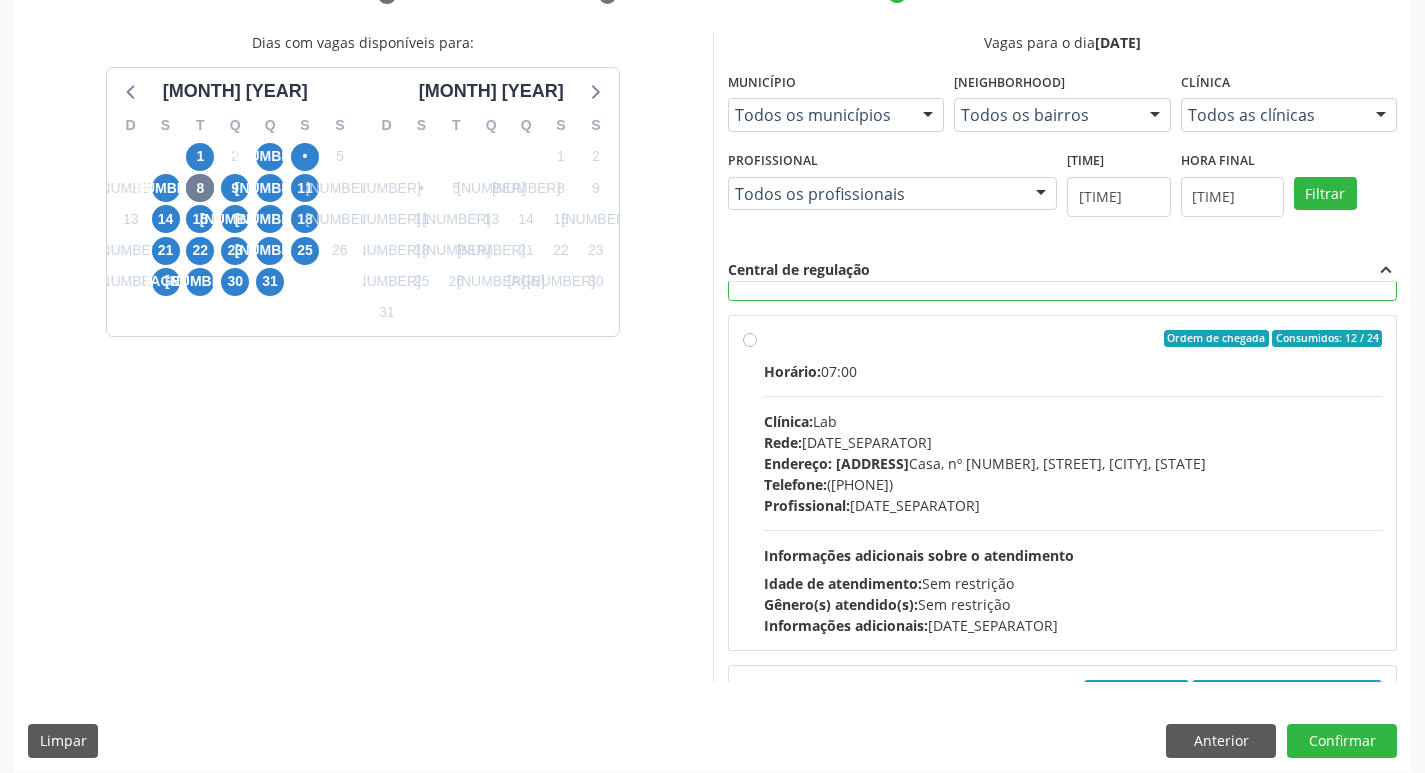 click on "Rede:
--" at bounding box center (1073, 442) 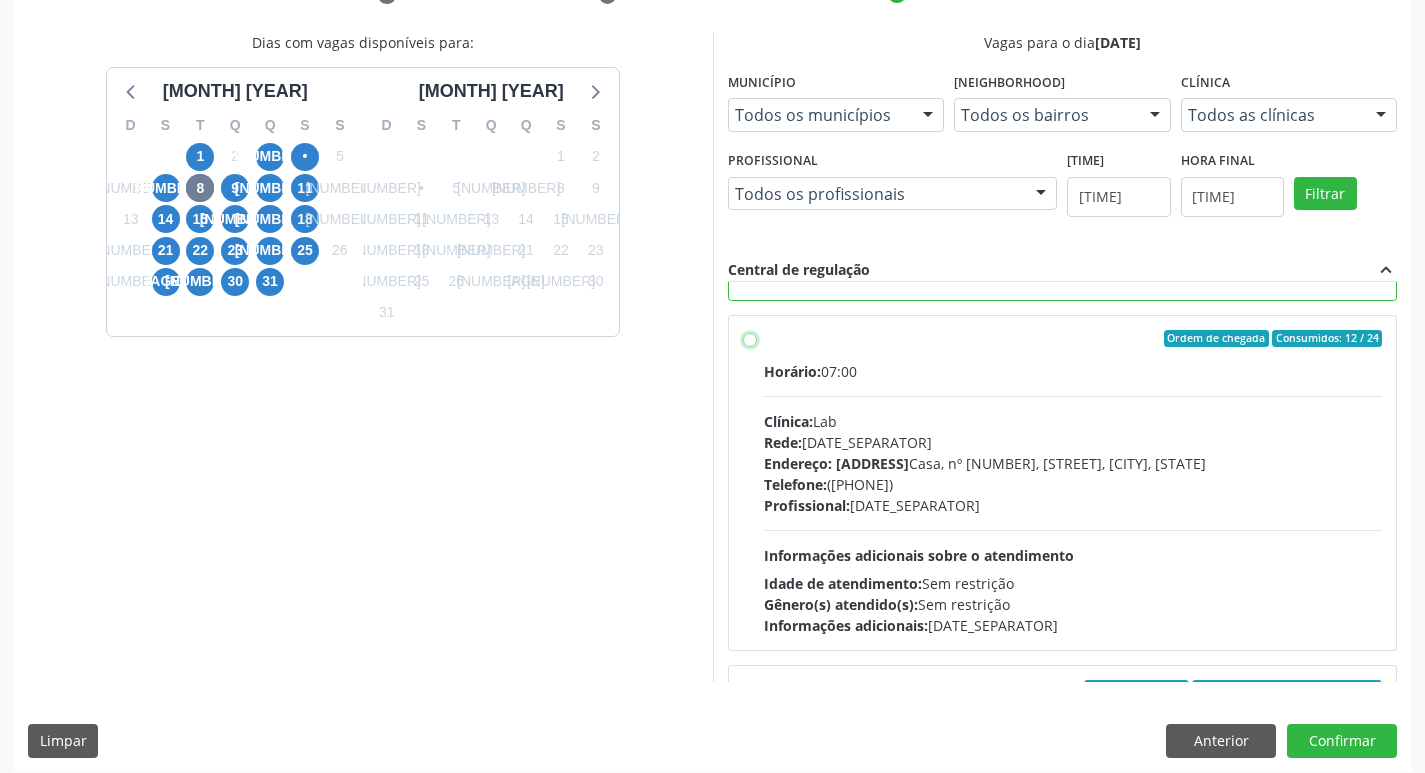 click on "[PROCEDURE_INFO]" at bounding box center (750, 339) 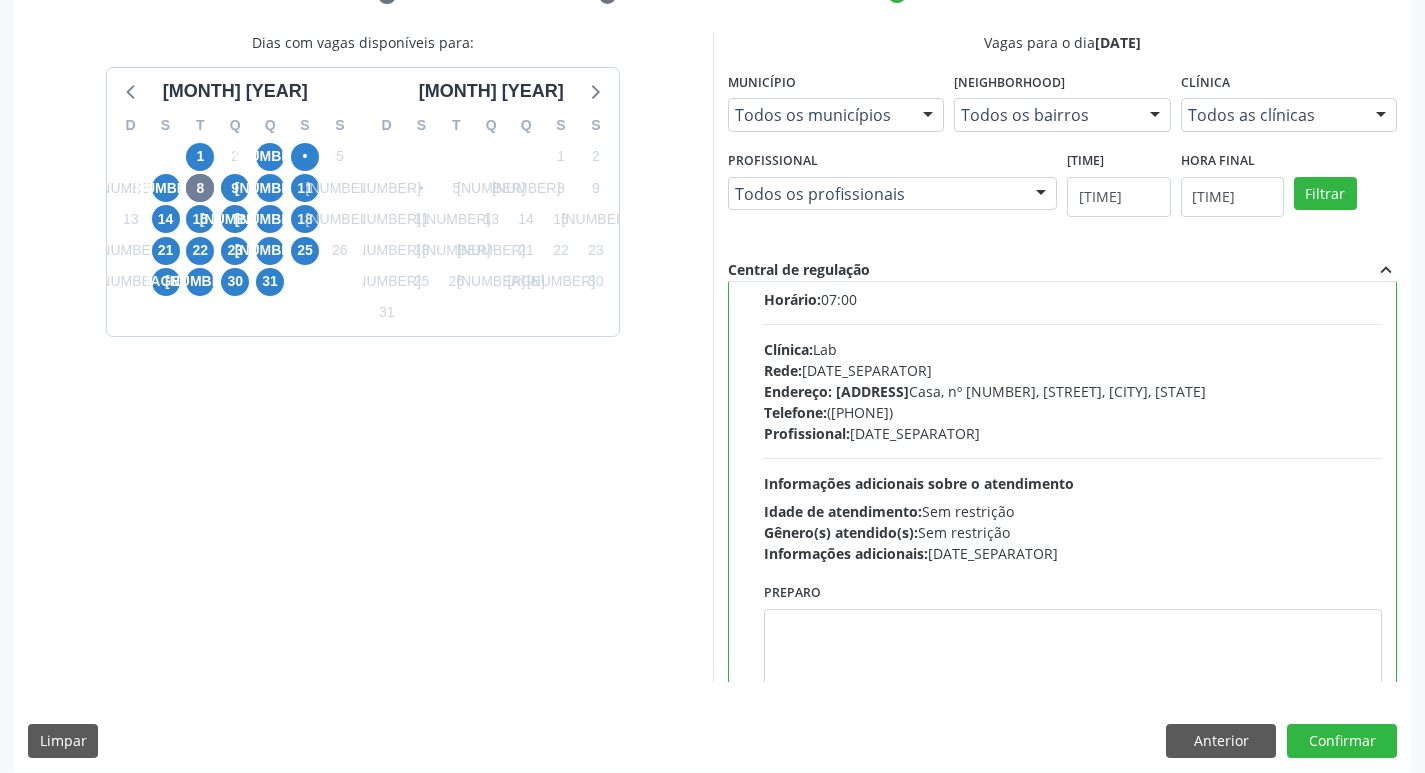 scroll, scrollTop: 388, scrollLeft: 0, axis: vertical 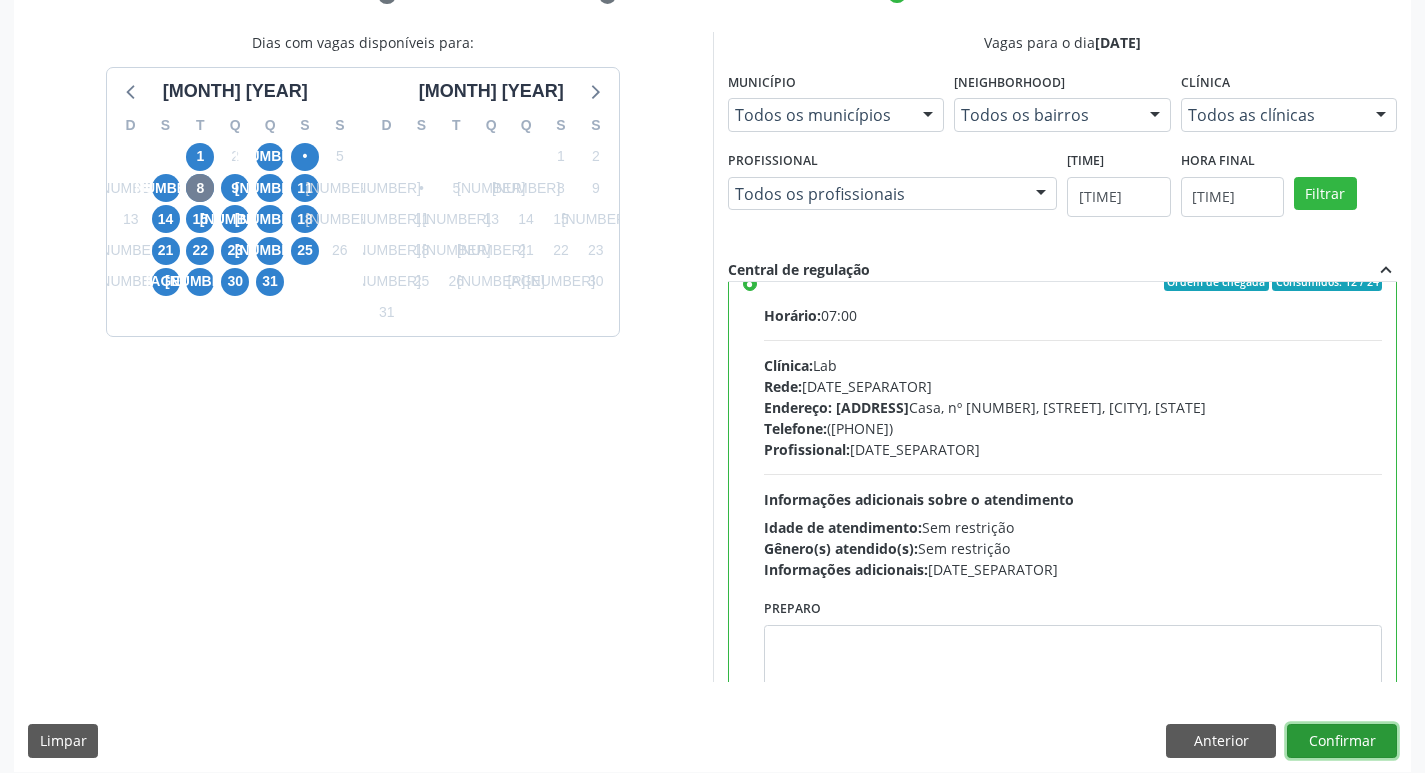 click on "Confirmar" at bounding box center [1342, 741] 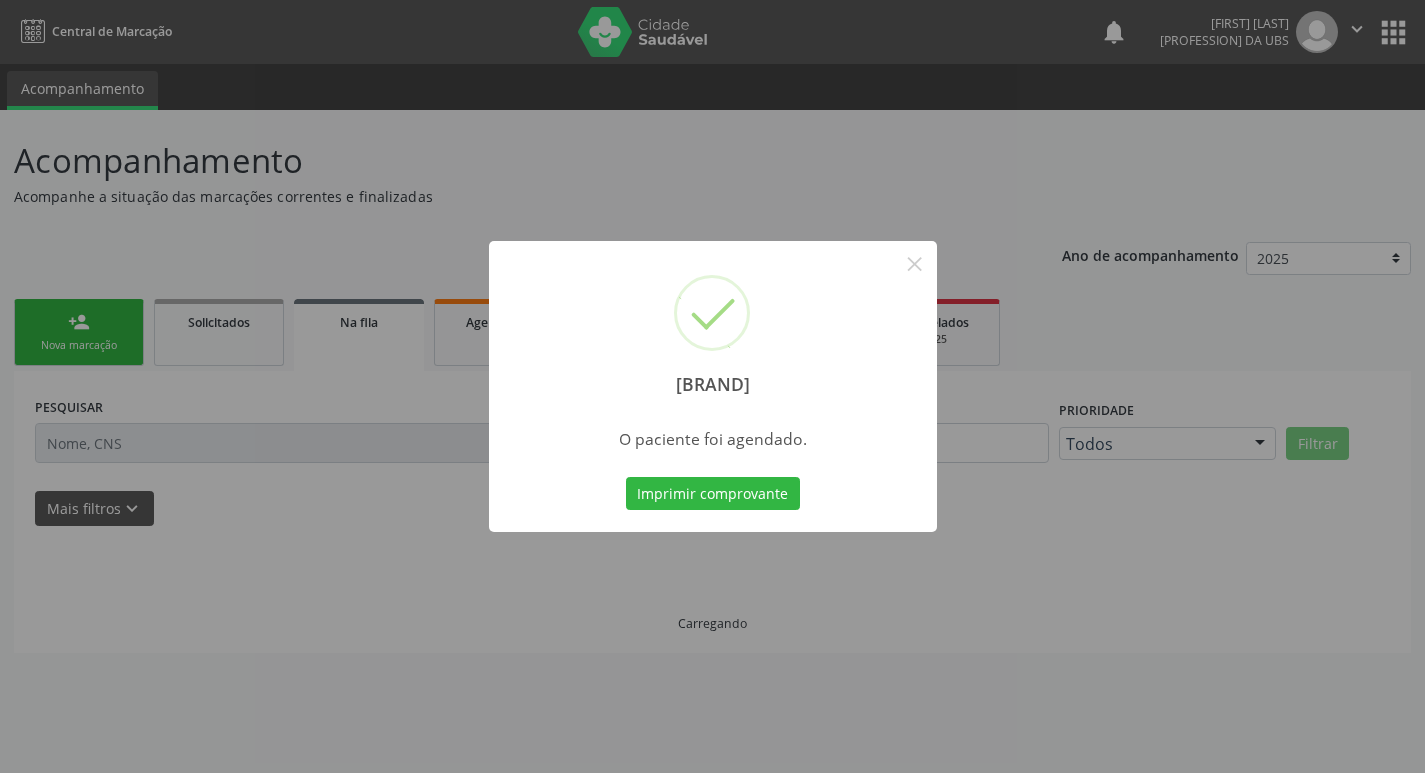 scroll, scrollTop: 0, scrollLeft: 0, axis: both 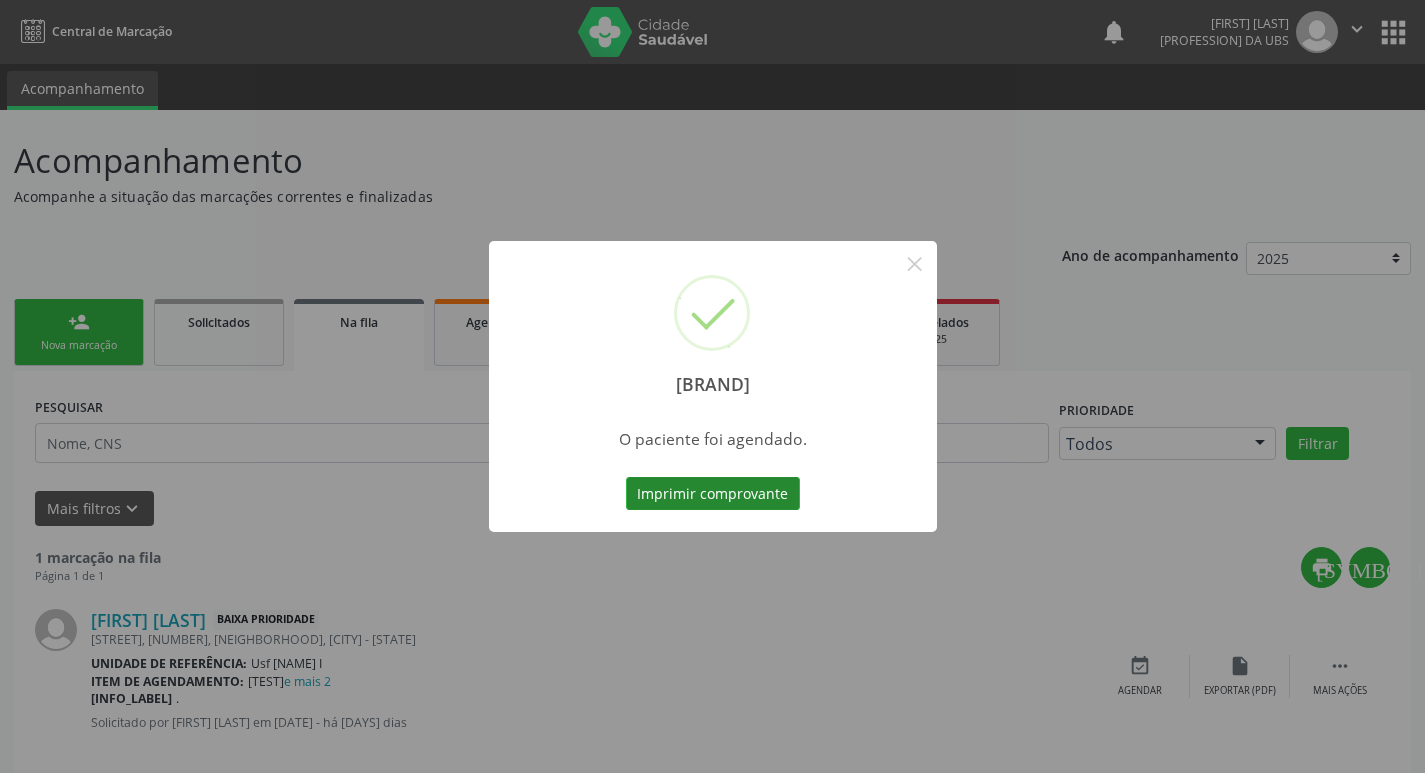 click on "Imprimir comprovante" at bounding box center (713, 494) 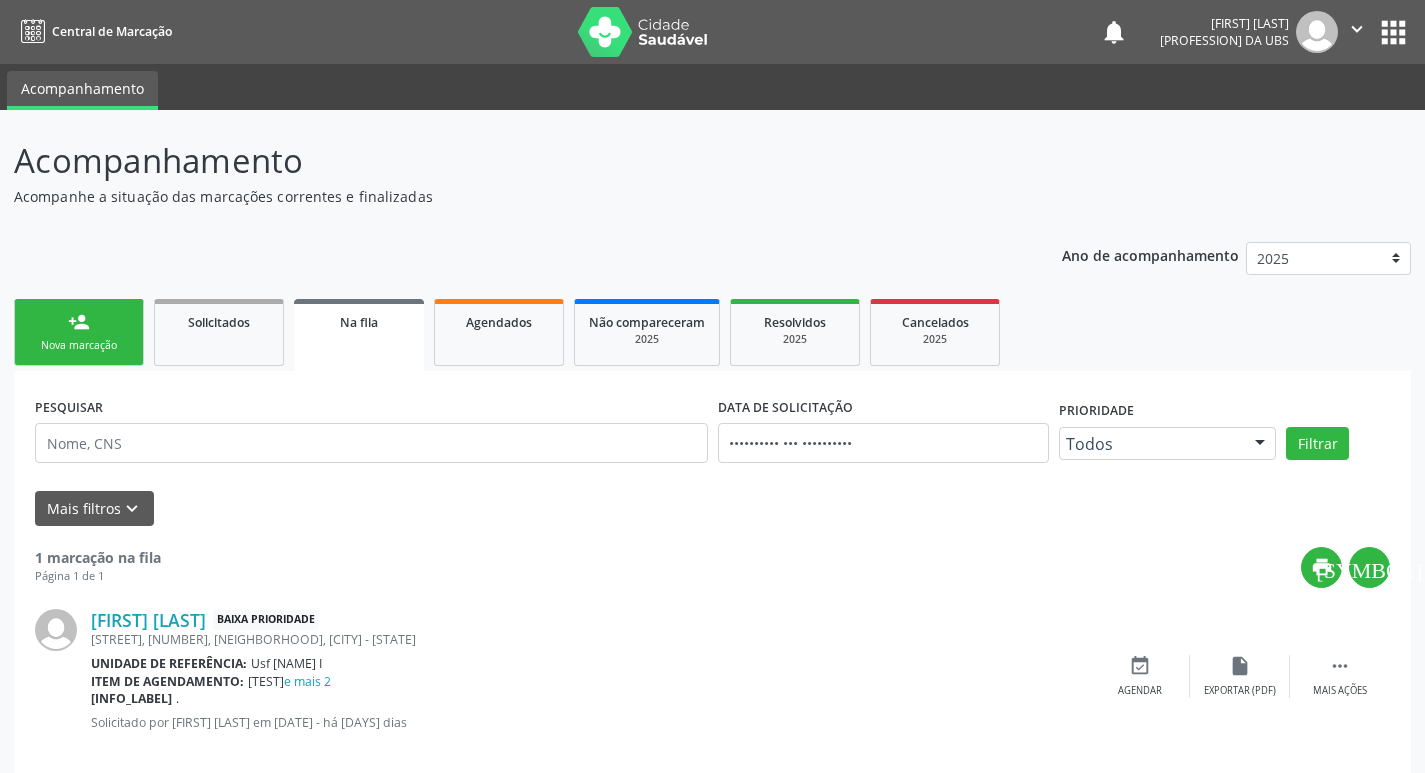 click on "Nova marcação" at bounding box center (79, 345) 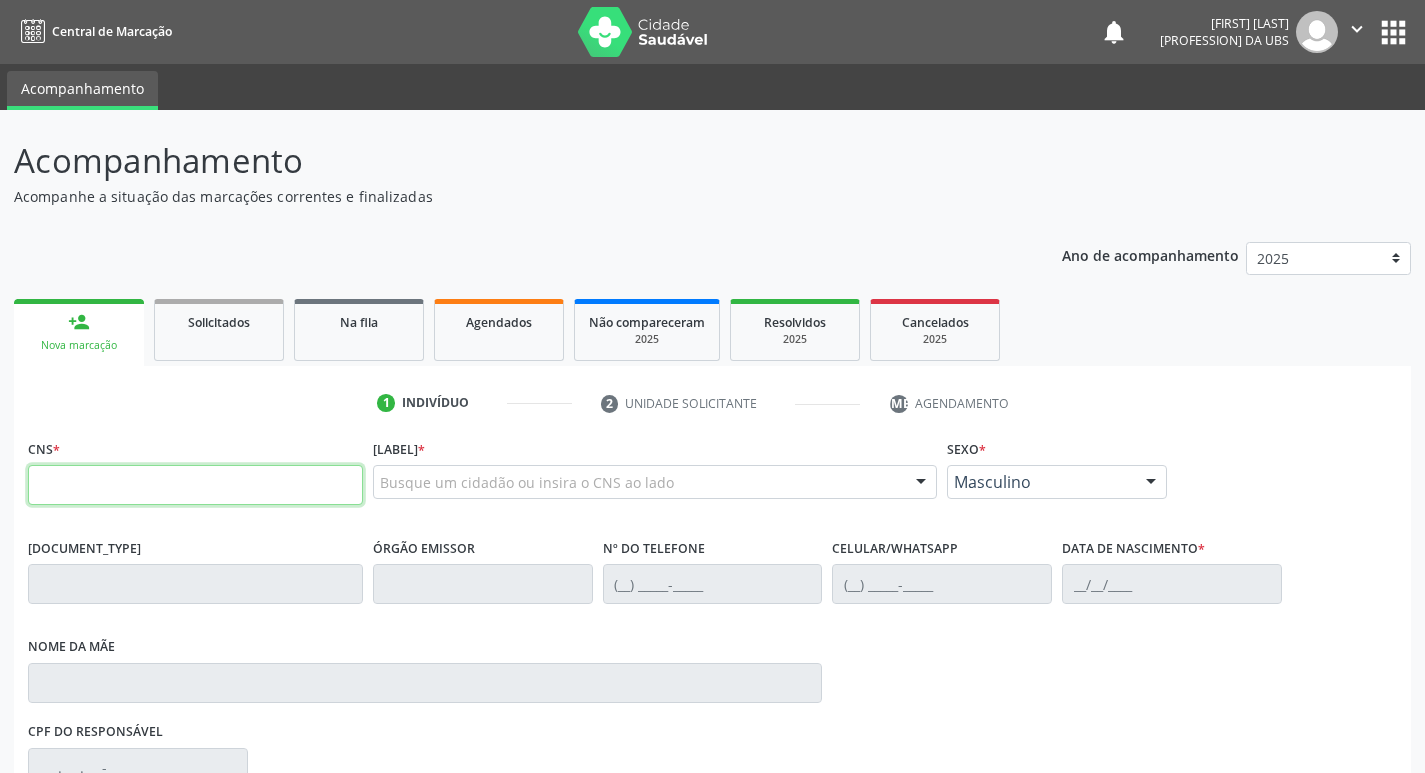 click at bounding box center (195, 485) 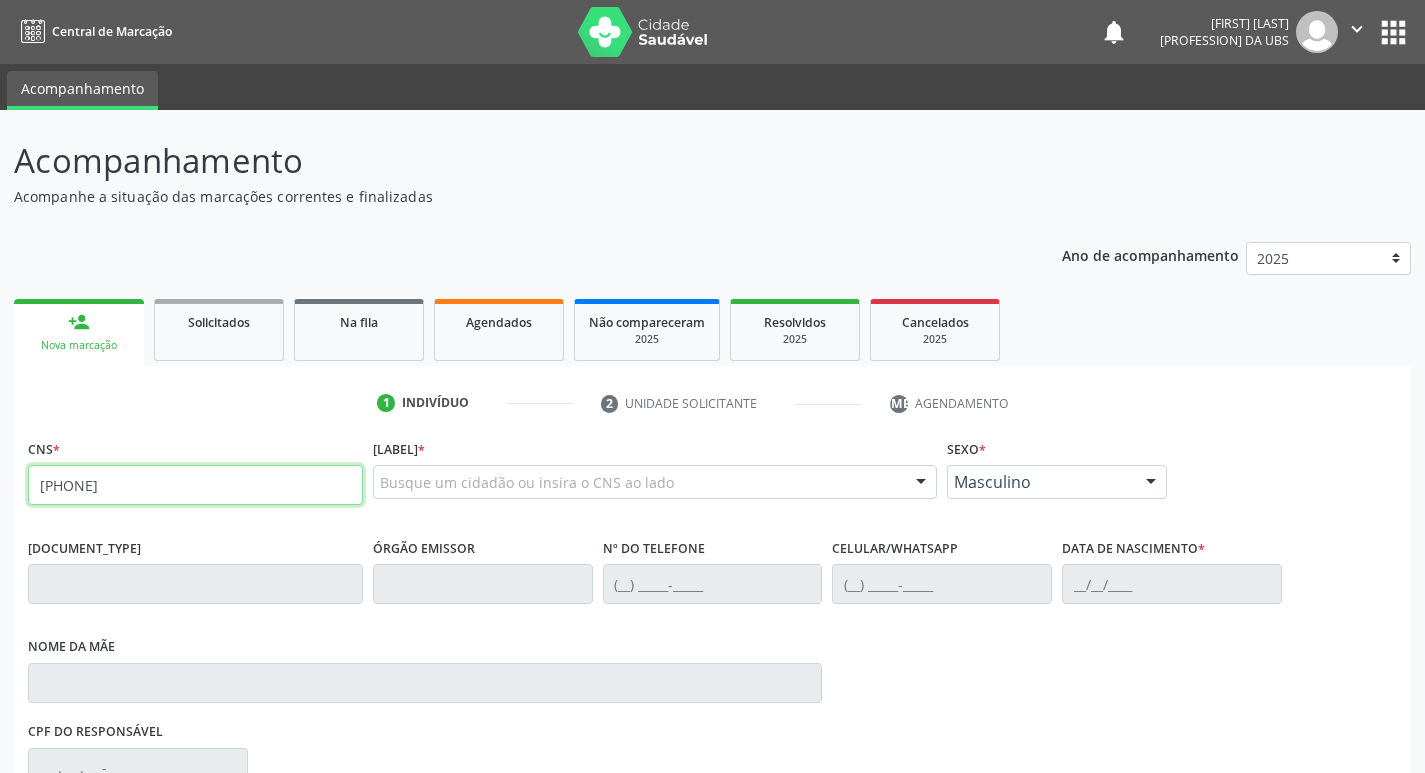type on "[PHONE]" 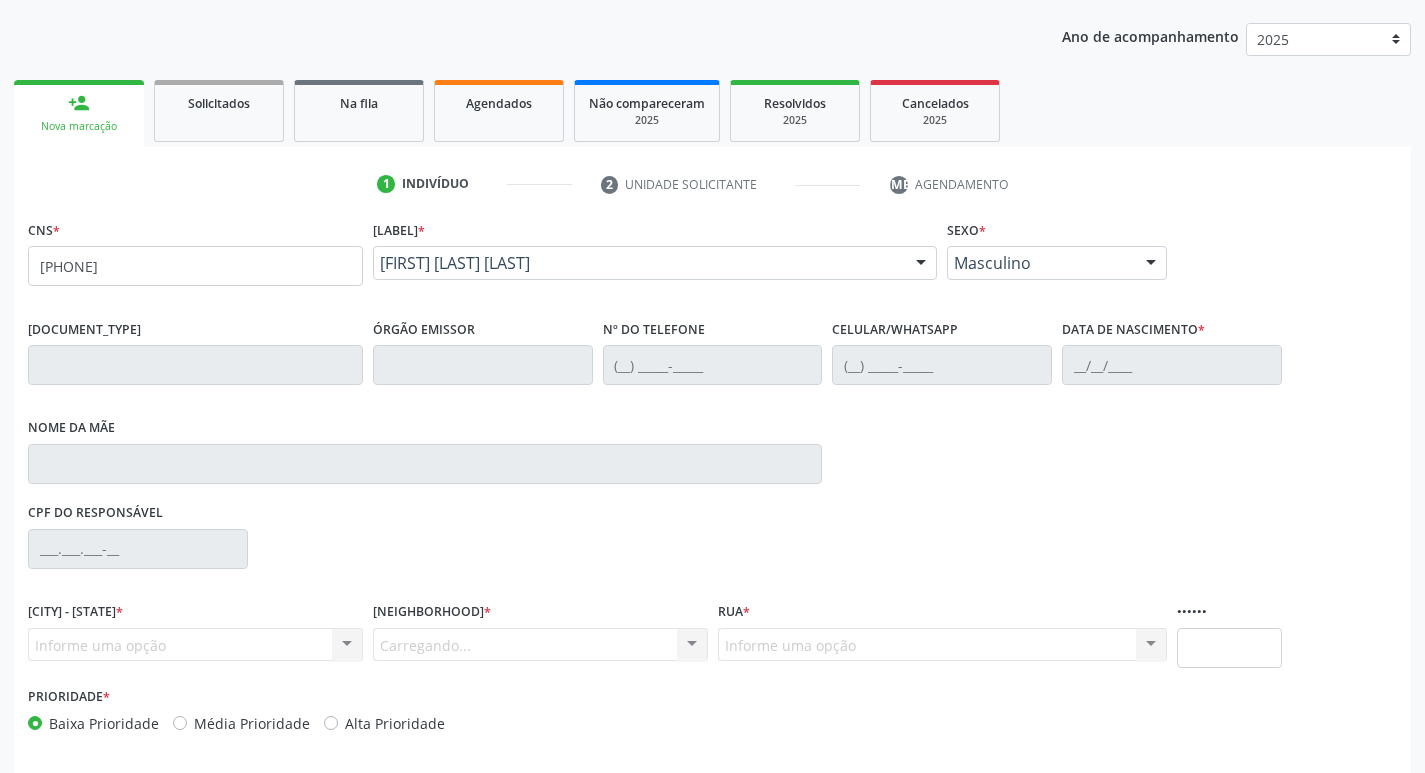 scroll, scrollTop: 297, scrollLeft: 0, axis: vertical 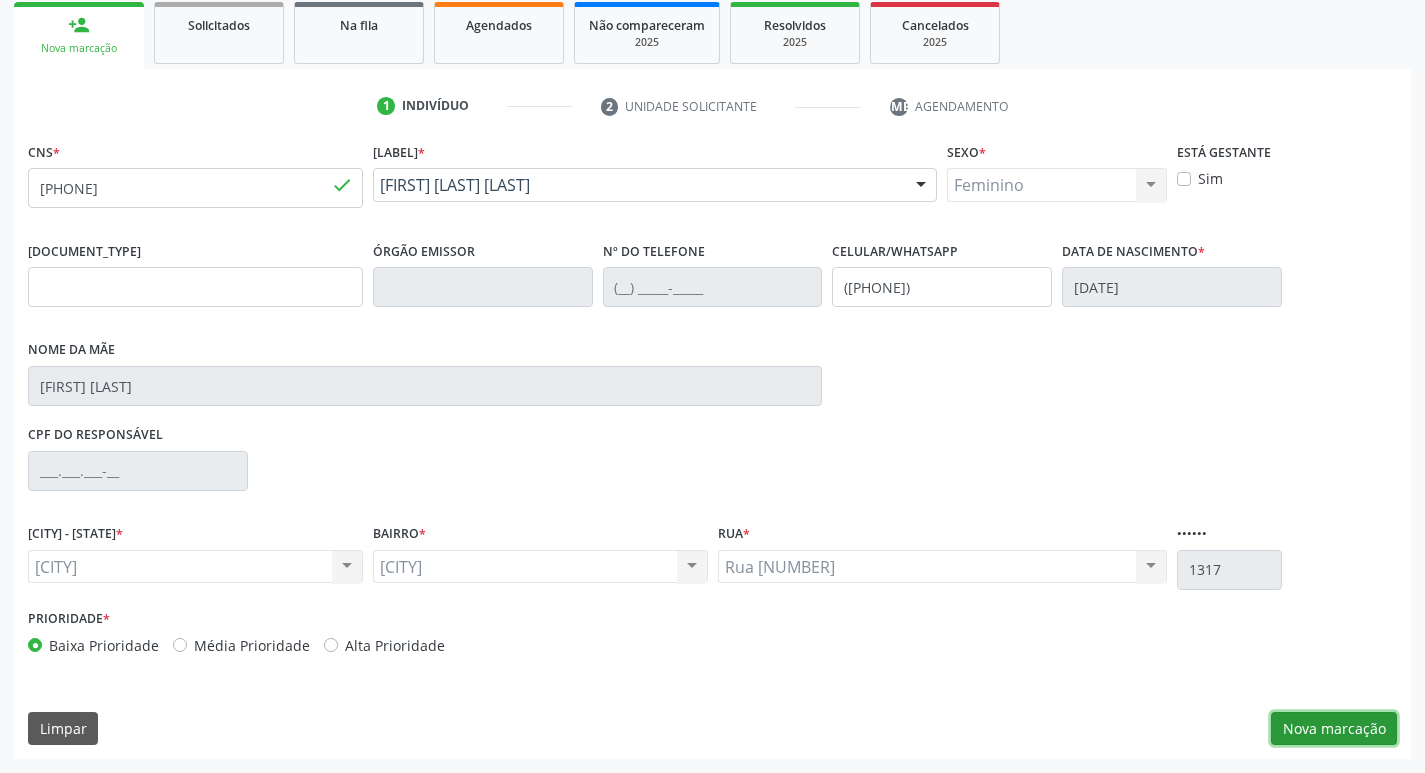 click on "Nova marcação" at bounding box center (1334, 729) 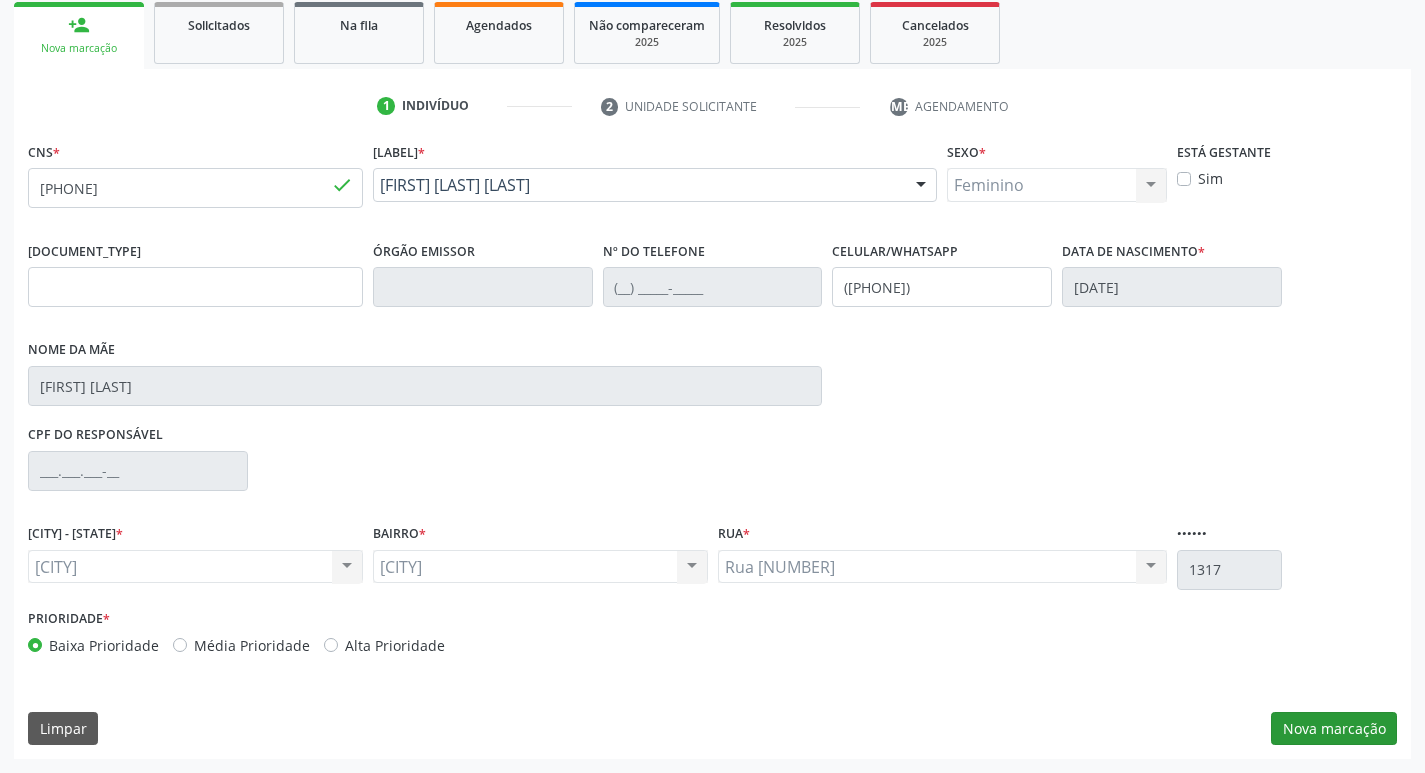 scroll, scrollTop: 133, scrollLeft: 0, axis: vertical 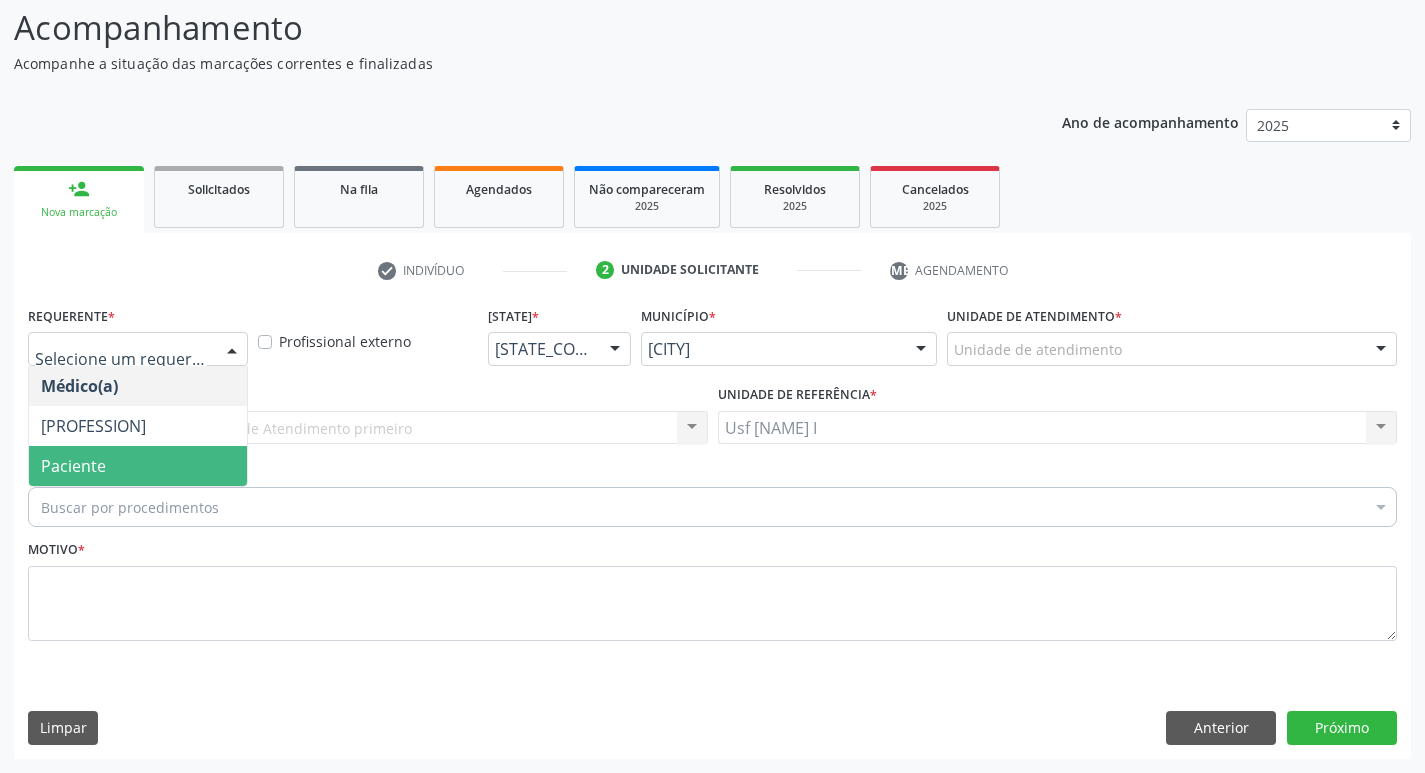 click on "Paciente" at bounding box center [138, 466] 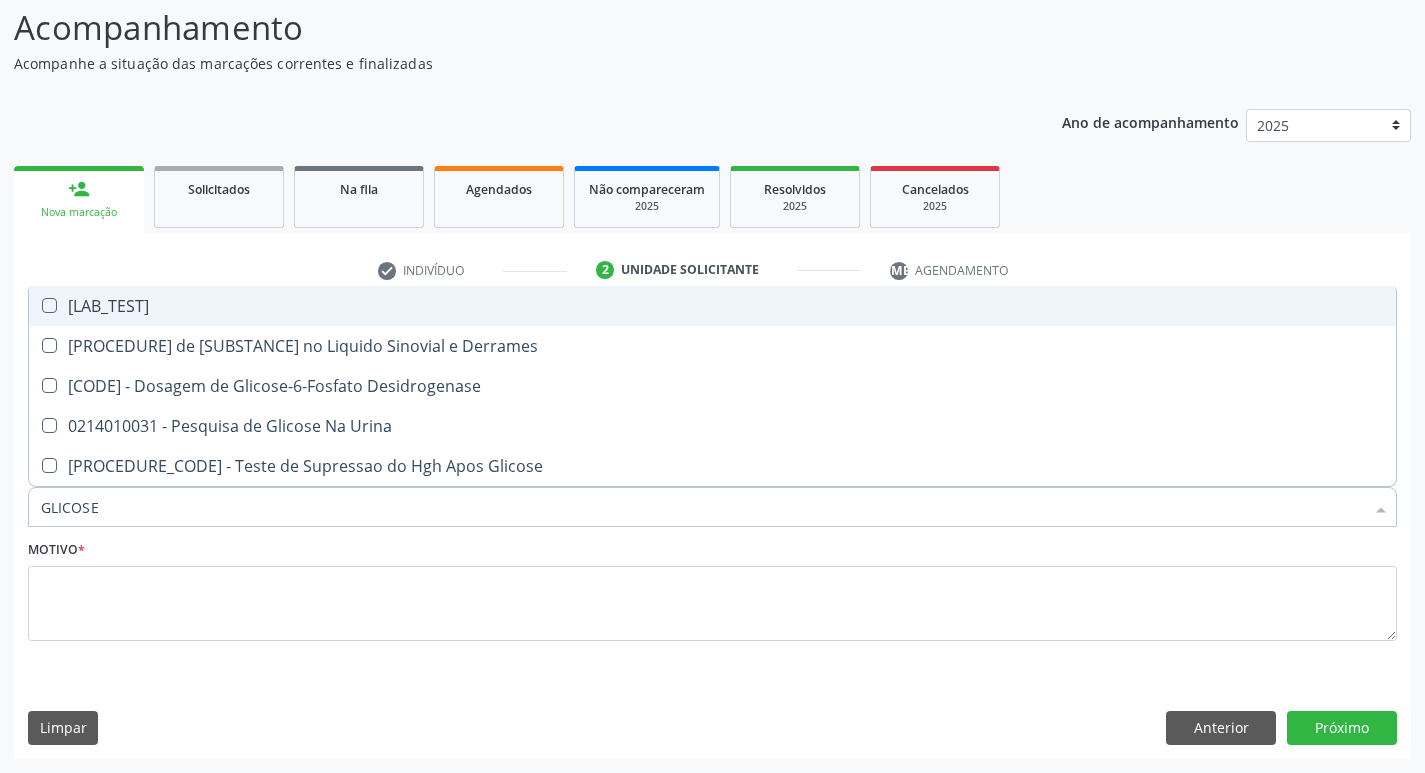 click on "[LAB_TEST]" at bounding box center [712, 306] 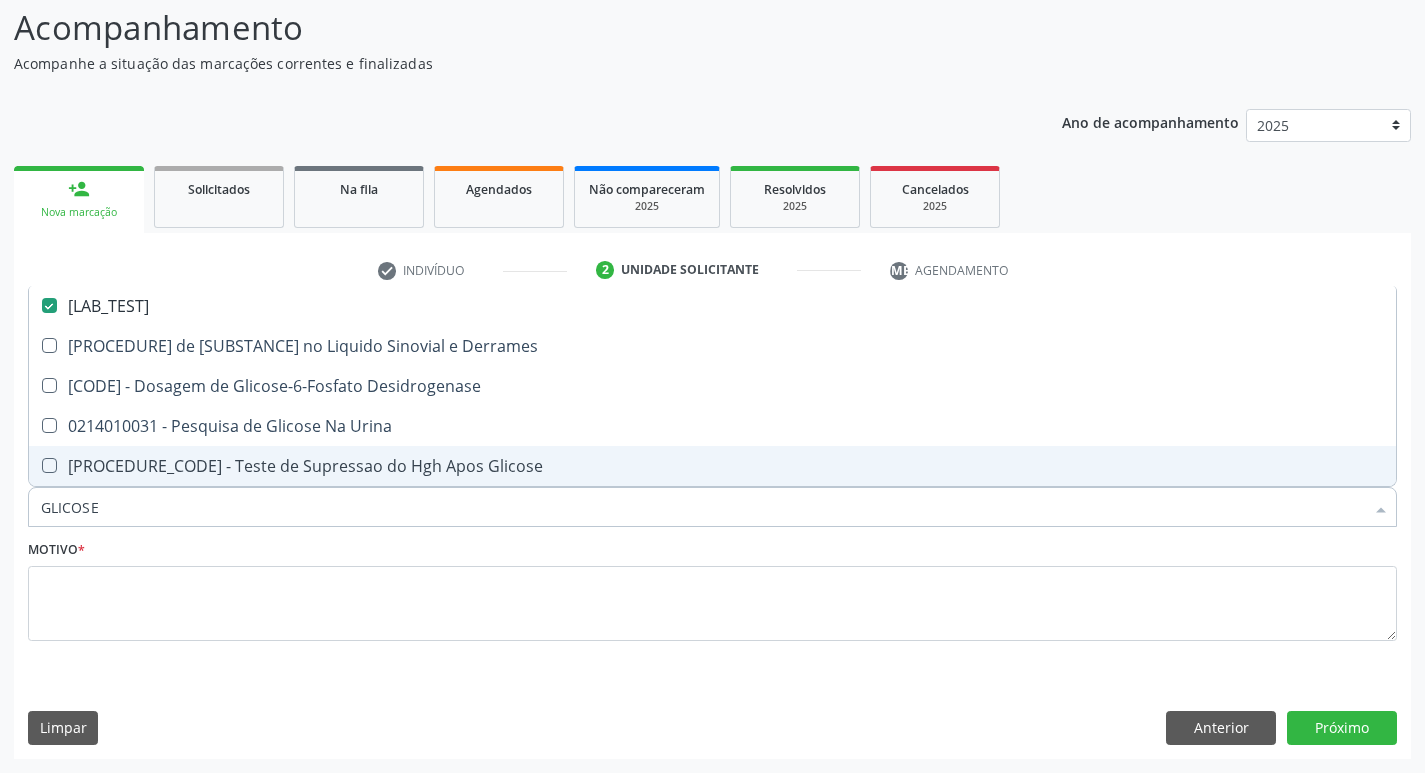 type on "GLICOSE" 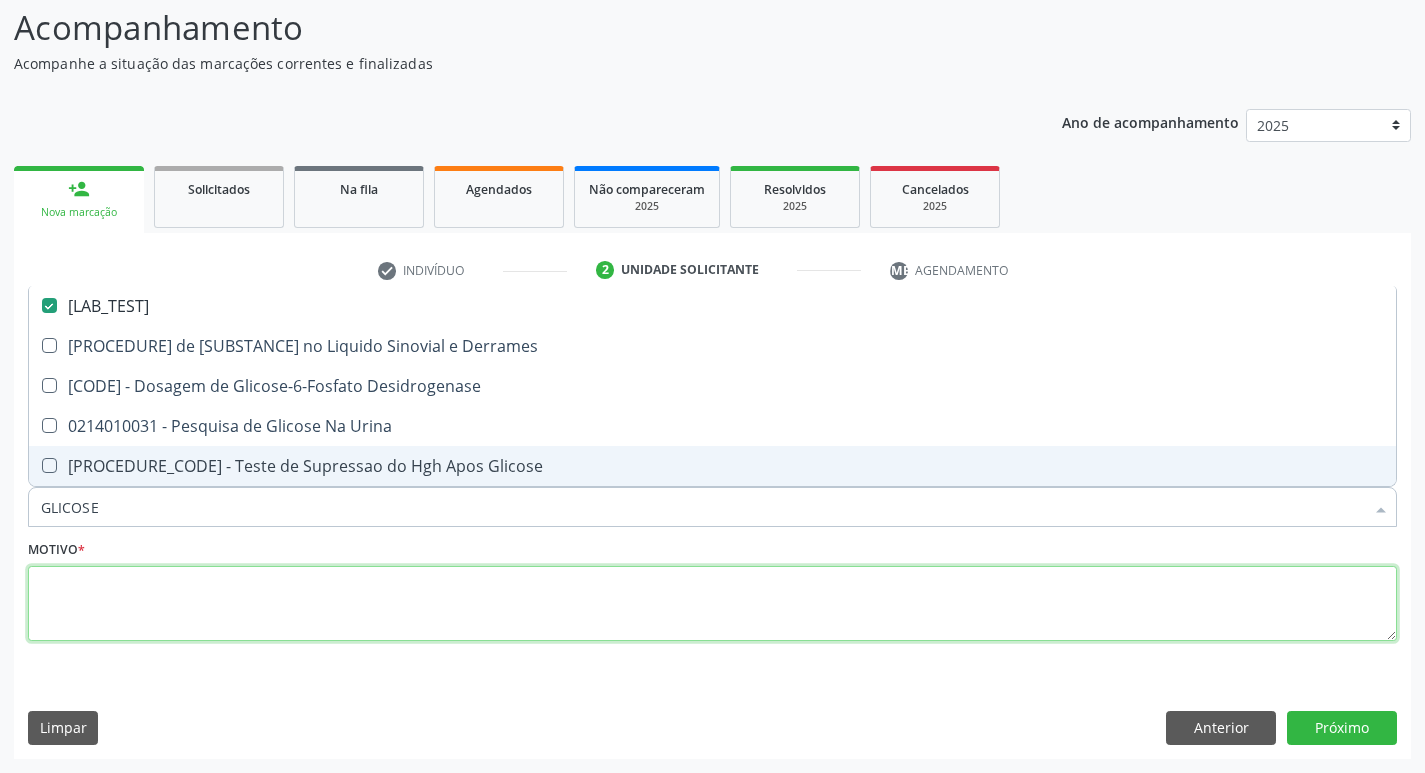 click at bounding box center [712, 604] 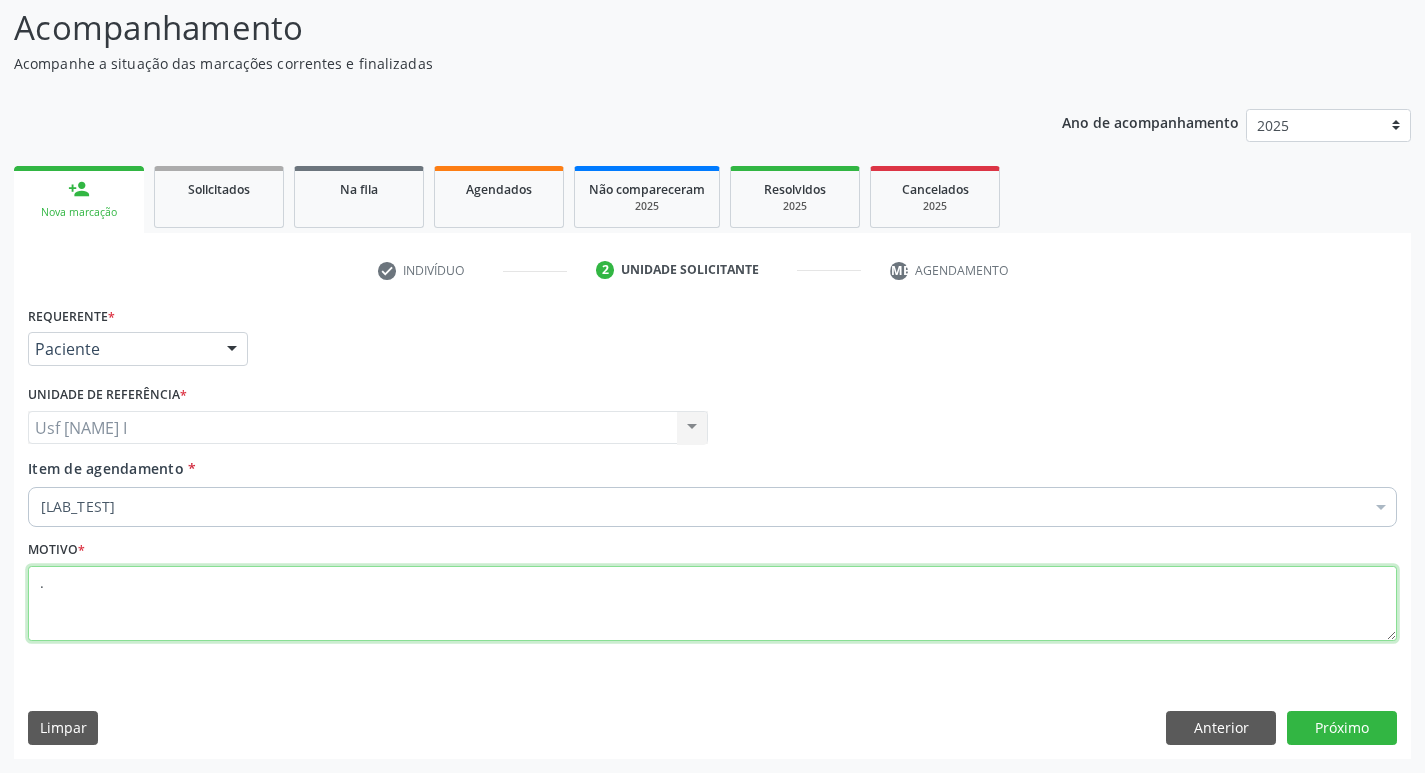 type on "." 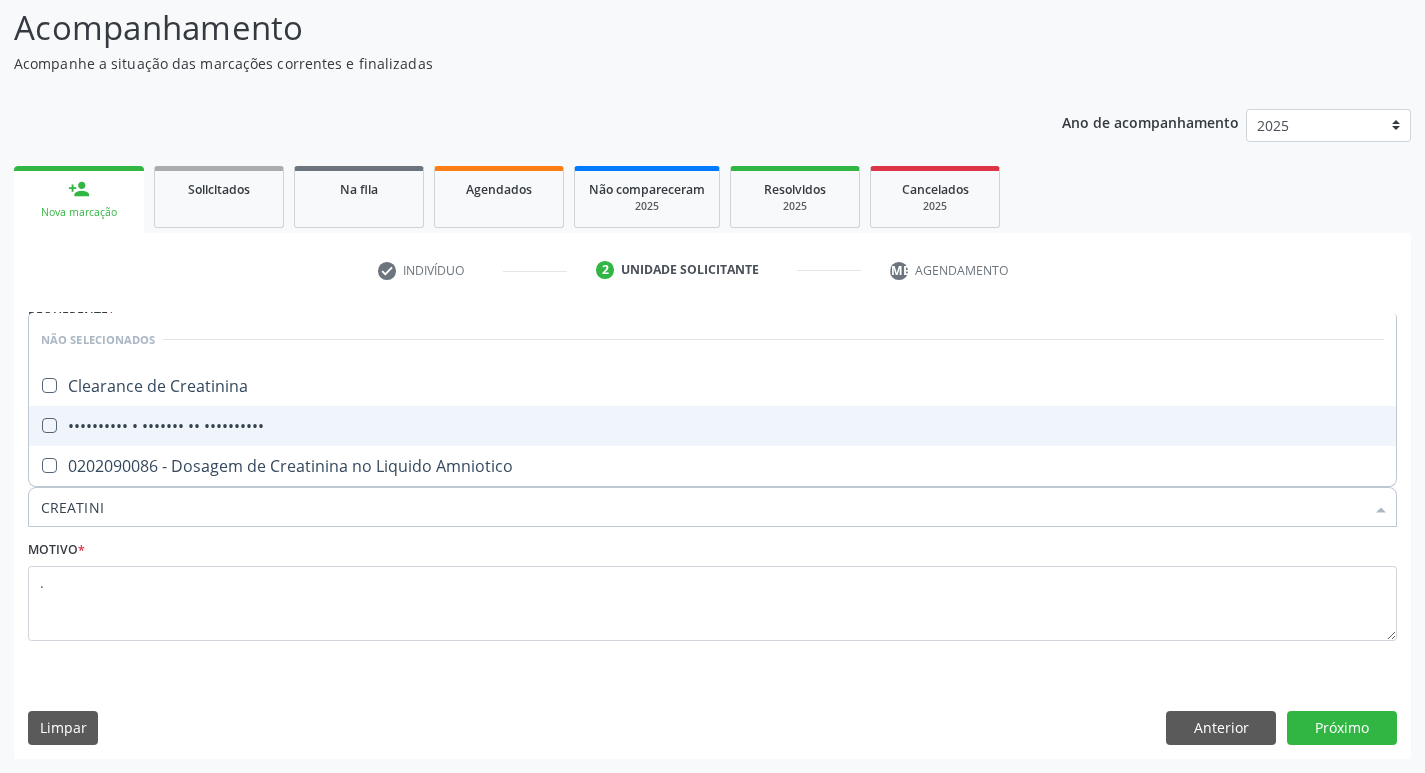 click on "•••••••••• • ••••••• •• ••••••••••" at bounding box center (712, 426) 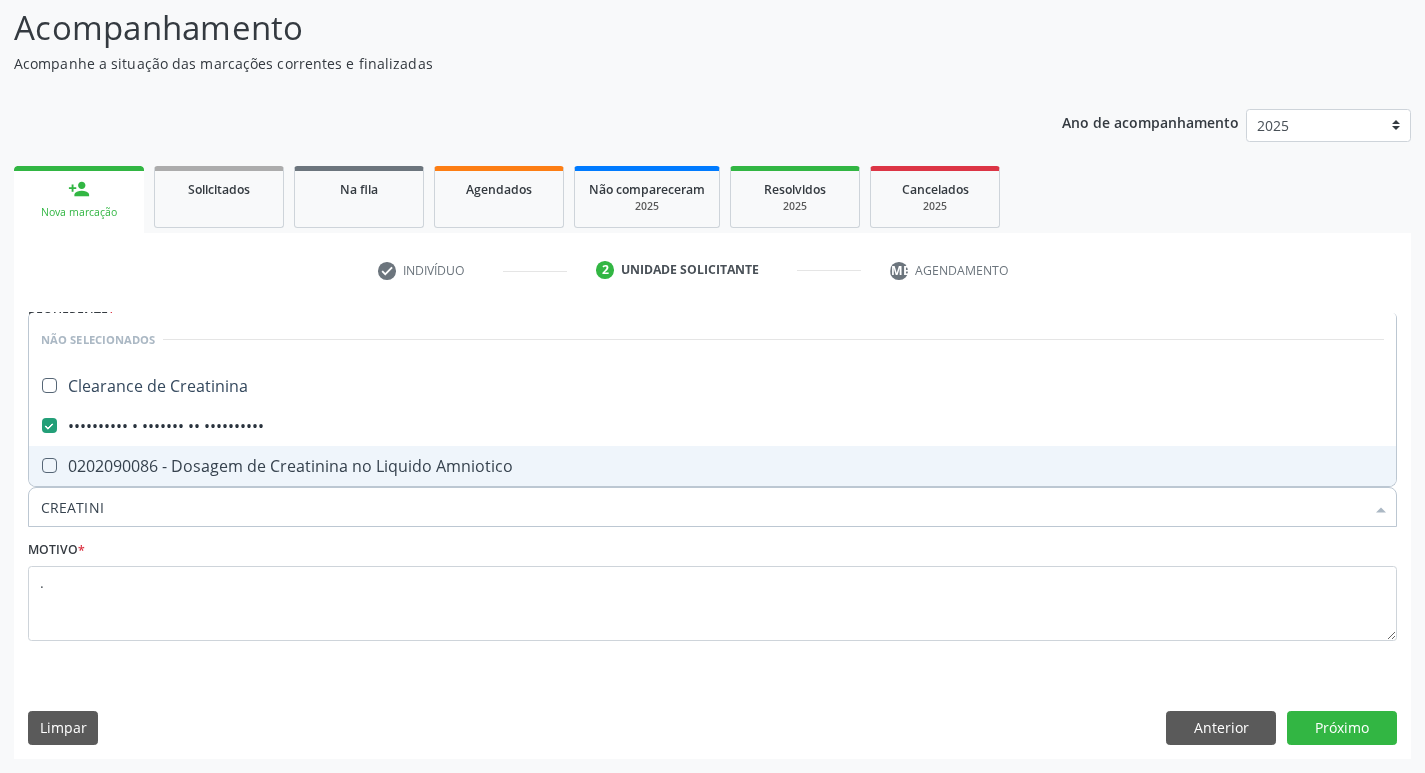 drag, startPoint x: 105, startPoint y: 516, endPoint x: 35, endPoint y: 515, distance: 70.00714 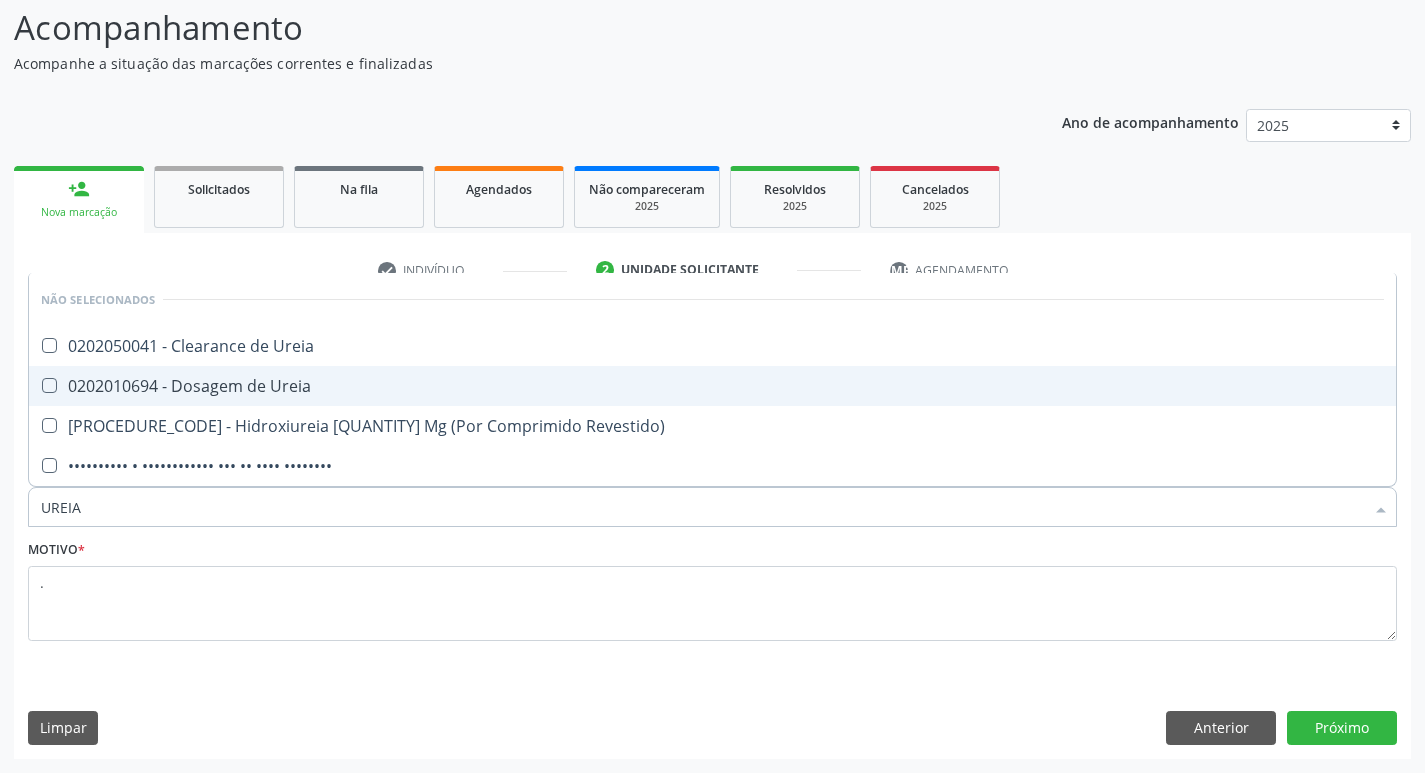 click on "0202010694 - Dosagem de Ureia" at bounding box center (712, 386) 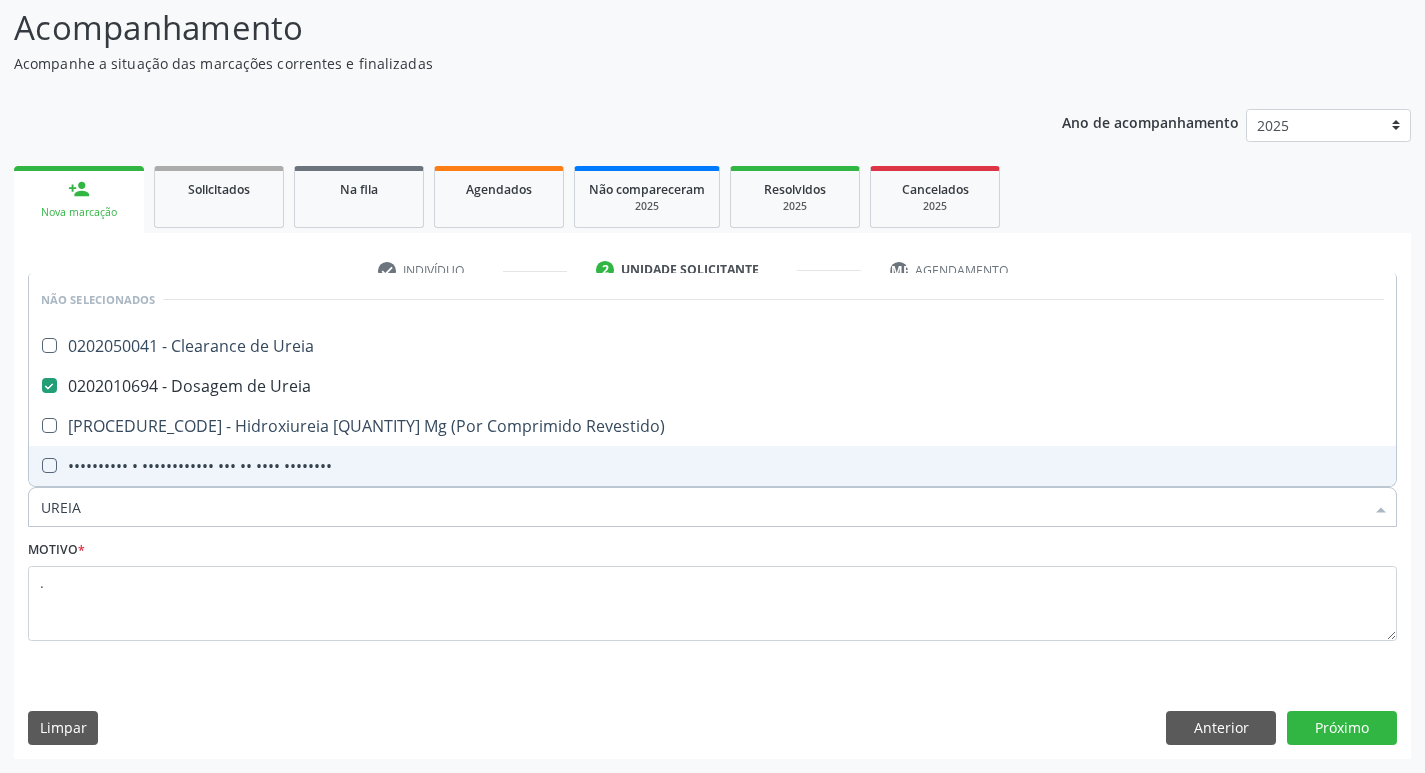 drag, startPoint x: 91, startPoint y: 500, endPoint x: 13, endPoint y: 511, distance: 78.77182 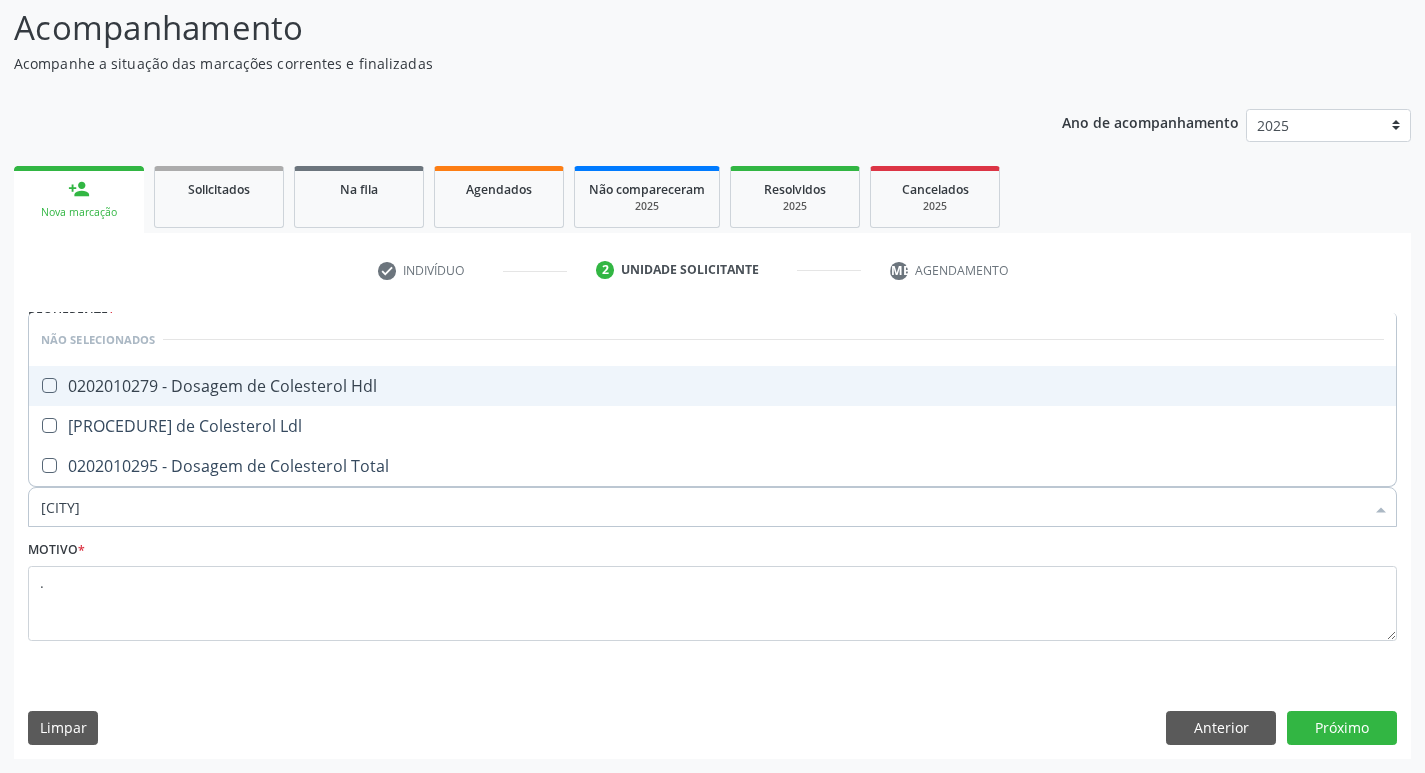 click on "0202010279 - Dosagem de Colesterol Hdl" at bounding box center [712, 386] 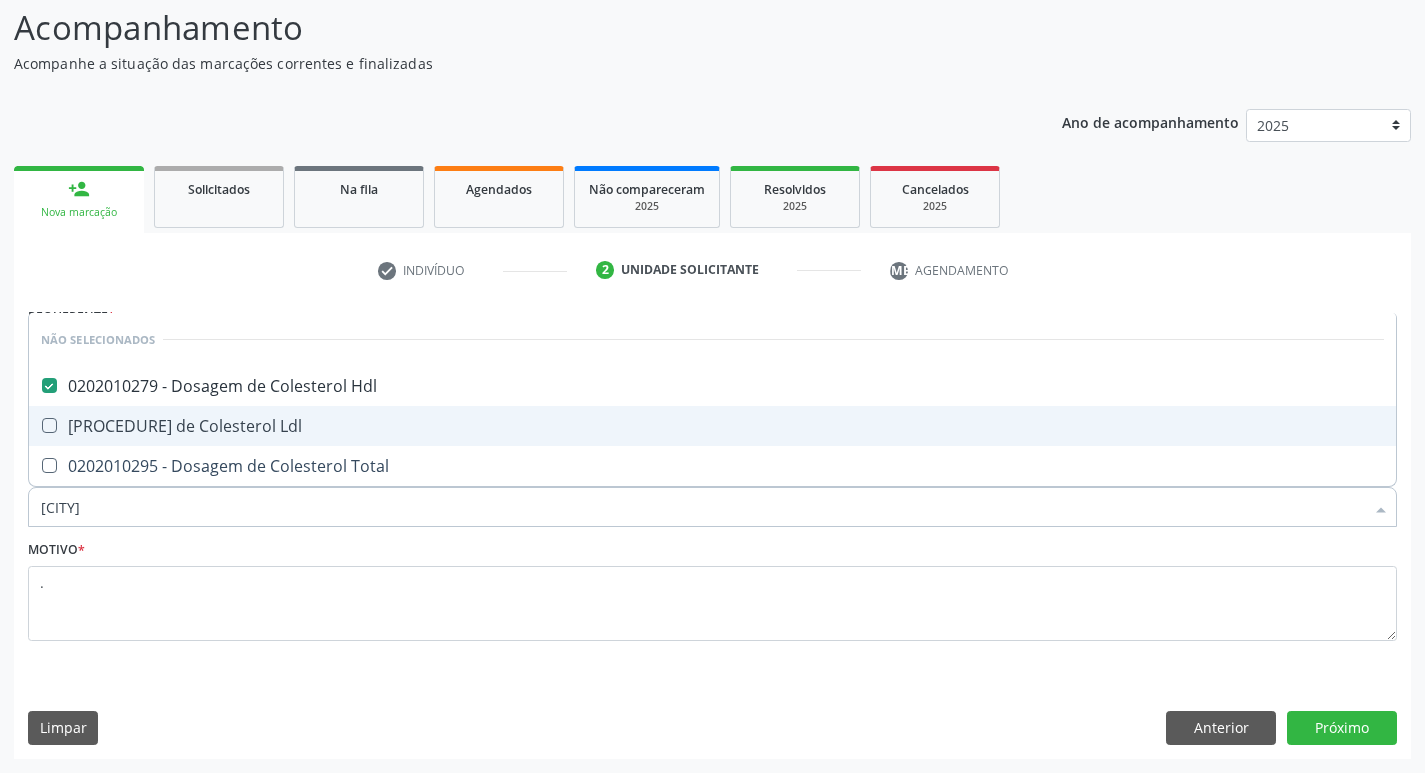 click on "[PROCEDURE] de Colesterol Ldl" at bounding box center (712, 426) 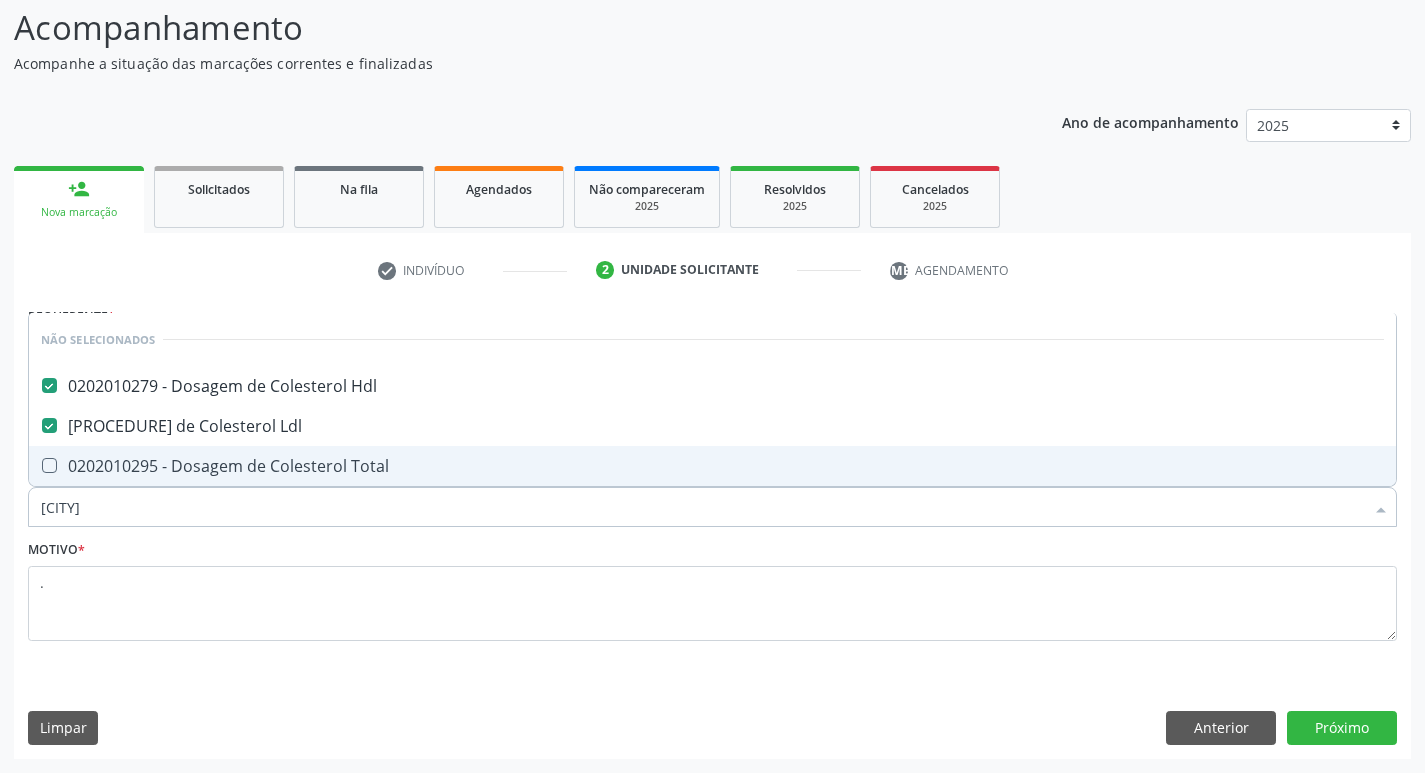 click on "0202010295 - Dosagem de Colesterol Total" at bounding box center (712, 466) 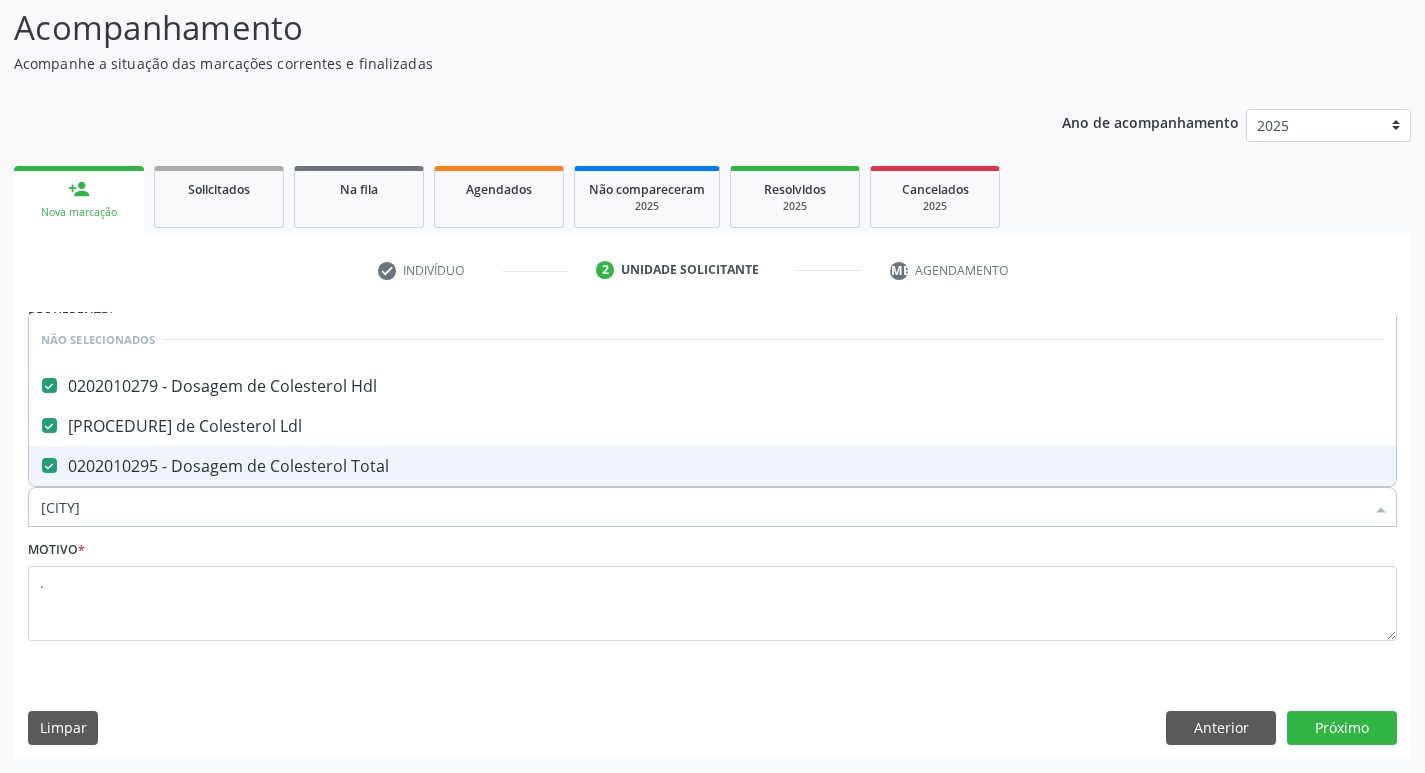 drag, startPoint x: 110, startPoint y: 503, endPoint x: 46, endPoint y: 517, distance: 65.51336 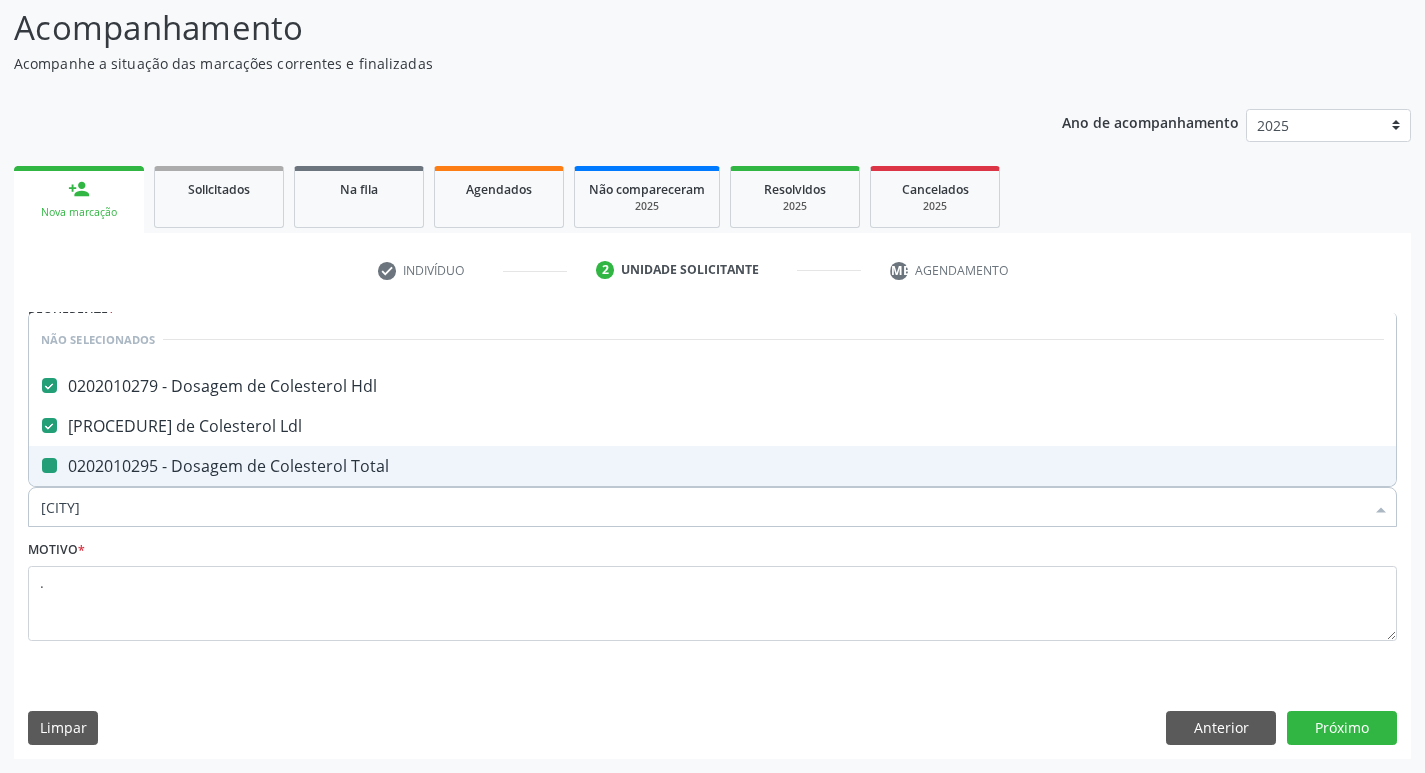 type on "[LETTER]" 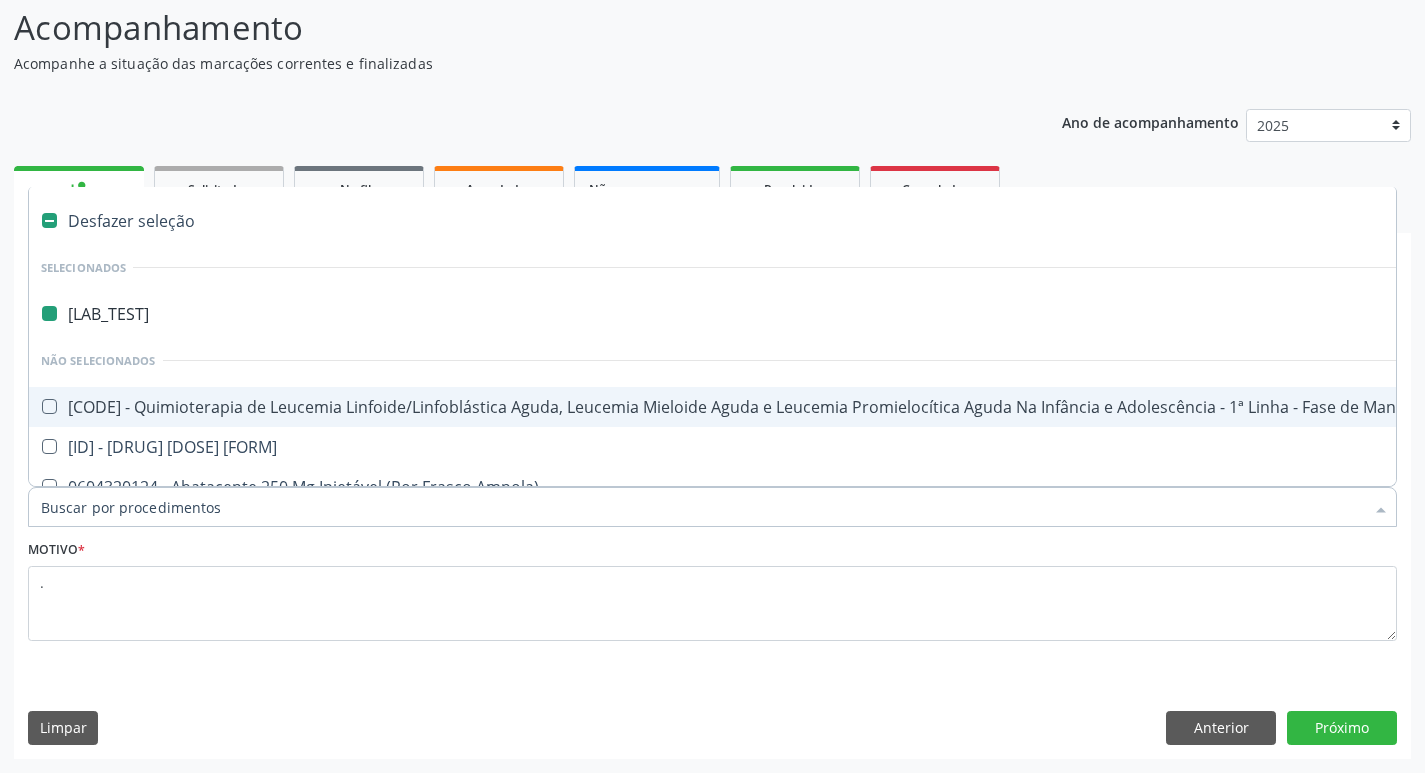 type on "H" 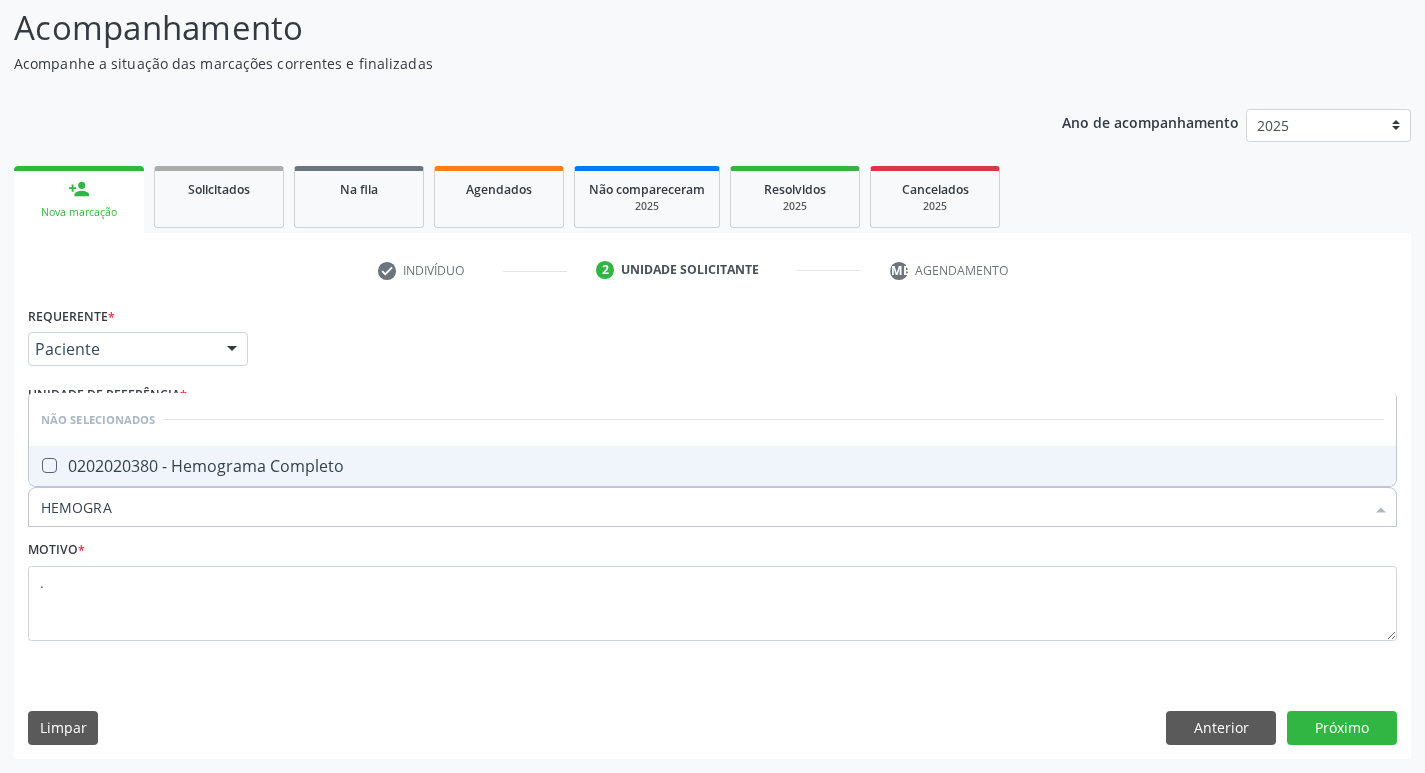 click on "0202020380 - Hemograma Completo" at bounding box center (712, 466) 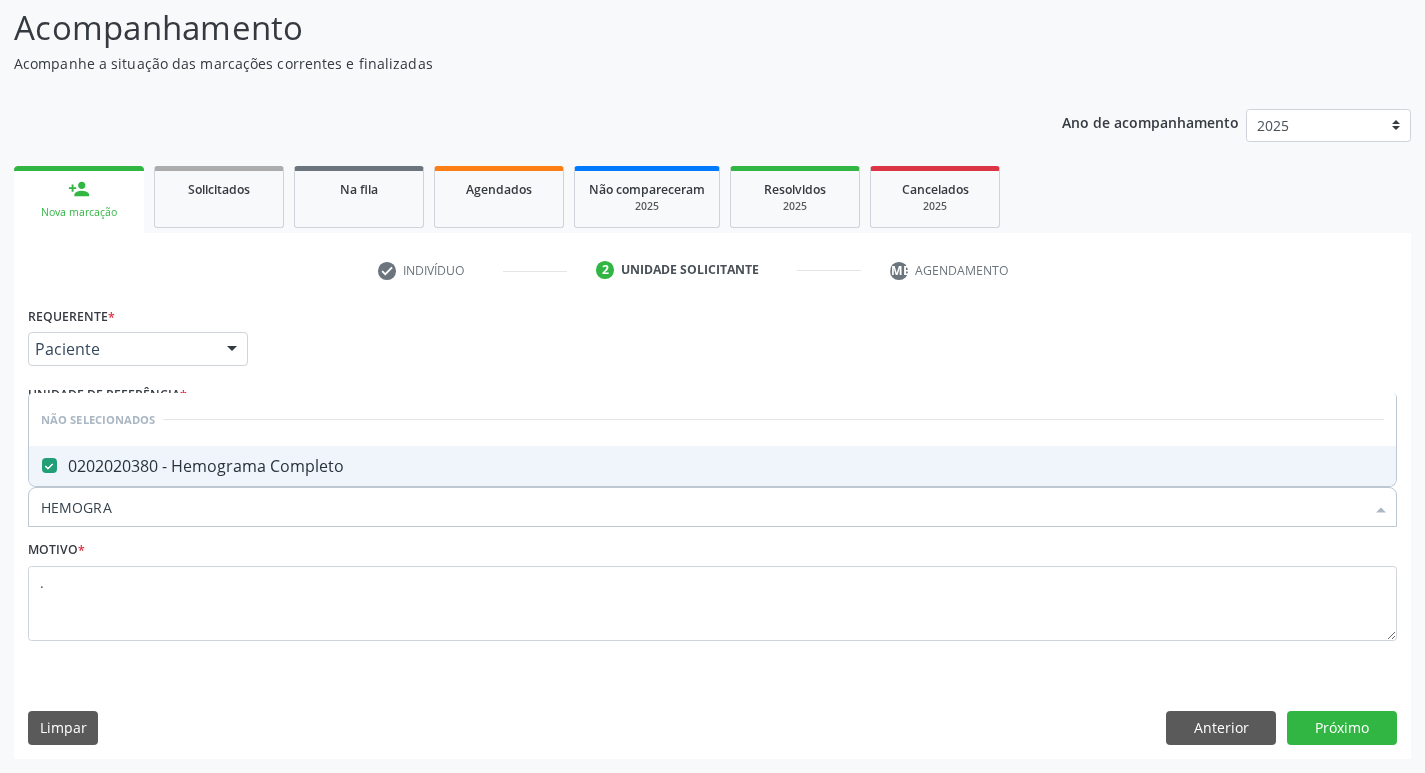 drag, startPoint x: 116, startPoint y: 512, endPoint x: 29, endPoint y: 496, distance: 88.45903 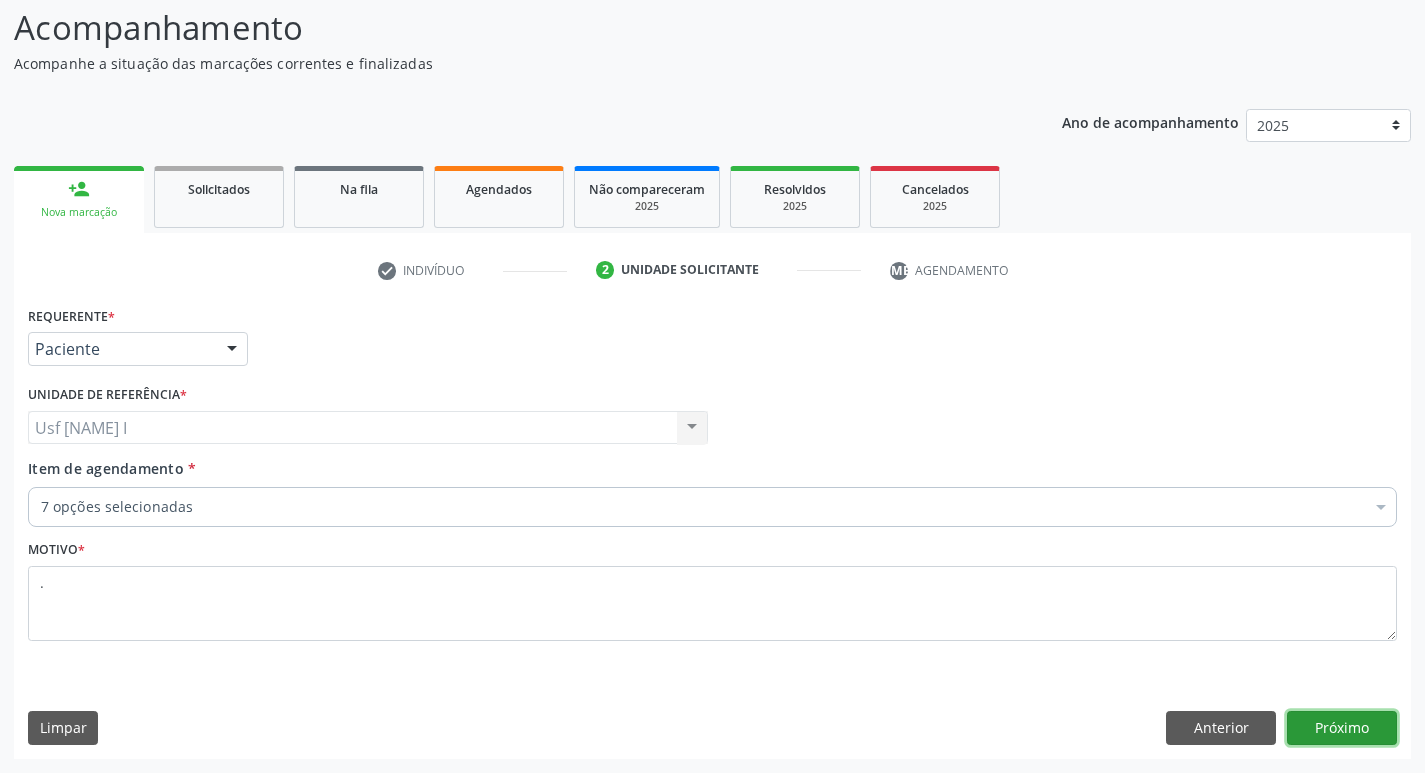 click on "Próximo" at bounding box center (1342, 728) 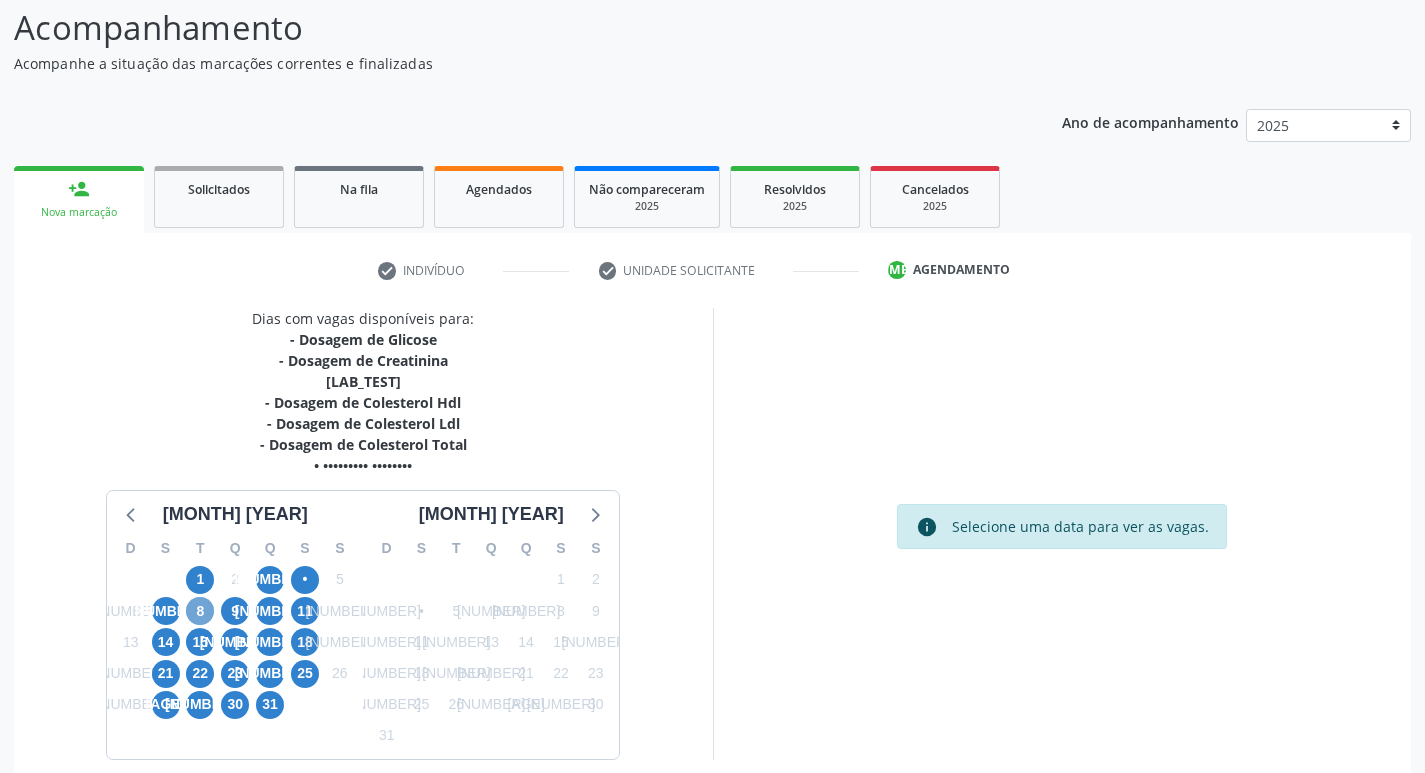 click on "8" at bounding box center [200, 611] 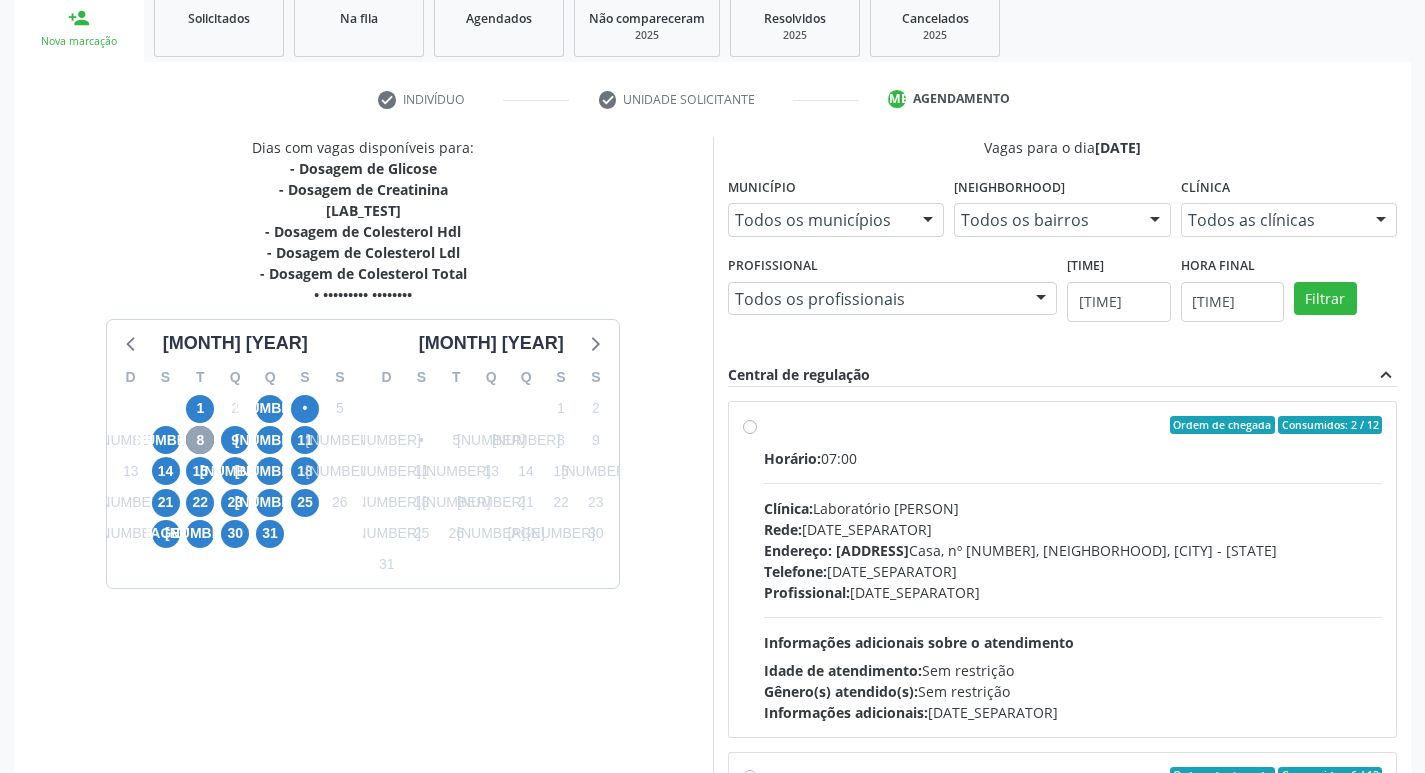 scroll, scrollTop: 422, scrollLeft: 0, axis: vertical 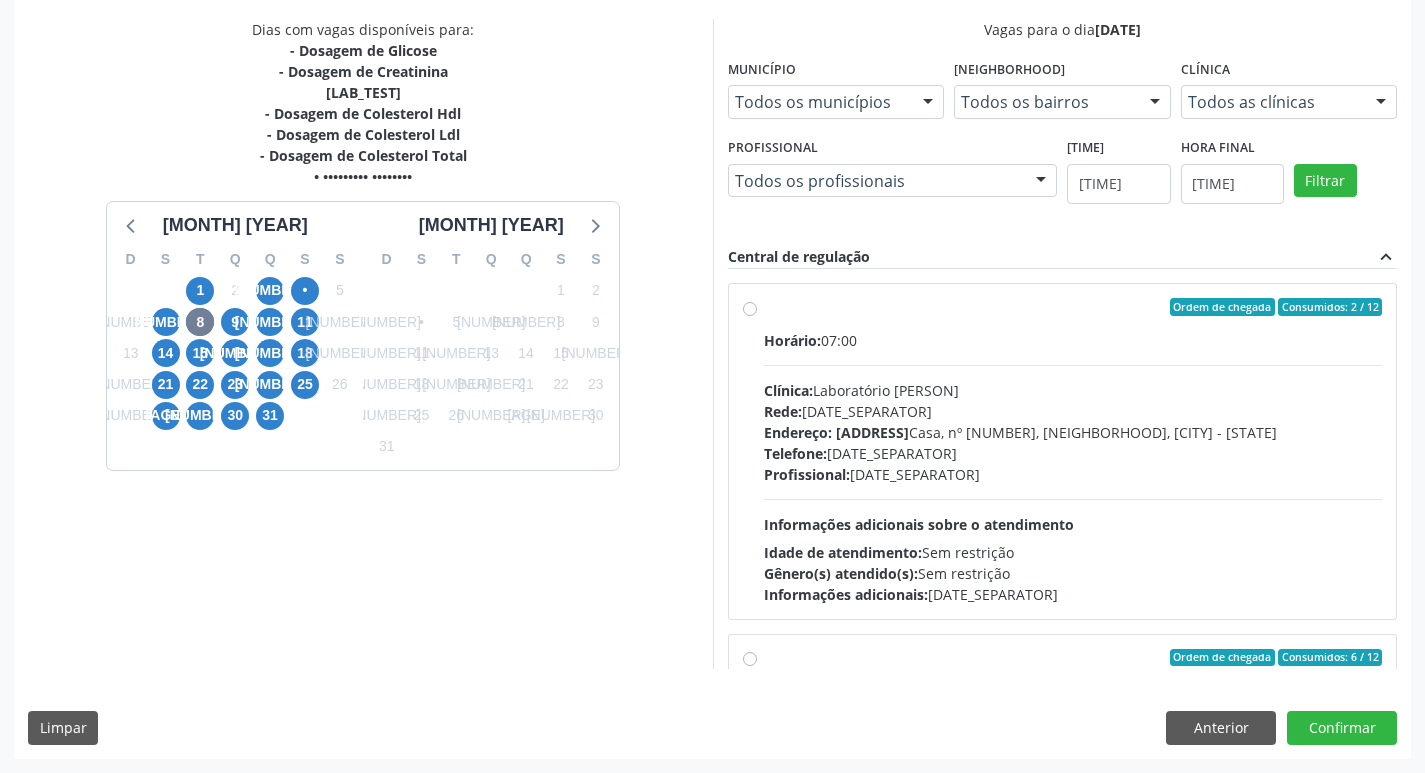 click on "Informações adicionais sobre o atendimento" at bounding box center (919, 524) 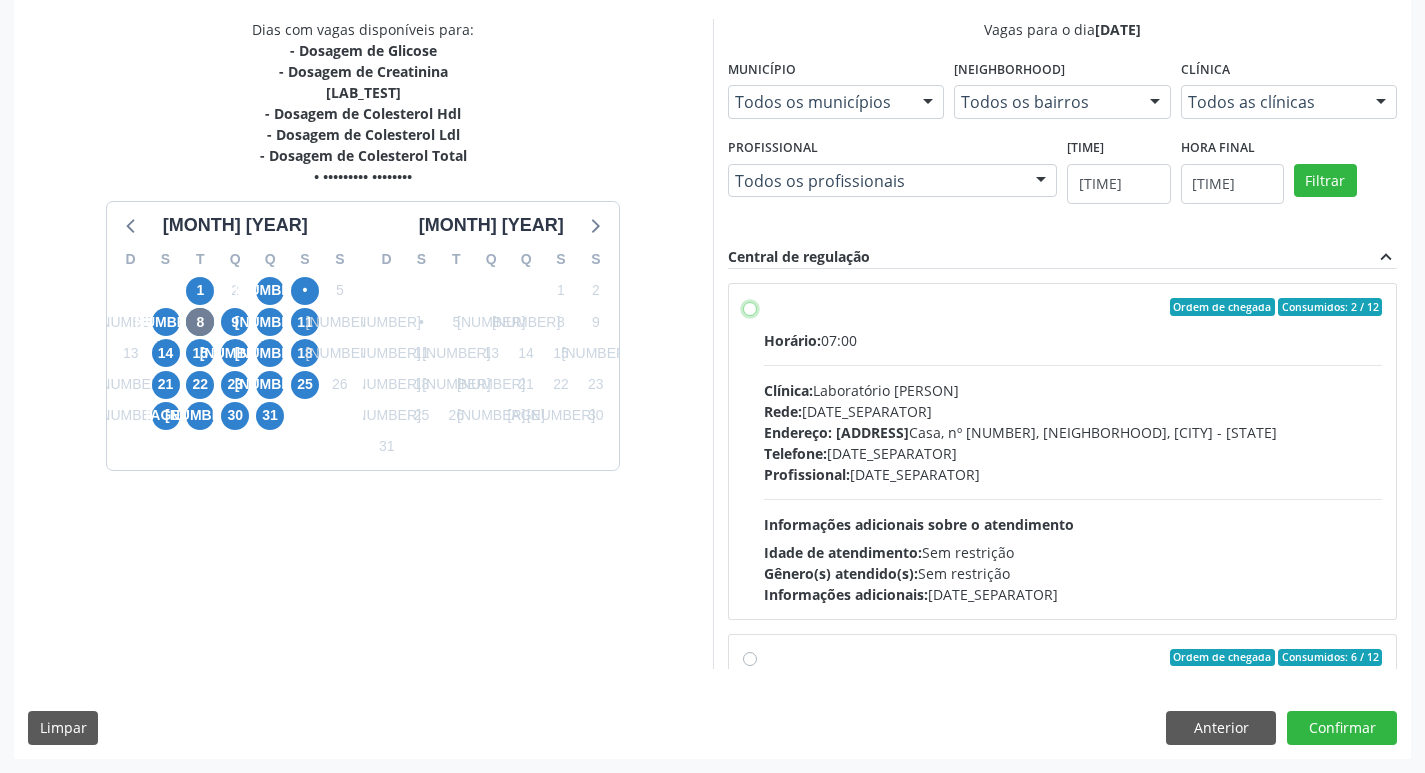 click on "Ordem de chegada
Consumidos: [NUMBER] / [NUMBER]
Horário:   [TIME]
Clínica:  [NAME]
Rede:
--
Endereço:   Casa, nº [NUMBER], N Senhora da Penha, [CITY] - [STATE]
Telefone:   --
Profissional:
--
Informações adicionais sobre o atendimento
Idade de atendimento:
Sem restrição
Gênero(s) atendido(s):
Sem restrição
Informações adicionais:
--" at bounding box center [750, 307] 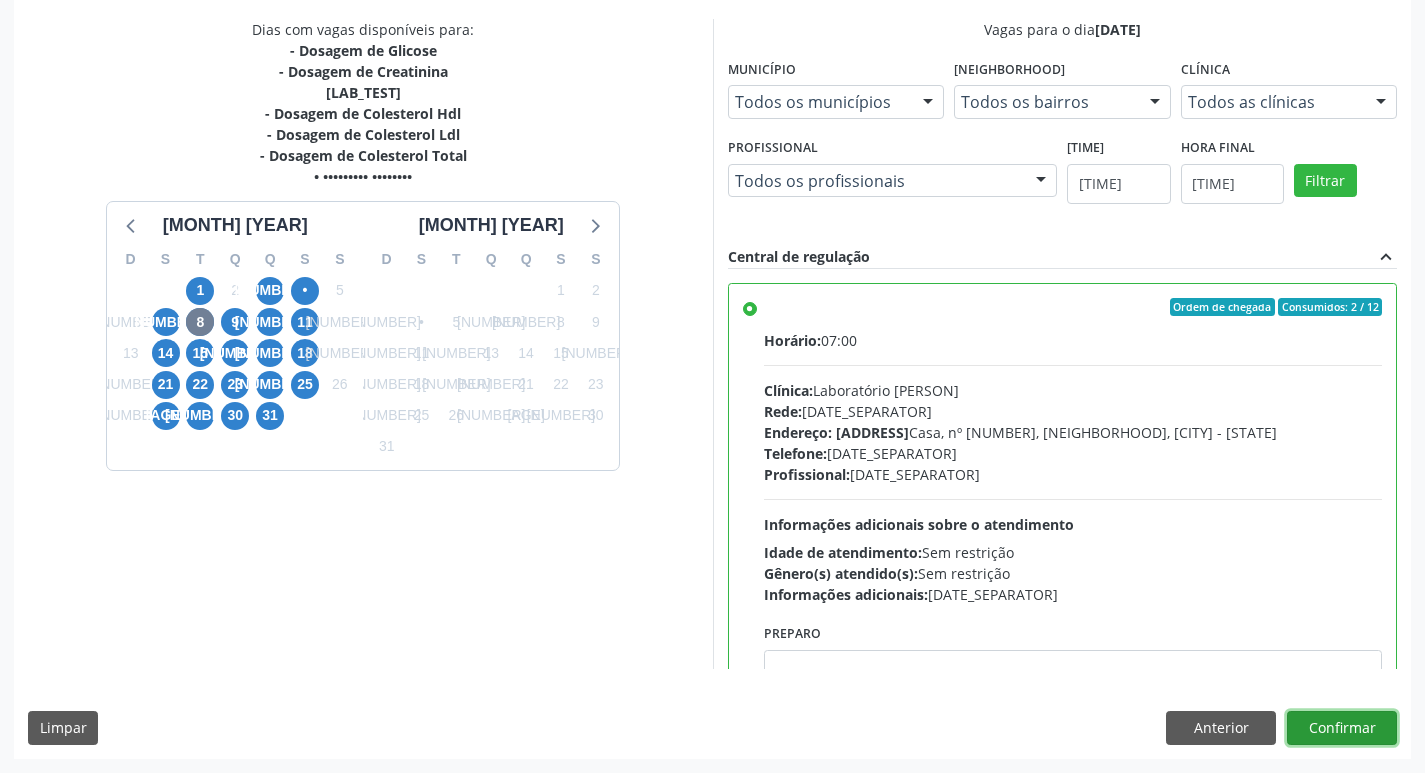 click on "Confirmar" at bounding box center [1342, 728] 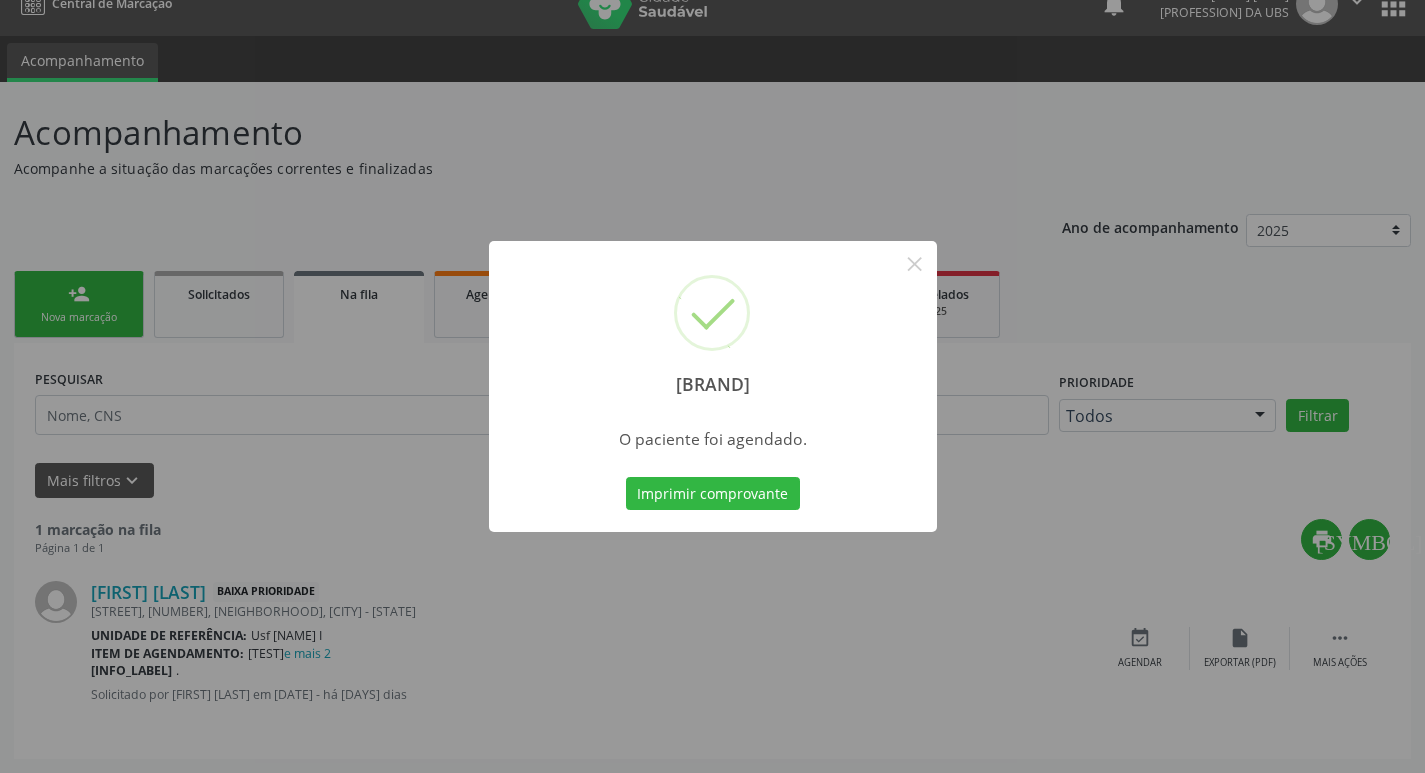 scroll, scrollTop: 0, scrollLeft: 0, axis: both 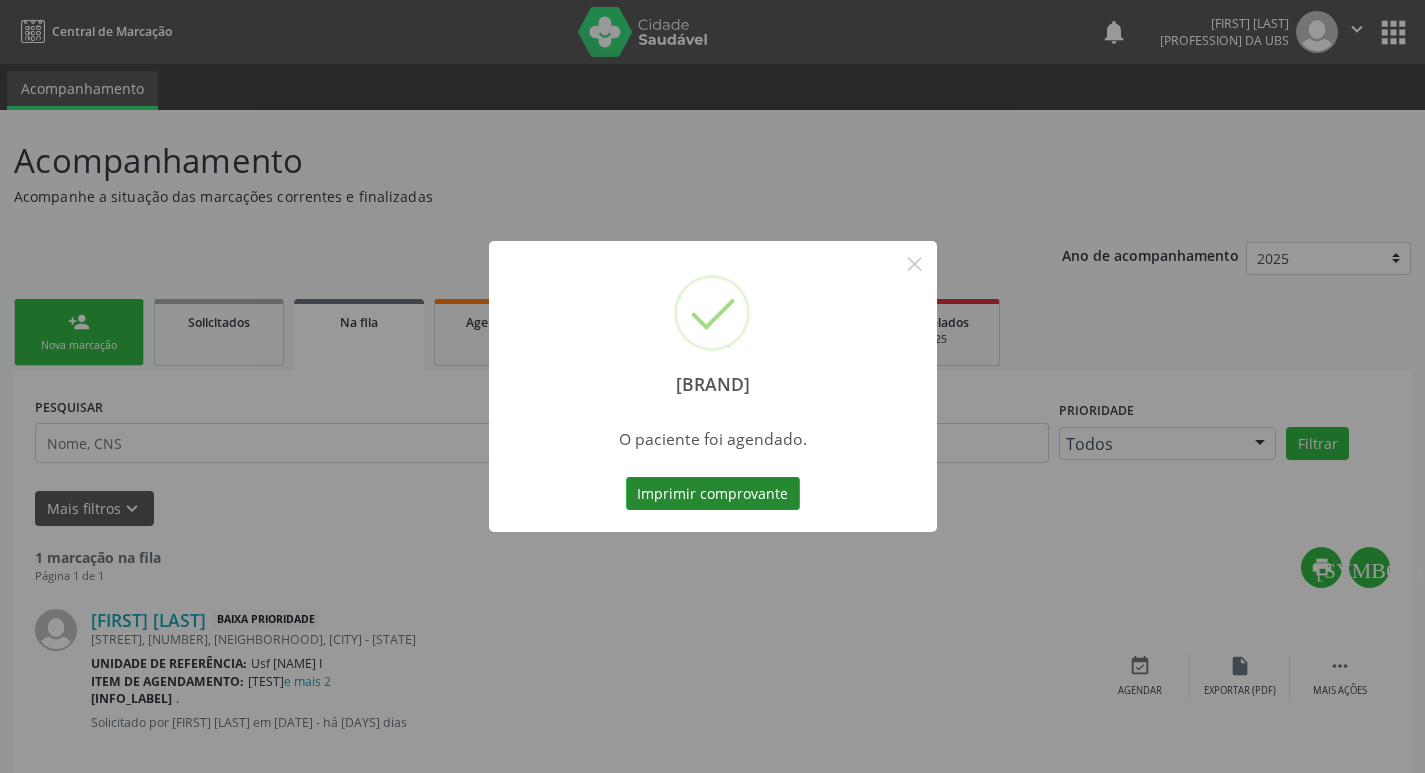 click on "Imprimir comprovante" at bounding box center (713, 494) 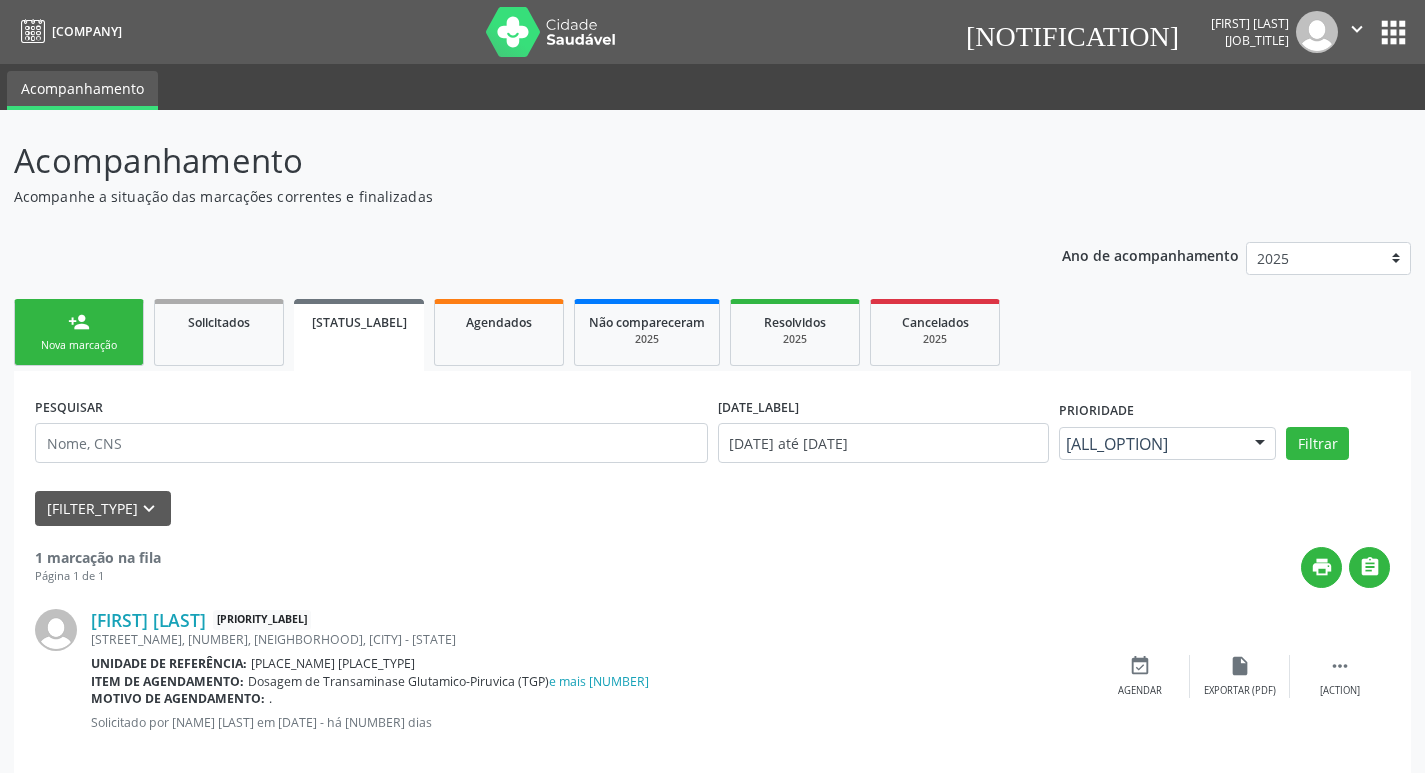 scroll, scrollTop: 0, scrollLeft: 0, axis: both 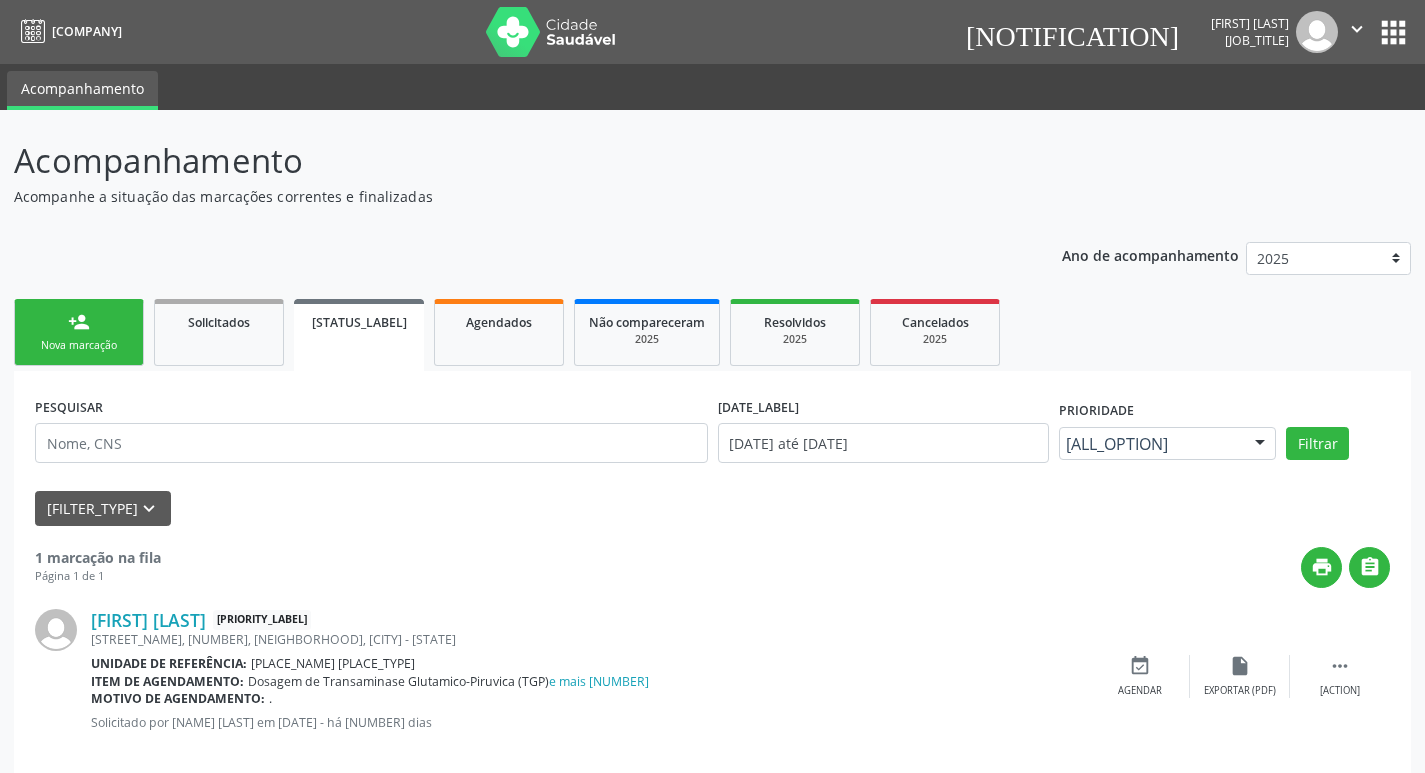 click on "Nova marcação" at bounding box center (79, 345) 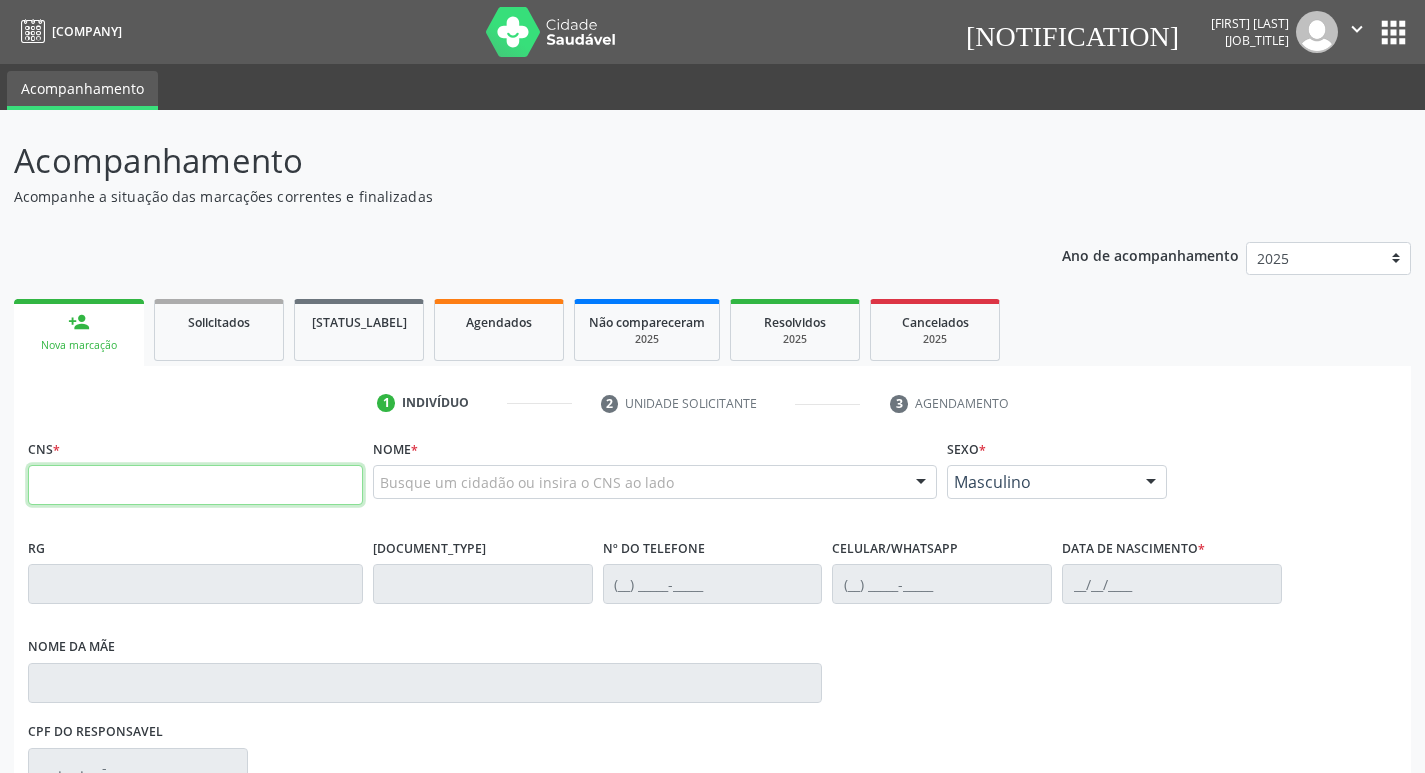 click at bounding box center (195, 485) 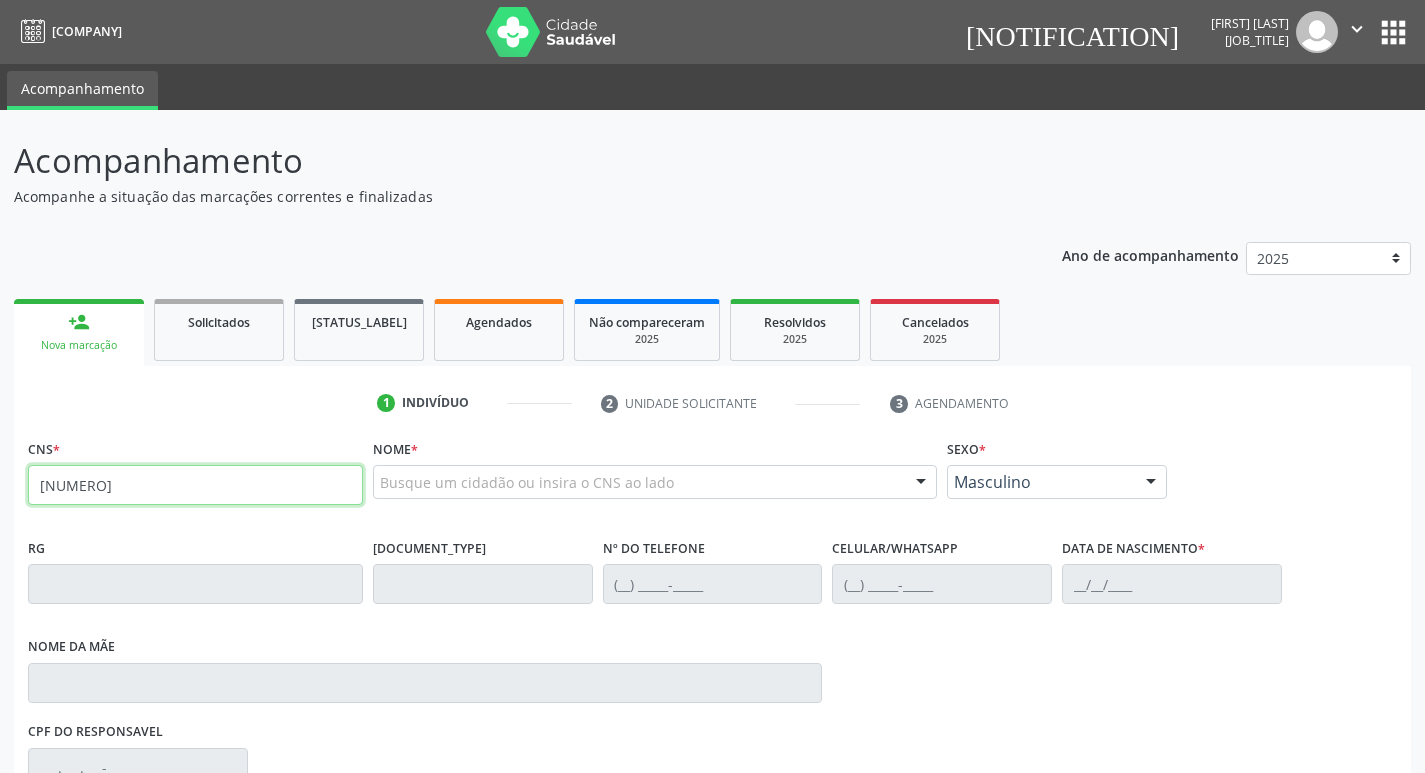 type on "[NUMERO]" 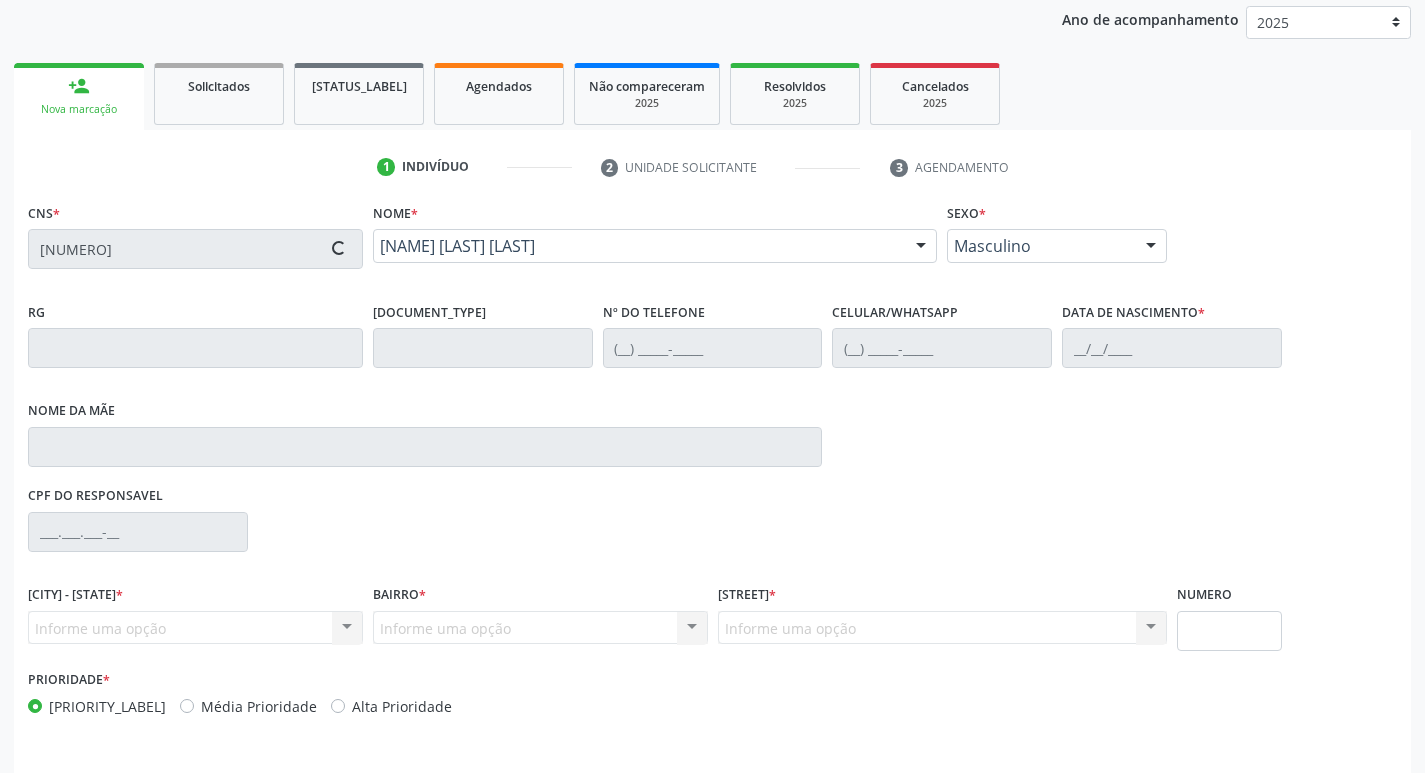 scroll, scrollTop: 297, scrollLeft: 0, axis: vertical 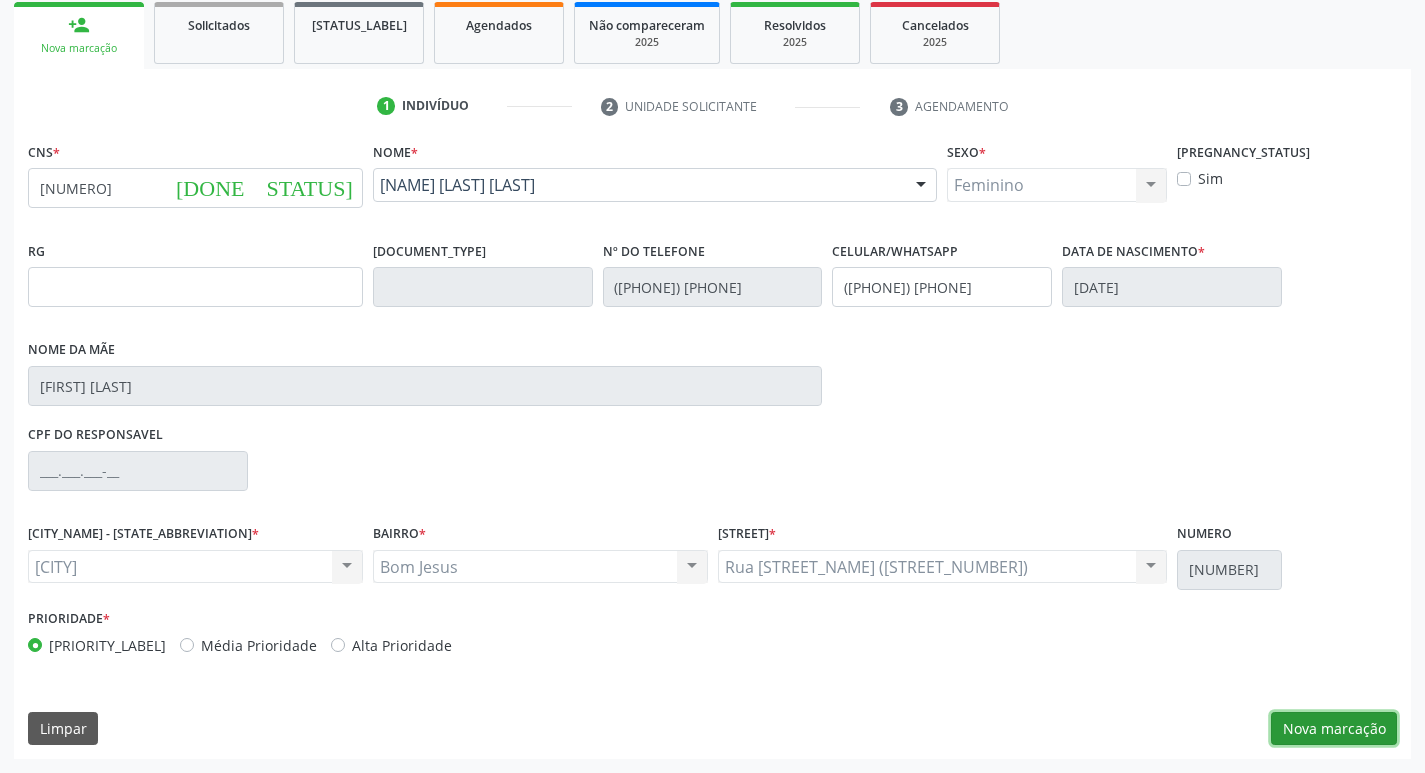 click on "Nova marcação" at bounding box center (1334, 729) 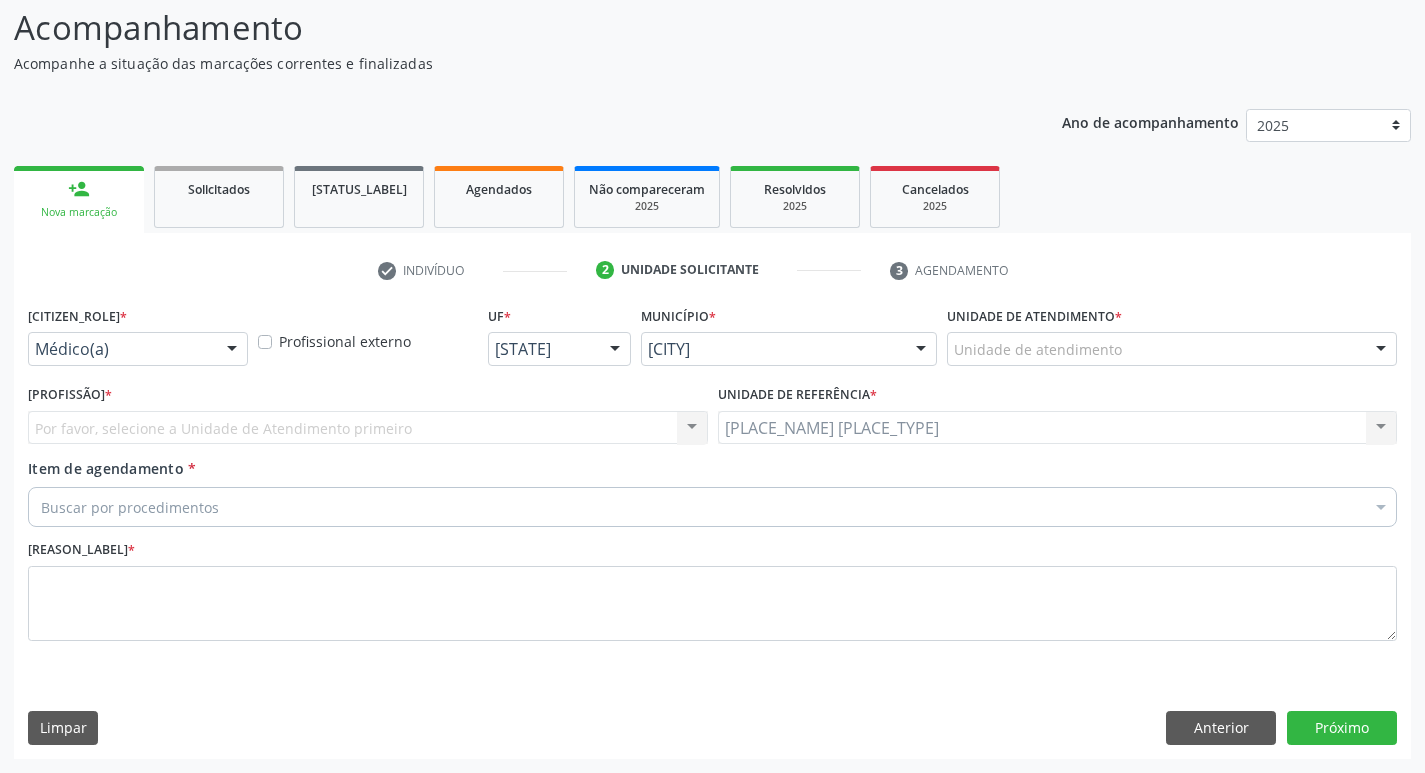 scroll, scrollTop: 133, scrollLeft: 0, axis: vertical 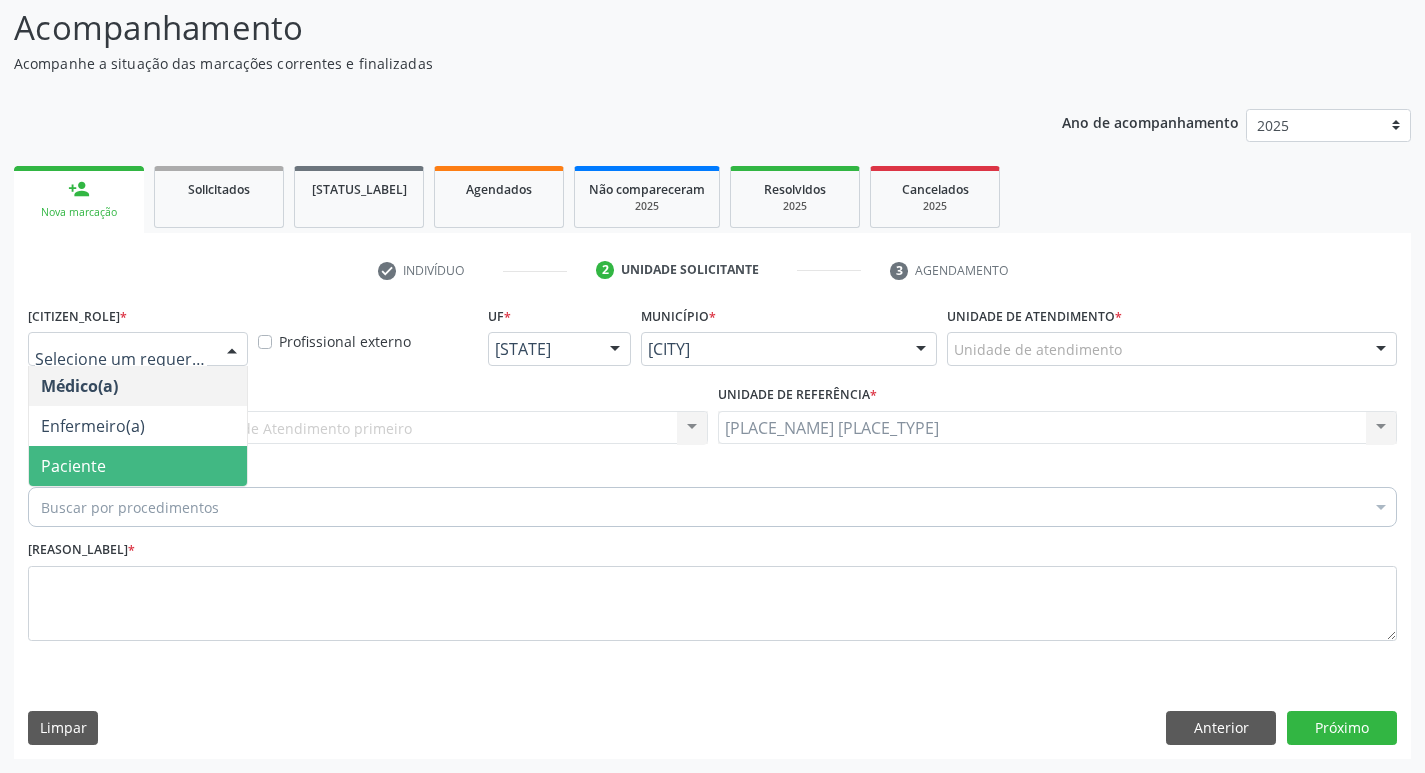 click on "Paciente" at bounding box center (138, 466) 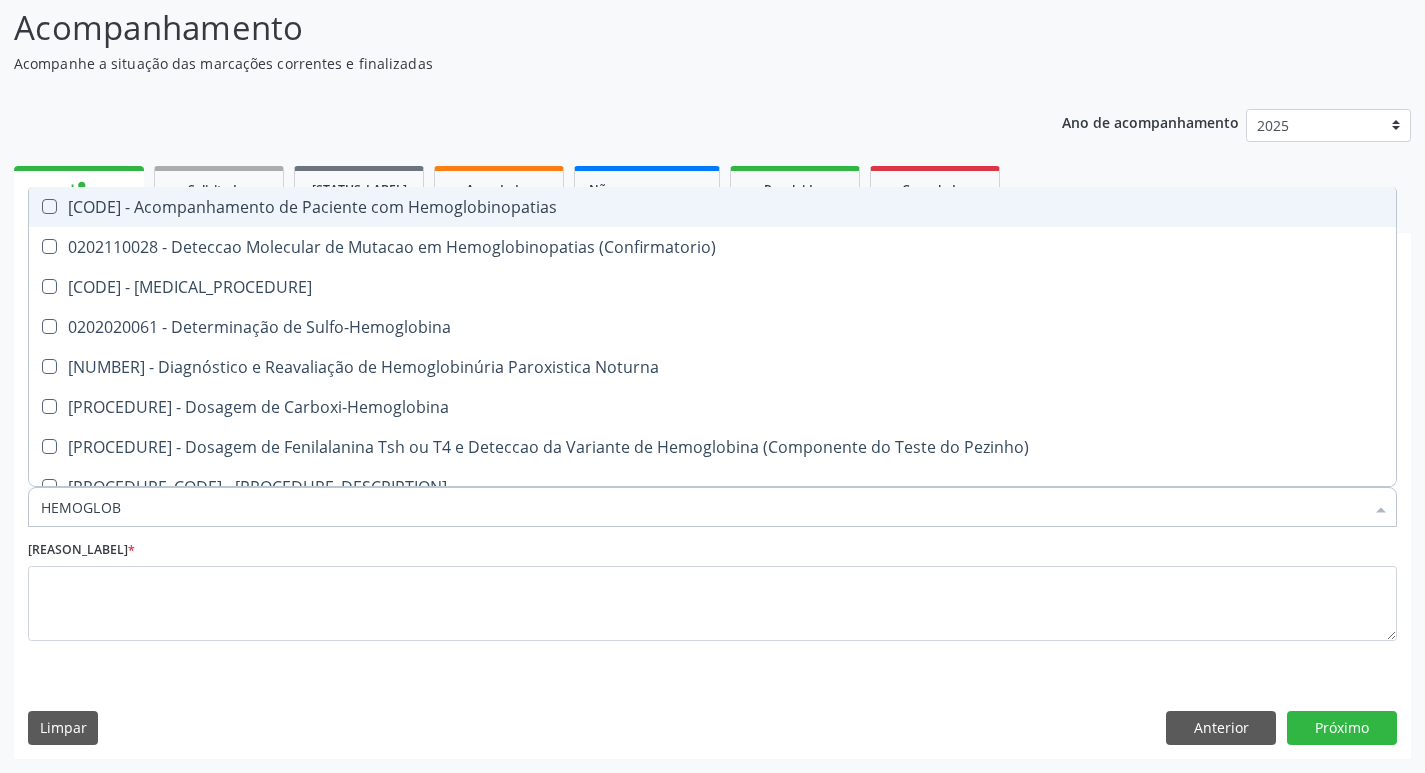 type on "HEMOGLOBI" 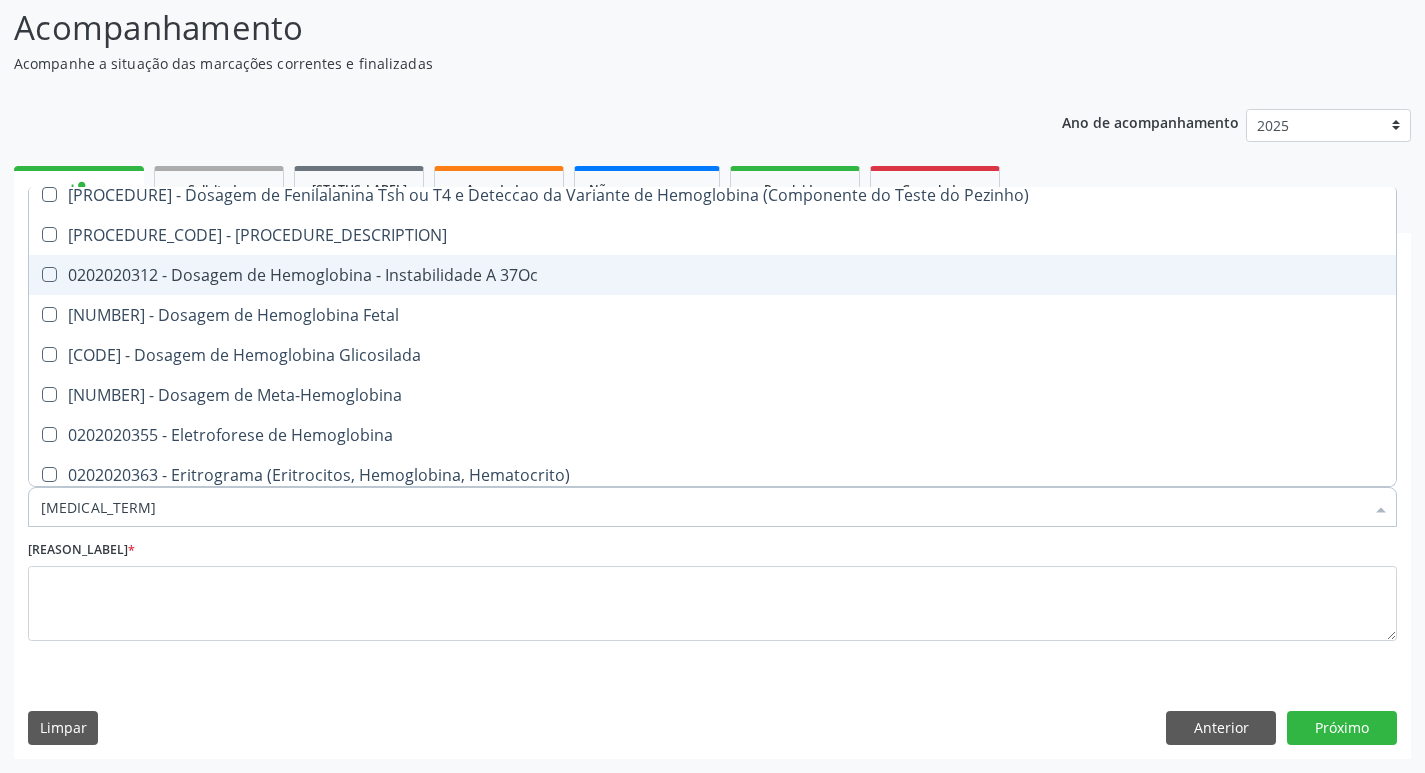 scroll, scrollTop: 133, scrollLeft: 0, axis: vertical 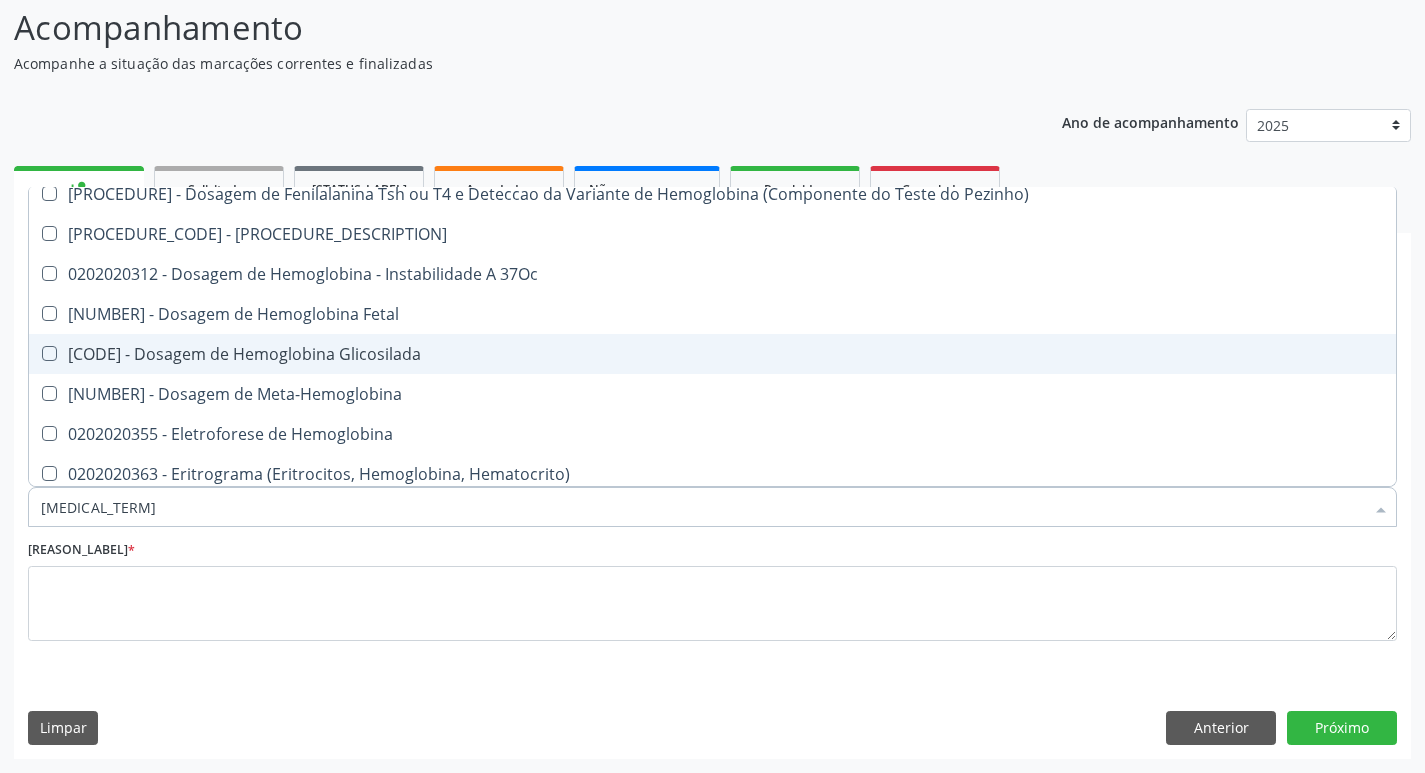 click on "0202010503 - Dosagem de Hemoglobina Glicosilada" at bounding box center [712, 354] 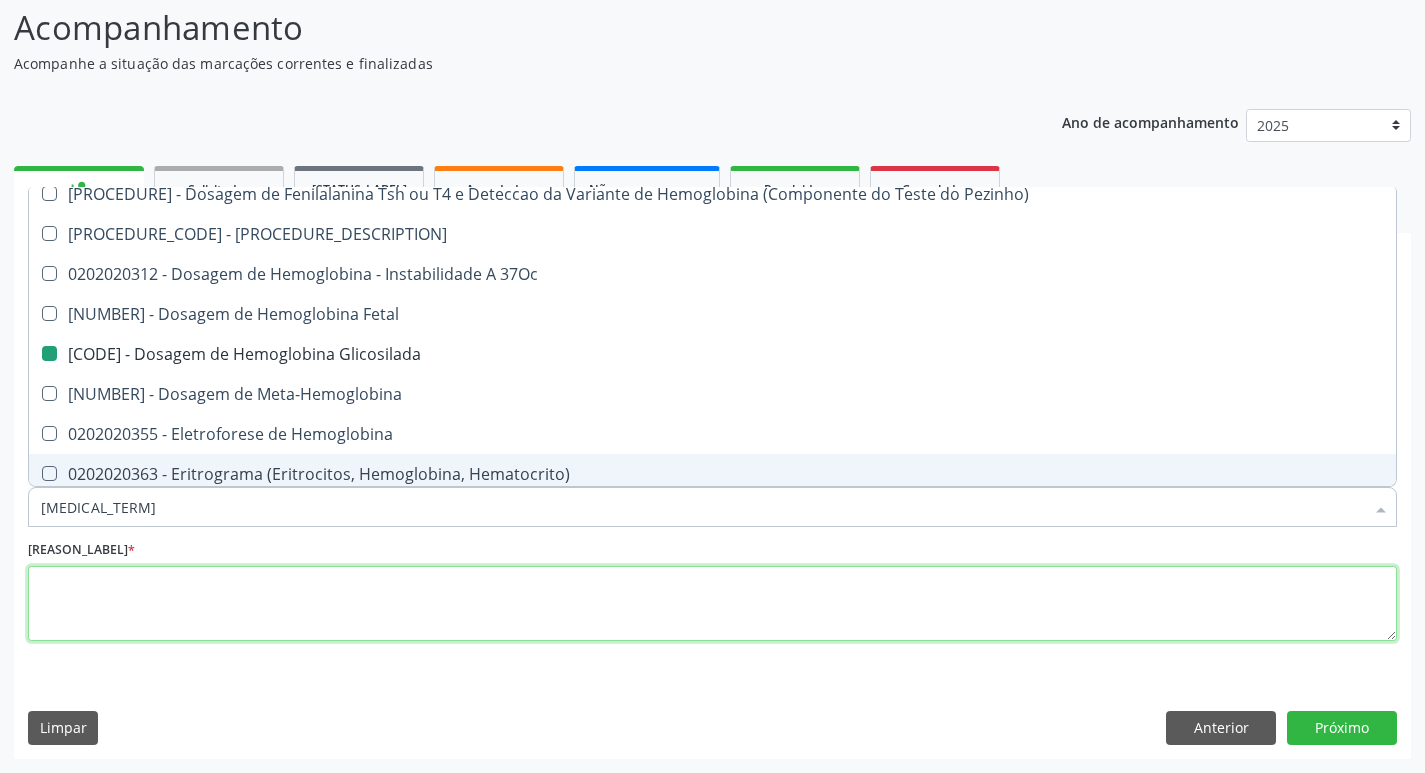 click at bounding box center (712, 604) 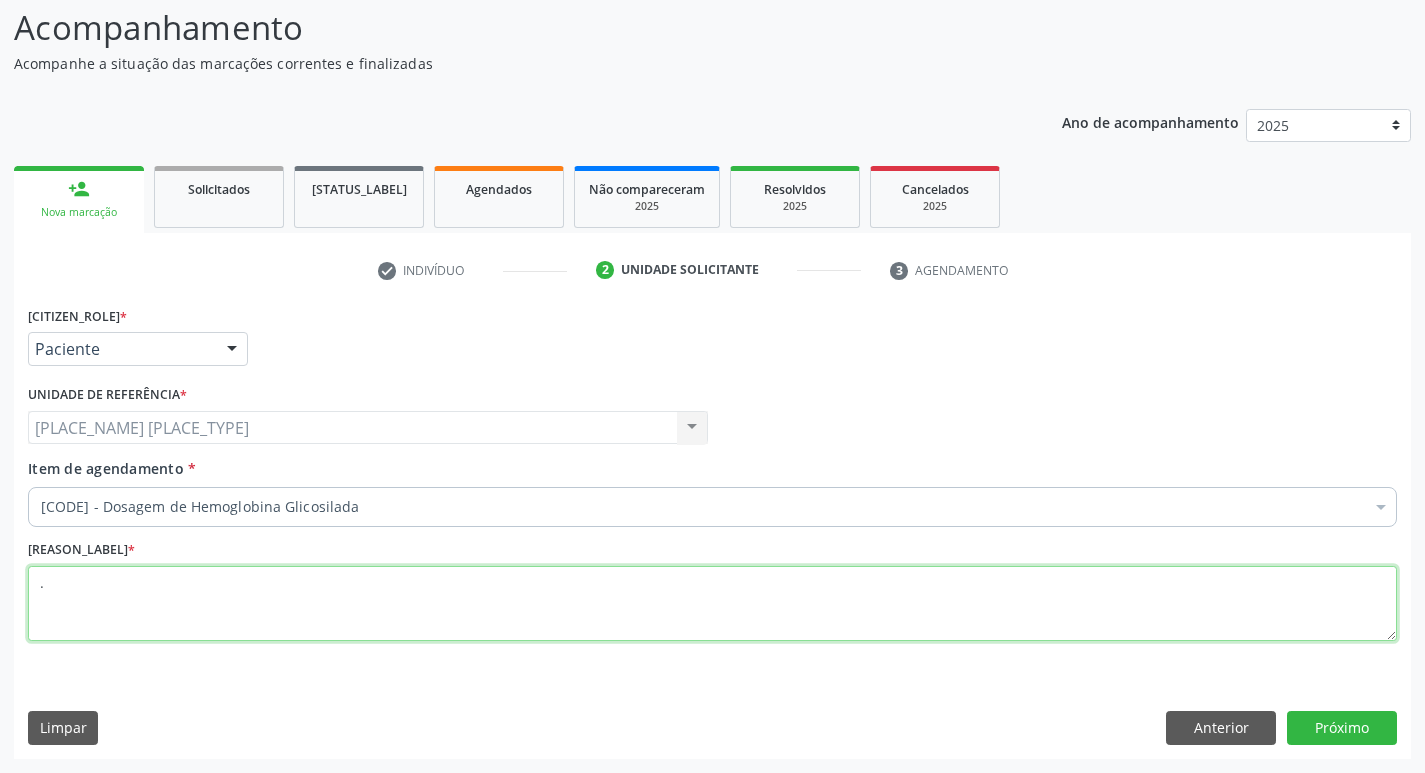 scroll, scrollTop: 0, scrollLeft: 0, axis: both 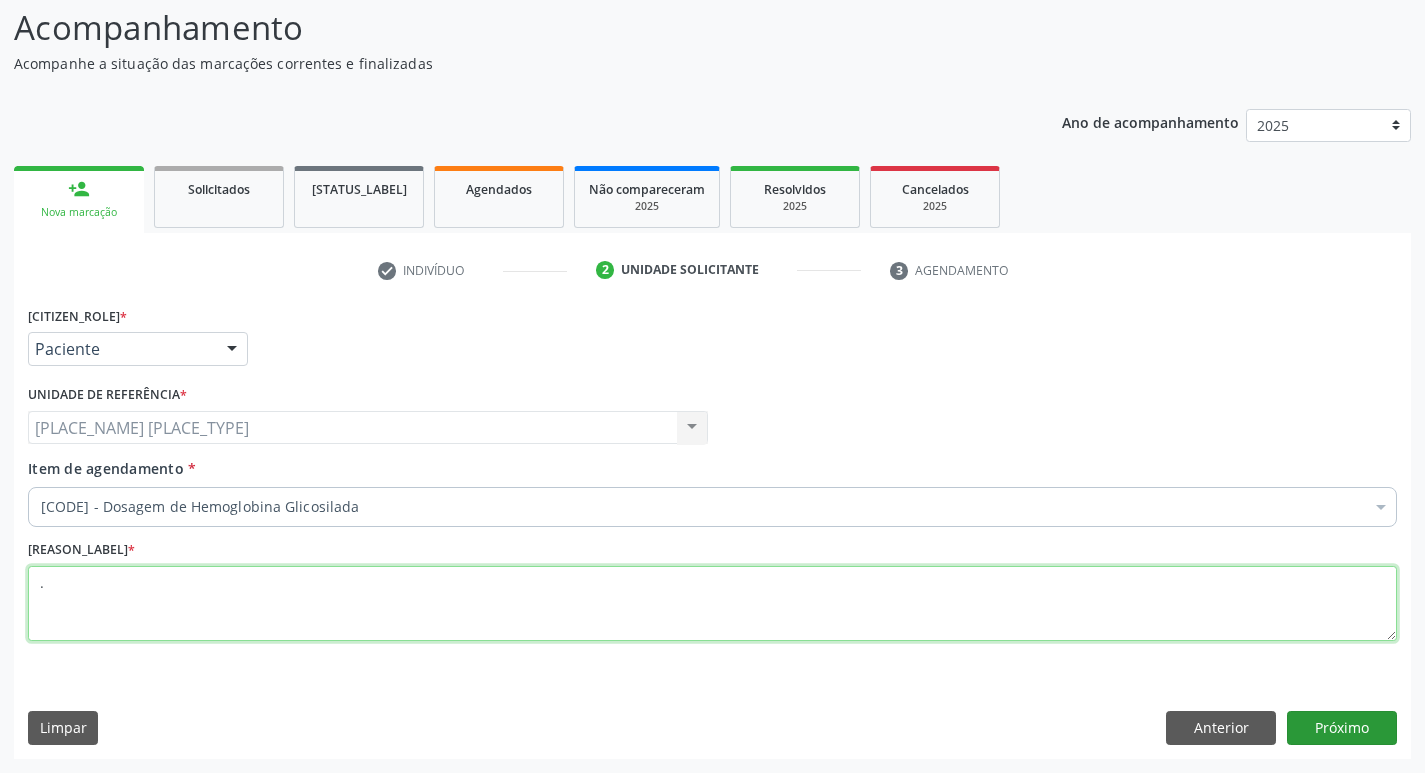 type on "." 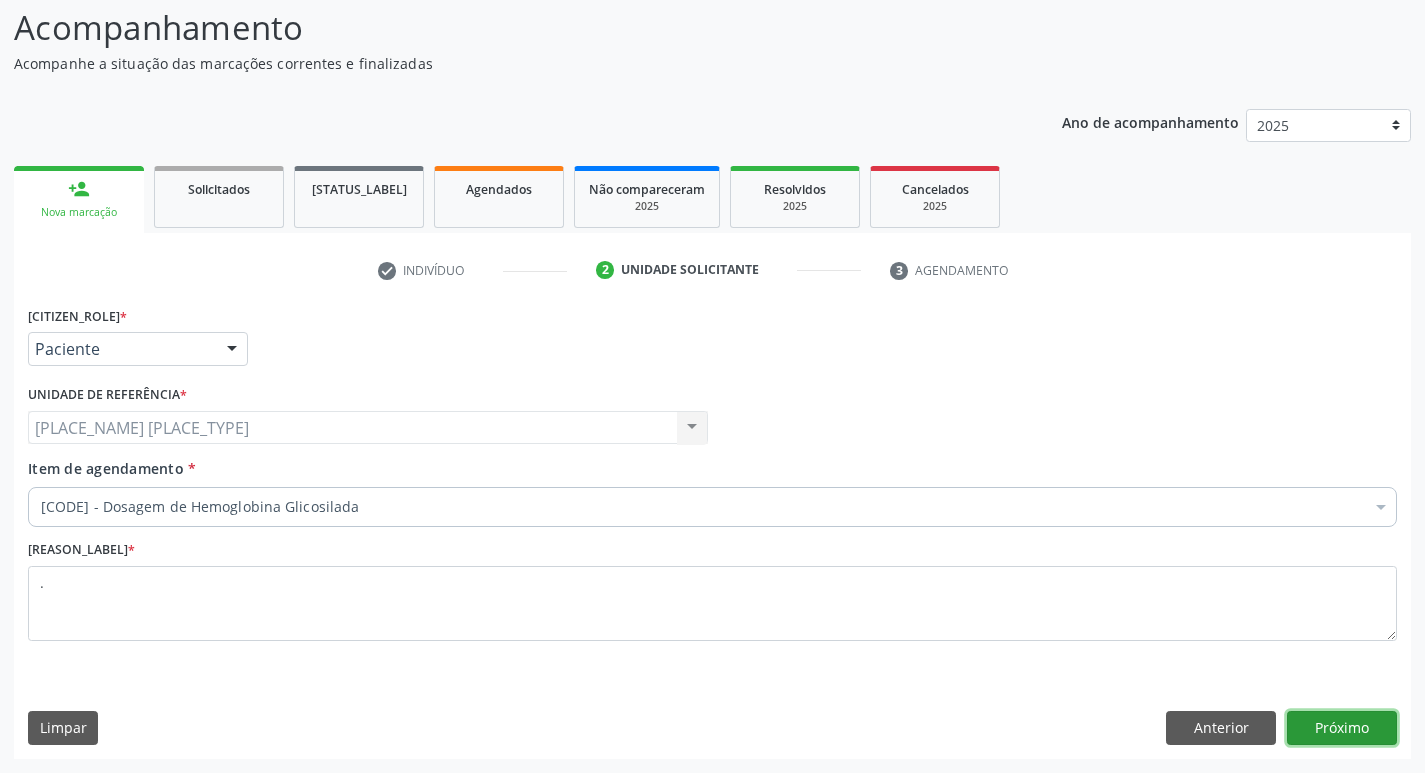 click on "Próximo" at bounding box center [1342, 728] 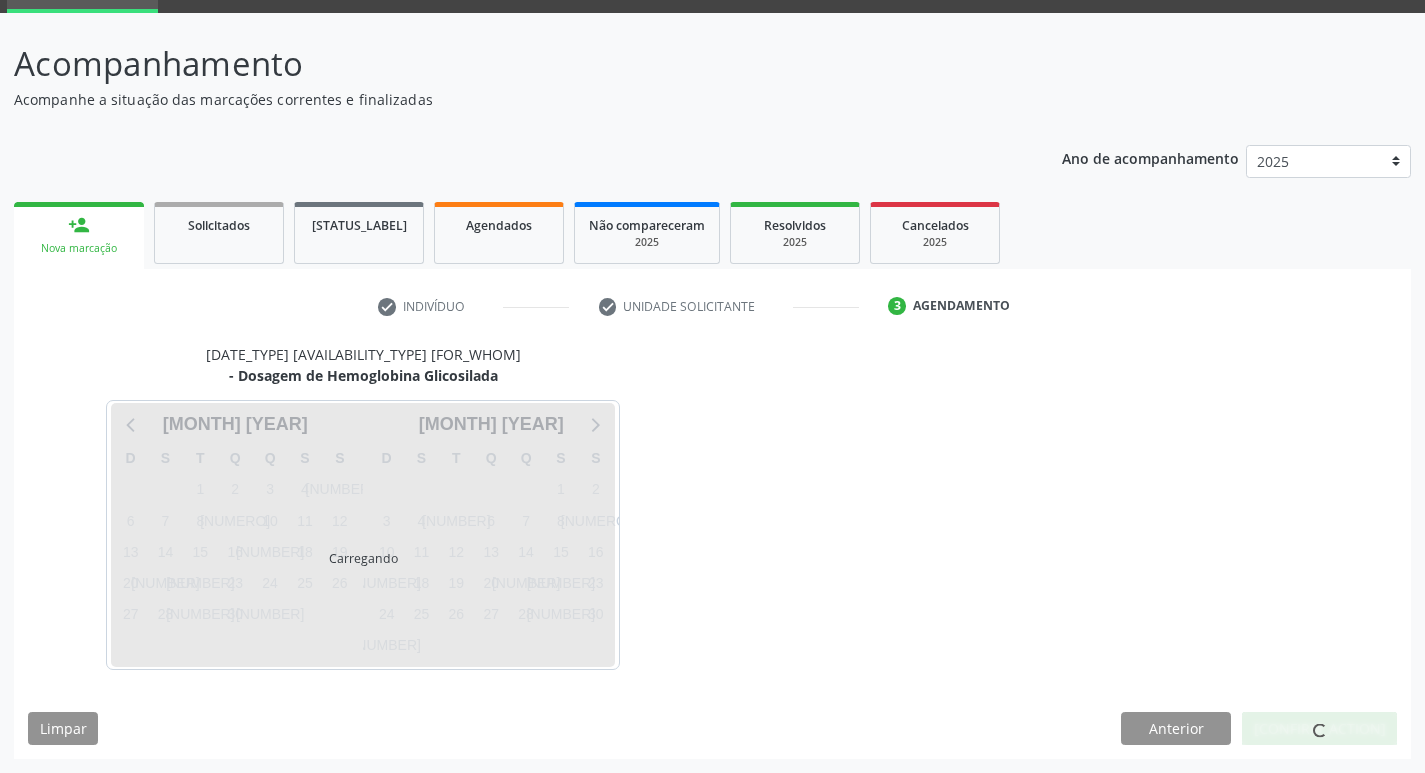 scroll, scrollTop: 97, scrollLeft: 0, axis: vertical 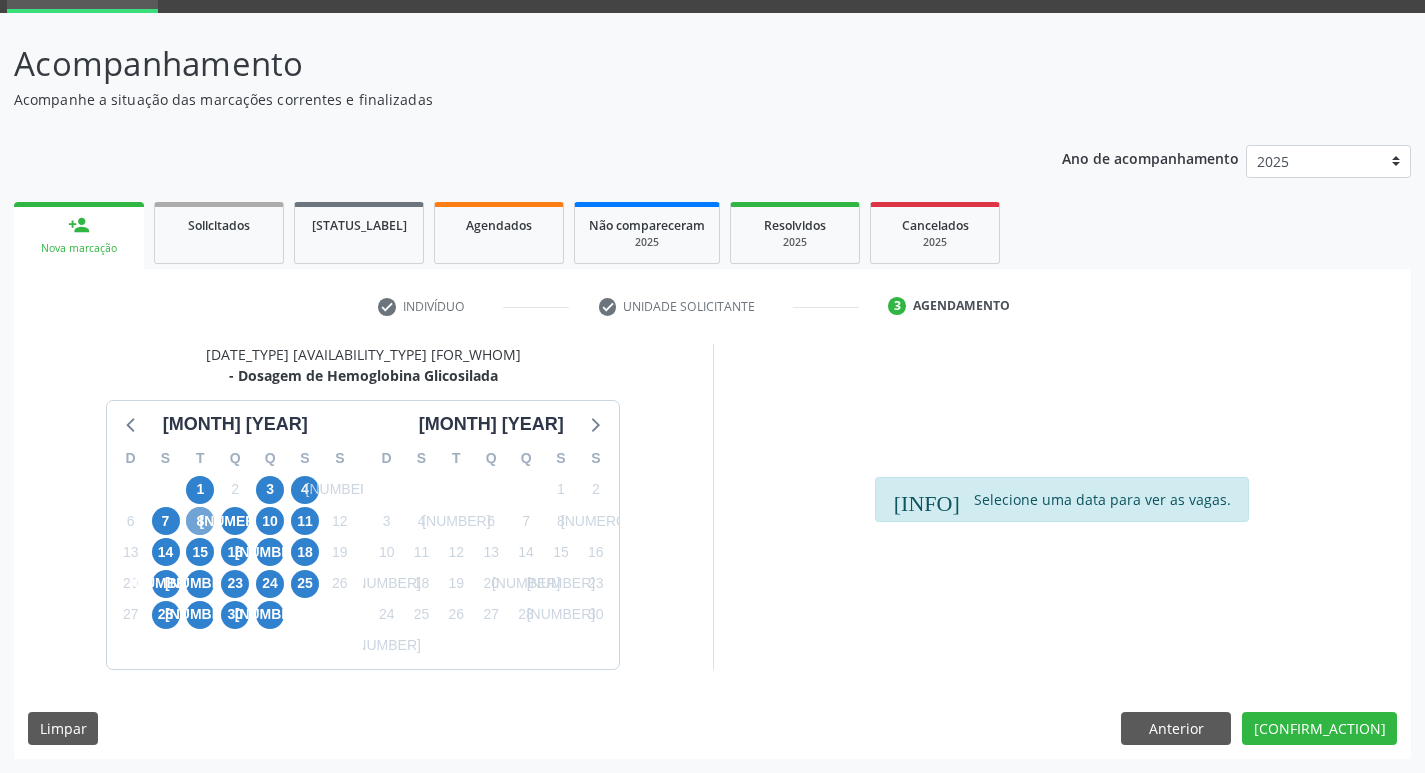 click on "8" at bounding box center [200, 521] 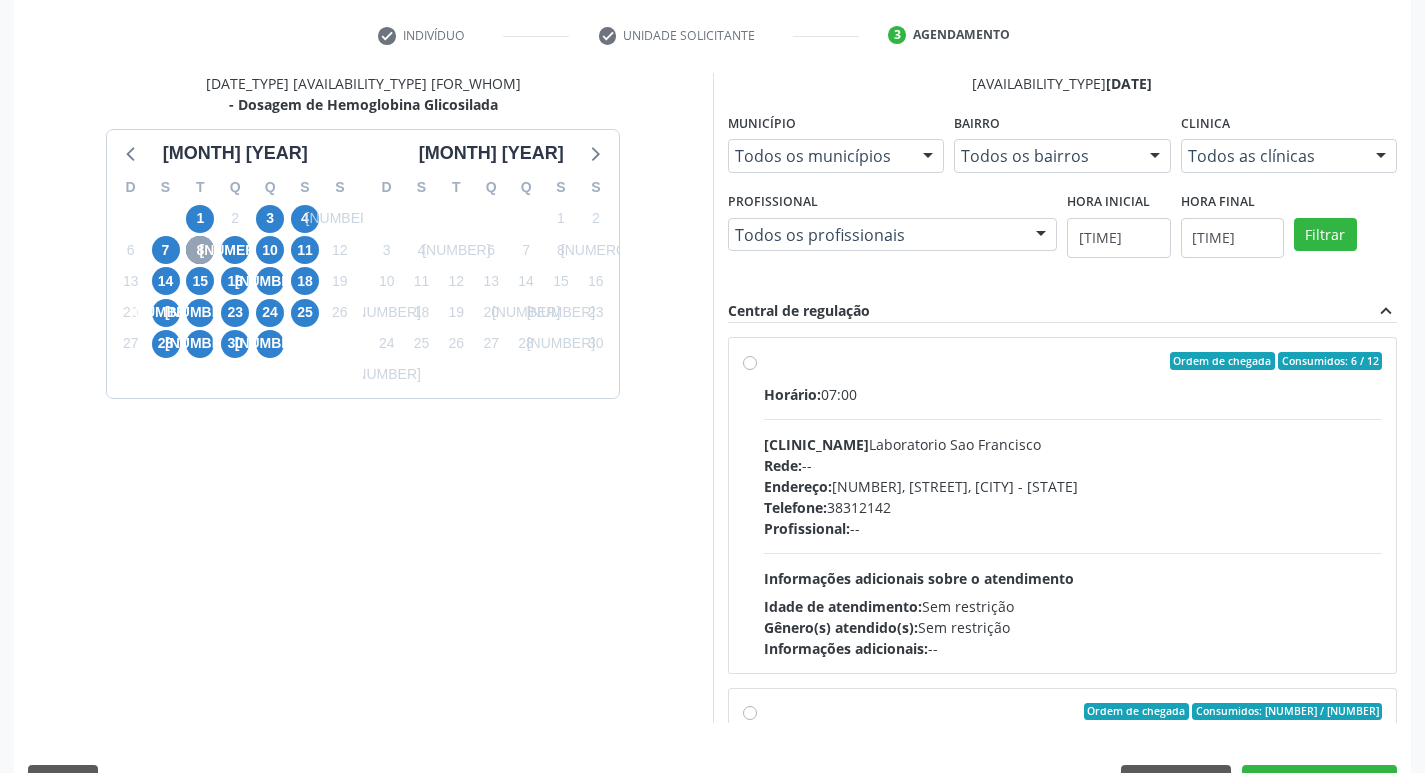 scroll, scrollTop: 422, scrollLeft: 0, axis: vertical 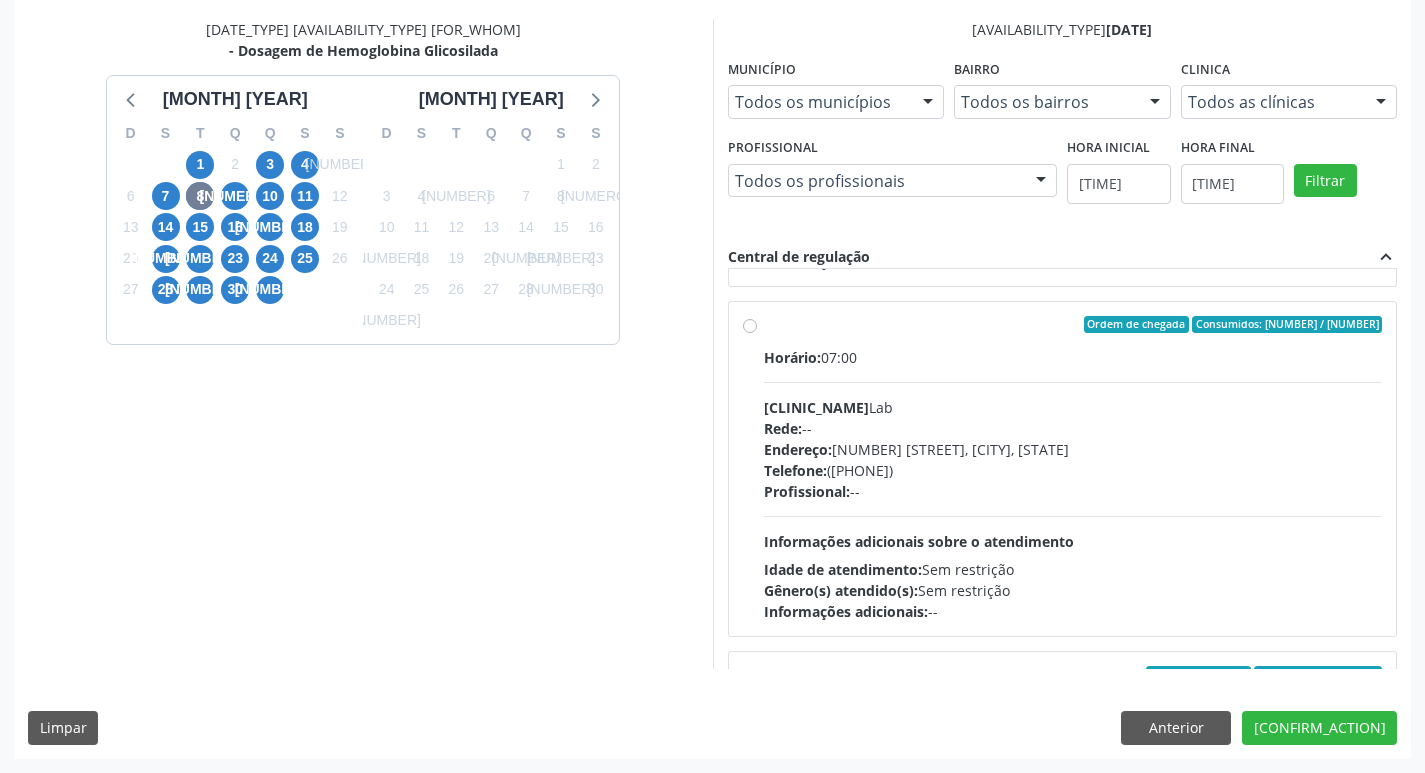 click on "Profissional:
--" at bounding box center (1073, 491) 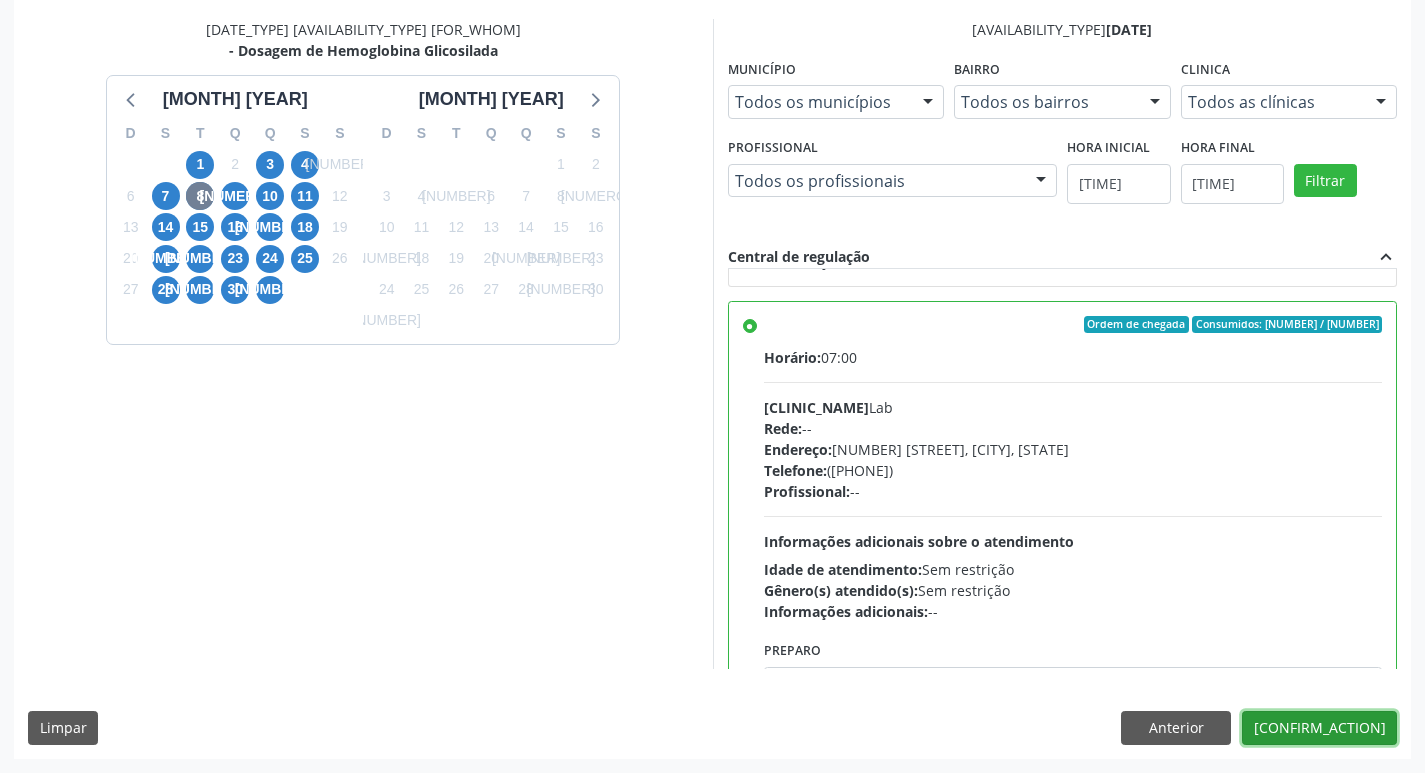 click on "Confirmar" at bounding box center (1319, 728) 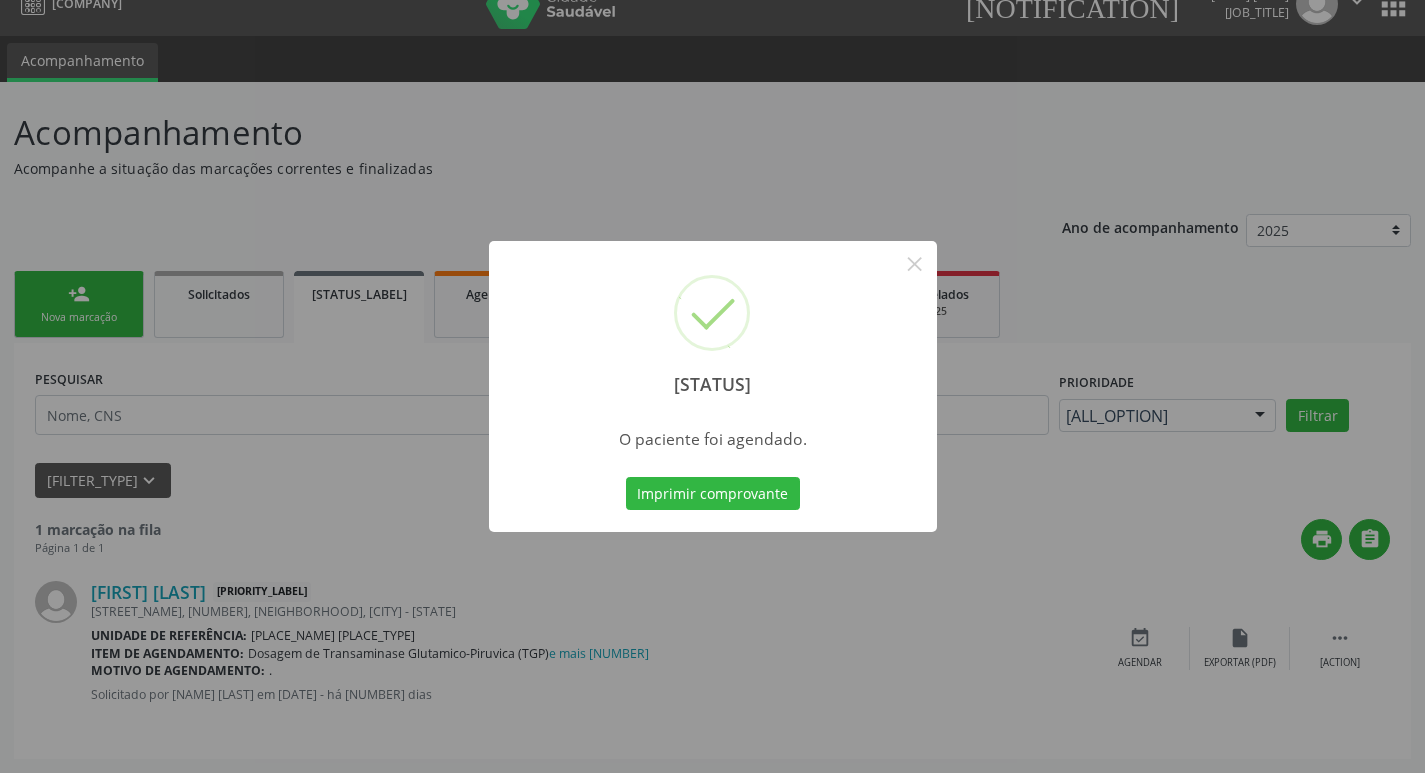 scroll, scrollTop: 0, scrollLeft: 0, axis: both 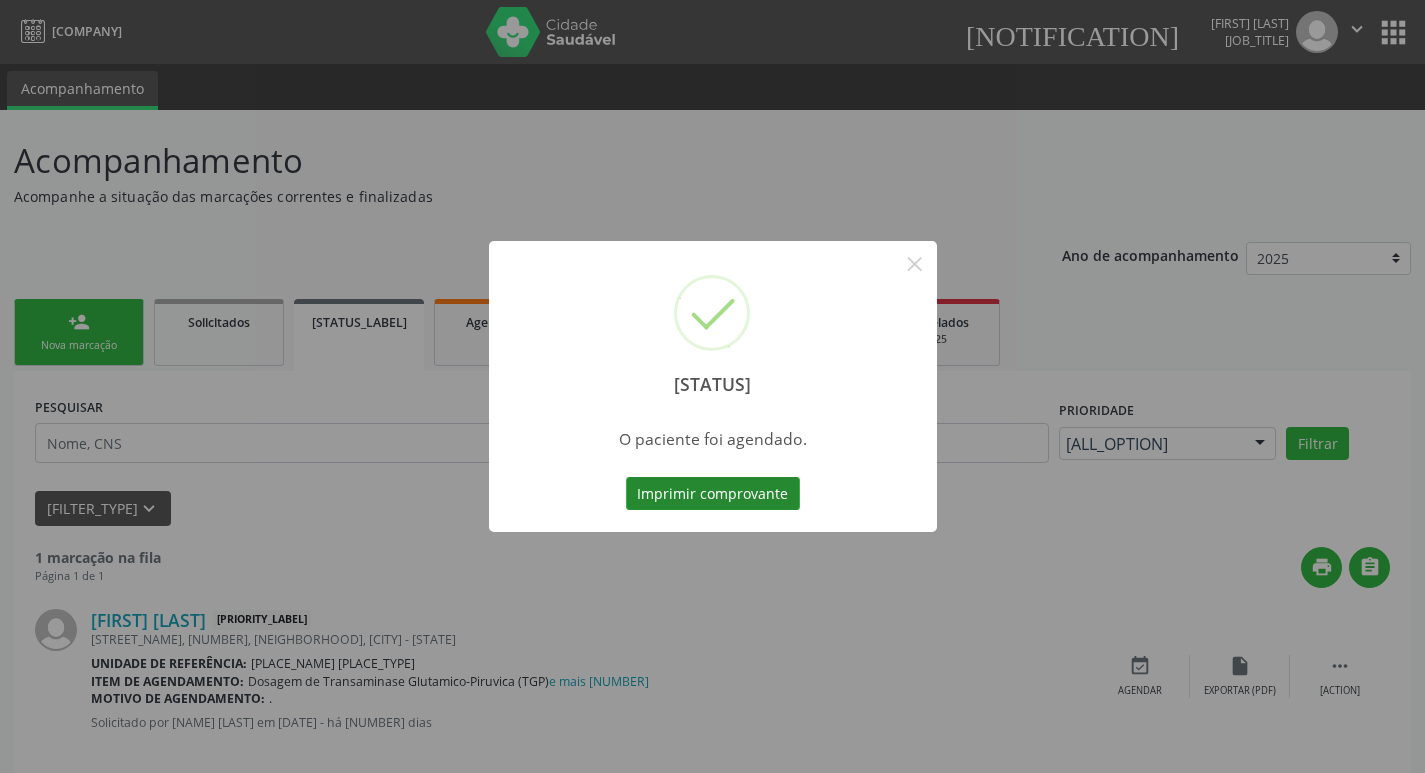 click on "Imprimir comprovante" at bounding box center [713, 494] 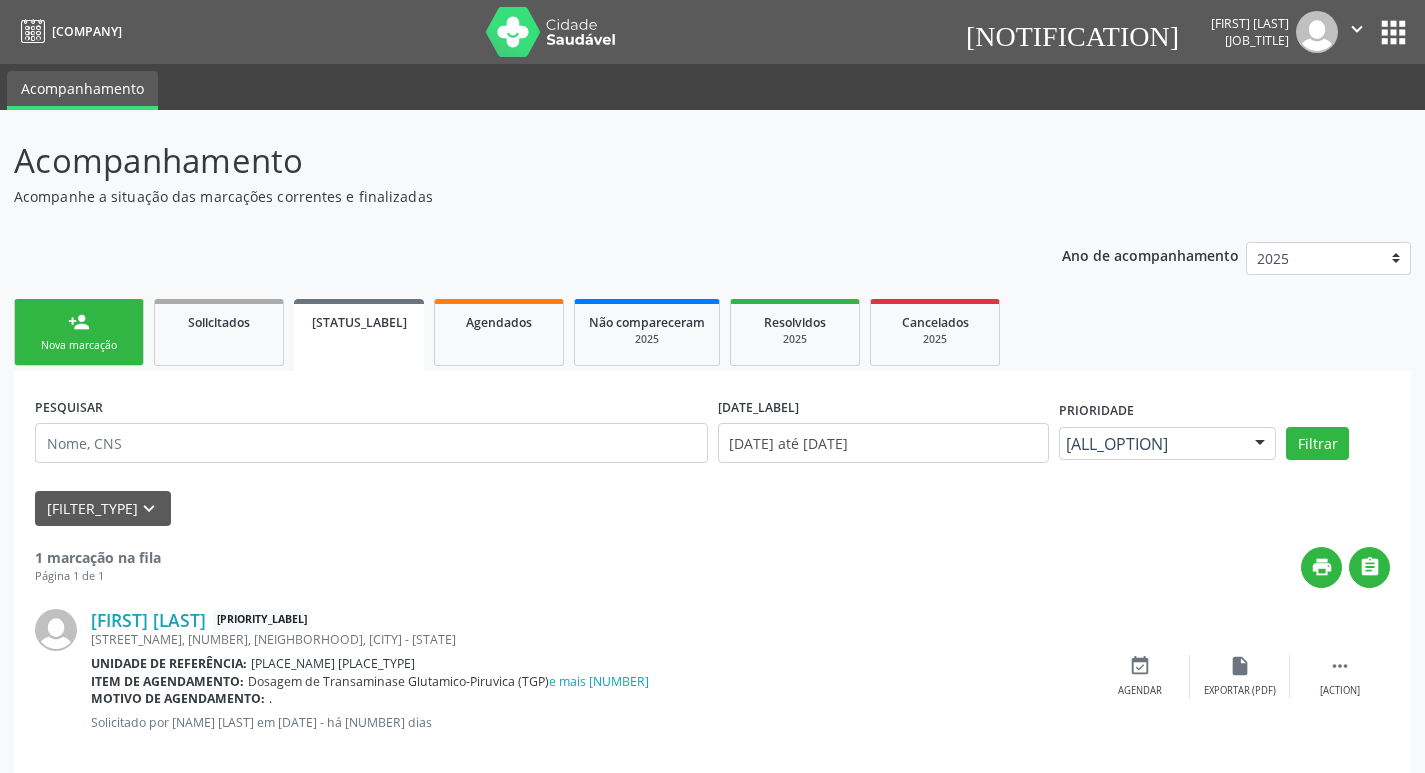 click on "person_add
Nova marcação" at bounding box center (79, 332) 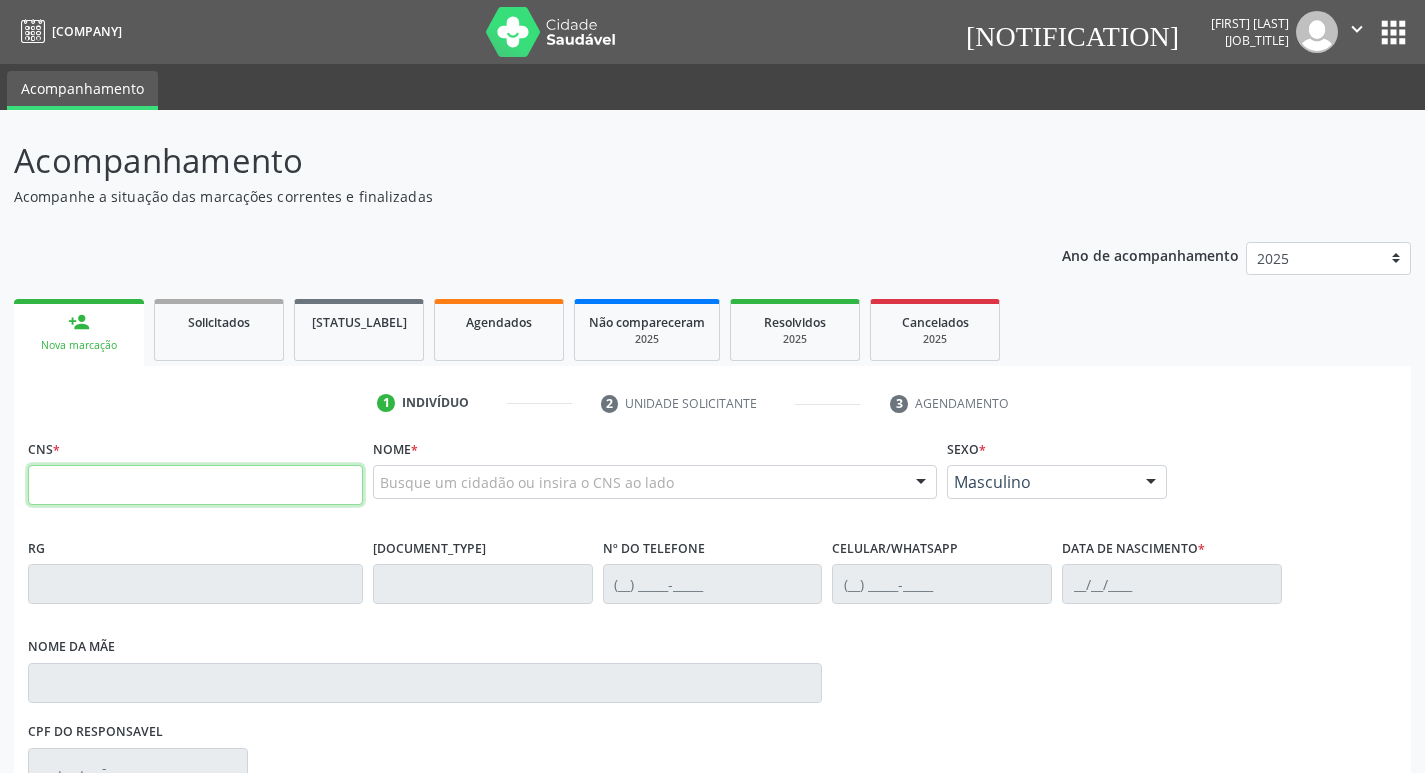 click at bounding box center [195, 485] 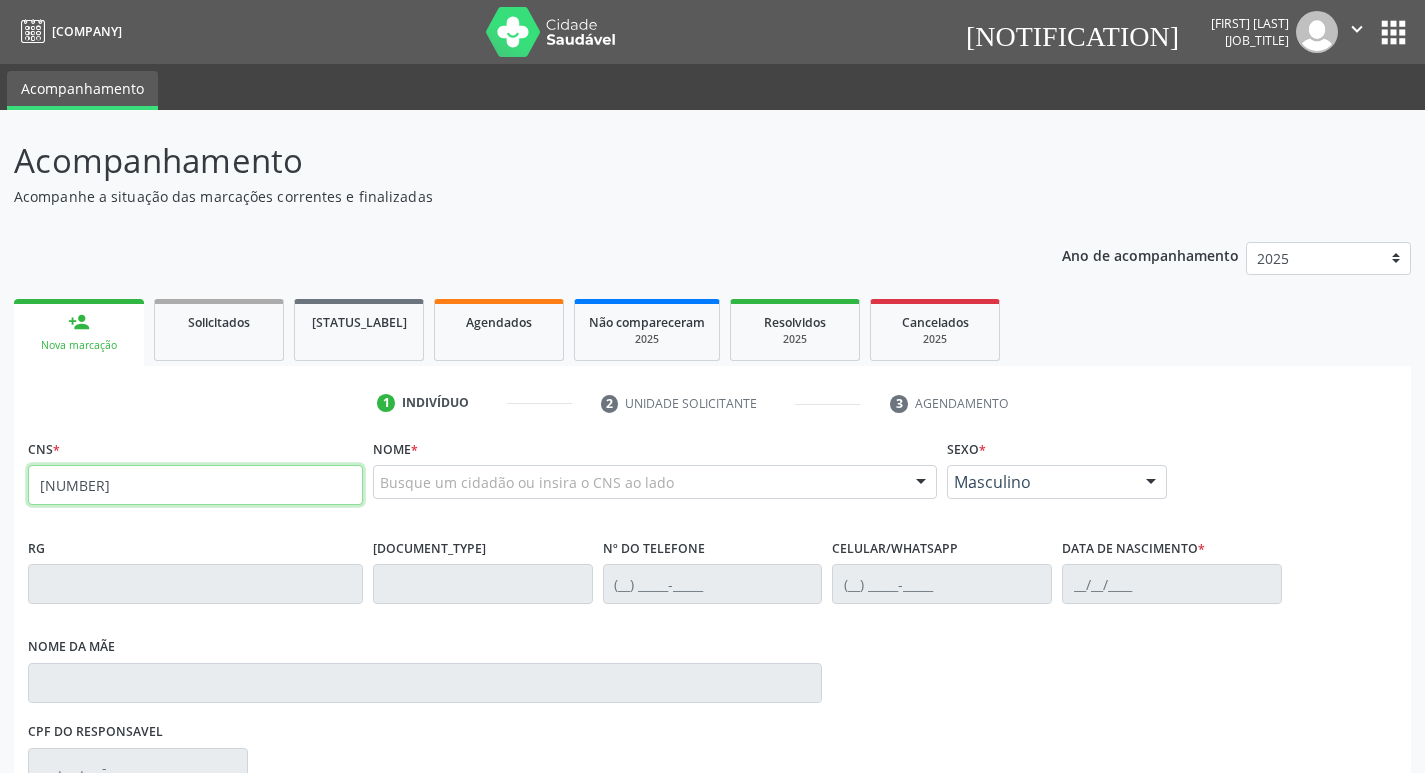 type on "898 0005 4211 1774" 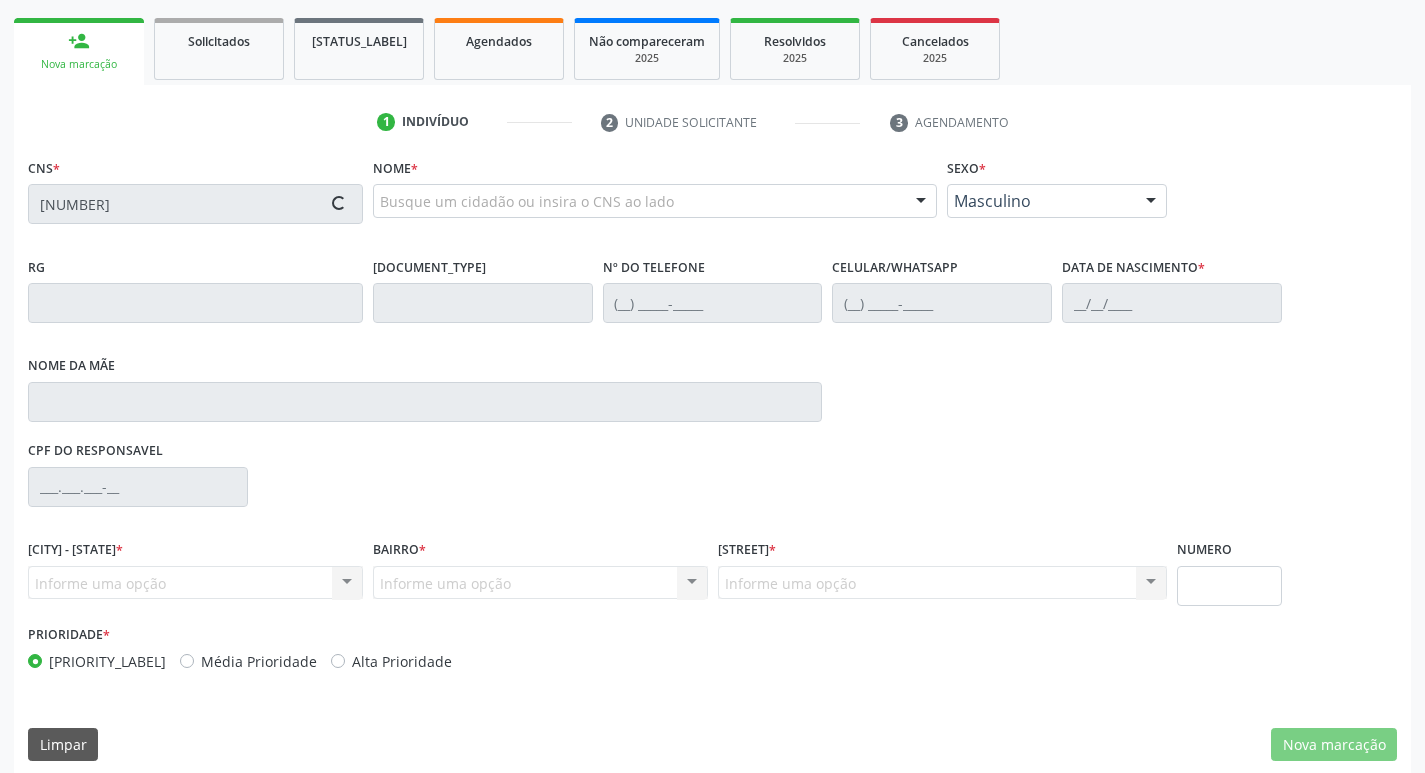 scroll, scrollTop: 297, scrollLeft: 0, axis: vertical 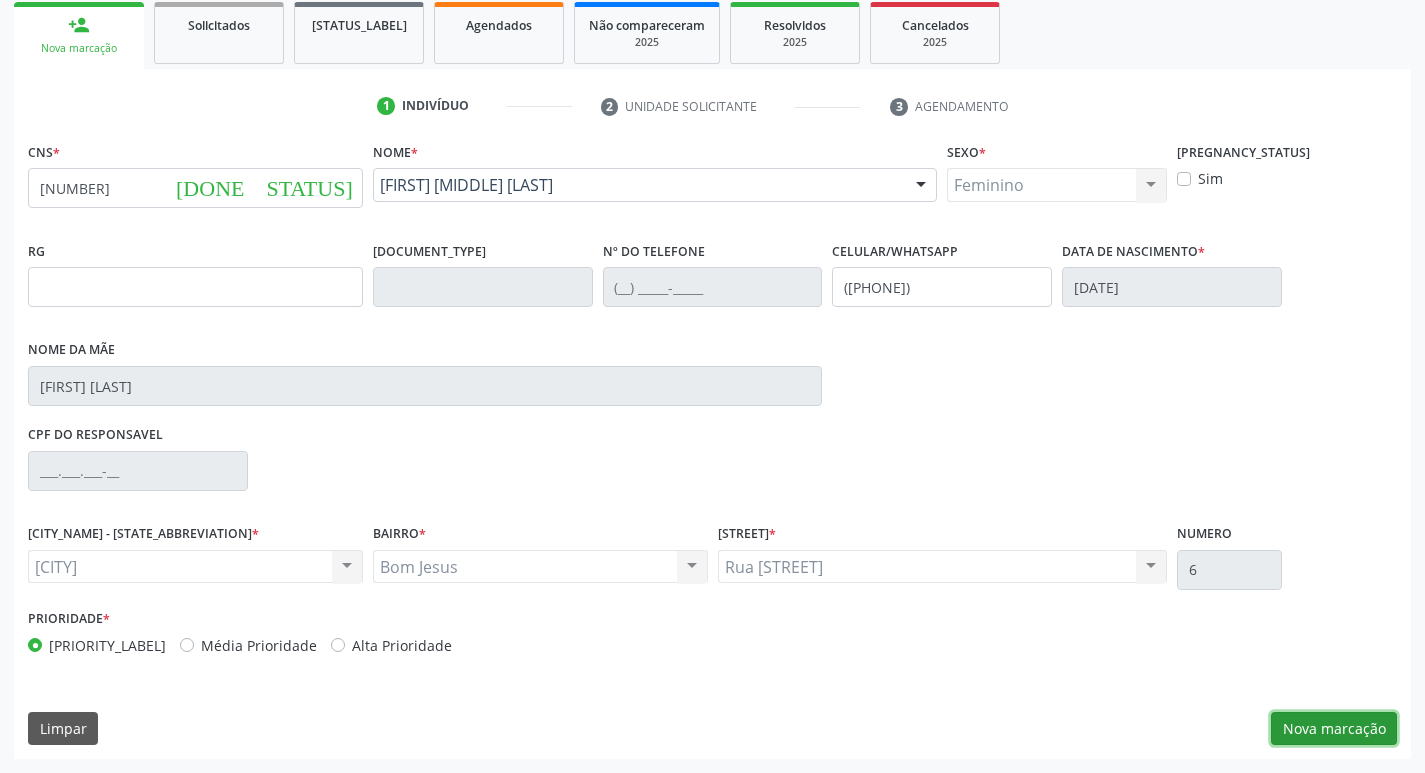 click on "Nova marcação" at bounding box center [1334, 729] 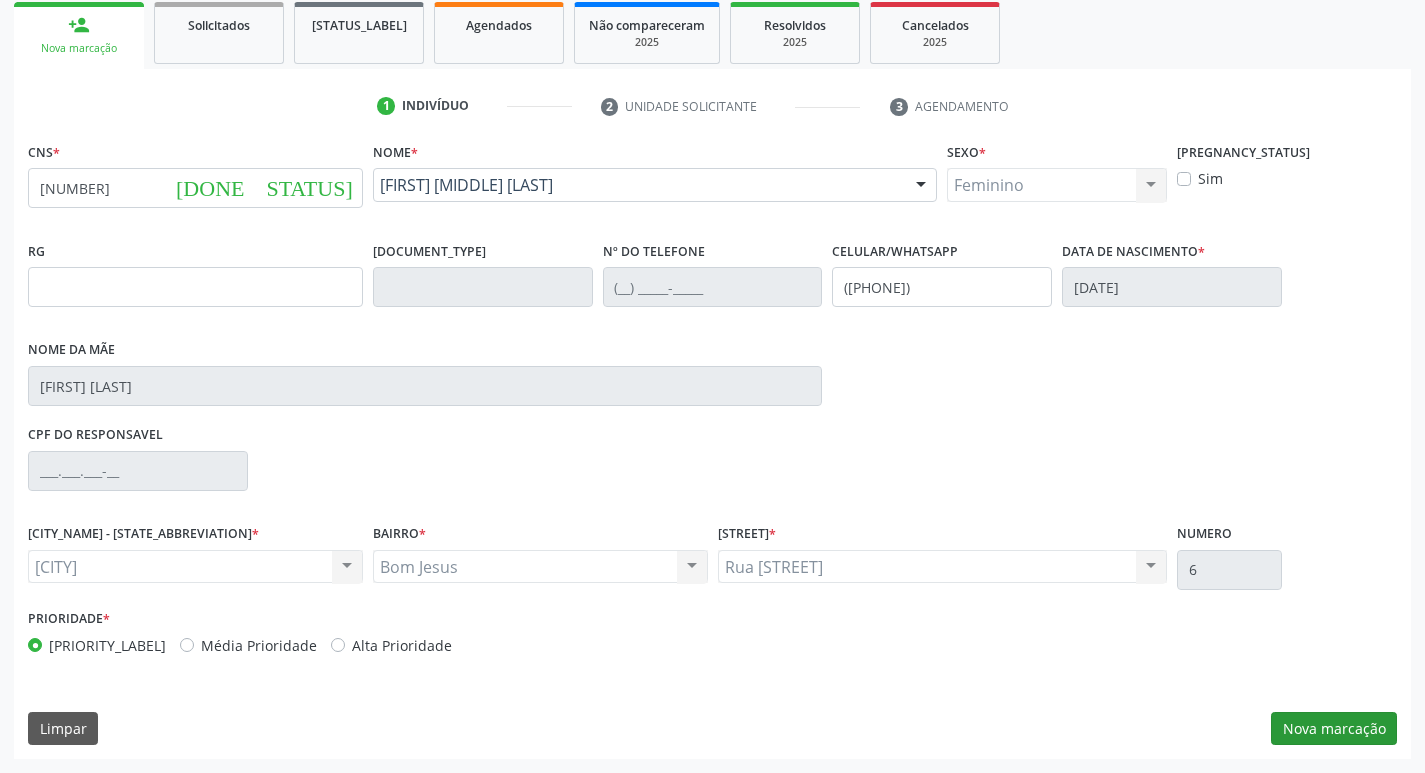 scroll, scrollTop: 133, scrollLeft: 0, axis: vertical 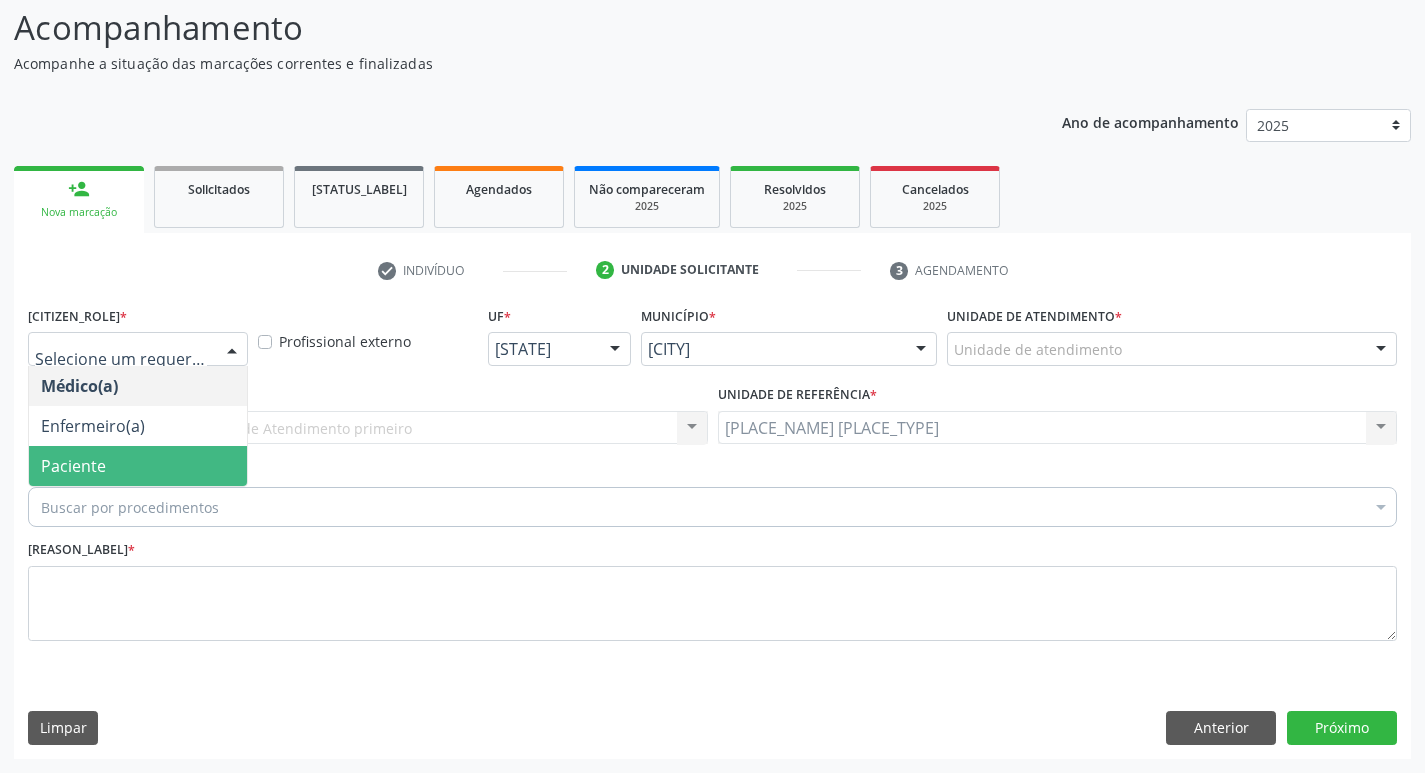click on "Paciente" at bounding box center (138, 466) 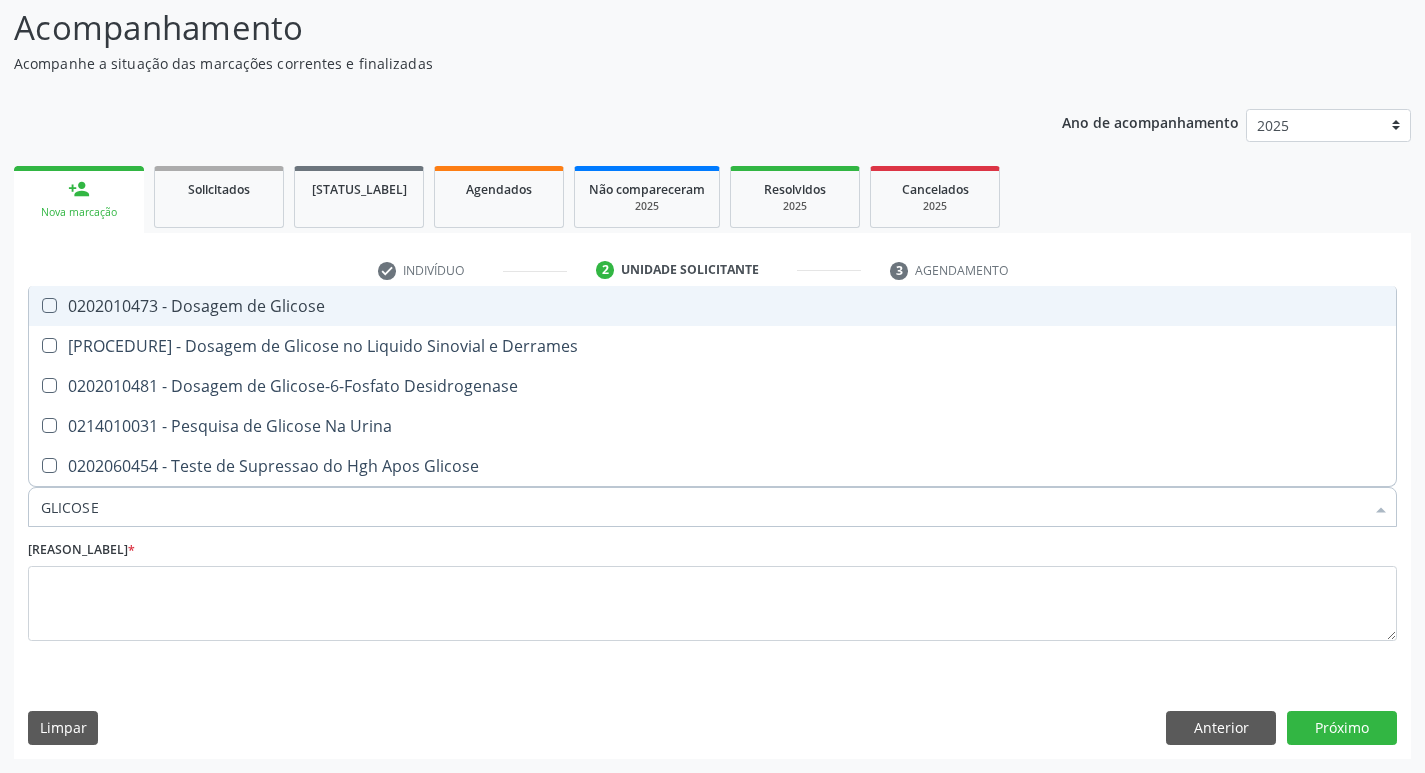click on "[LAB_TEST]" at bounding box center [712, 306] 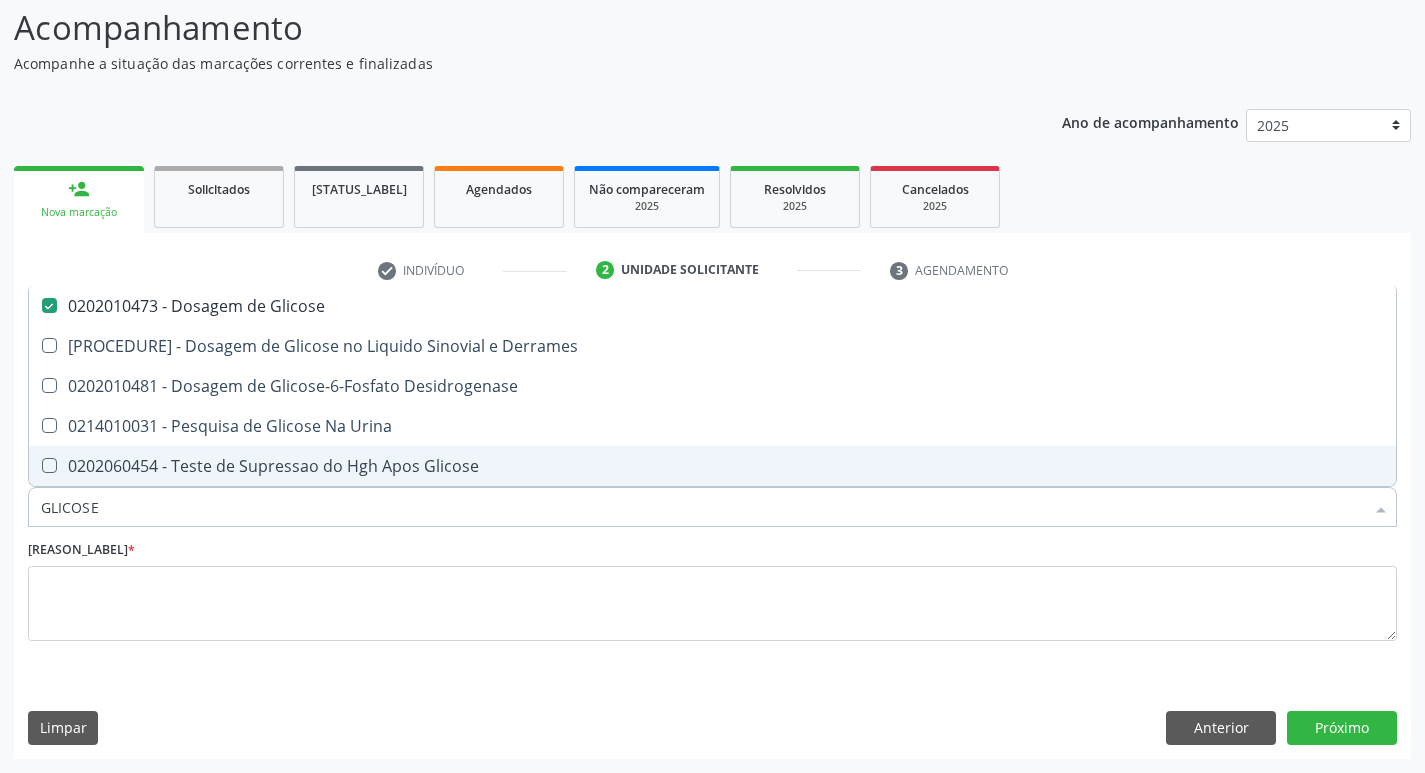 drag, startPoint x: 119, startPoint y: 516, endPoint x: 0, endPoint y: 501, distance: 119.94165 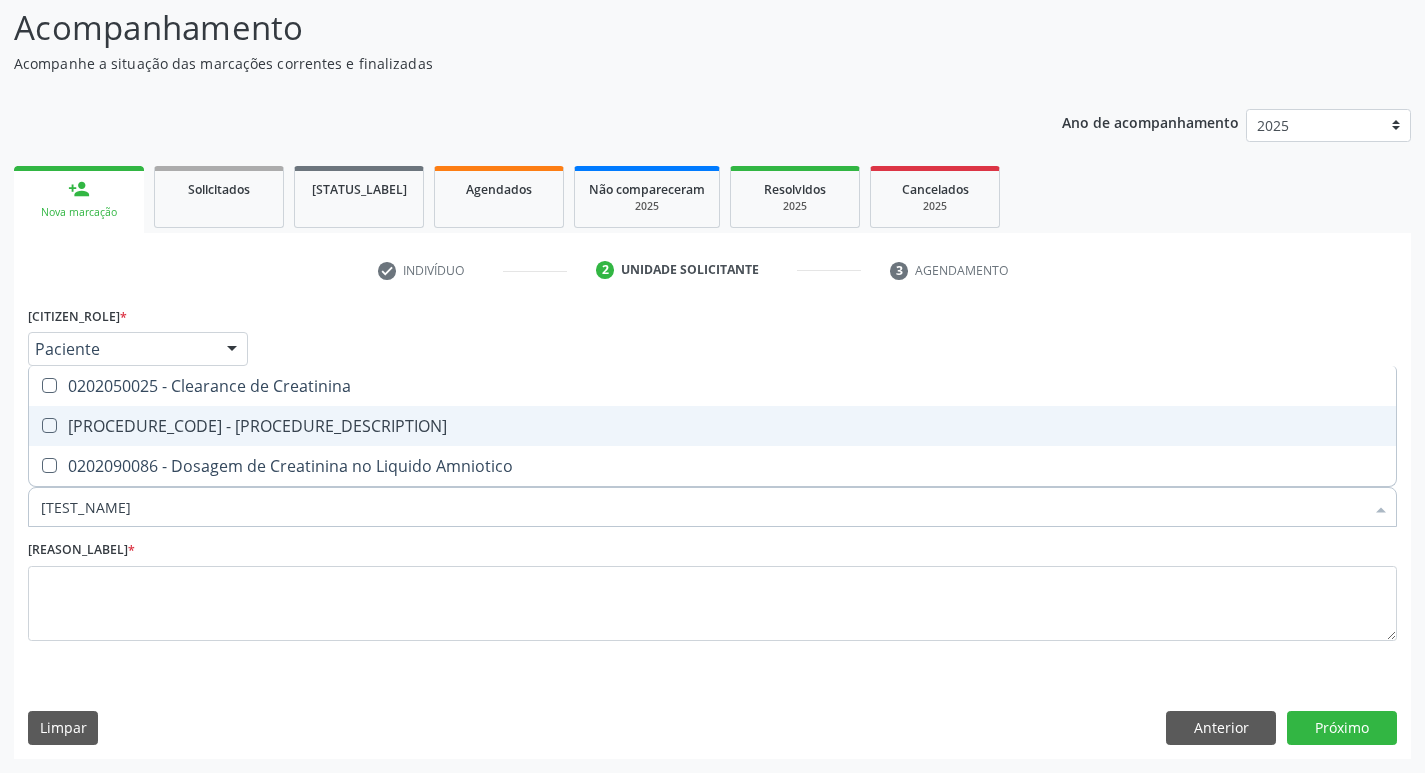 click on "•••••••••• • ••••••• •• ••••••••••" at bounding box center (712, 426) 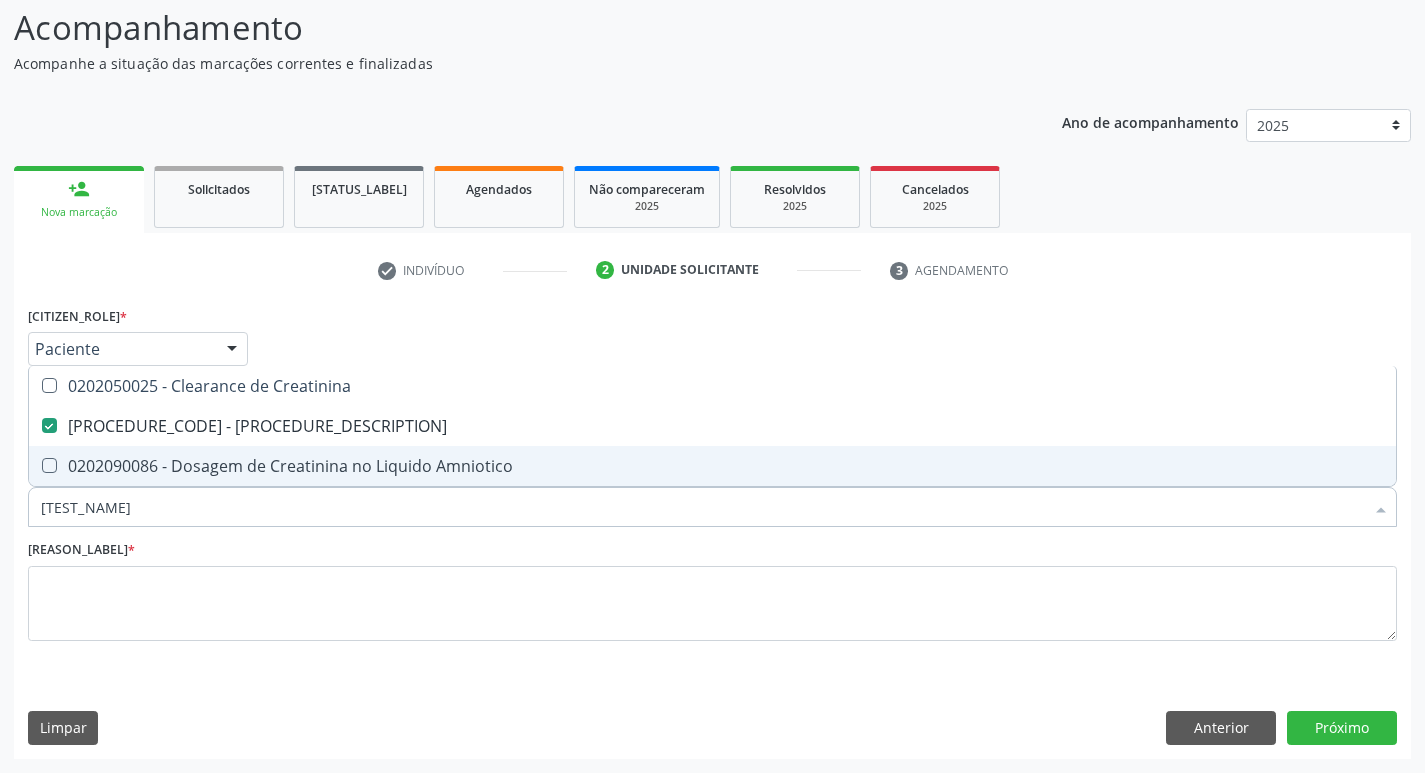 drag, startPoint x: 129, startPoint y: 518, endPoint x: 43, endPoint y: 520, distance: 86.023254 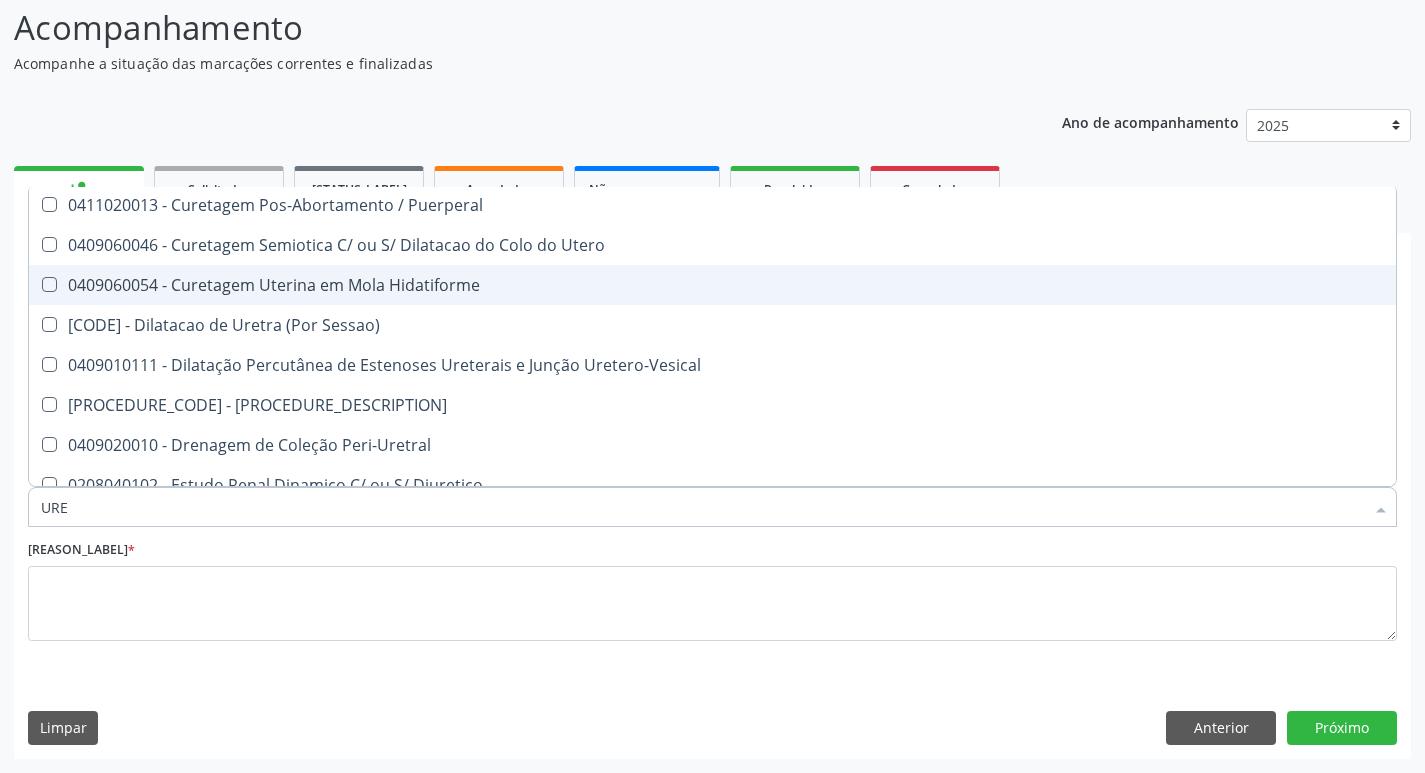 scroll, scrollTop: 333, scrollLeft: 0, axis: vertical 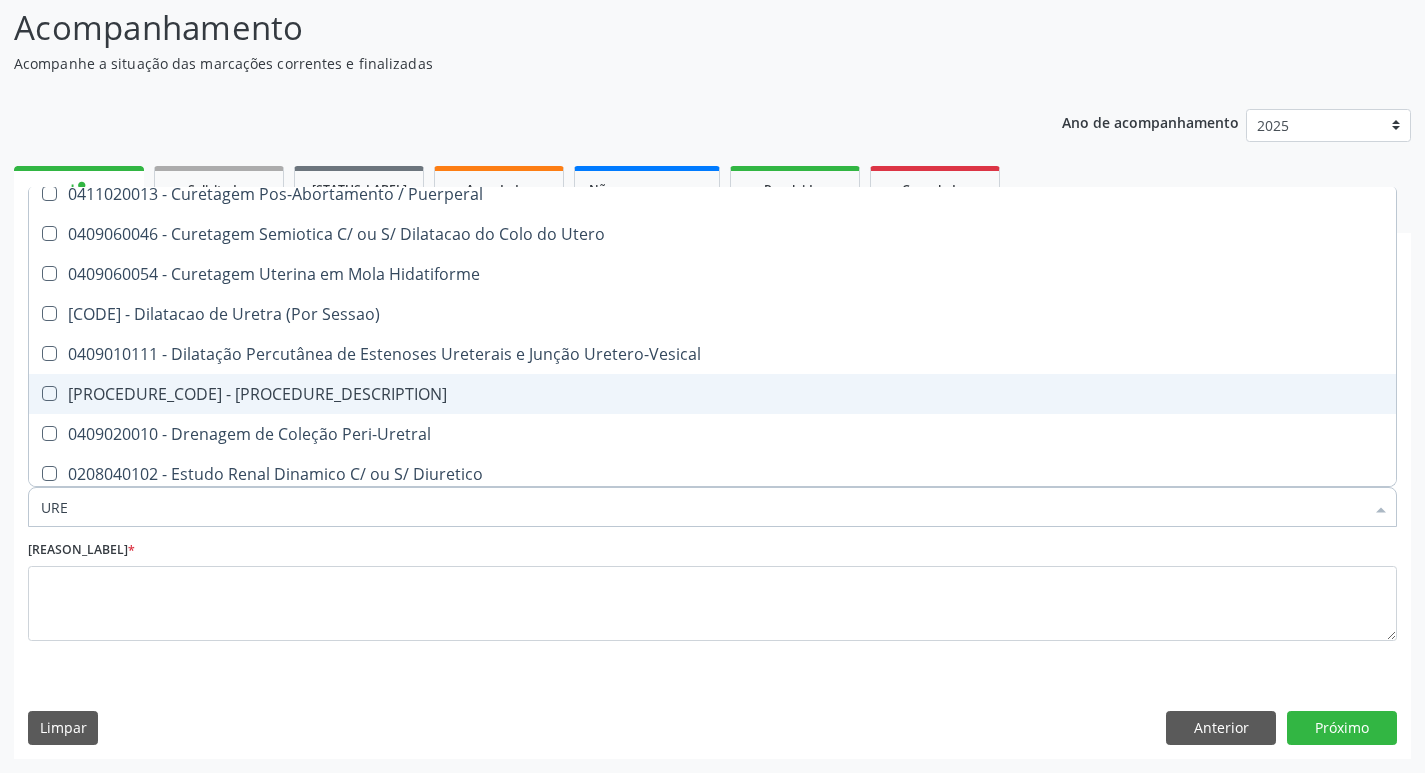 click on "0202010694 - Dosagem de Ureia" at bounding box center (712, 394) 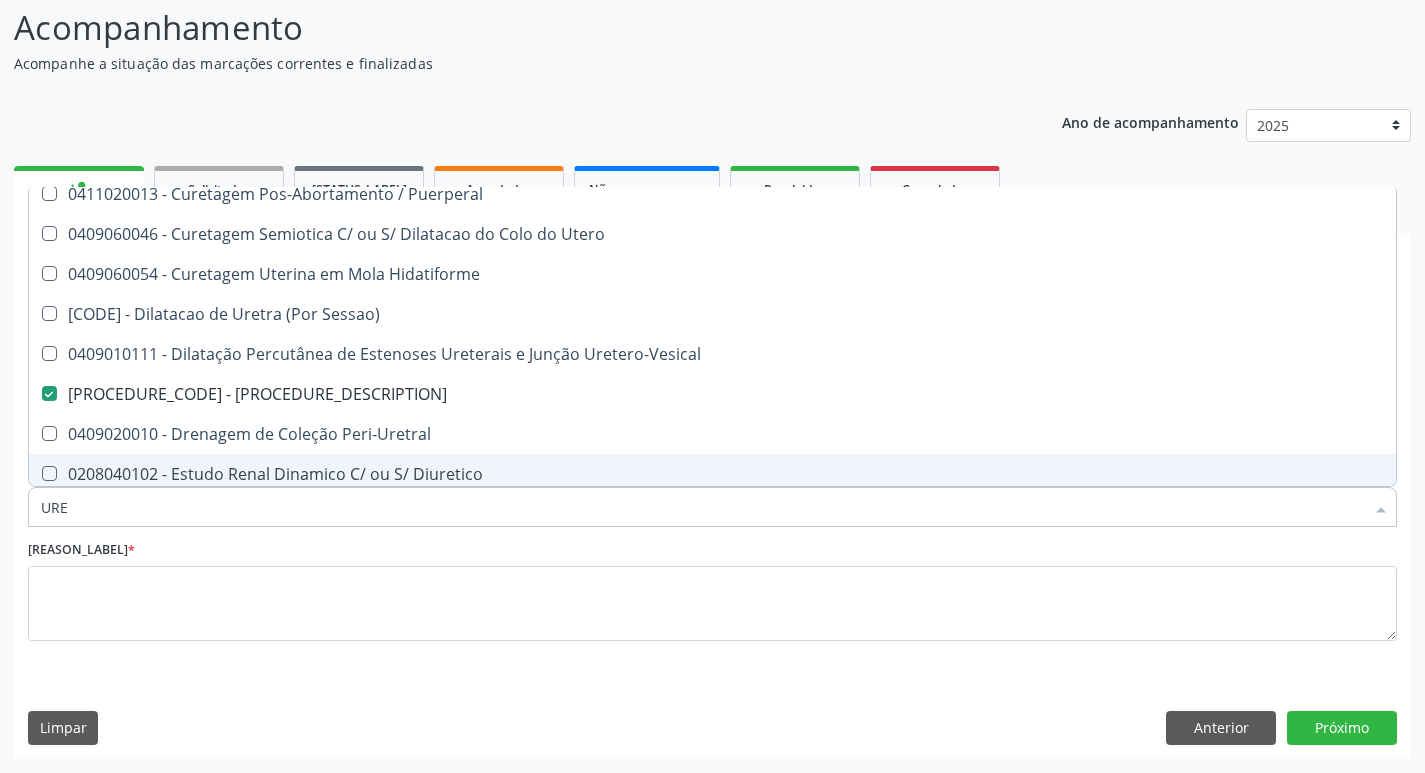 drag, startPoint x: 73, startPoint y: 512, endPoint x: 34, endPoint y: 519, distance: 39.623226 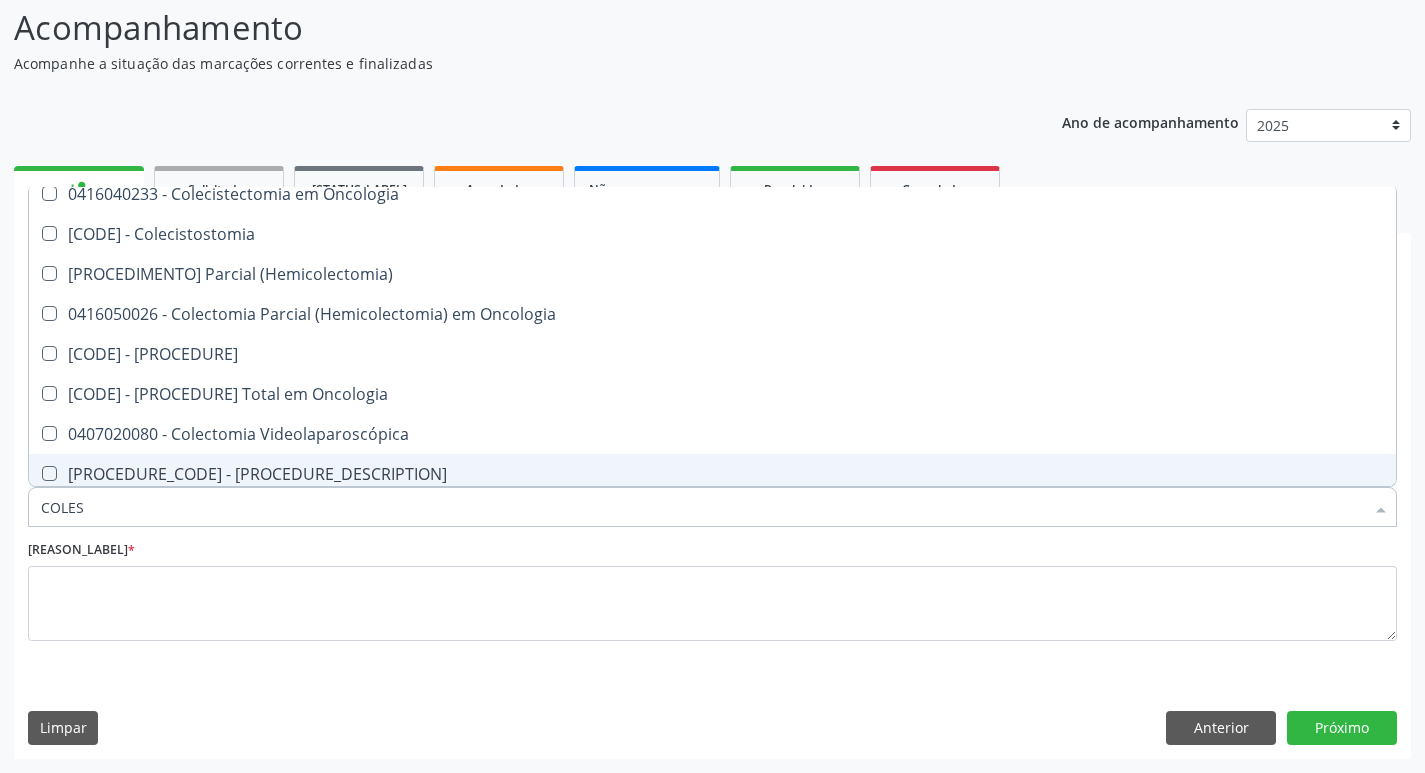 scroll, scrollTop: 0, scrollLeft: 0, axis: both 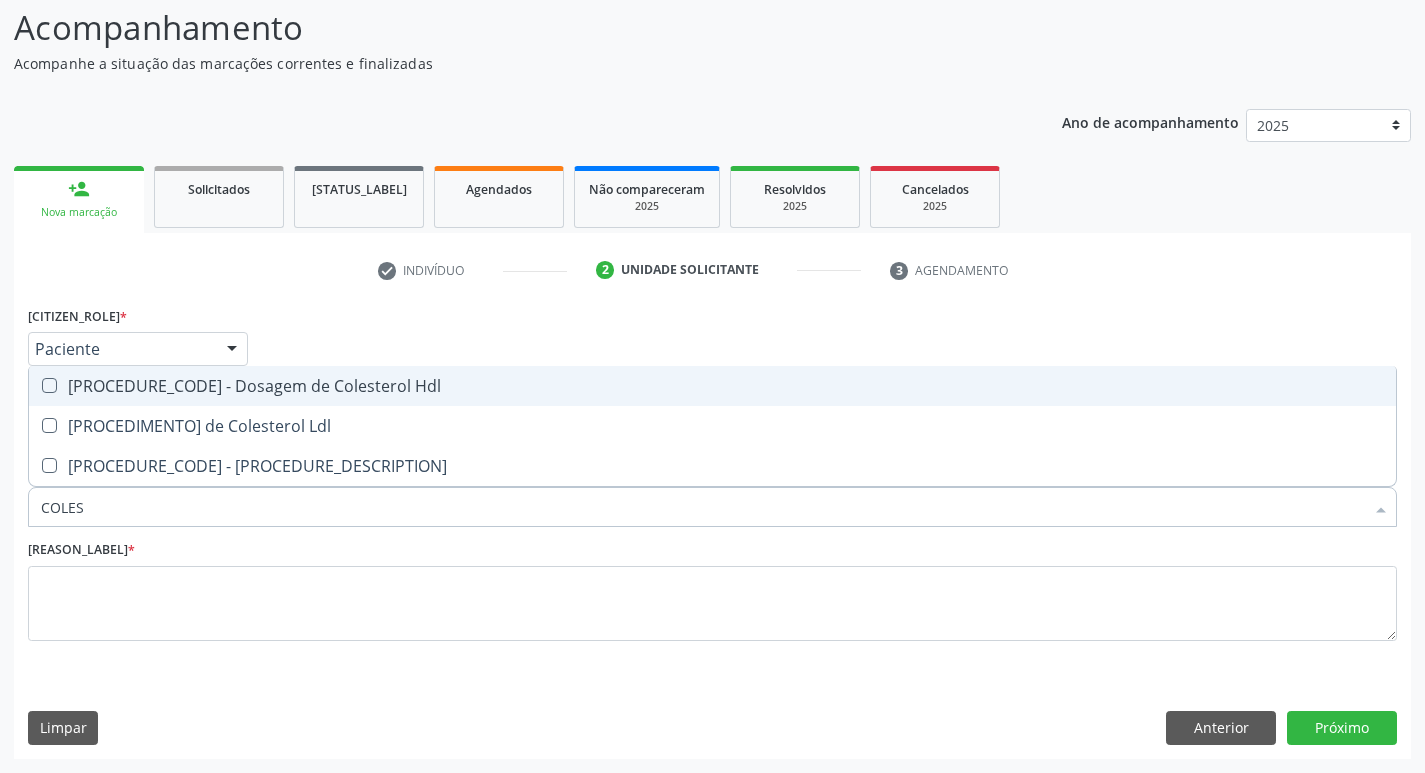 click on "0202010279 - Dosagem de Colesterol Hdl" at bounding box center (712, 386) 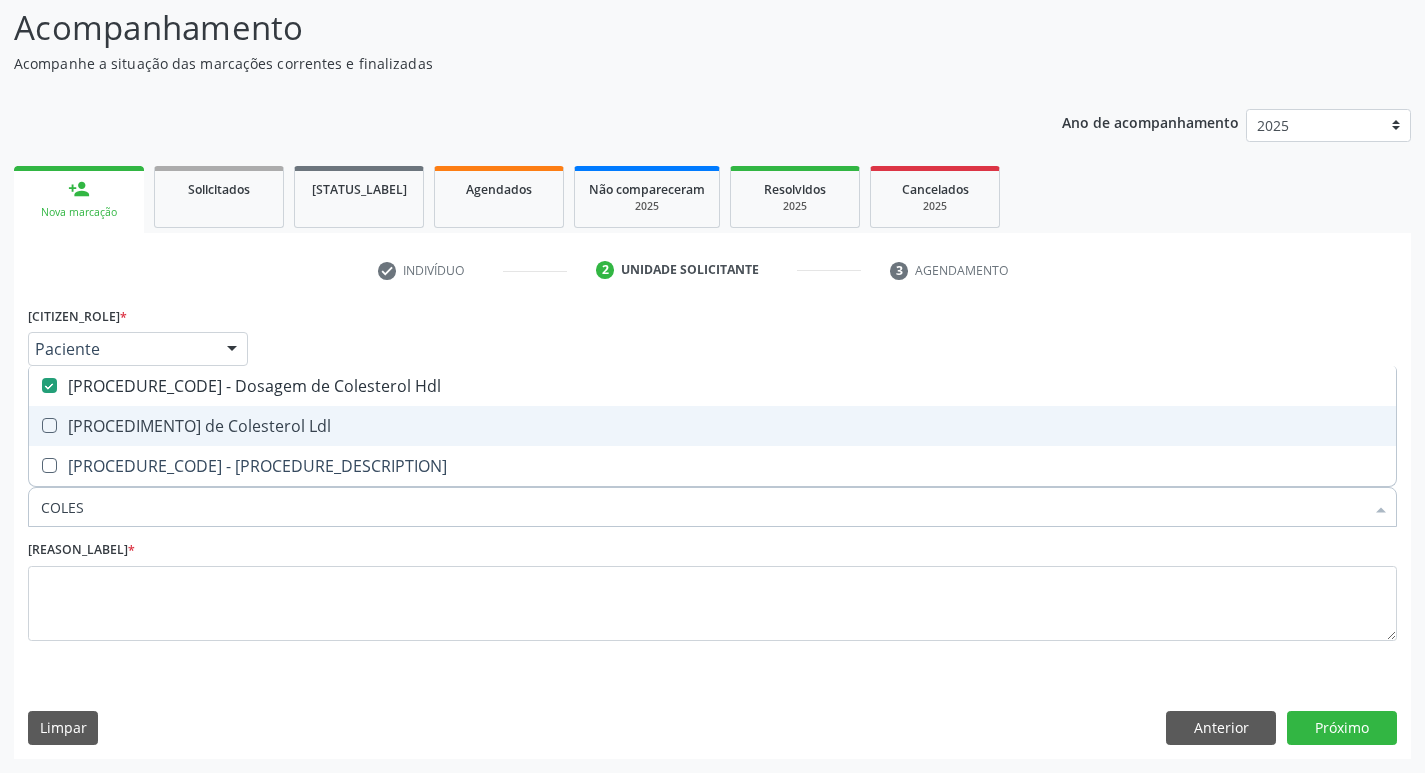 click on "[PROCEDURE] de Colesterol Ldl" at bounding box center (712, 426) 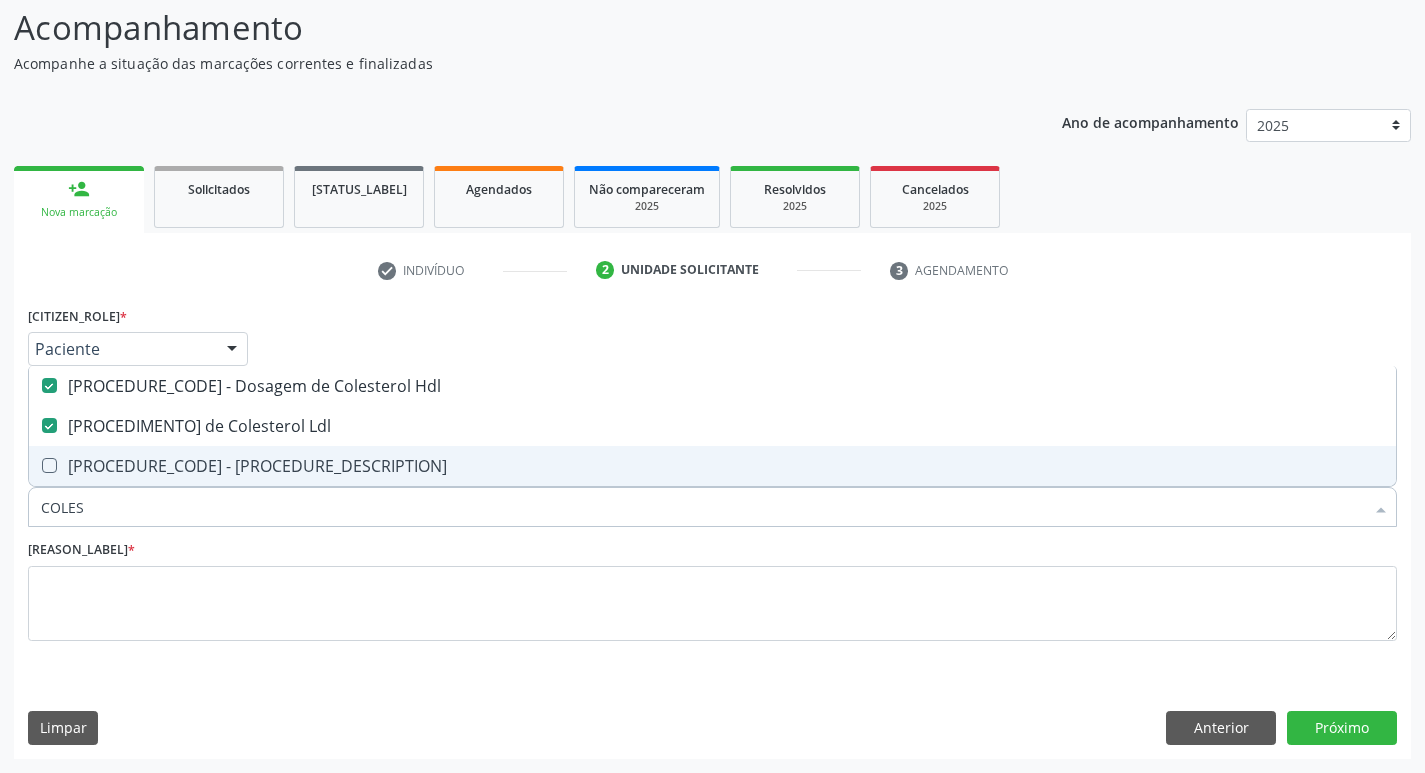 click on "0202010295 - Dosagem de Colesterol Total" at bounding box center [712, 466] 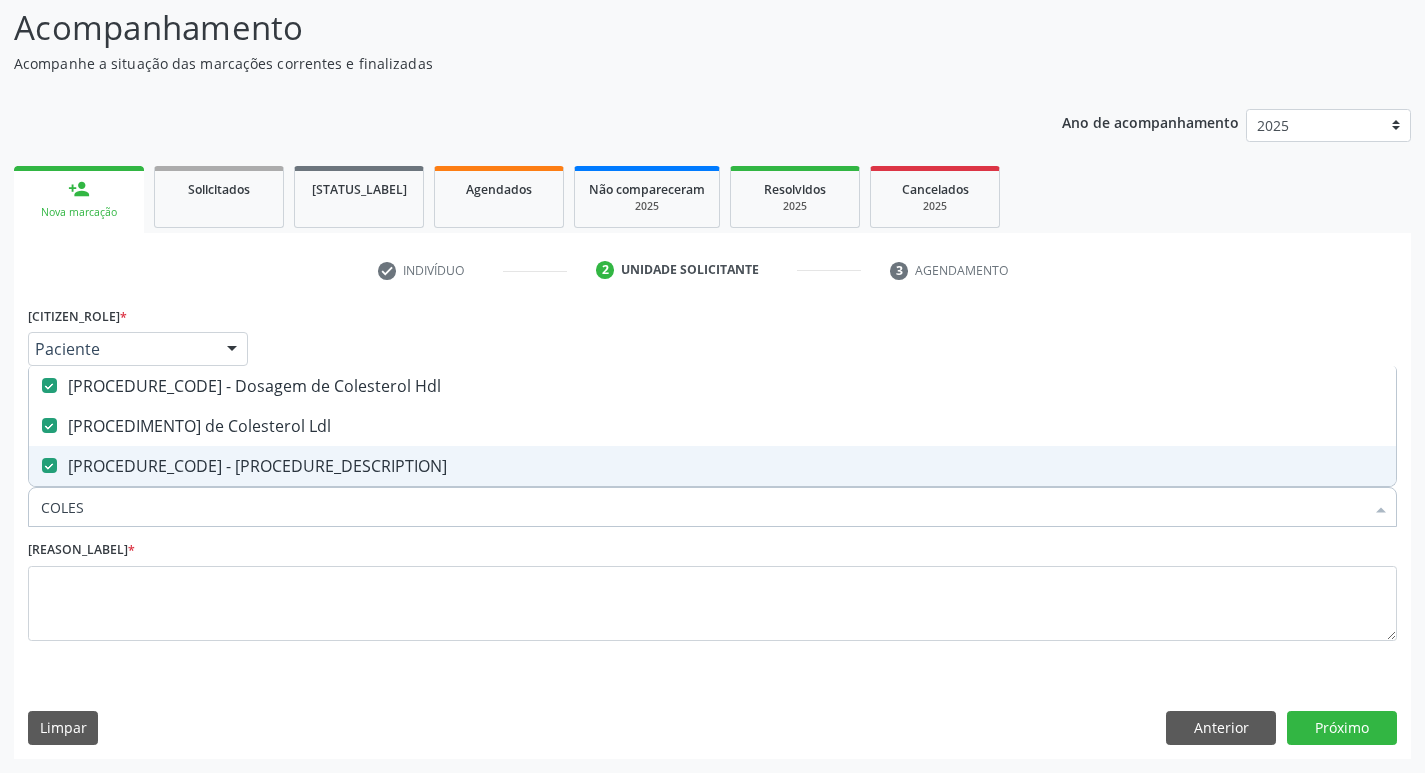 drag, startPoint x: 93, startPoint y: 510, endPoint x: 42, endPoint y: 512, distance: 51.0392 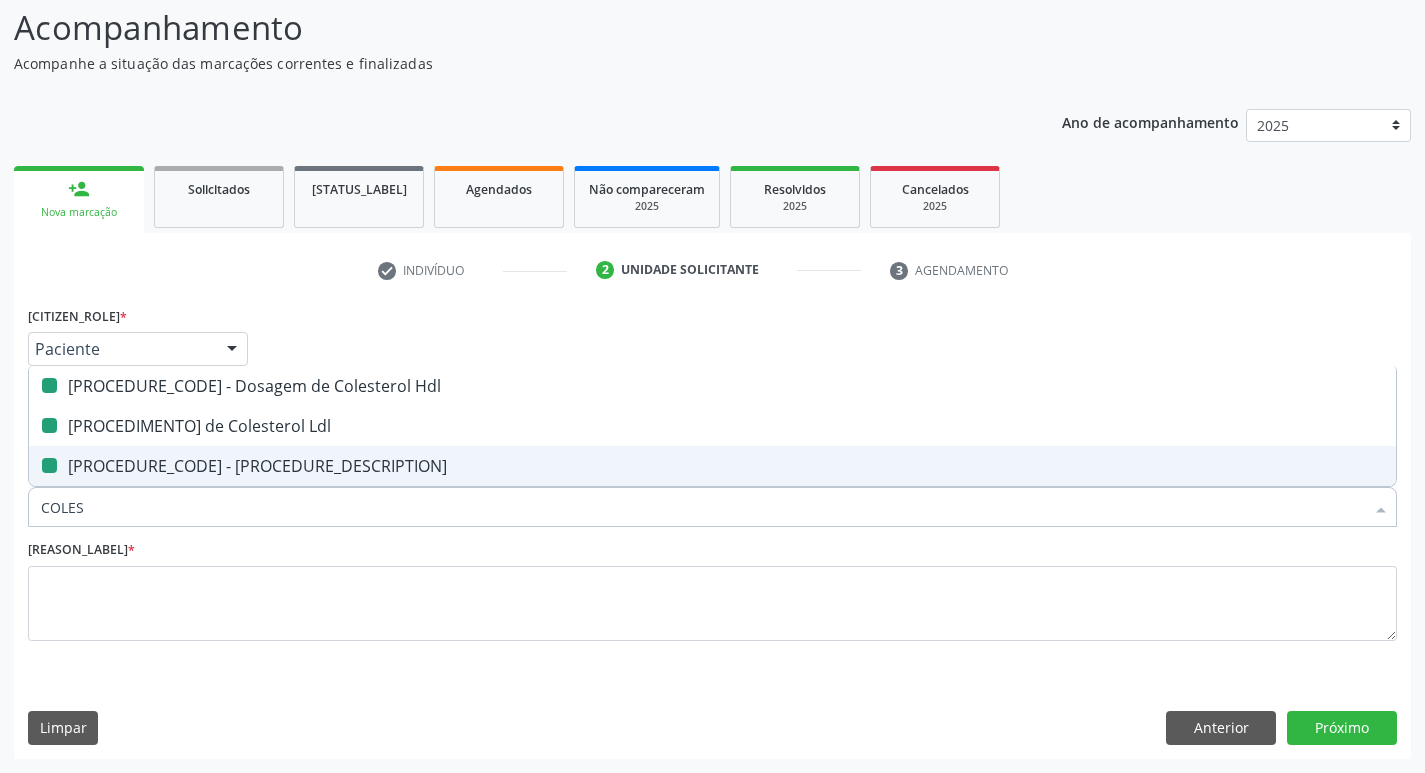 type on "T" 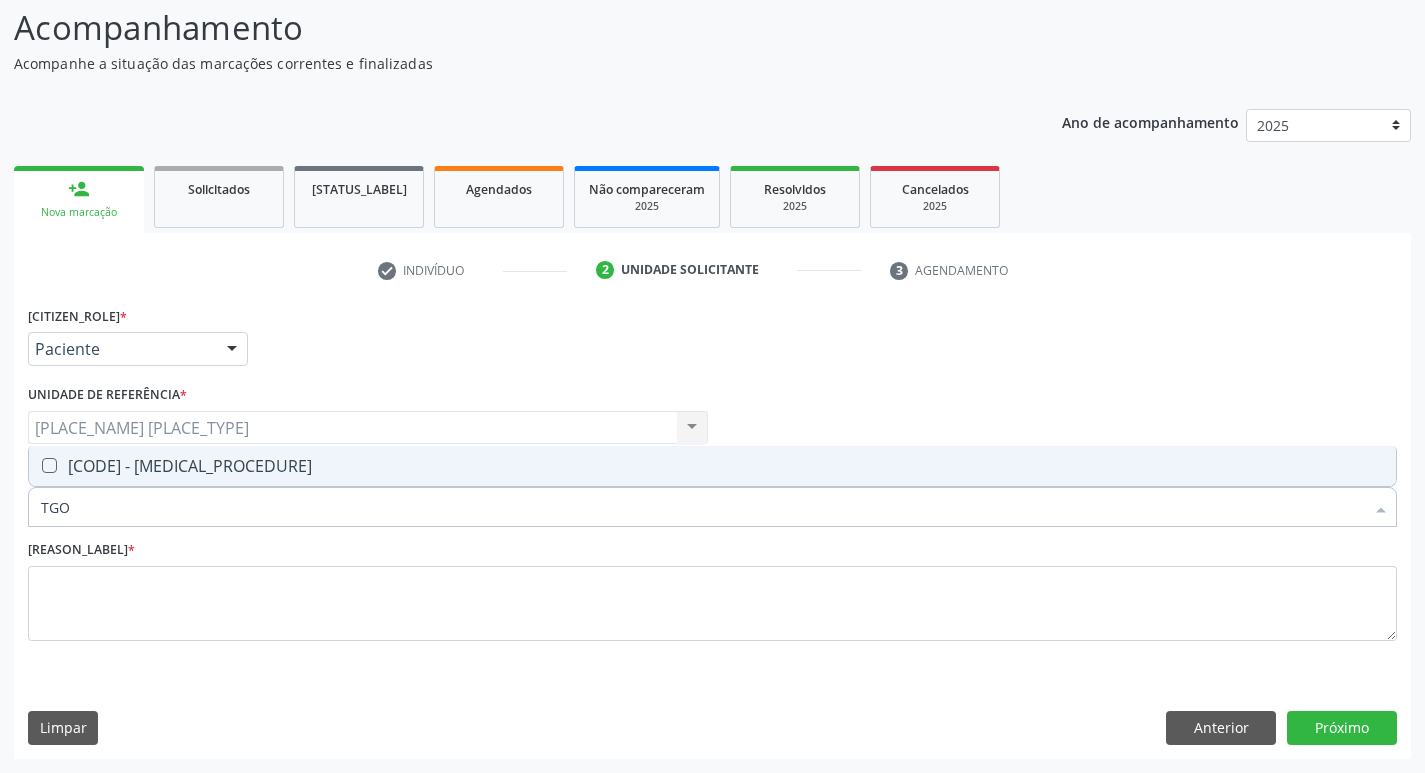 drag, startPoint x: 101, startPoint y: 471, endPoint x: 110, endPoint y: 520, distance: 49.819675 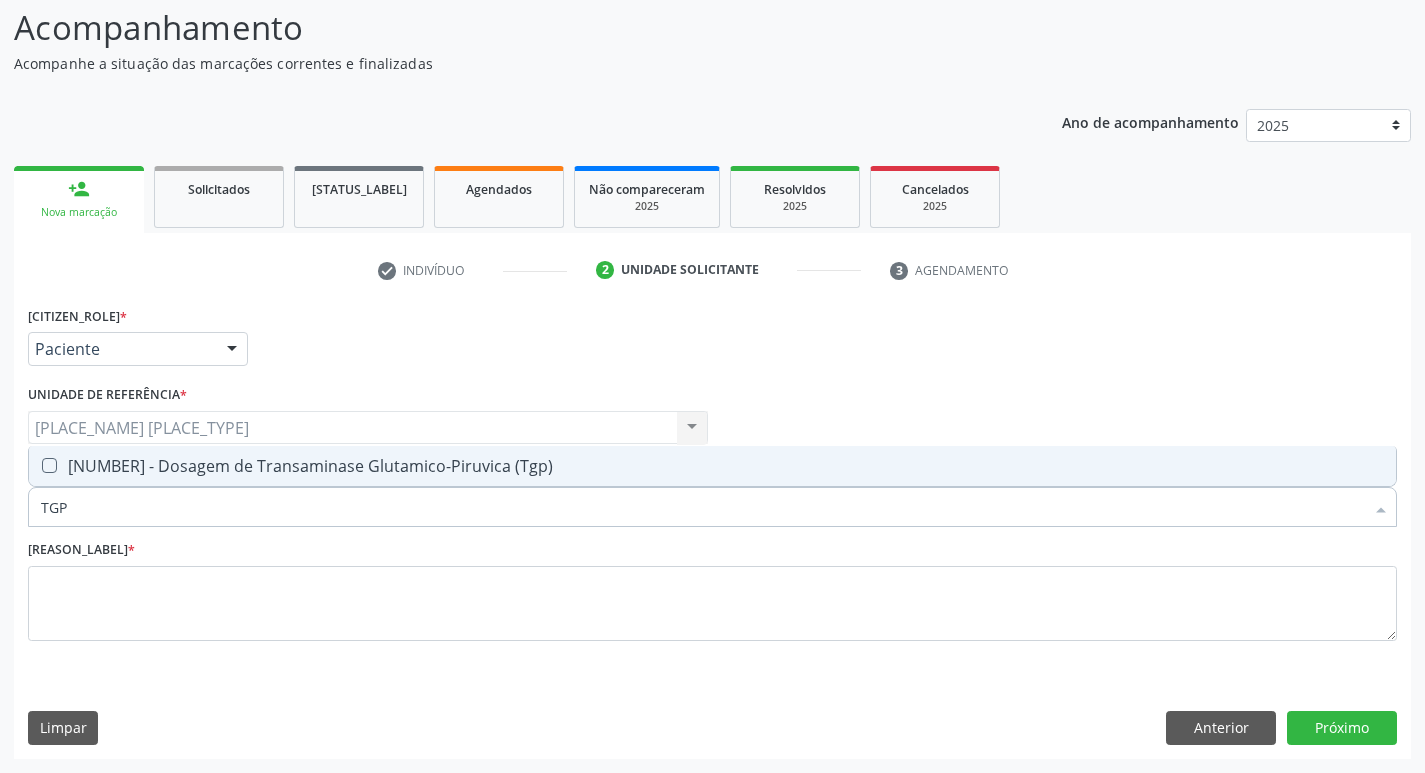 click on "•••••••••• • ••••••• •• •••••••••••• •••••••••••••••••• •••••" at bounding box center [712, 466] 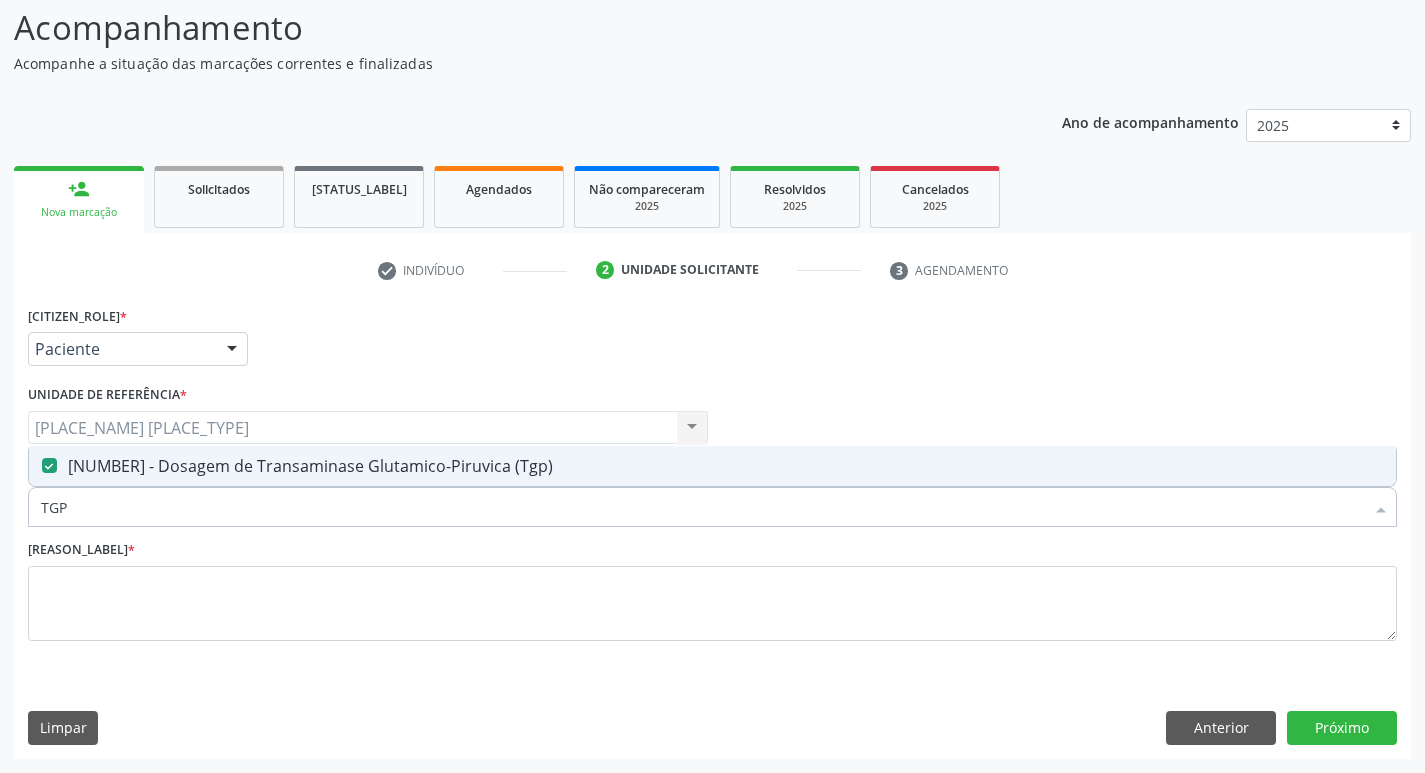 drag, startPoint x: 105, startPoint y: 506, endPoint x: 35, endPoint y: 507, distance: 70.00714 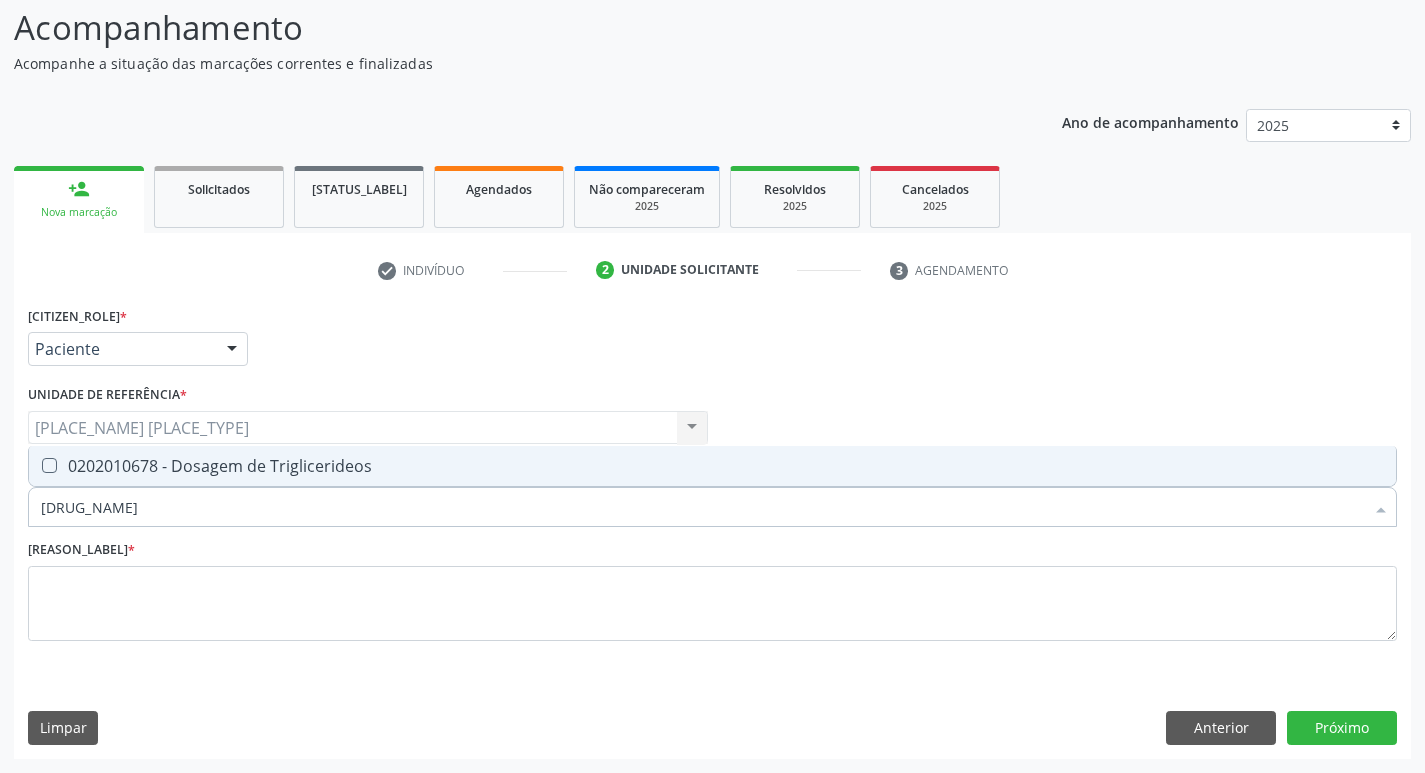 click on "[CODE] - Dosagem de Triglicerideos" at bounding box center (712, 466) 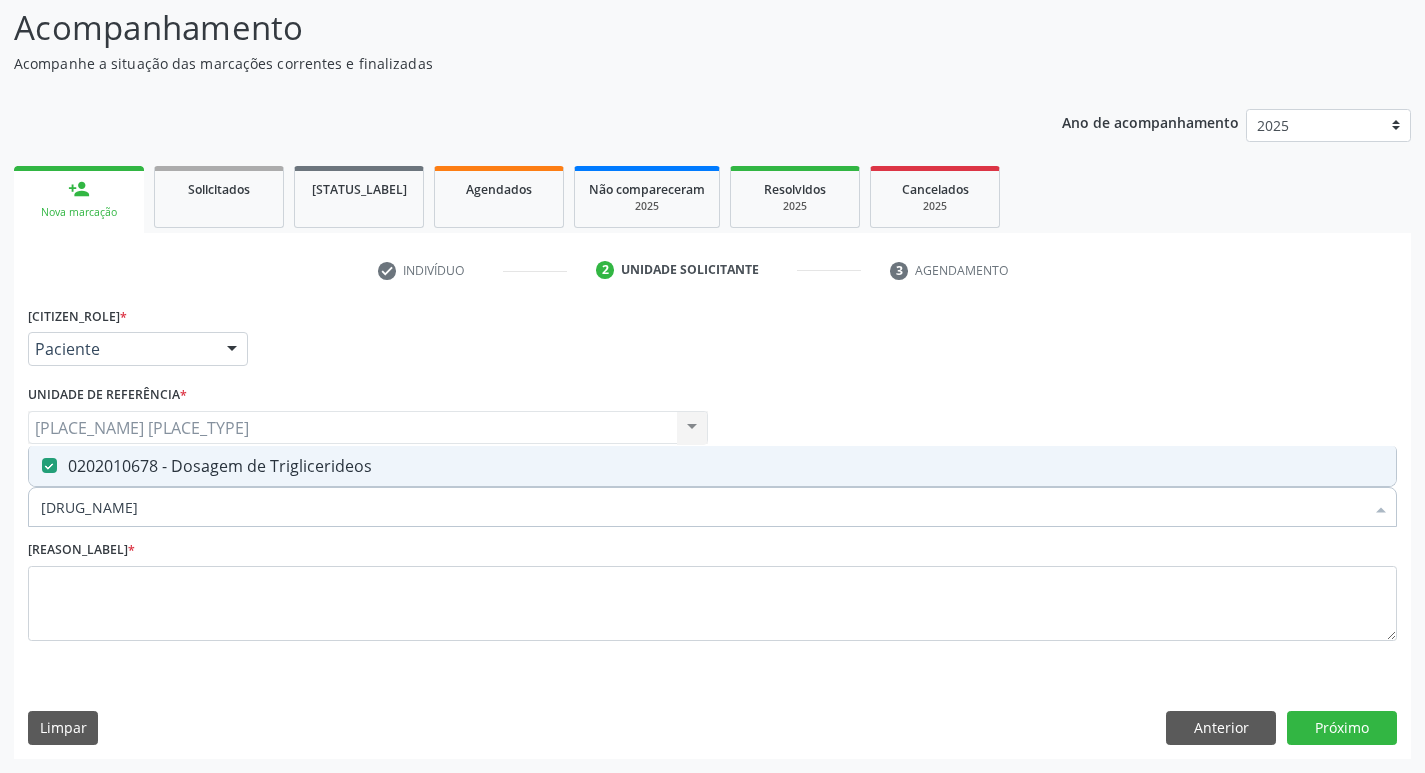 drag, startPoint x: 103, startPoint y: 504, endPoint x: 40, endPoint y: 511, distance: 63.387695 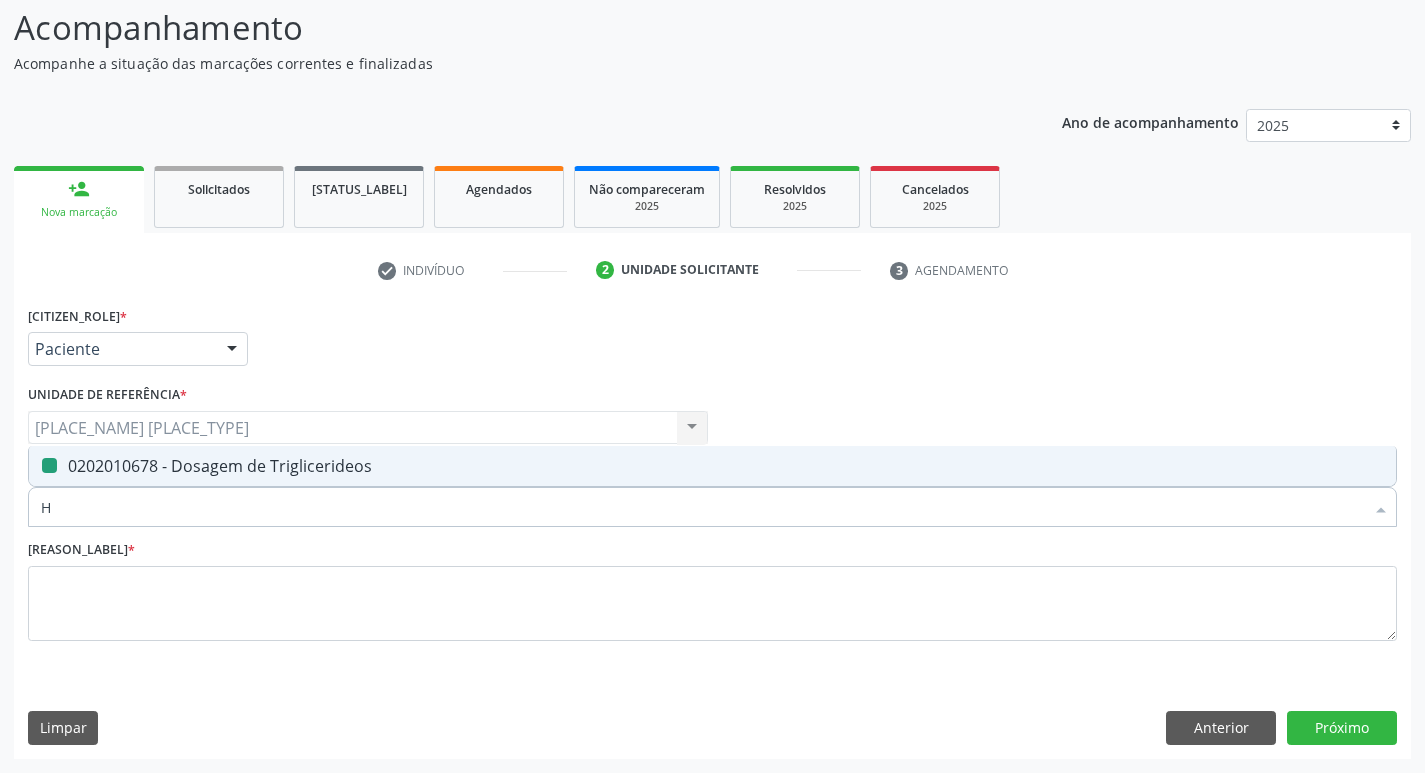 type on "HE" 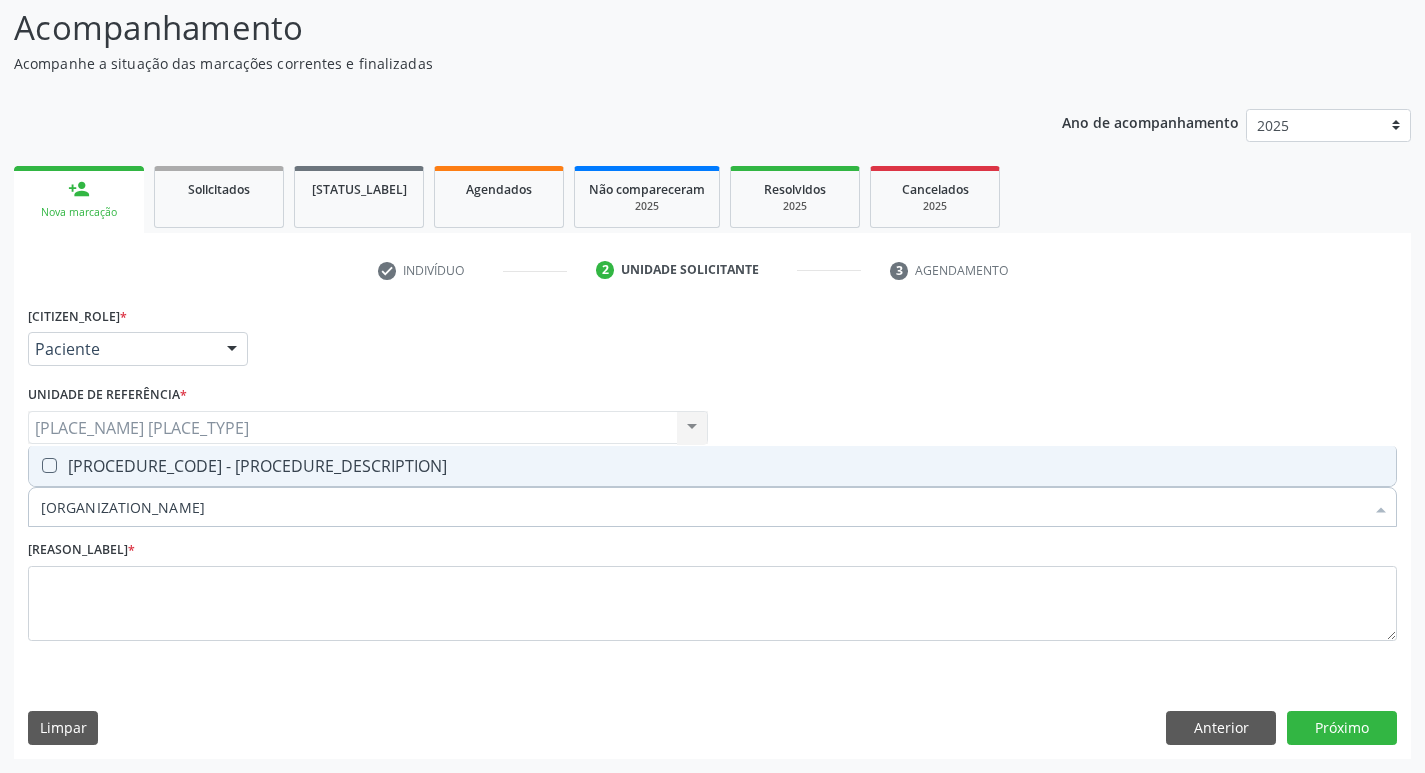click on "0202020380 - Hemograma Completo" at bounding box center (712, 466) 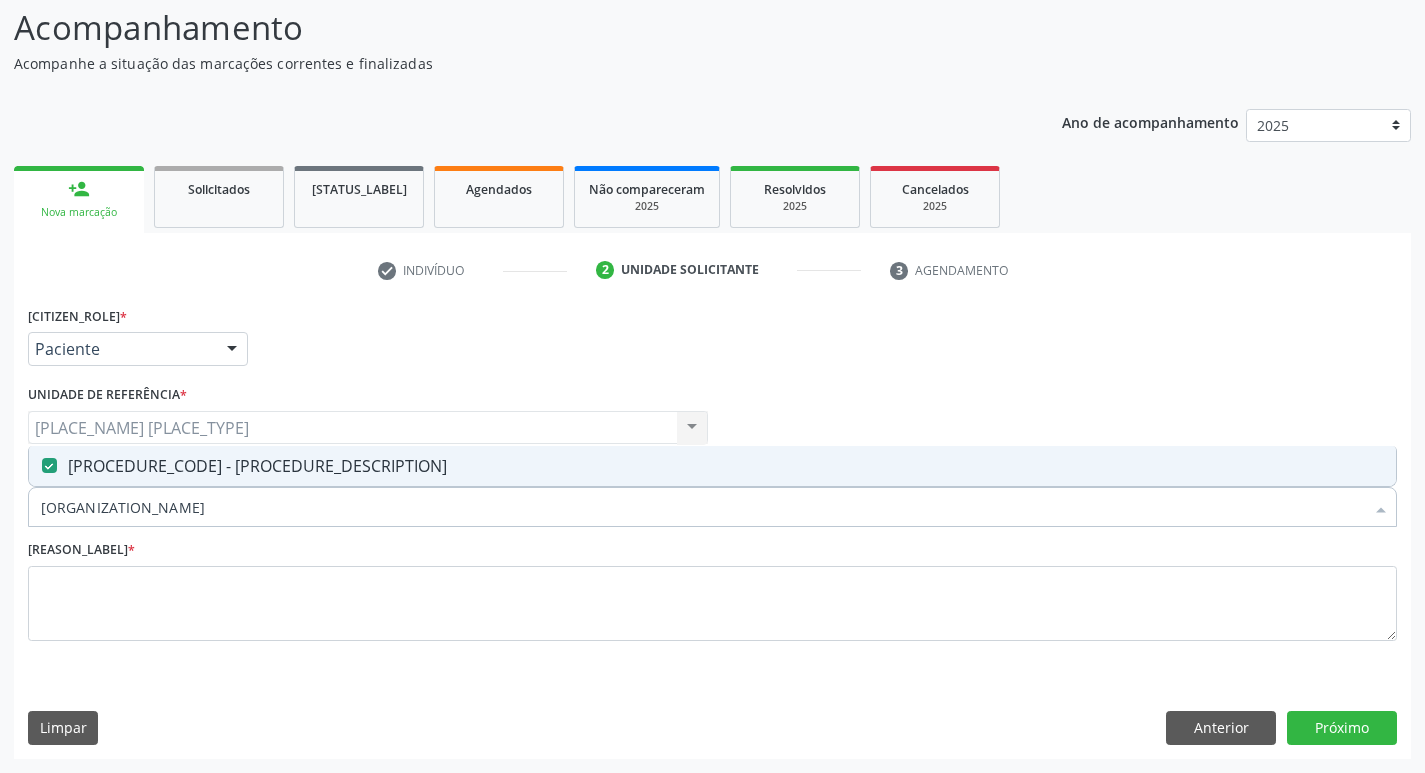 drag, startPoint x: 153, startPoint y: 513, endPoint x: 32, endPoint y: 504, distance: 121.33425 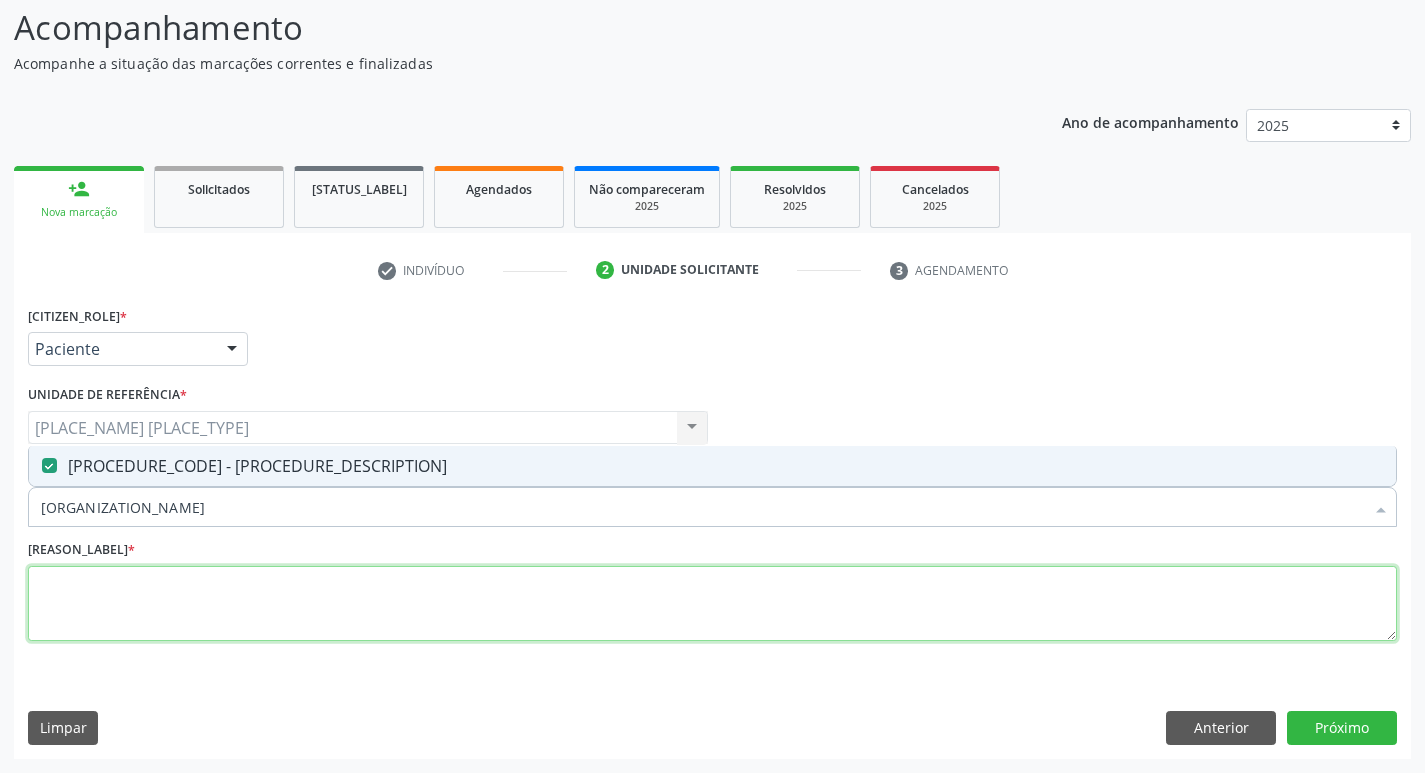 click at bounding box center [712, 604] 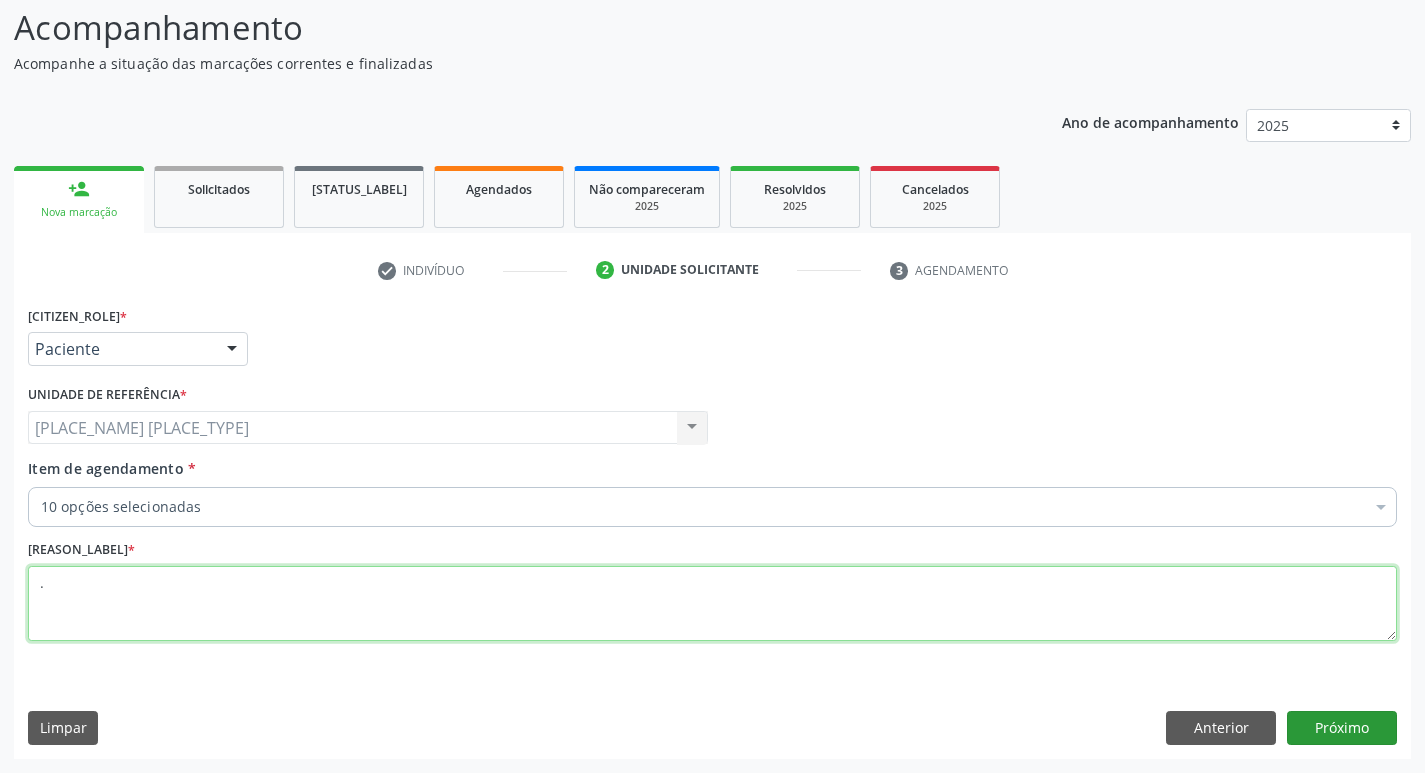 type on "." 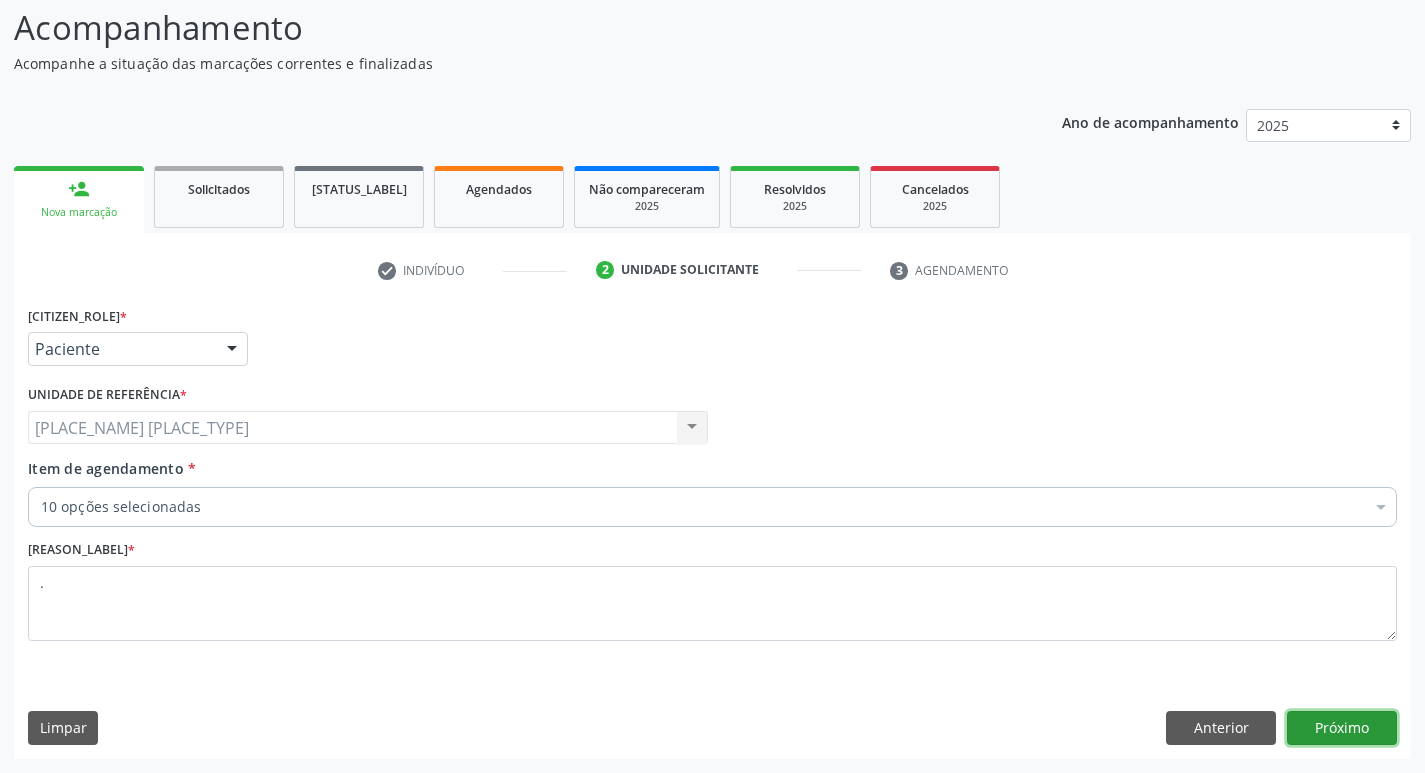 click on "Próximo" at bounding box center (1342, 728) 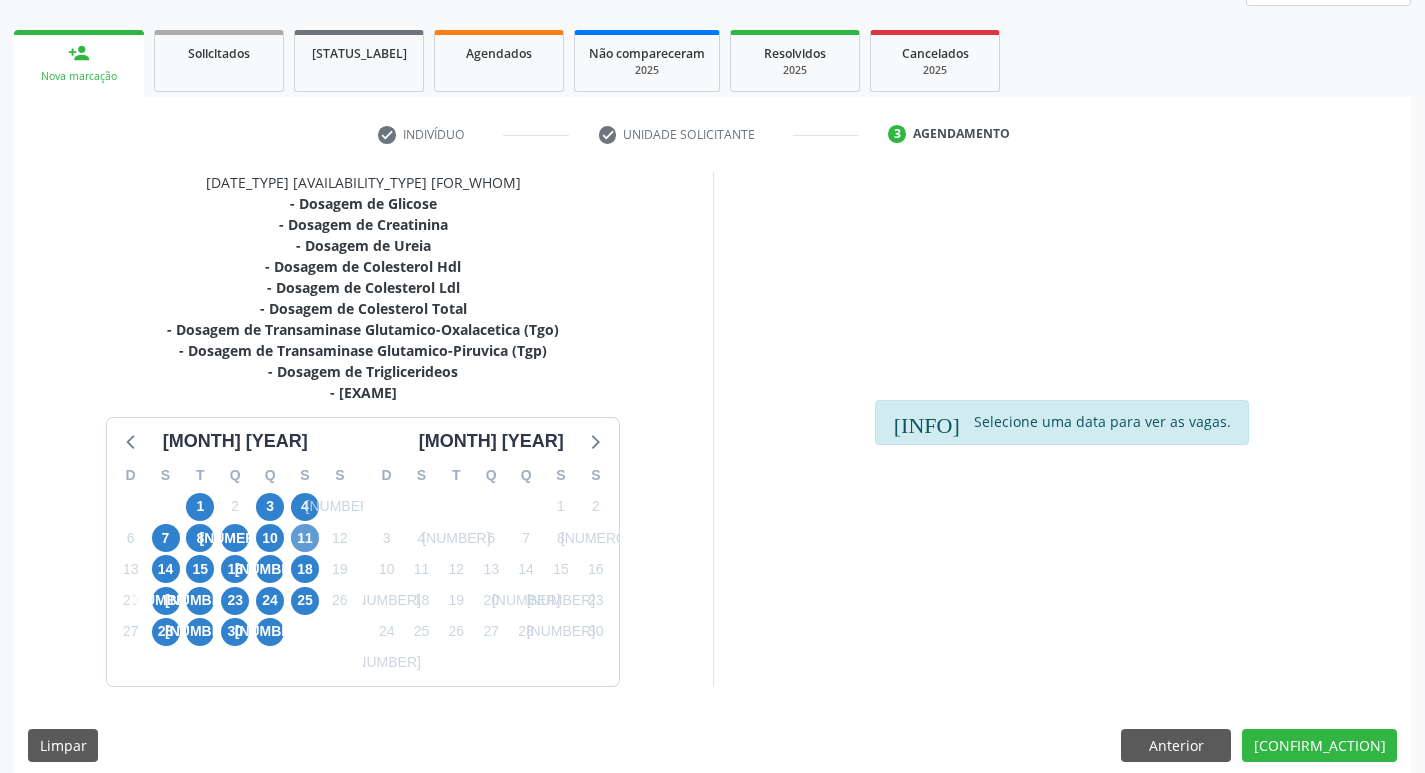 scroll, scrollTop: 286, scrollLeft: 0, axis: vertical 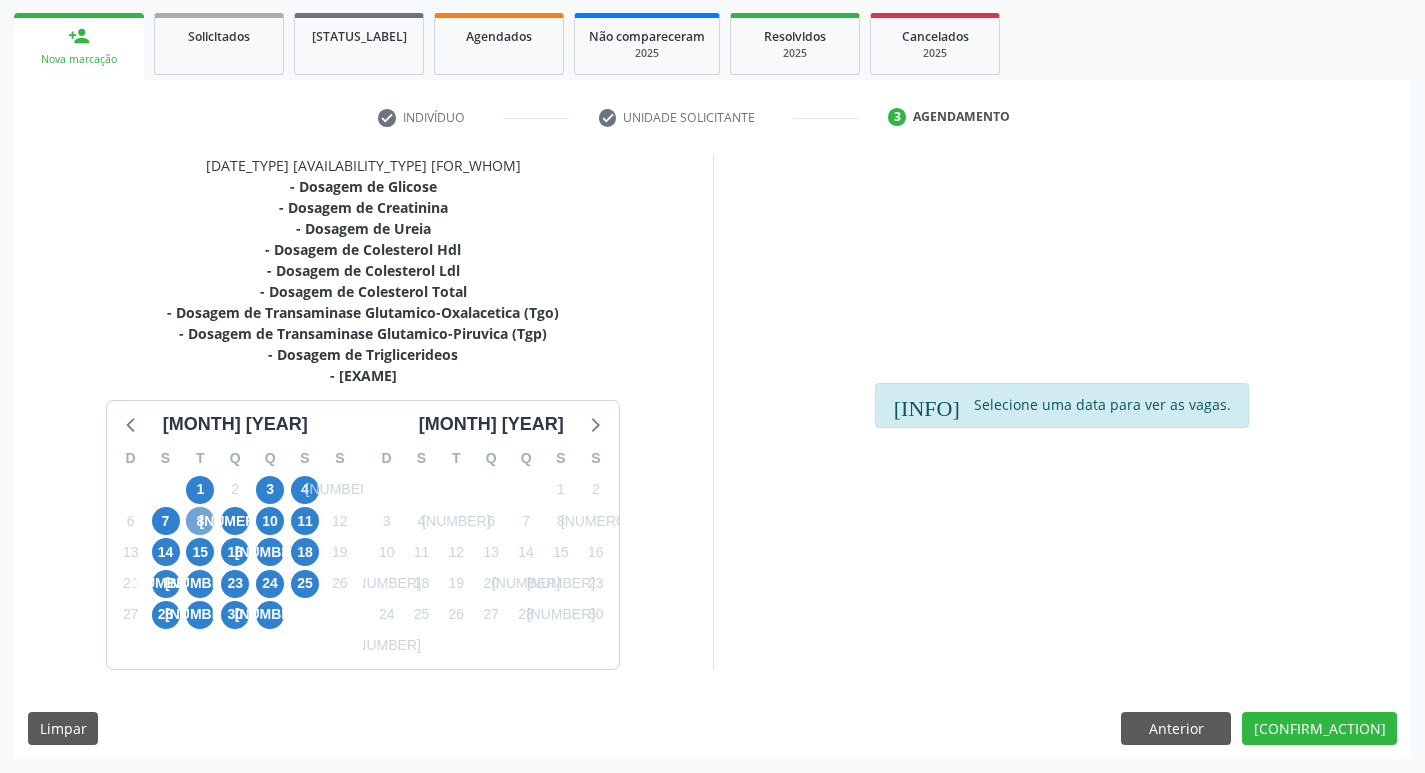 click on "8" at bounding box center [200, 521] 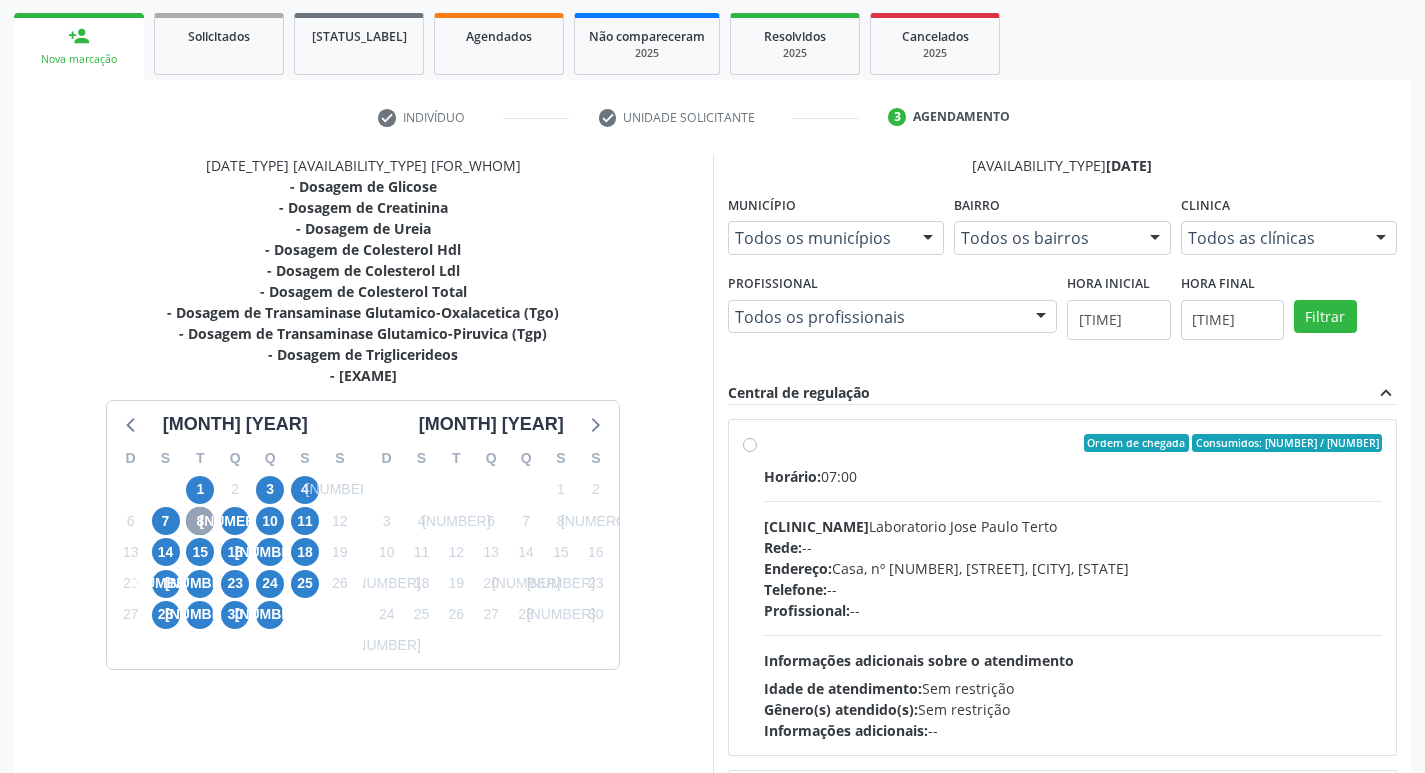 scroll, scrollTop: 67, scrollLeft: 0, axis: vertical 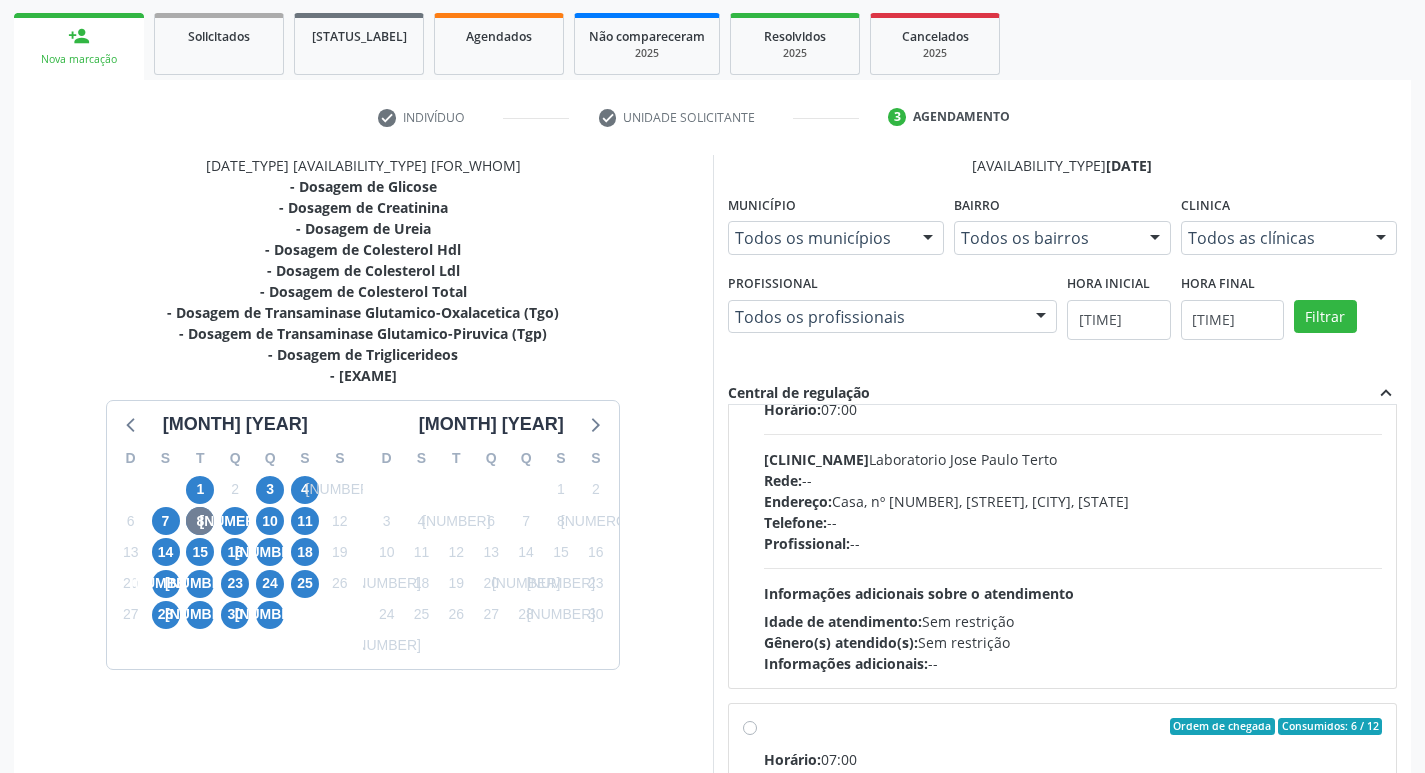 click on "Endereço:   Casa, nº 409, N Senhora da Penha, Serra Talhada - PE" at bounding box center [1073, 501] 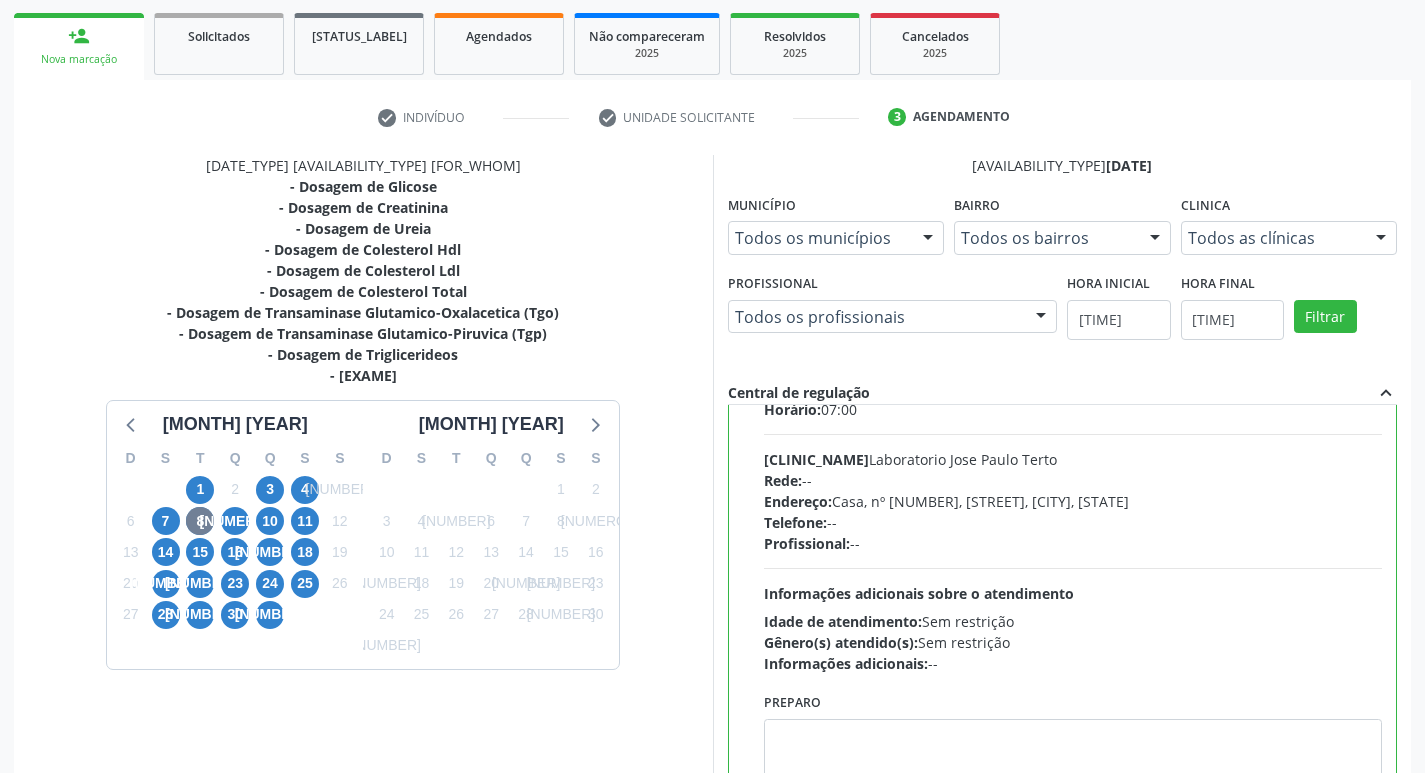 scroll, scrollTop: 0, scrollLeft: 0, axis: both 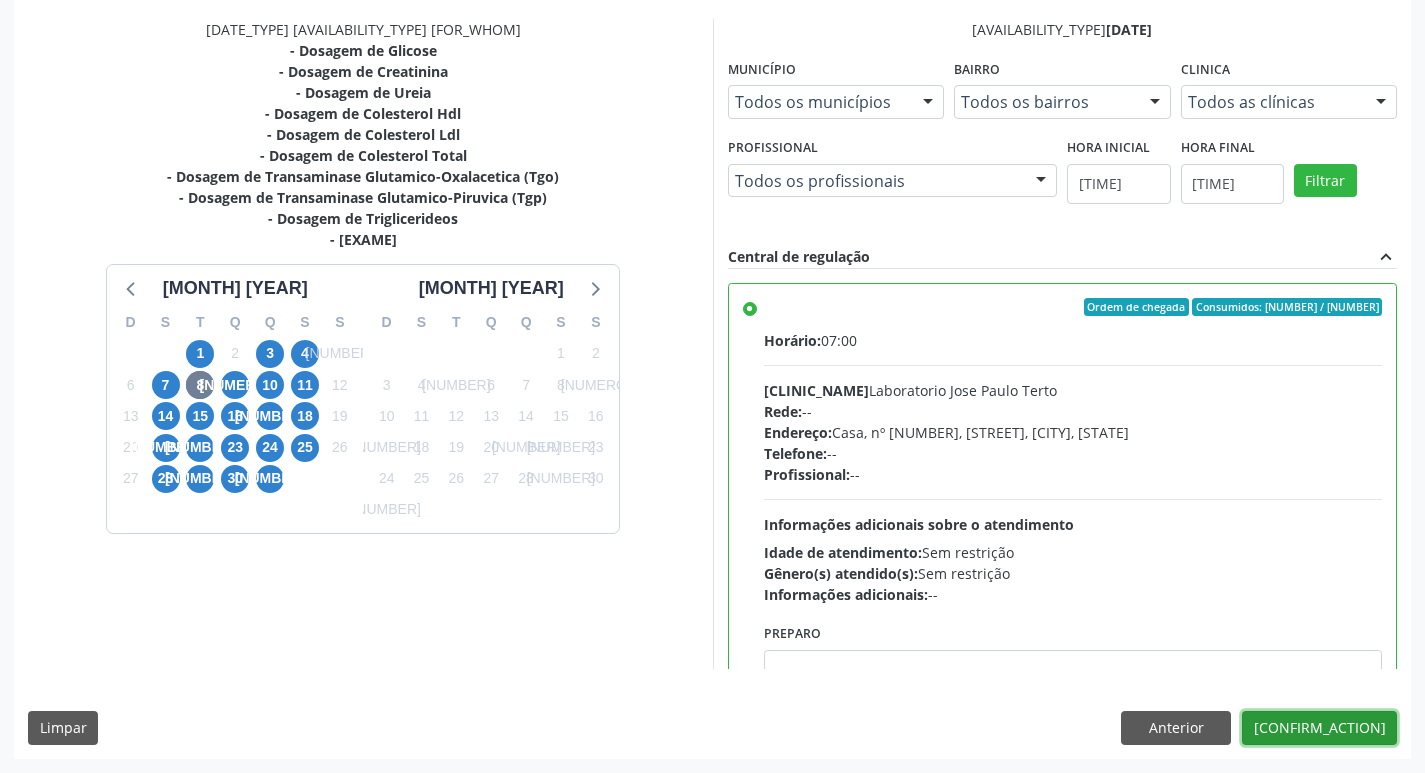 click on "Confirmar" at bounding box center (1319, 728) 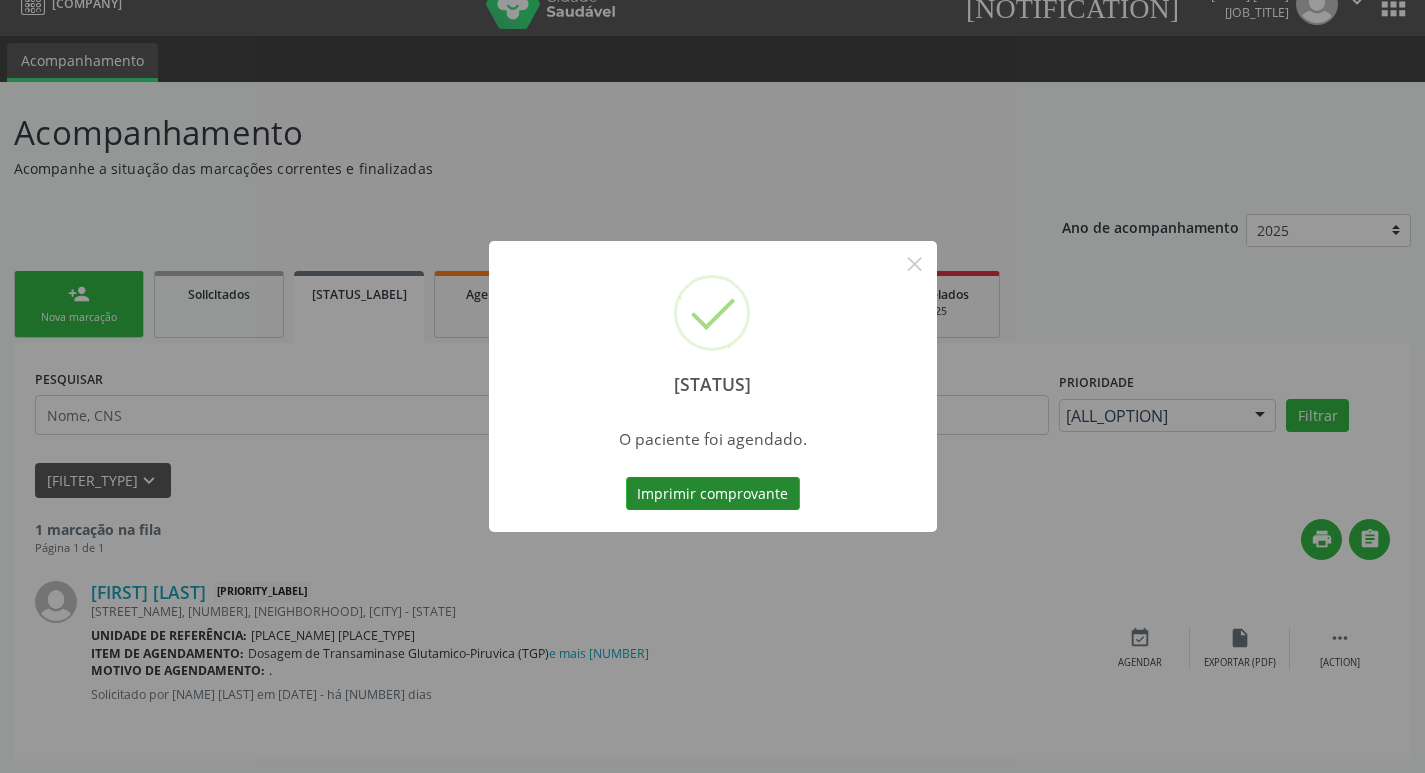 scroll, scrollTop: 0, scrollLeft: 0, axis: both 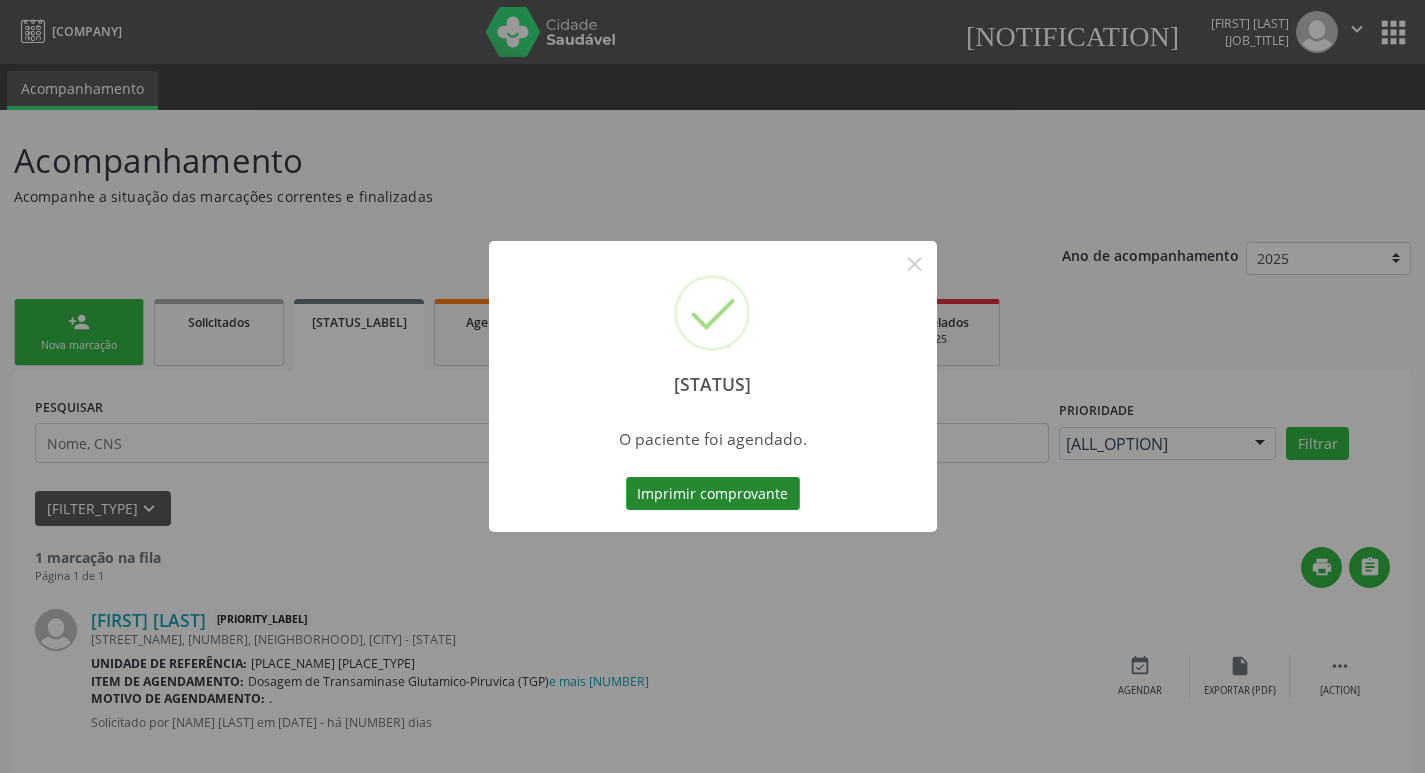 click on "Imprimir comprovante" at bounding box center (713, 494) 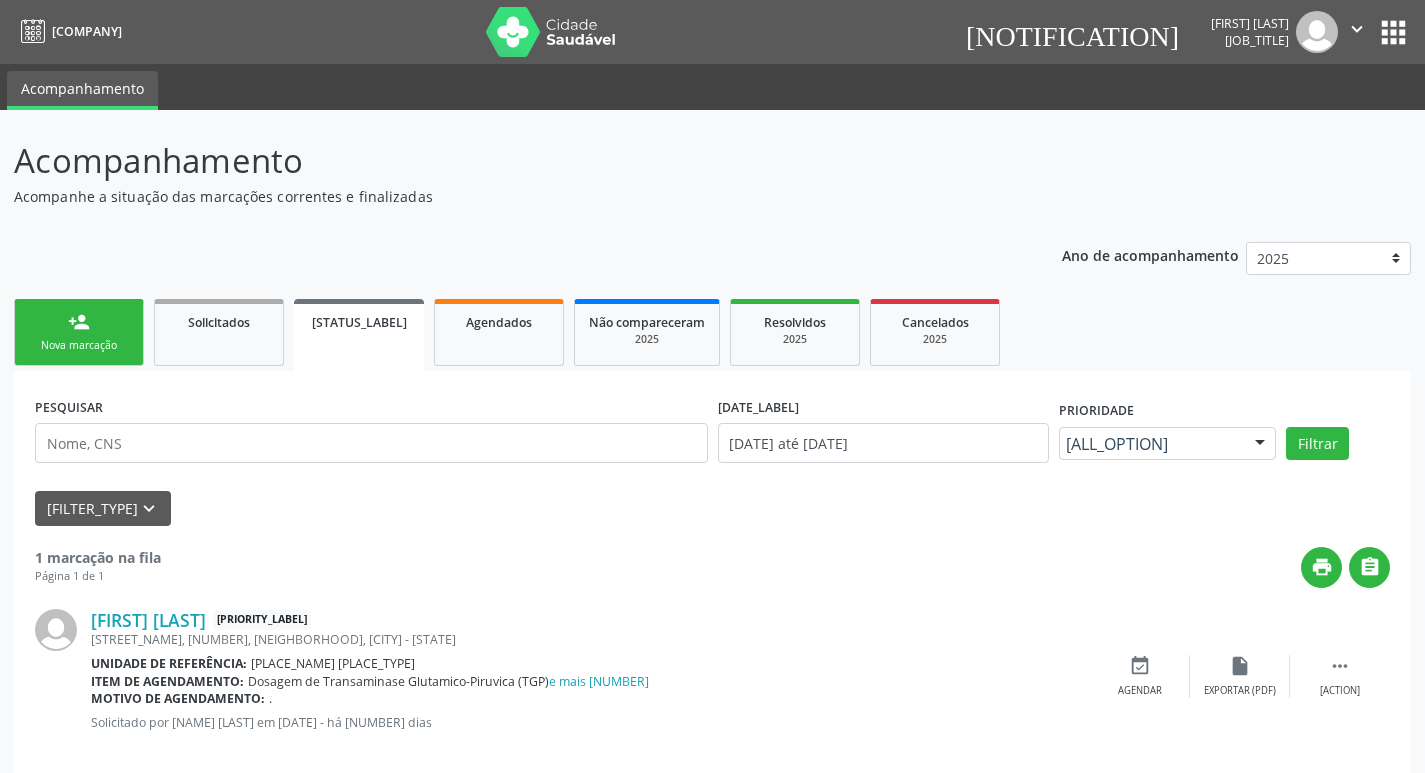 click on "Nova marcação" at bounding box center [79, 345] 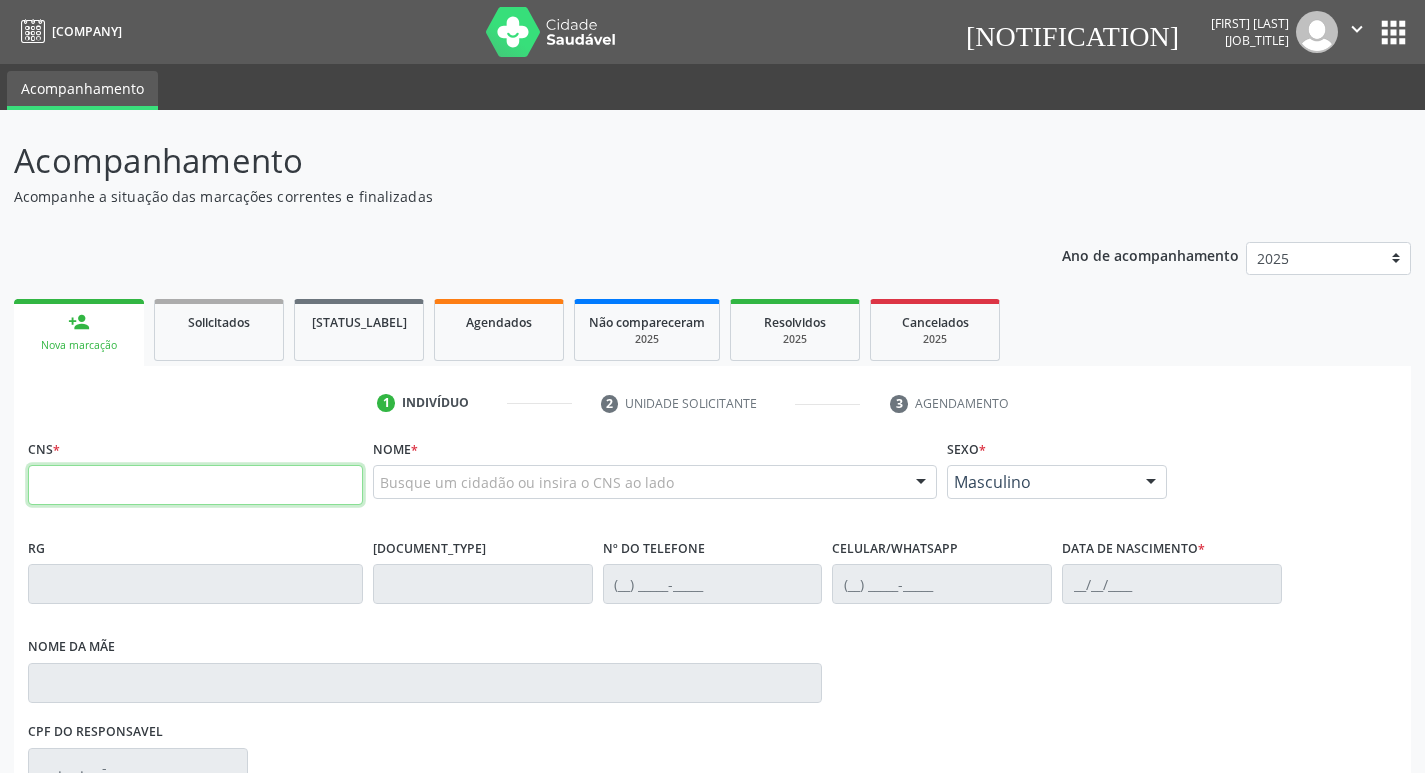 click at bounding box center (195, 485) 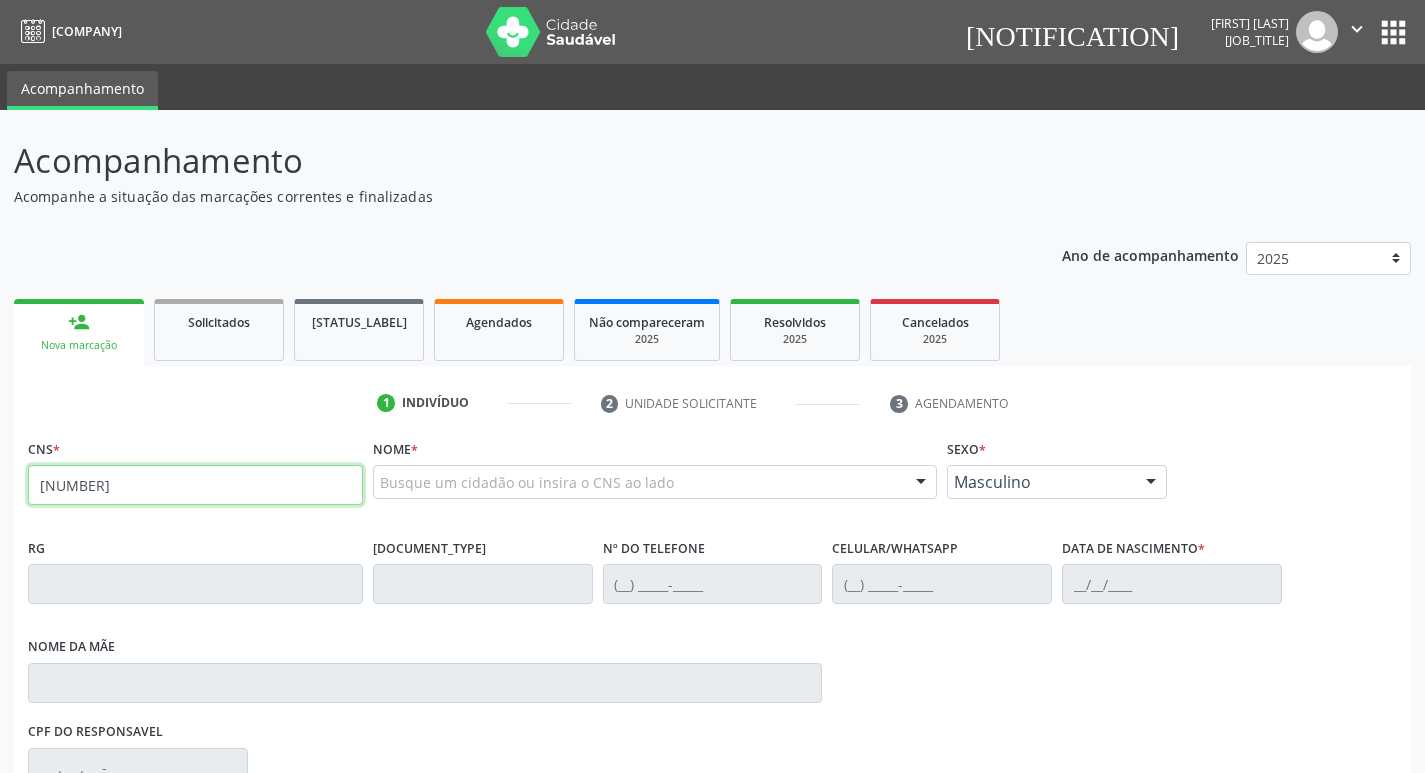 type on "898 0005 4211 1774" 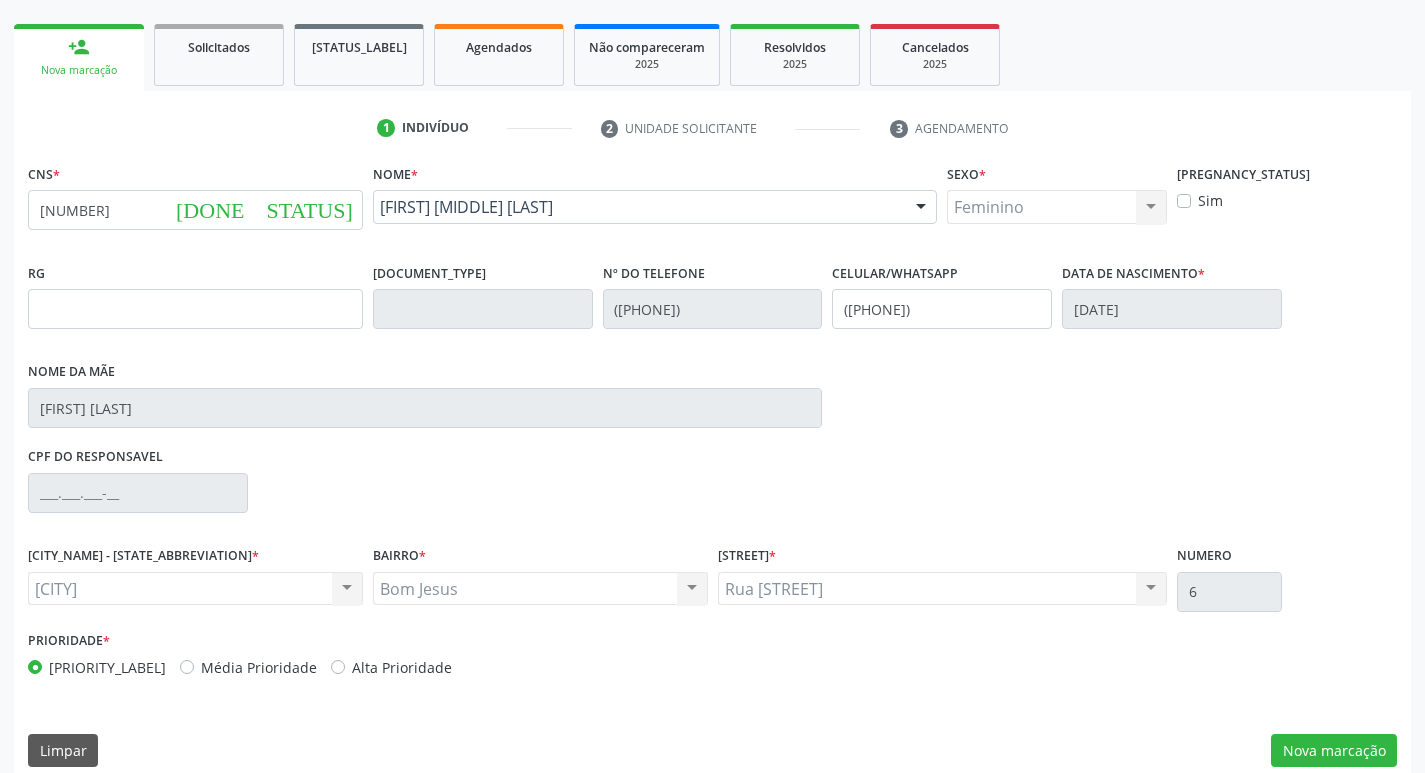 scroll, scrollTop: 297, scrollLeft: 0, axis: vertical 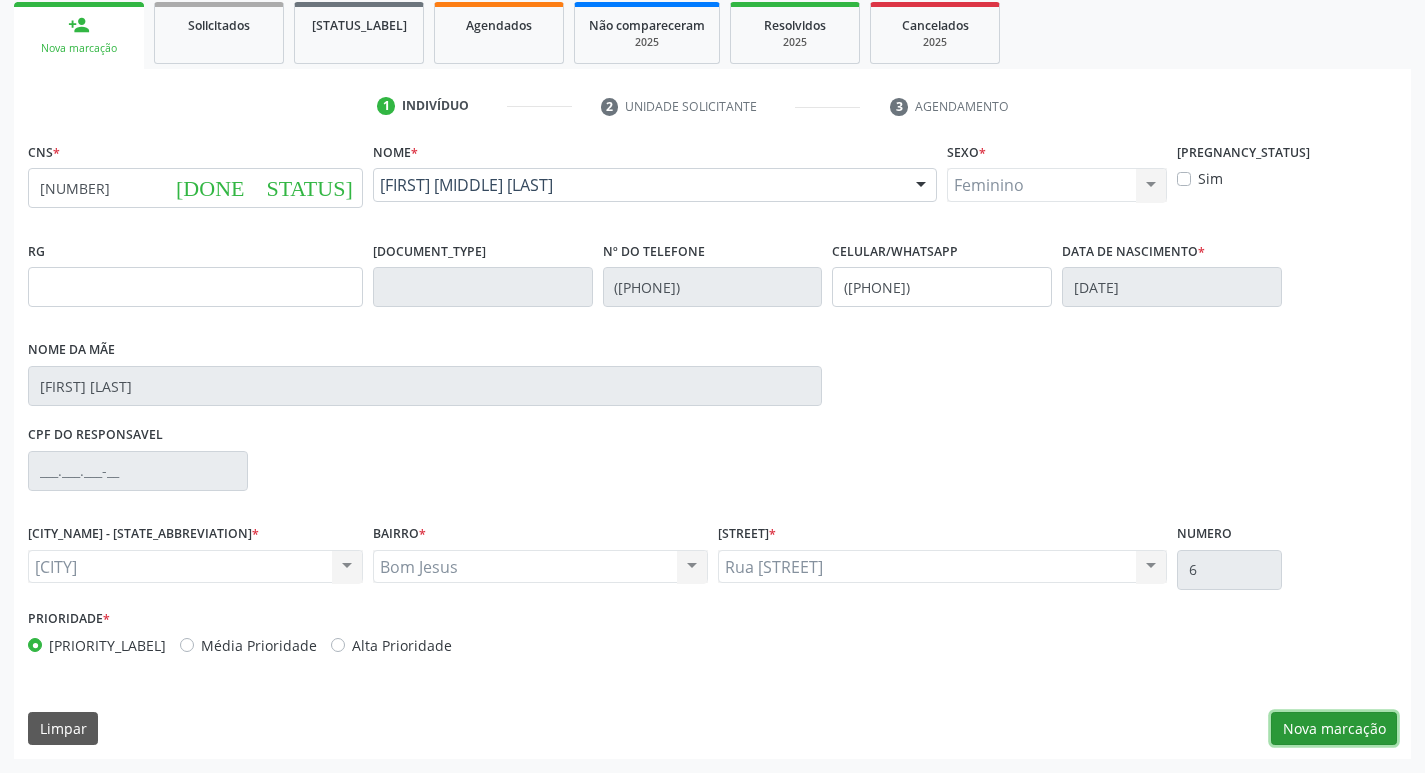 click on "Nova marcação" at bounding box center [1334, 729] 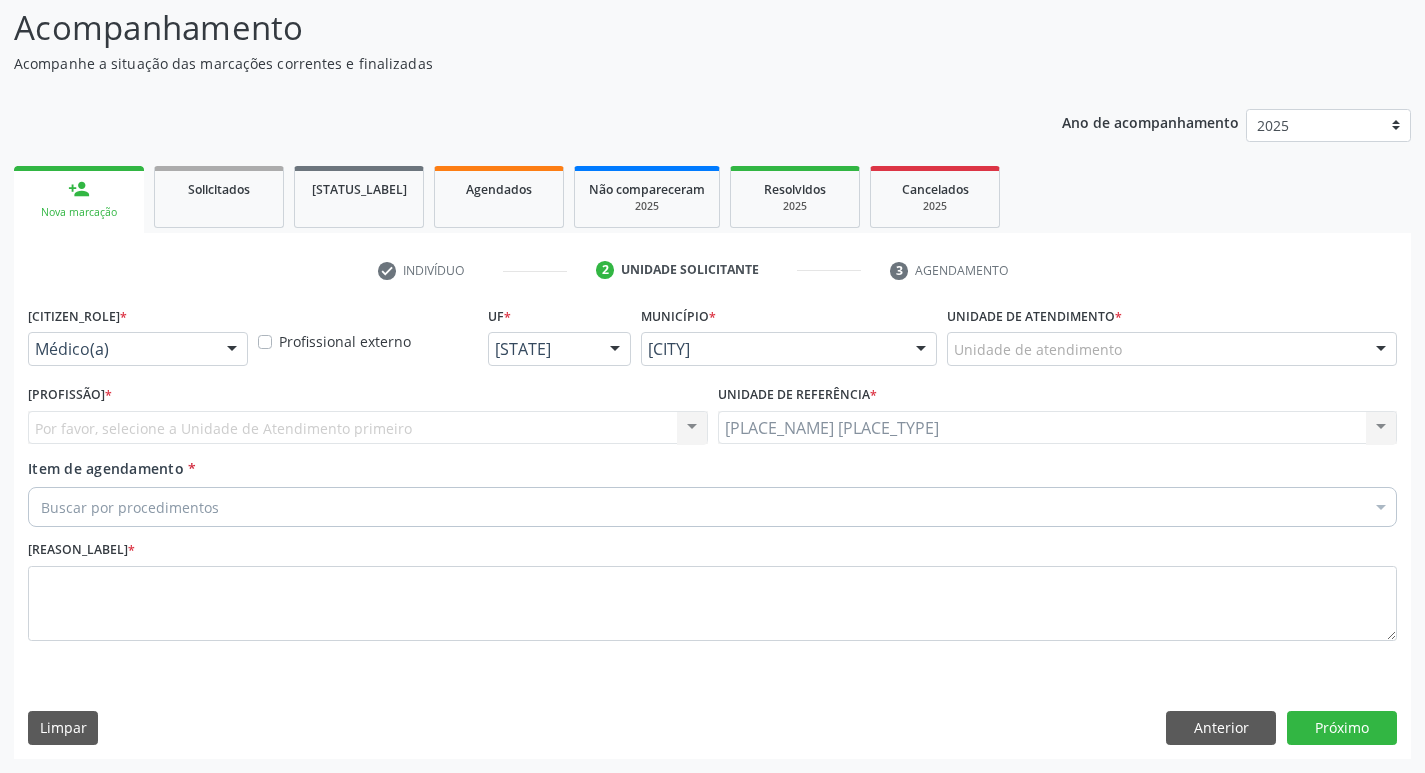scroll, scrollTop: 133, scrollLeft: 0, axis: vertical 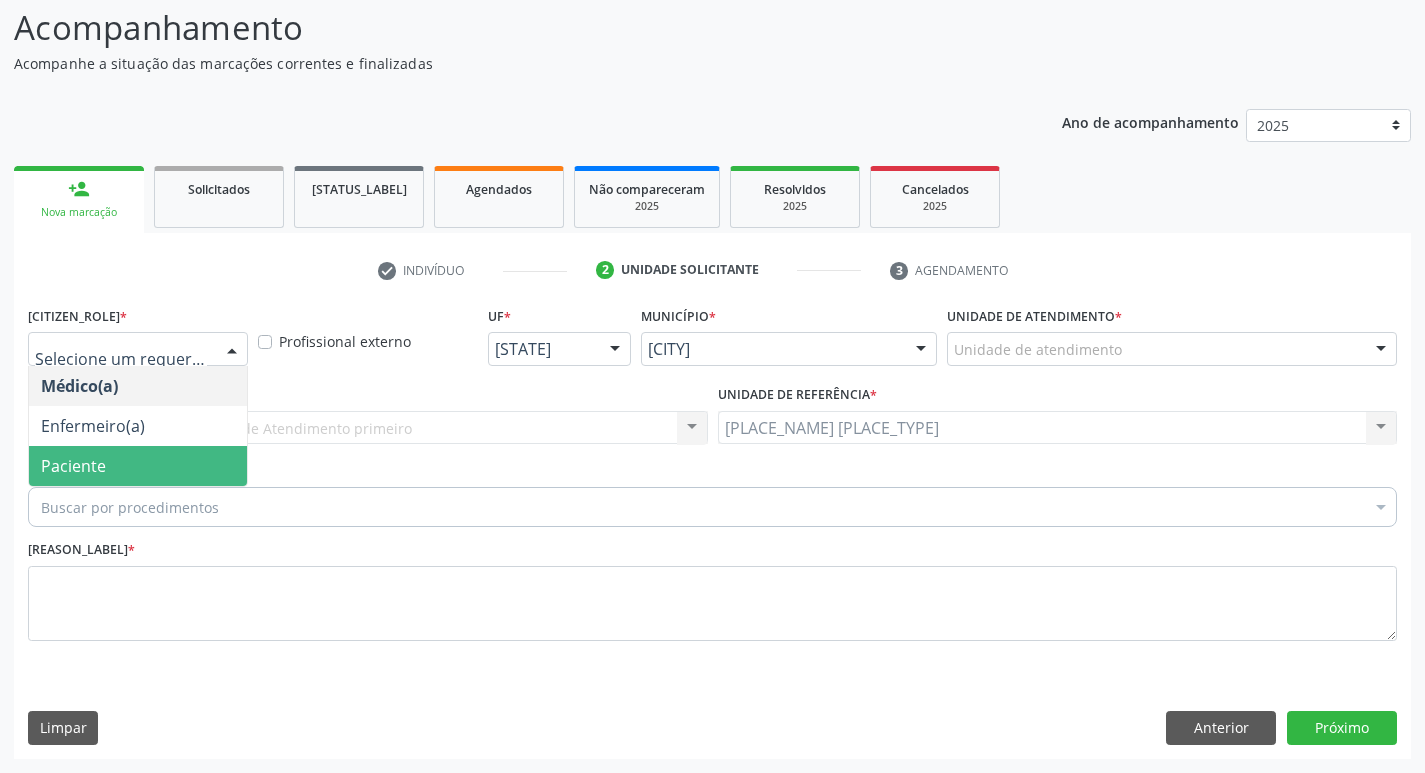 click on "Paciente" at bounding box center (138, 466) 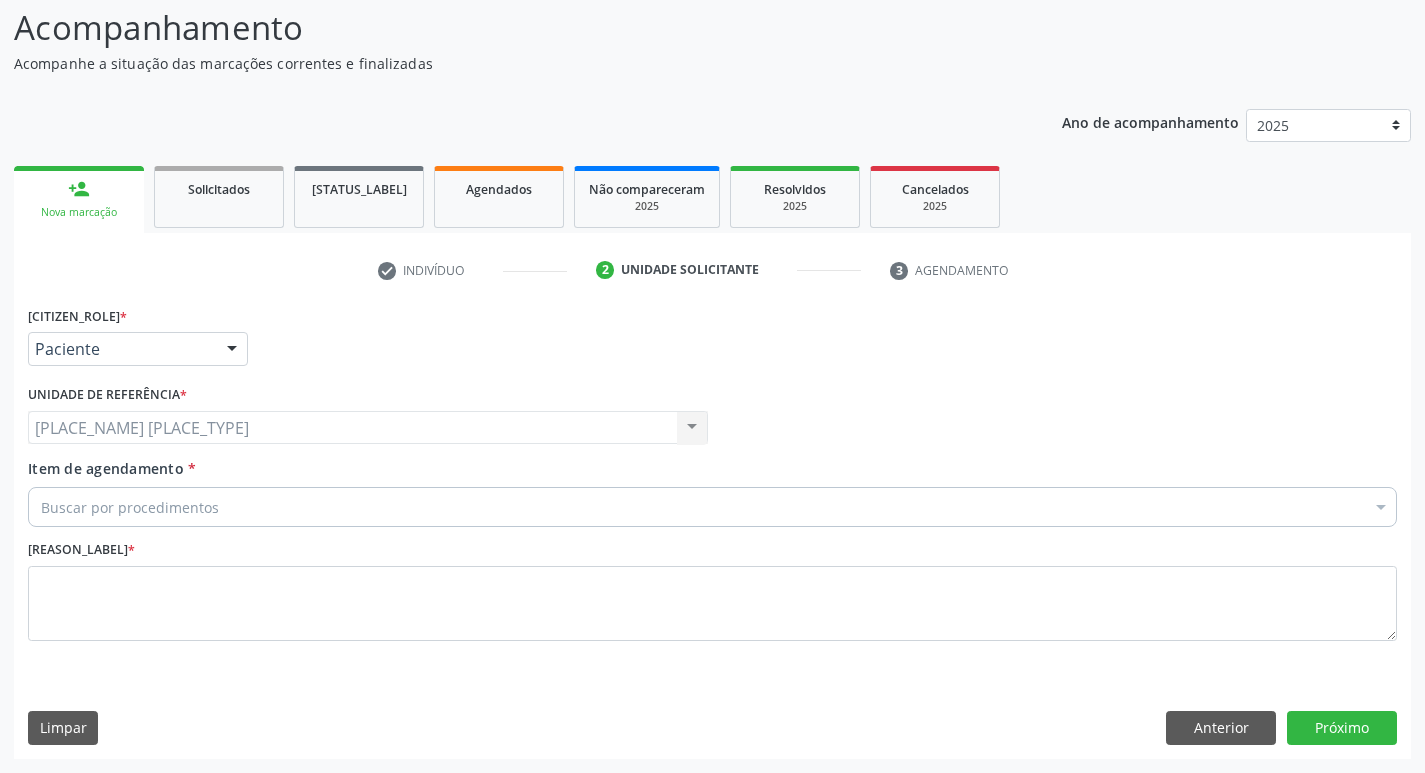 click on "Buscar por procedimentos" at bounding box center [712, 507] 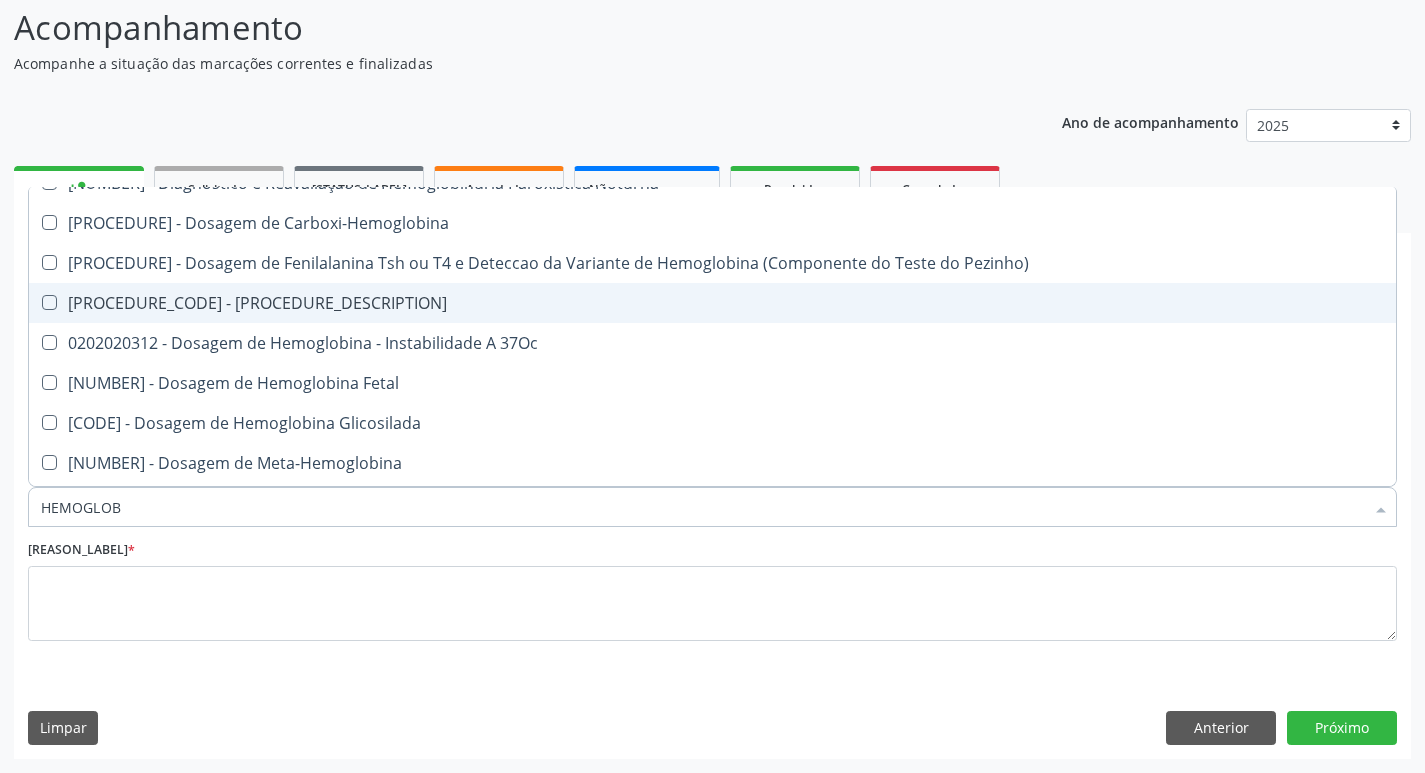 scroll, scrollTop: 200, scrollLeft: 0, axis: vertical 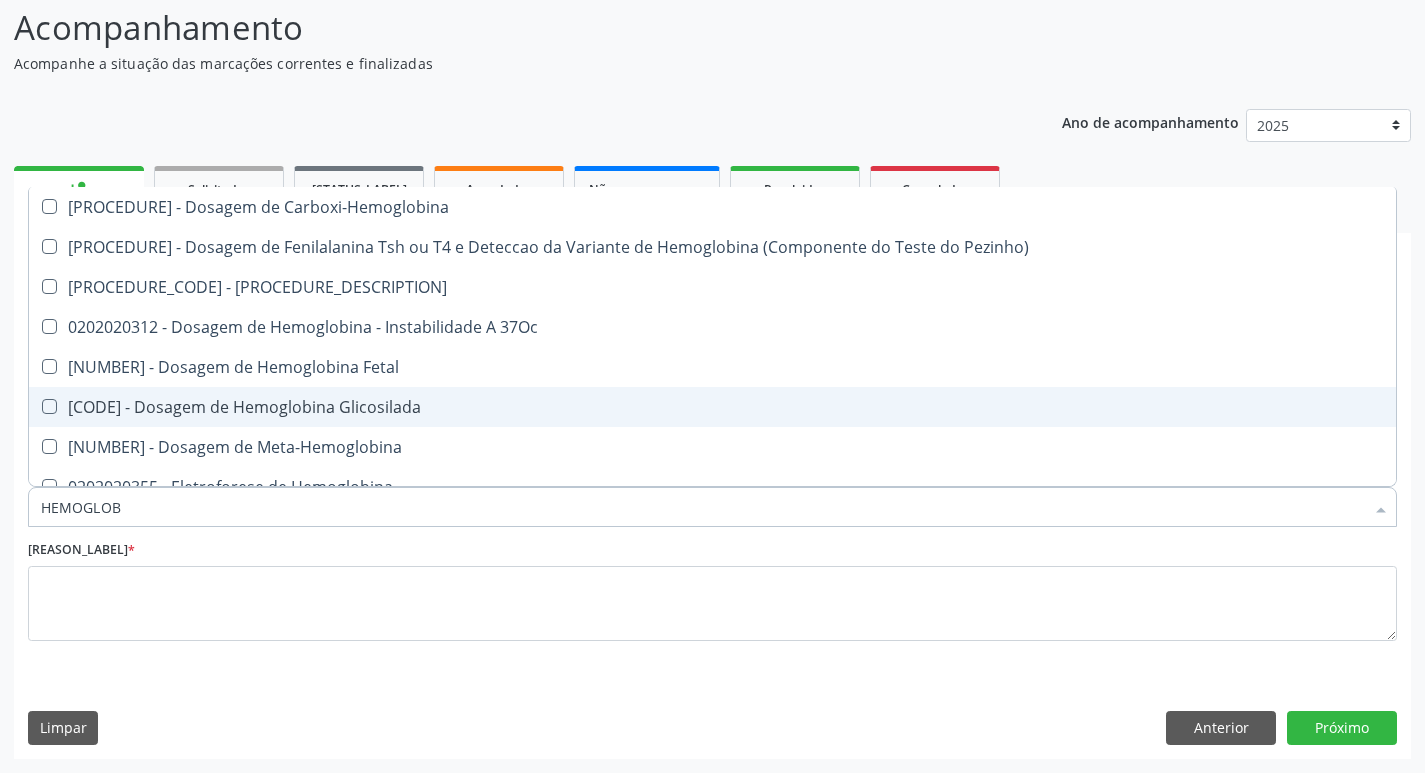 click on "0202010503 - Dosagem de Hemoglobina Glicosilada" at bounding box center [712, 407] 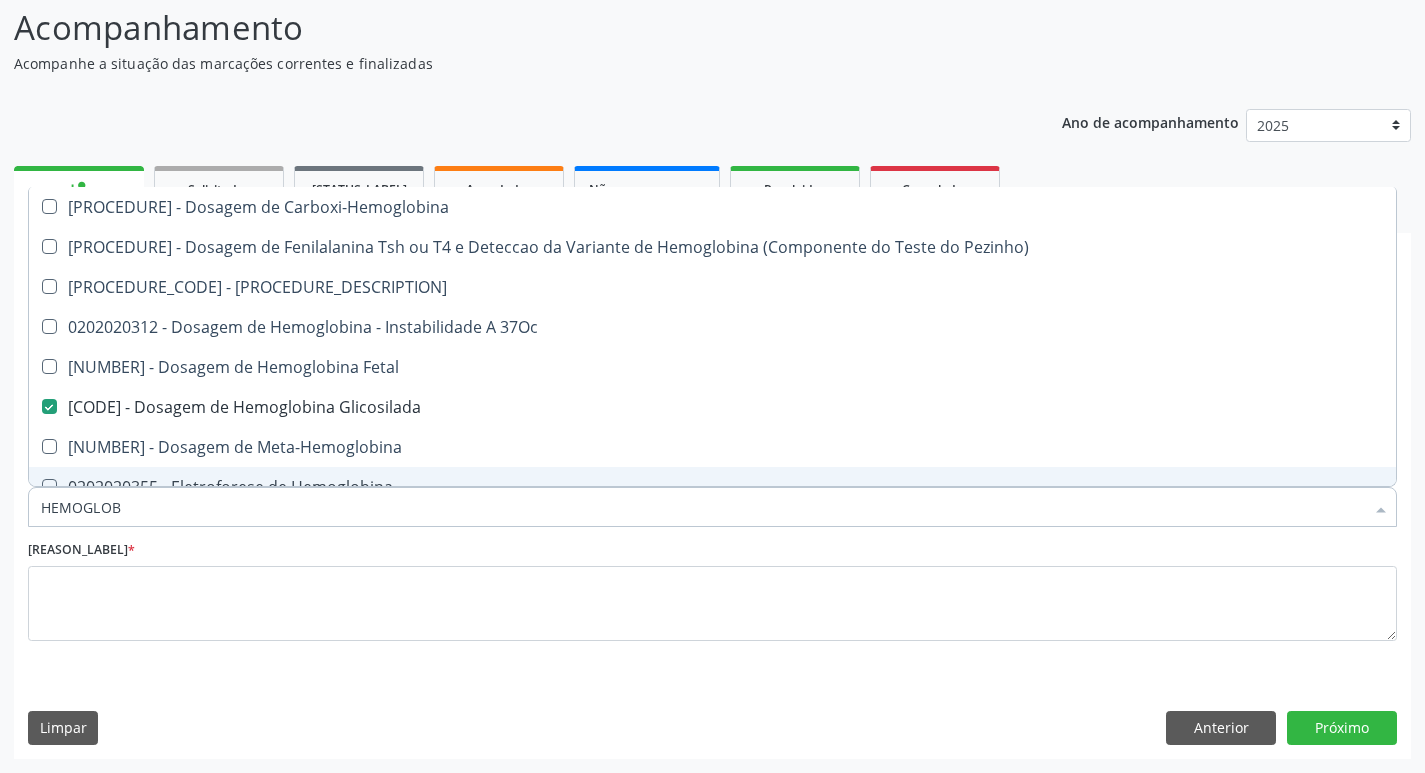 drag, startPoint x: 127, startPoint y: 509, endPoint x: 36, endPoint y: 515, distance: 91.197586 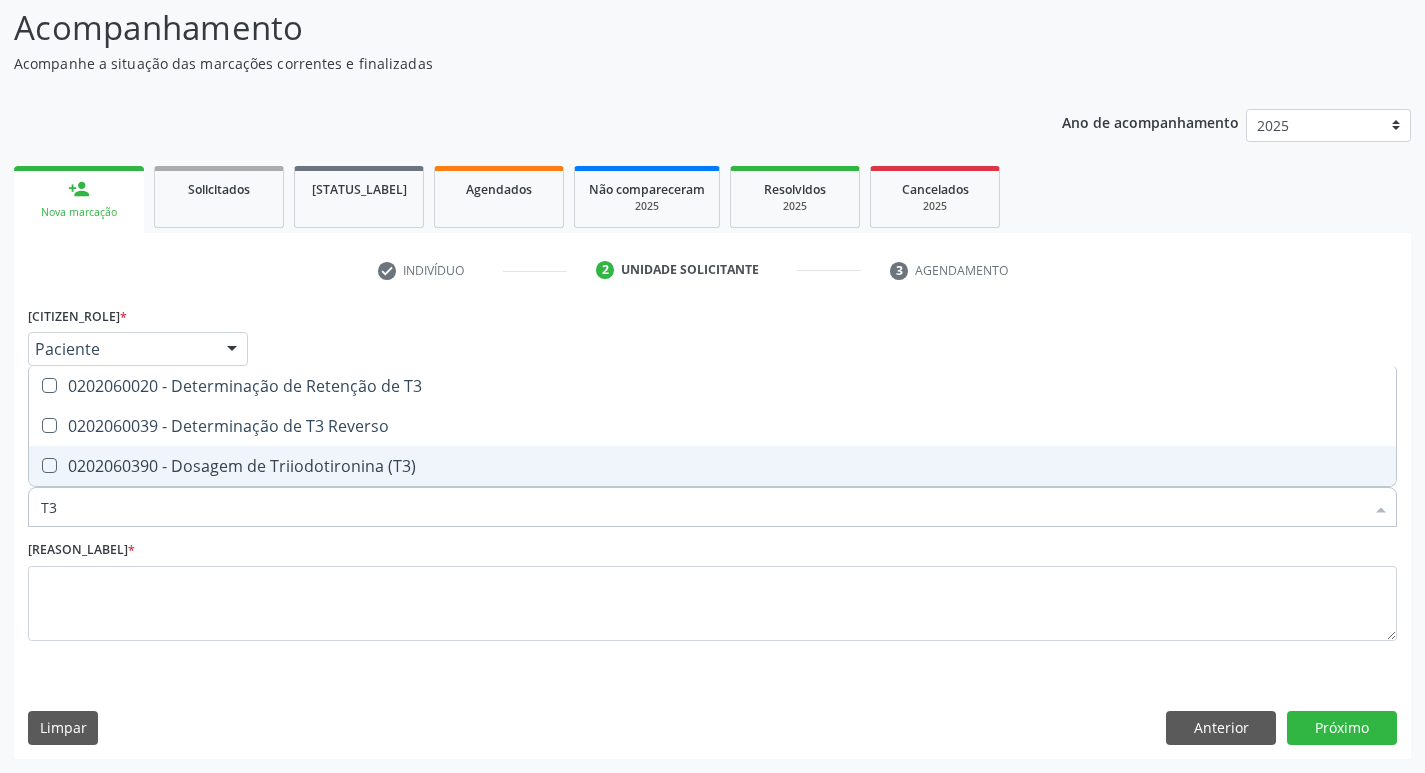 scroll, scrollTop: 0, scrollLeft: 0, axis: both 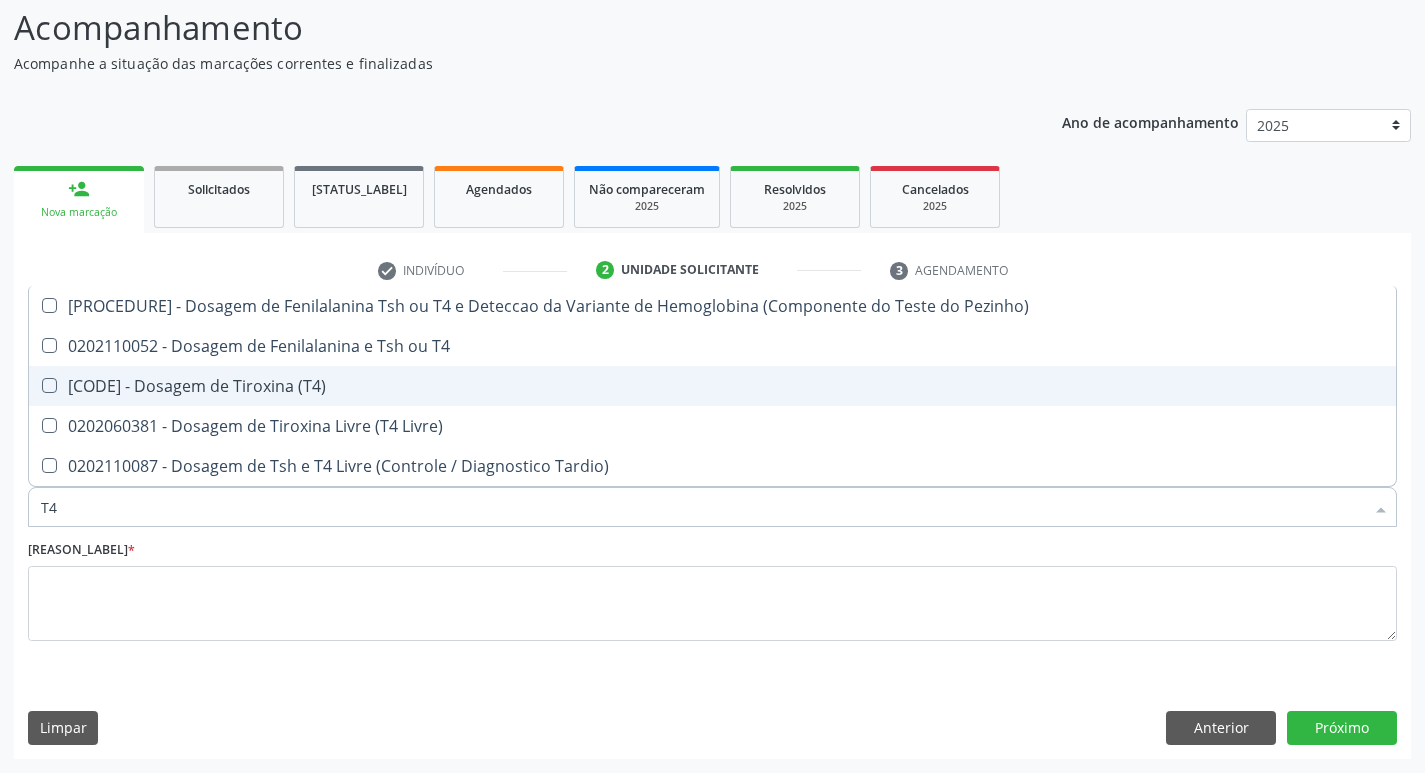 click on "0202060373 - Dosagem de Tiroxina (T4)" at bounding box center (712, 386) 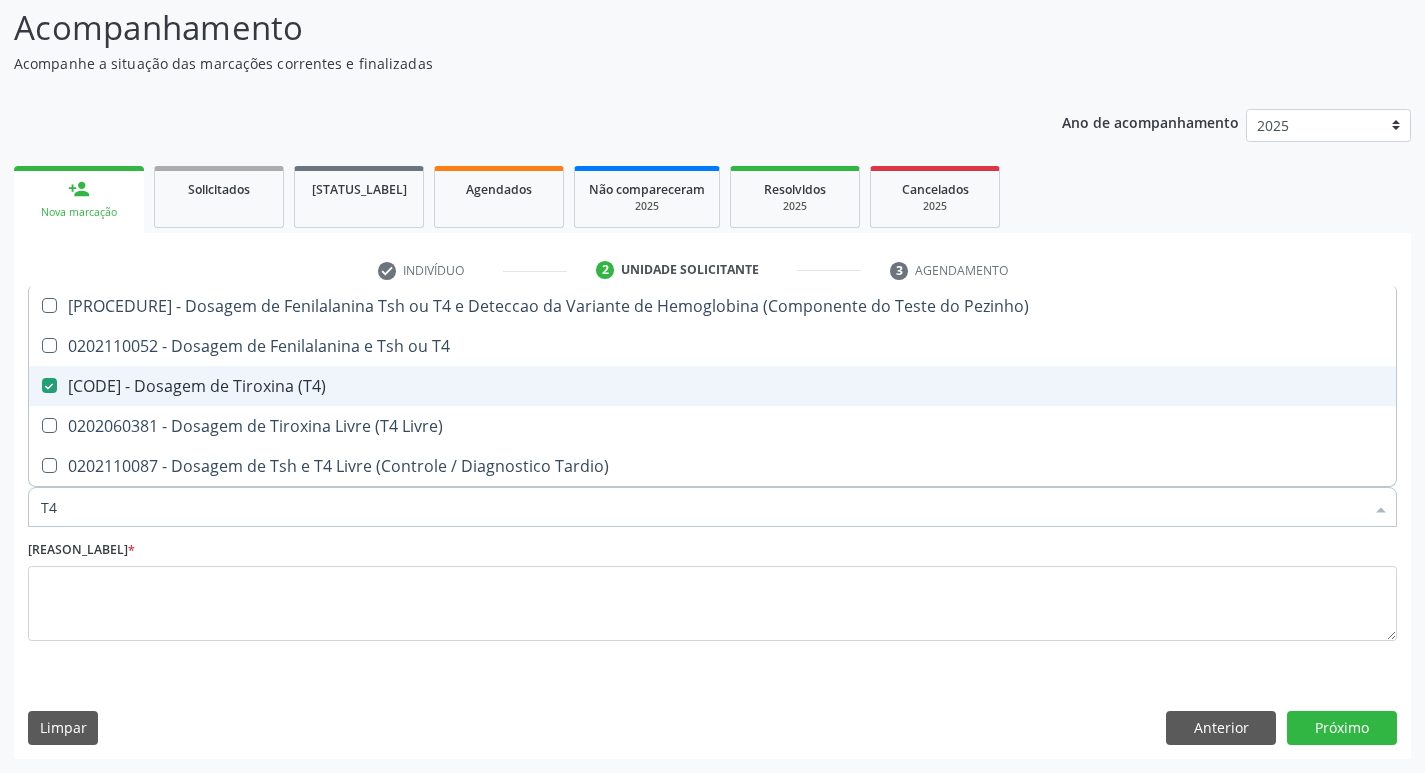 type on "T" 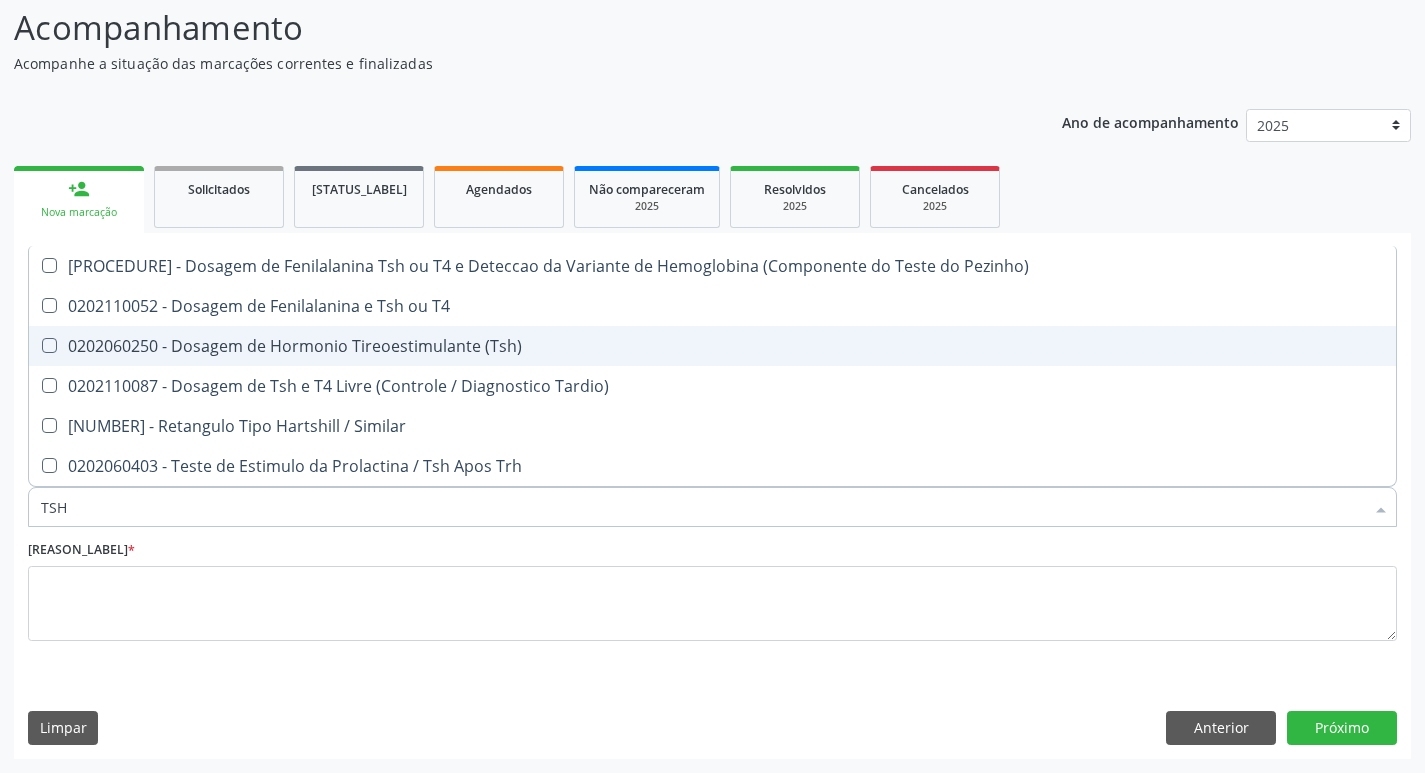 click on "[PROCEDURE] de Hormonio Tireoestimulante (Tsh)" at bounding box center (712, 346) 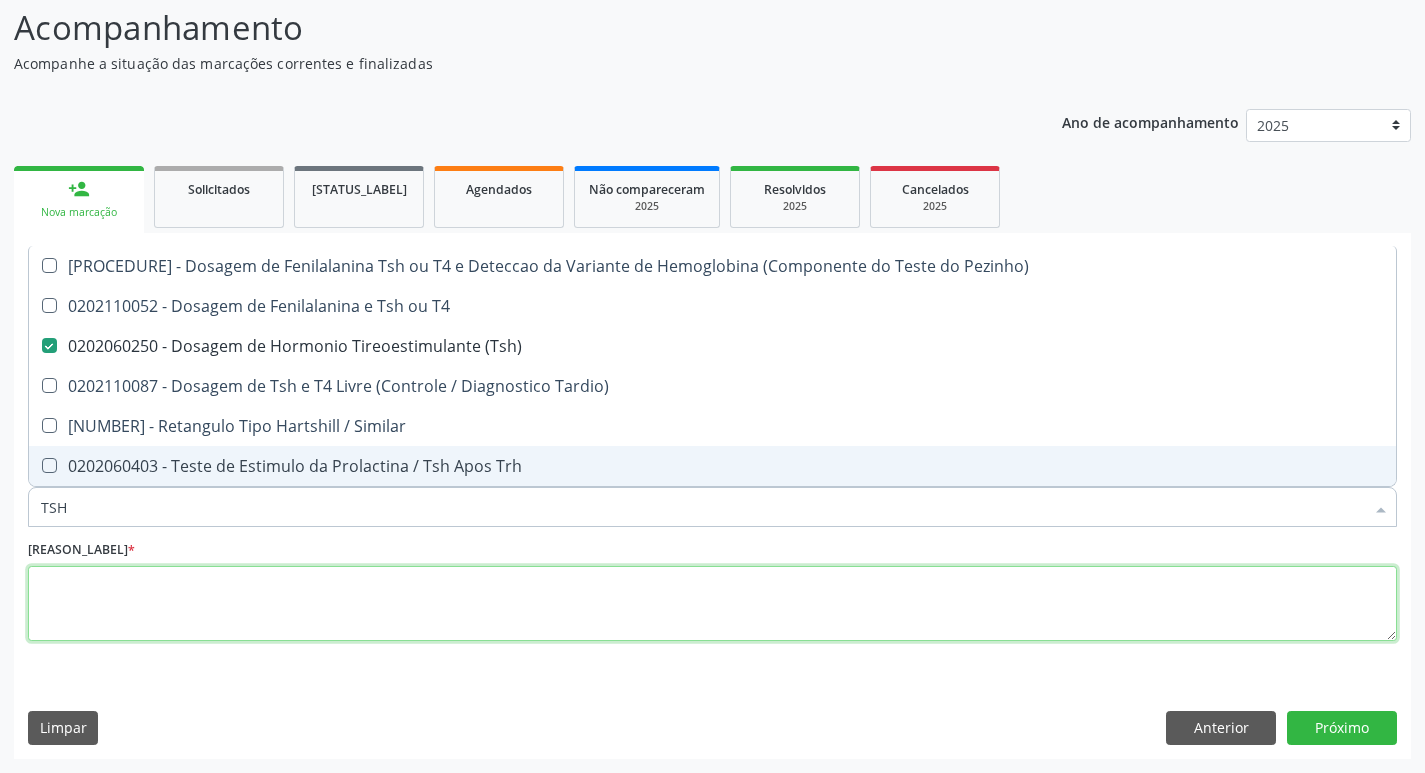 click at bounding box center [712, 604] 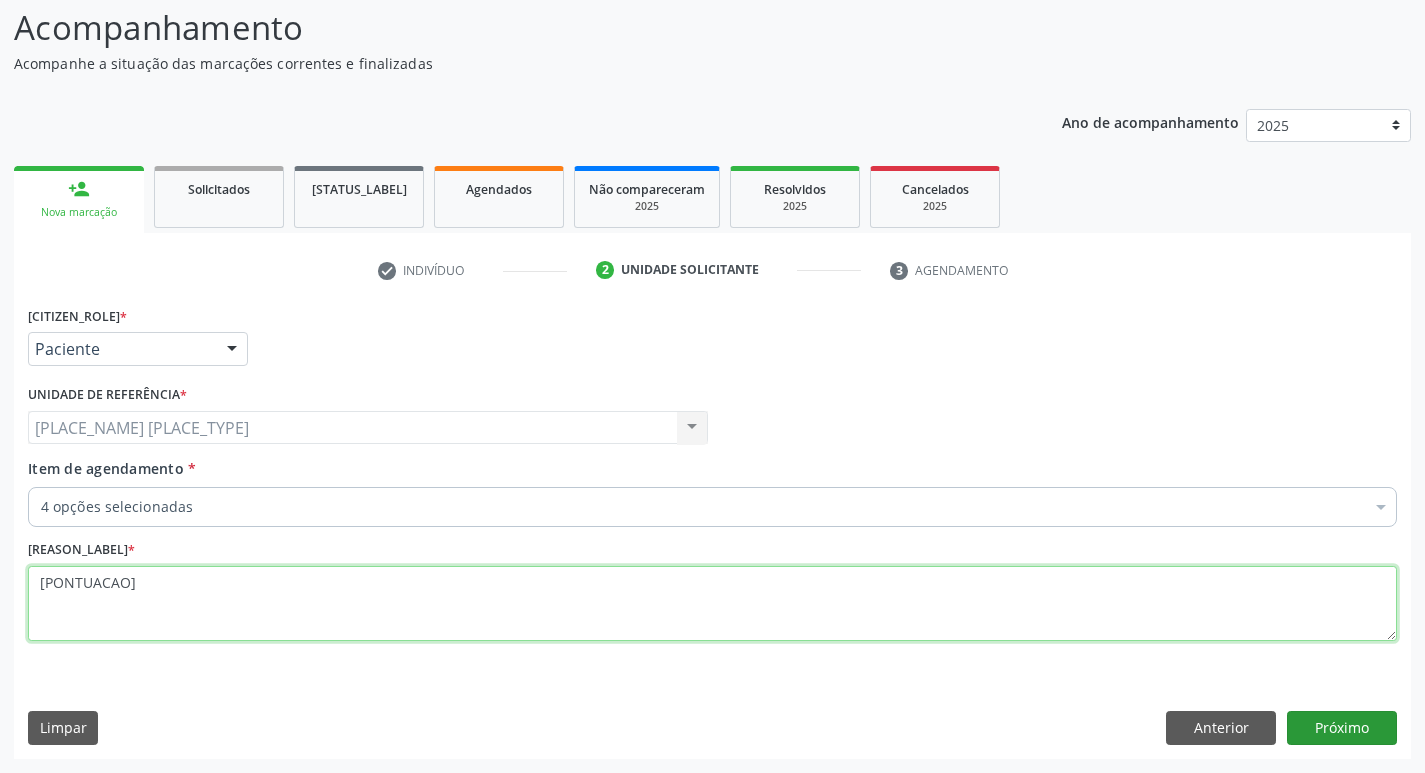 type on ".." 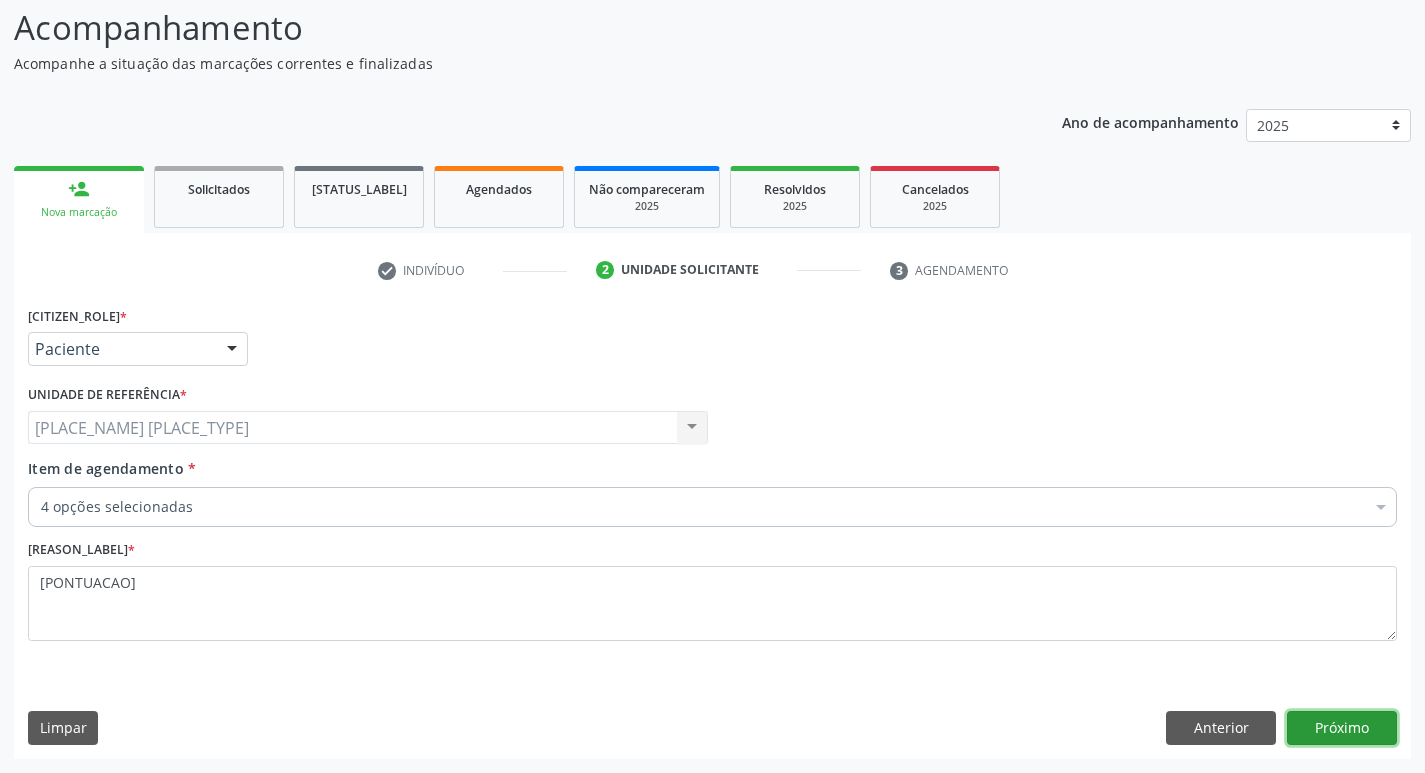 click on "Próximo" at bounding box center [1342, 728] 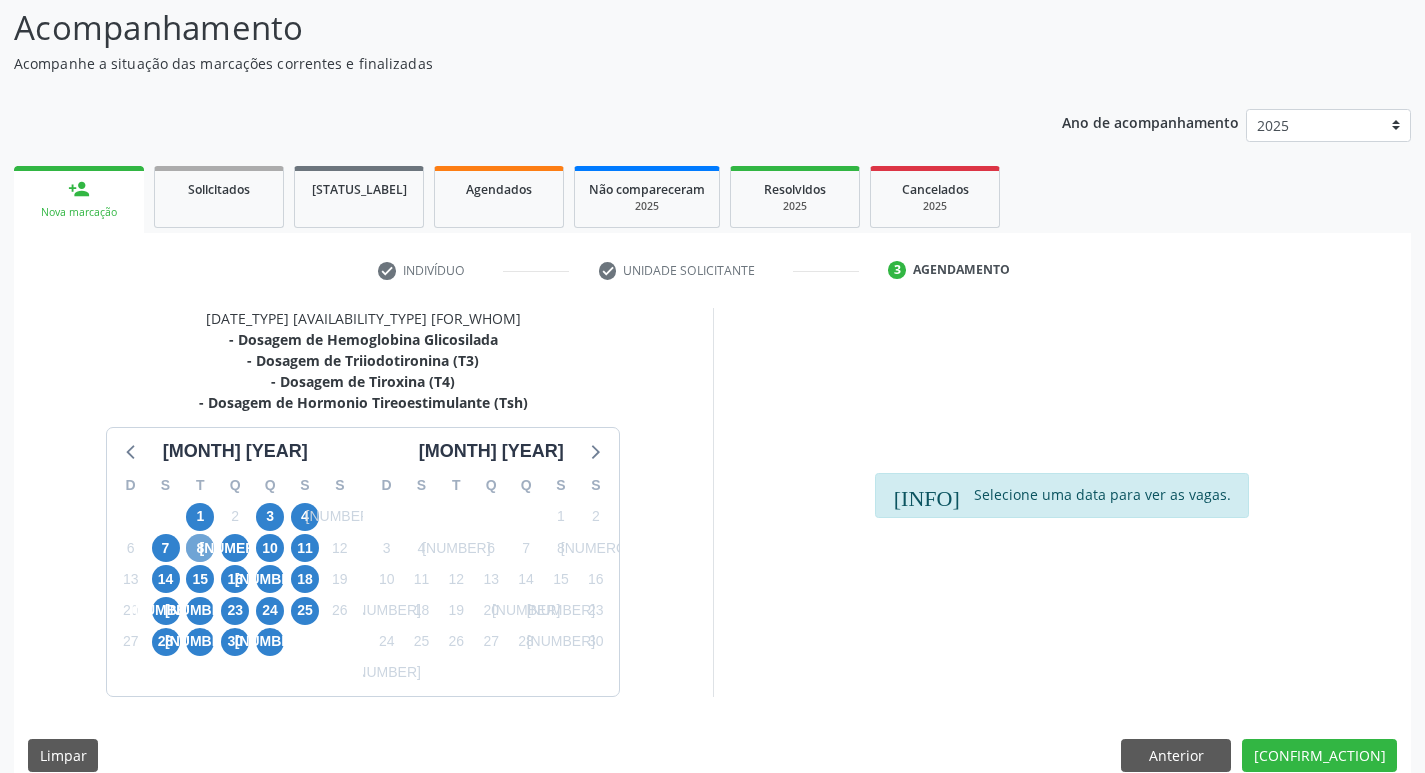click on "8" at bounding box center [200, 548] 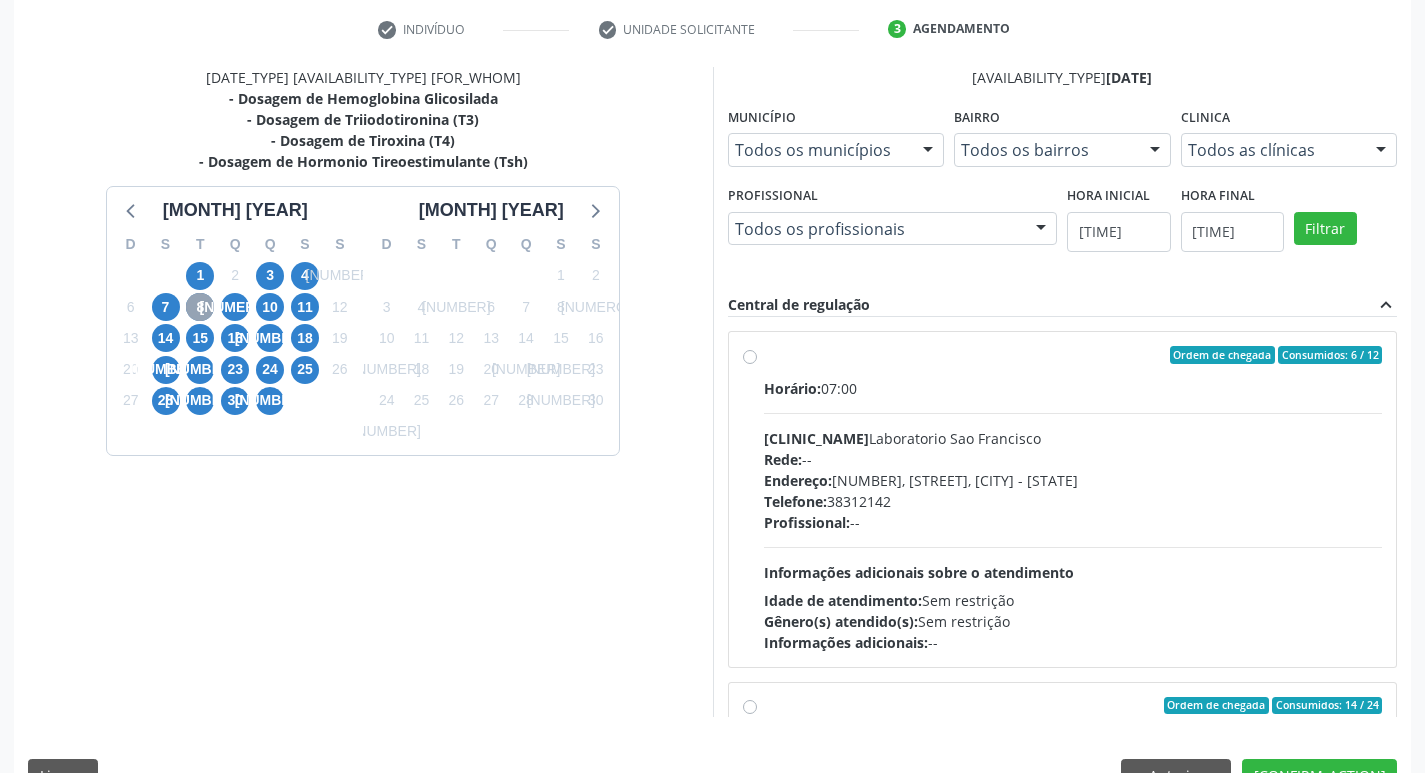 scroll, scrollTop: 422, scrollLeft: 0, axis: vertical 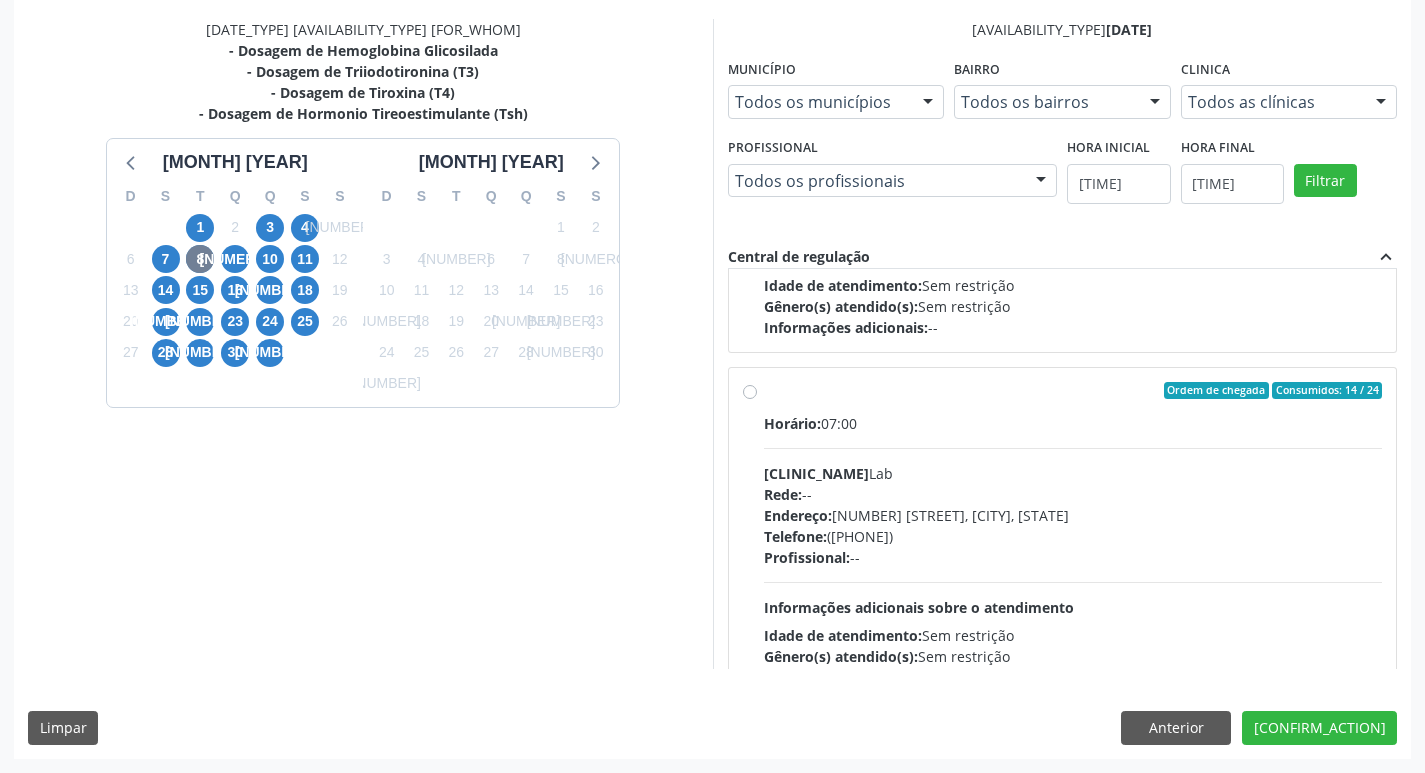 click on "Telefone:   (81) 38312481" at bounding box center (1073, 536) 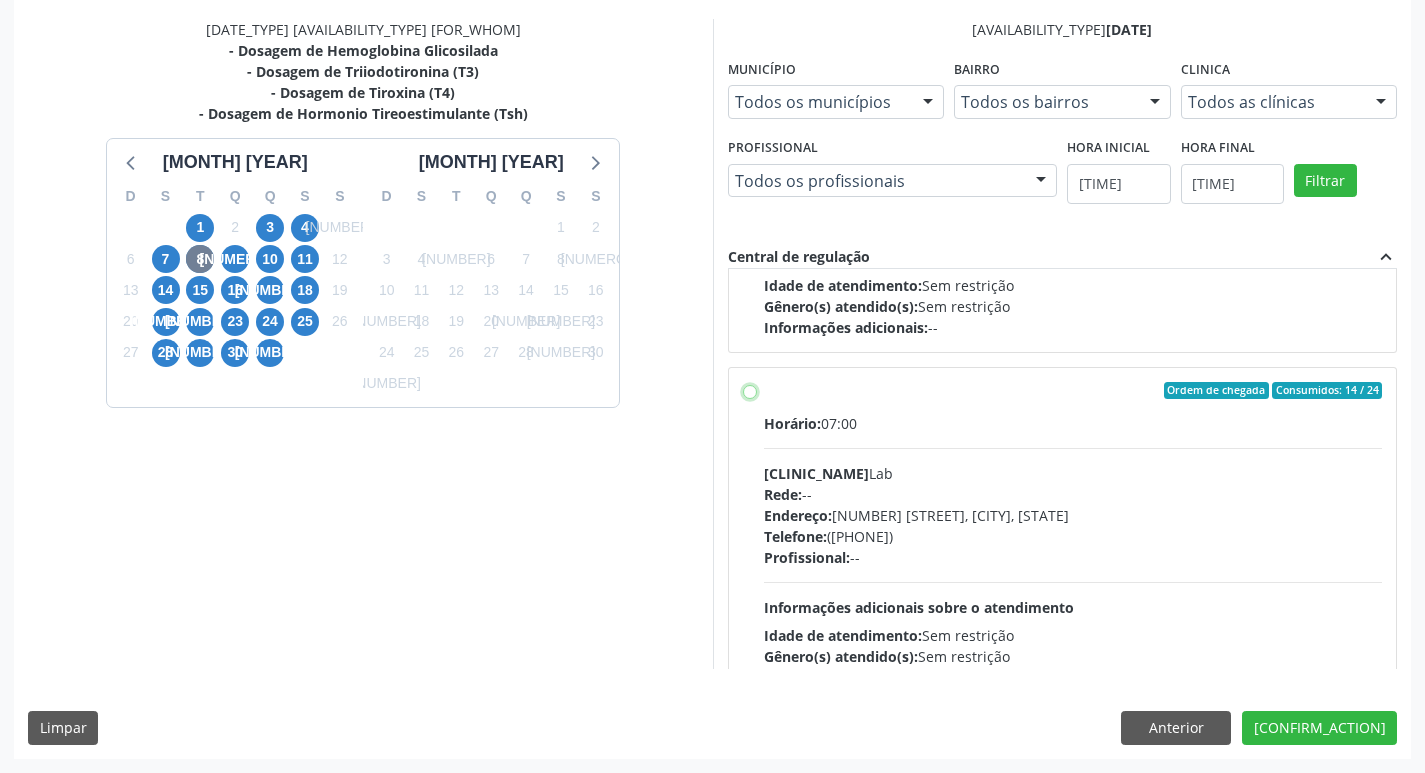 click on "Ordem de chegada
Consumidos: 14 / 24
Horário:   07:00
Clínica:  Lab
Rede:
--
Endereço:   Casa, nº 1037, N S da Penha, Serra Talhada - PE
Telefone:   (81) 38312481
Profissional:
--
Informações adicionais sobre o atendimento
Idade de atendimento:
Sem restrição
Gênero(s) atendido(s):
Sem restrição
Informações adicionais:
--" at bounding box center (750, 391) 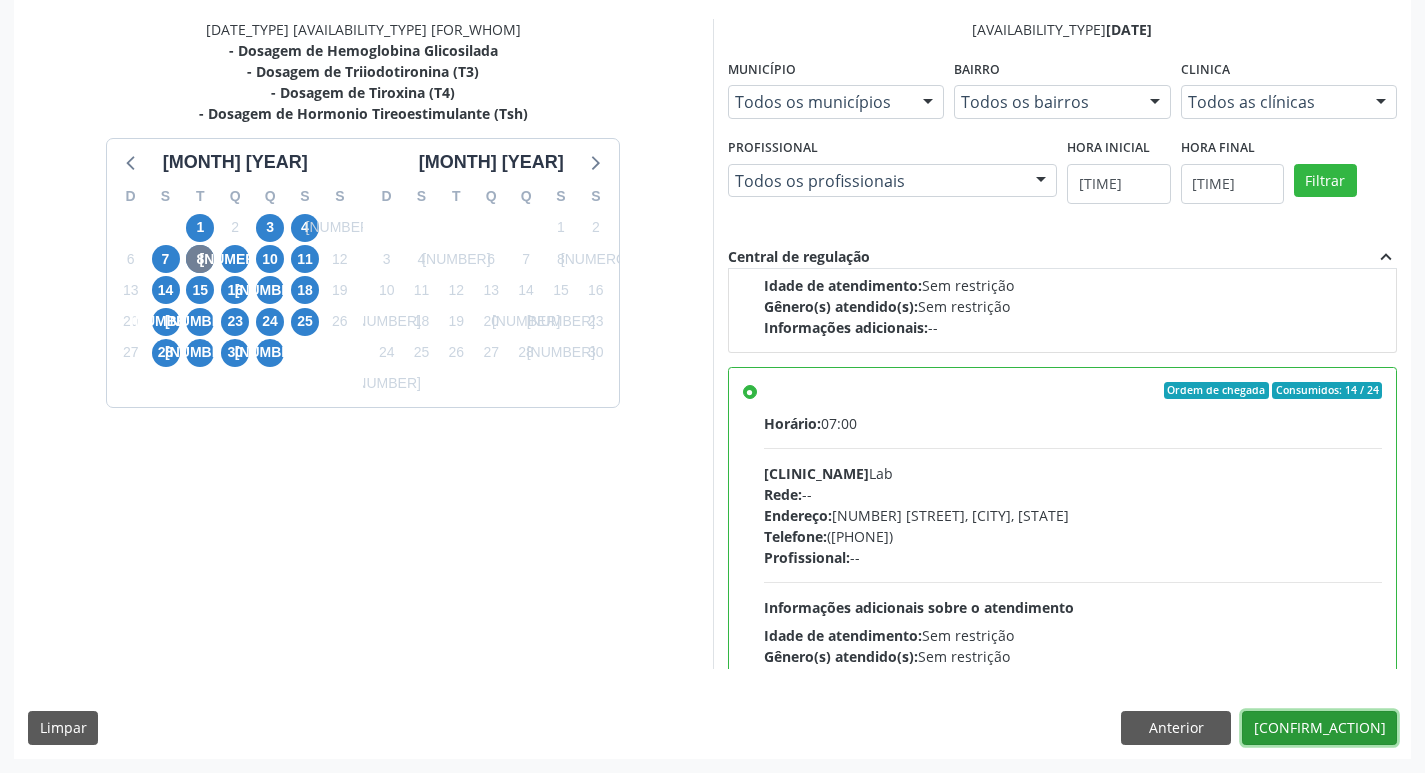 click on "Confirmar" at bounding box center [1319, 728] 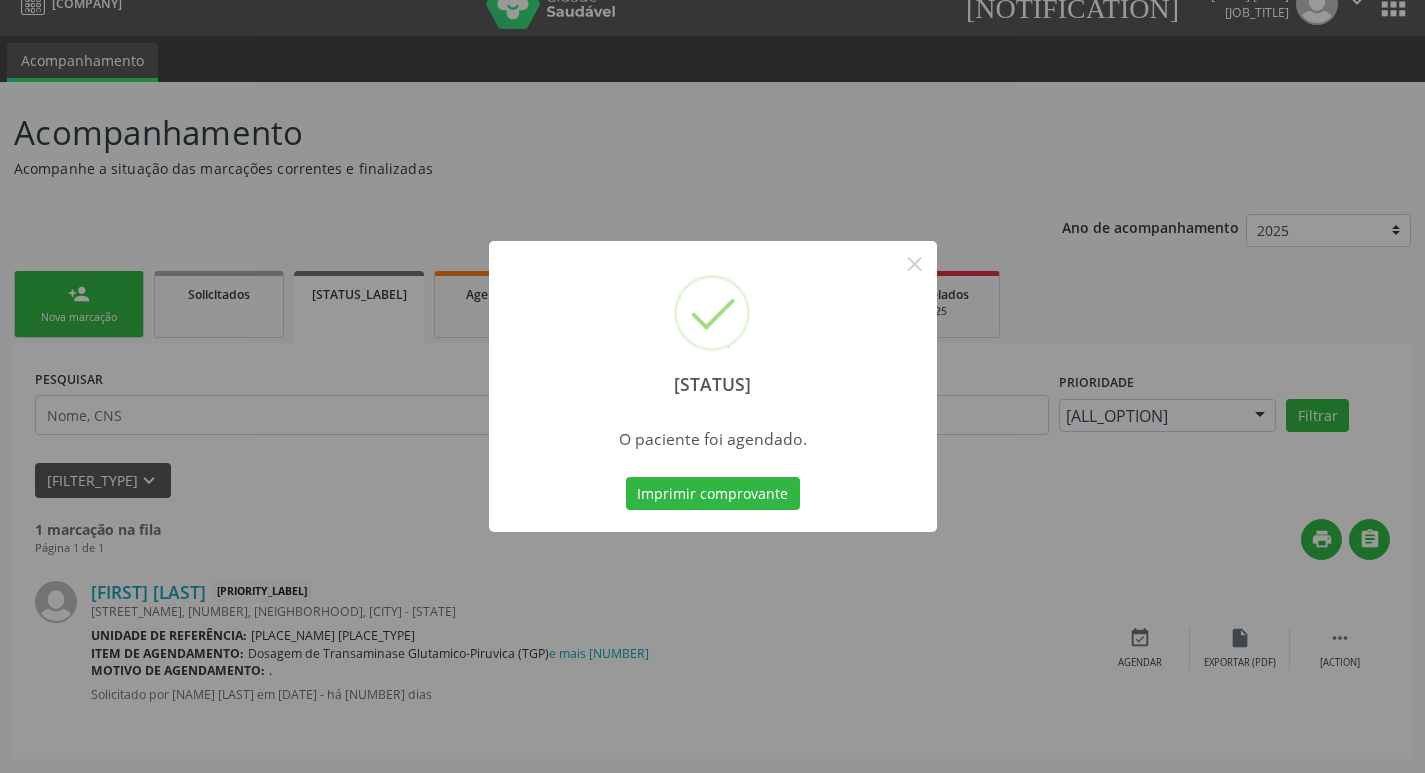 scroll, scrollTop: 0, scrollLeft: 0, axis: both 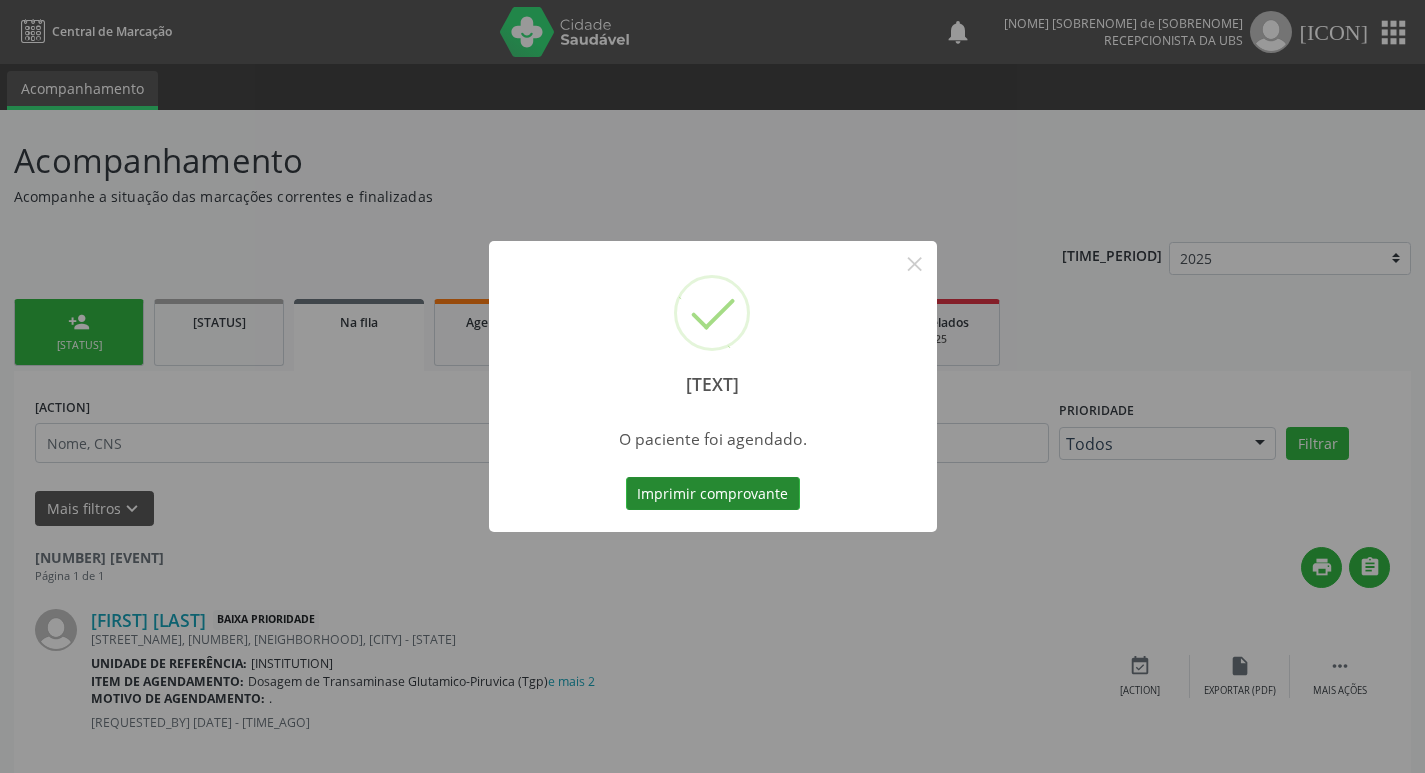 click on "Imprimir comprovante" at bounding box center (713, 494) 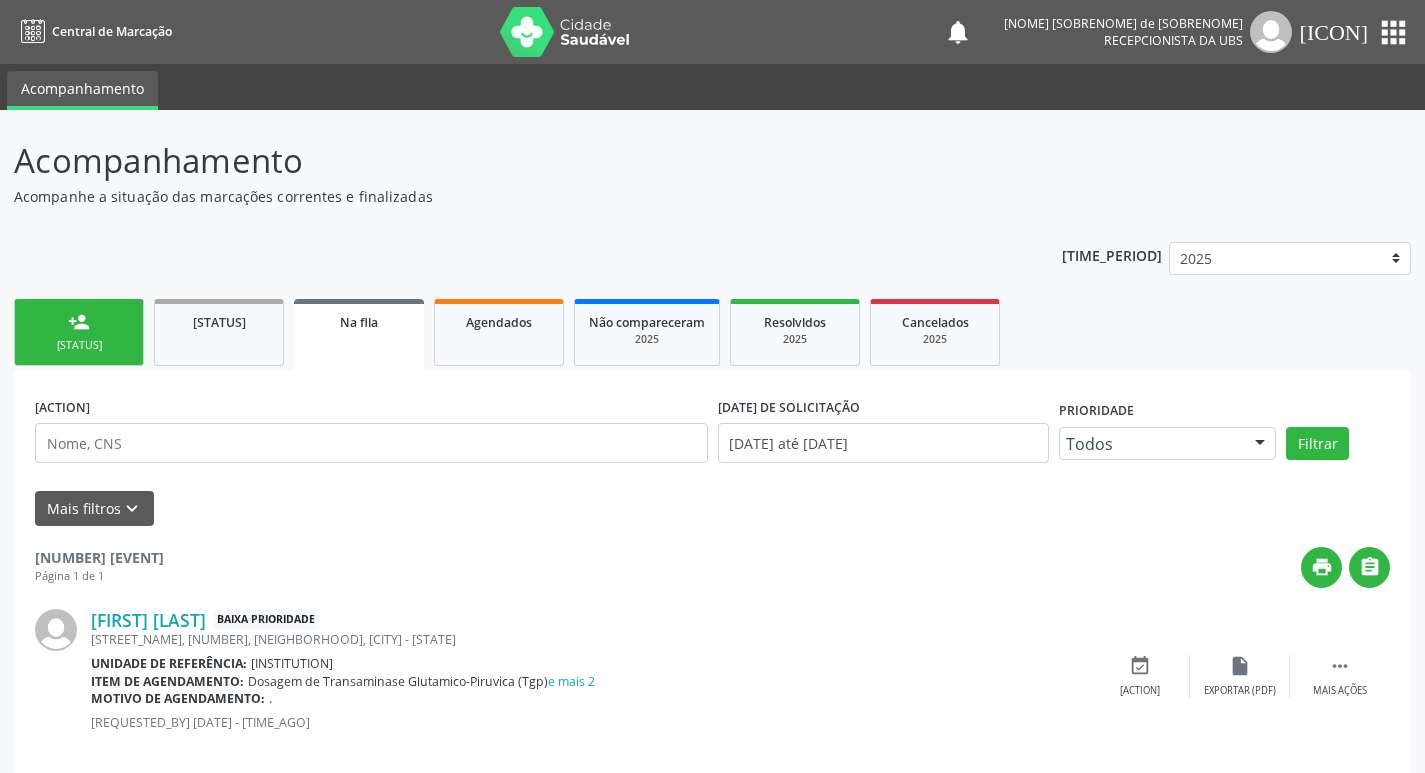 click on "[EVENT]" at bounding box center [79, 332] 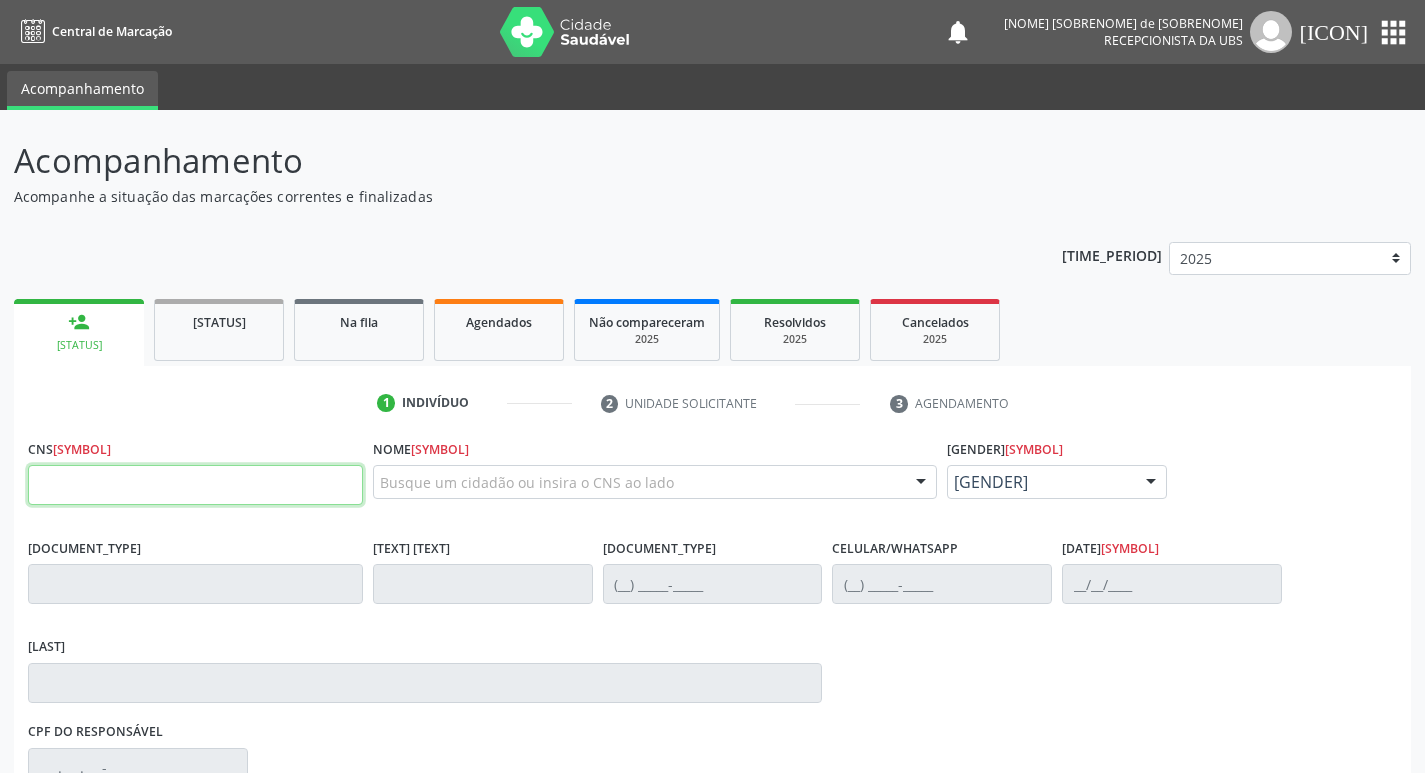 click at bounding box center [195, 485] 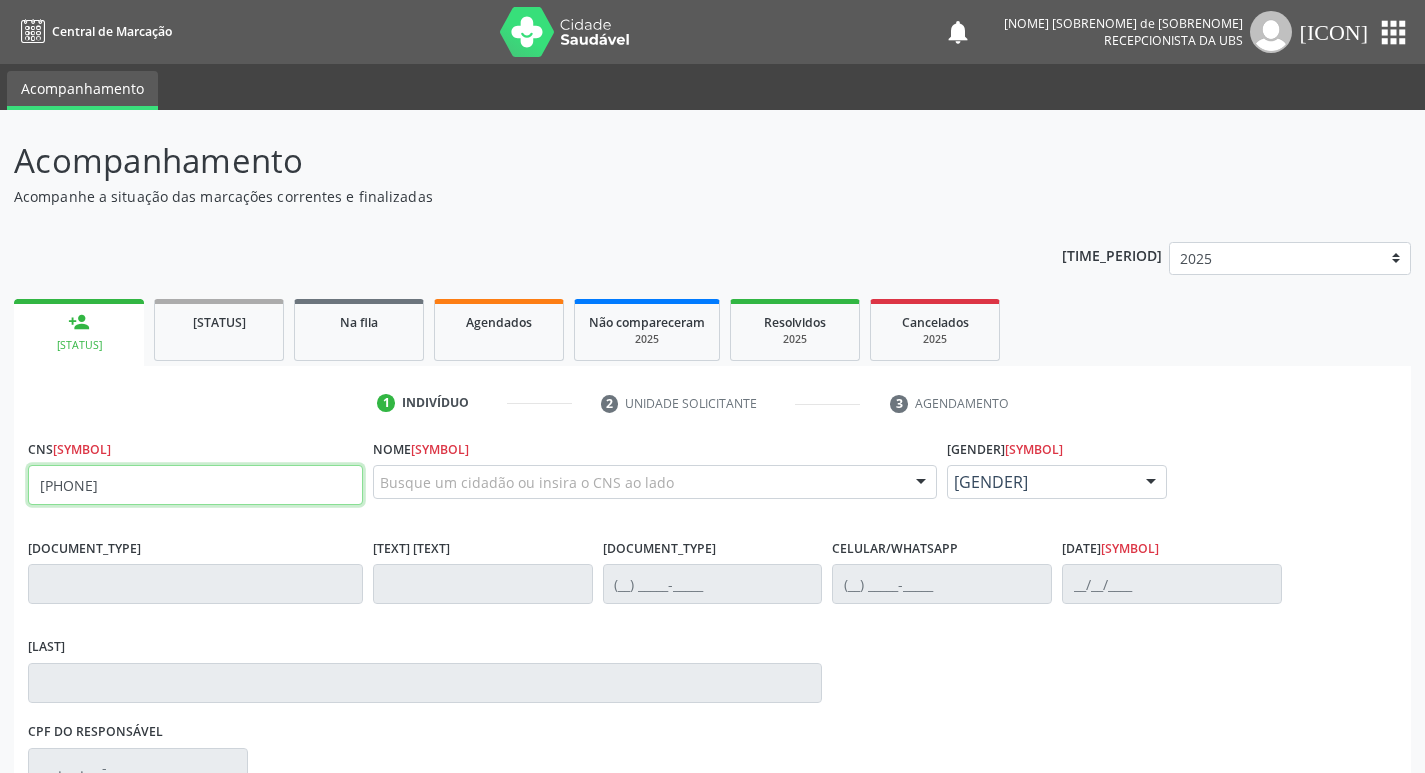 type on "702 4090 3861 9623" 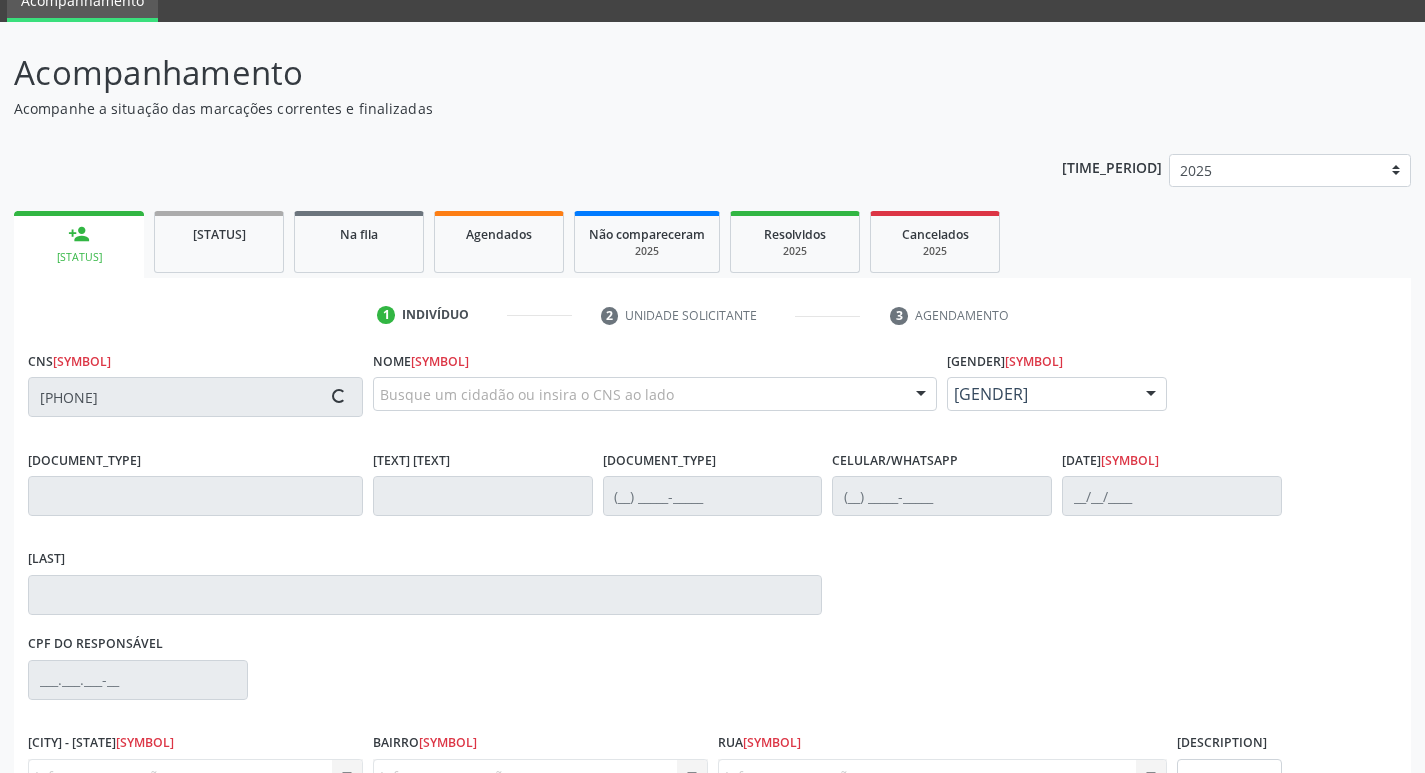 scroll, scrollTop: 267, scrollLeft: 0, axis: vertical 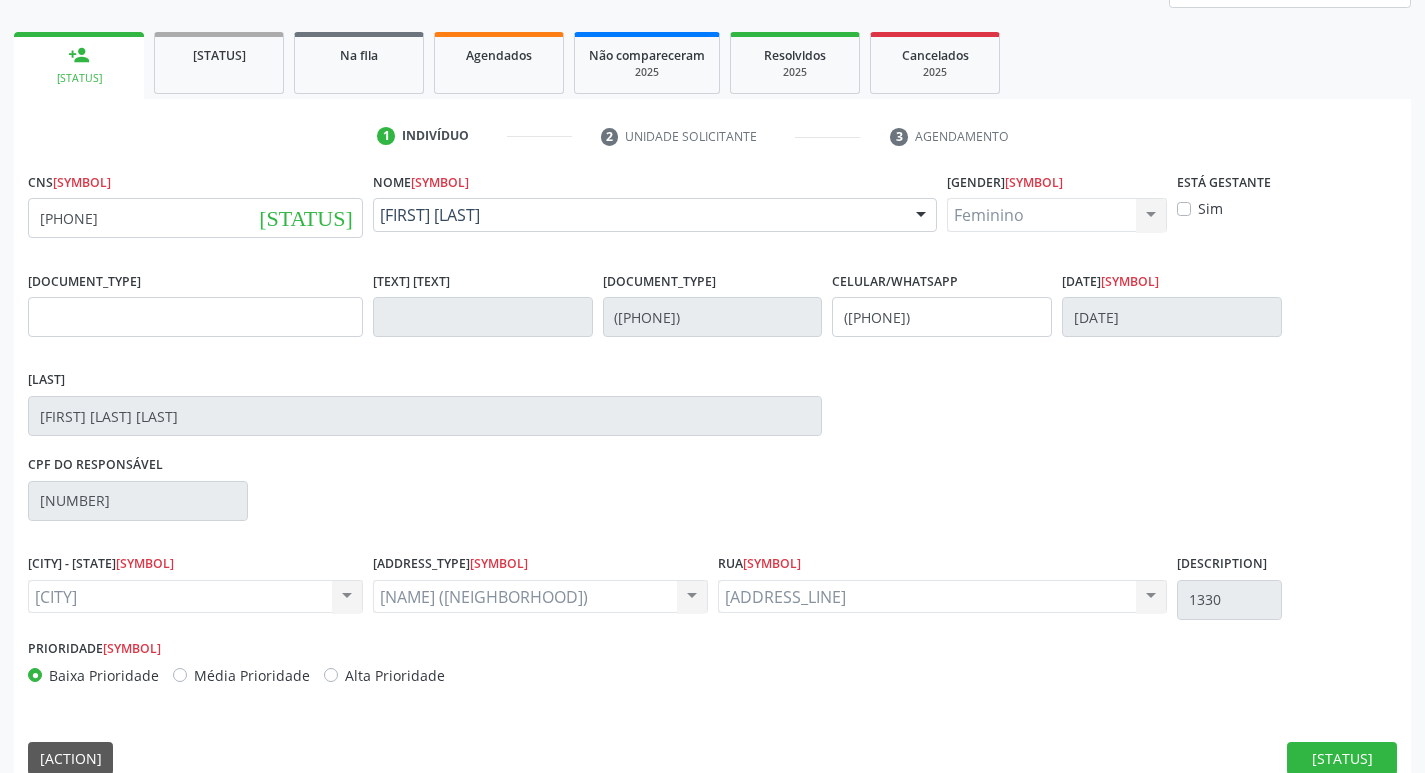 drag, startPoint x: 1112, startPoint y: 179, endPoint x: 1195, endPoint y: 212, distance: 89.31965 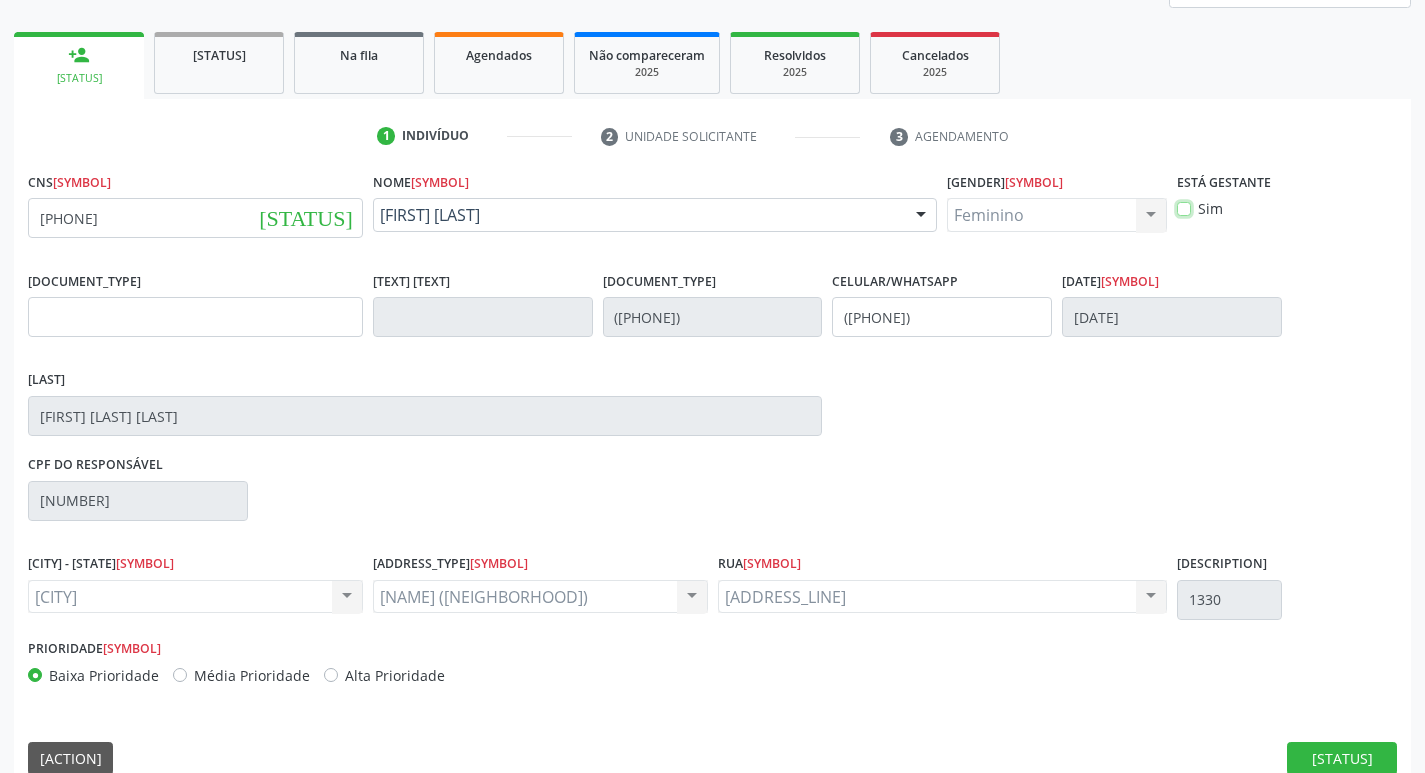 click on "Sim" at bounding box center [1184, 207] 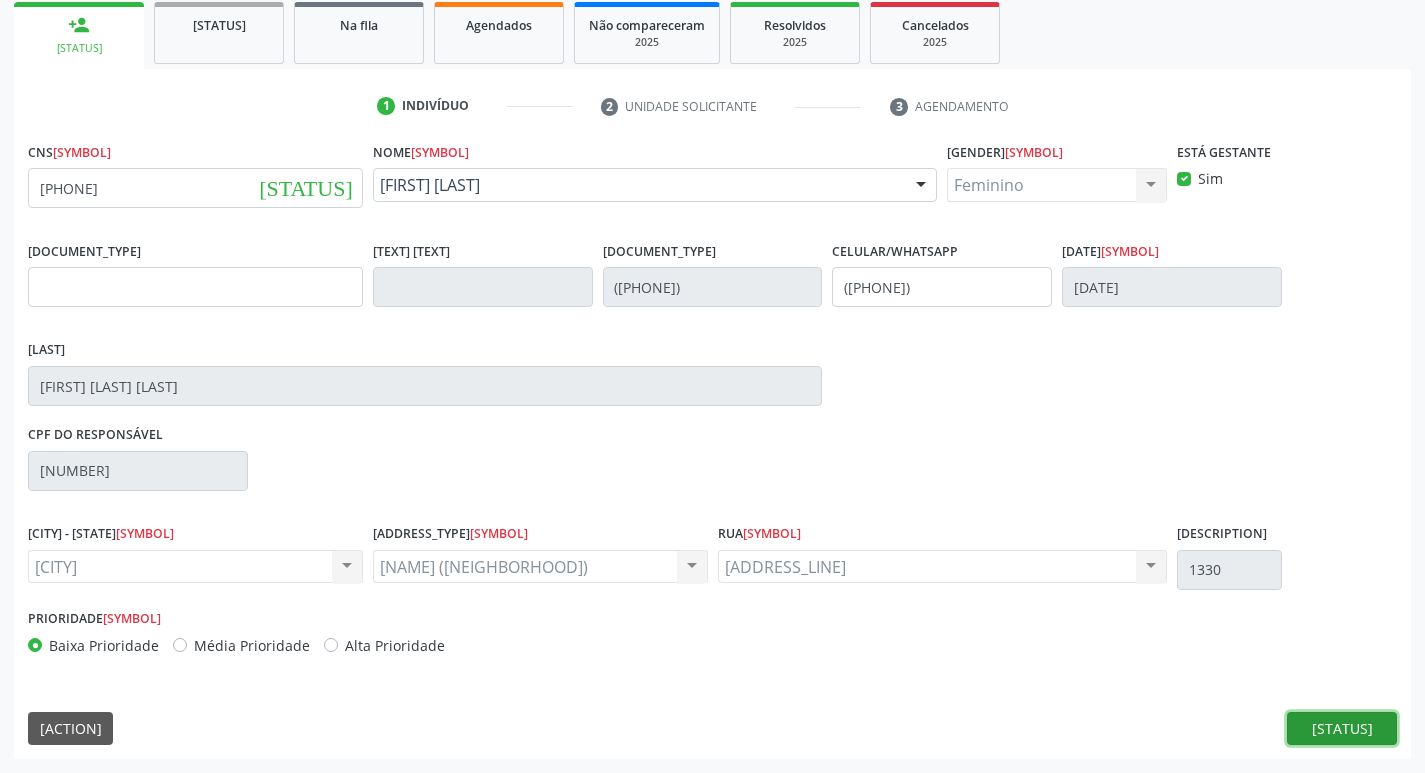 click on "Nova marcação" at bounding box center (1342, 729) 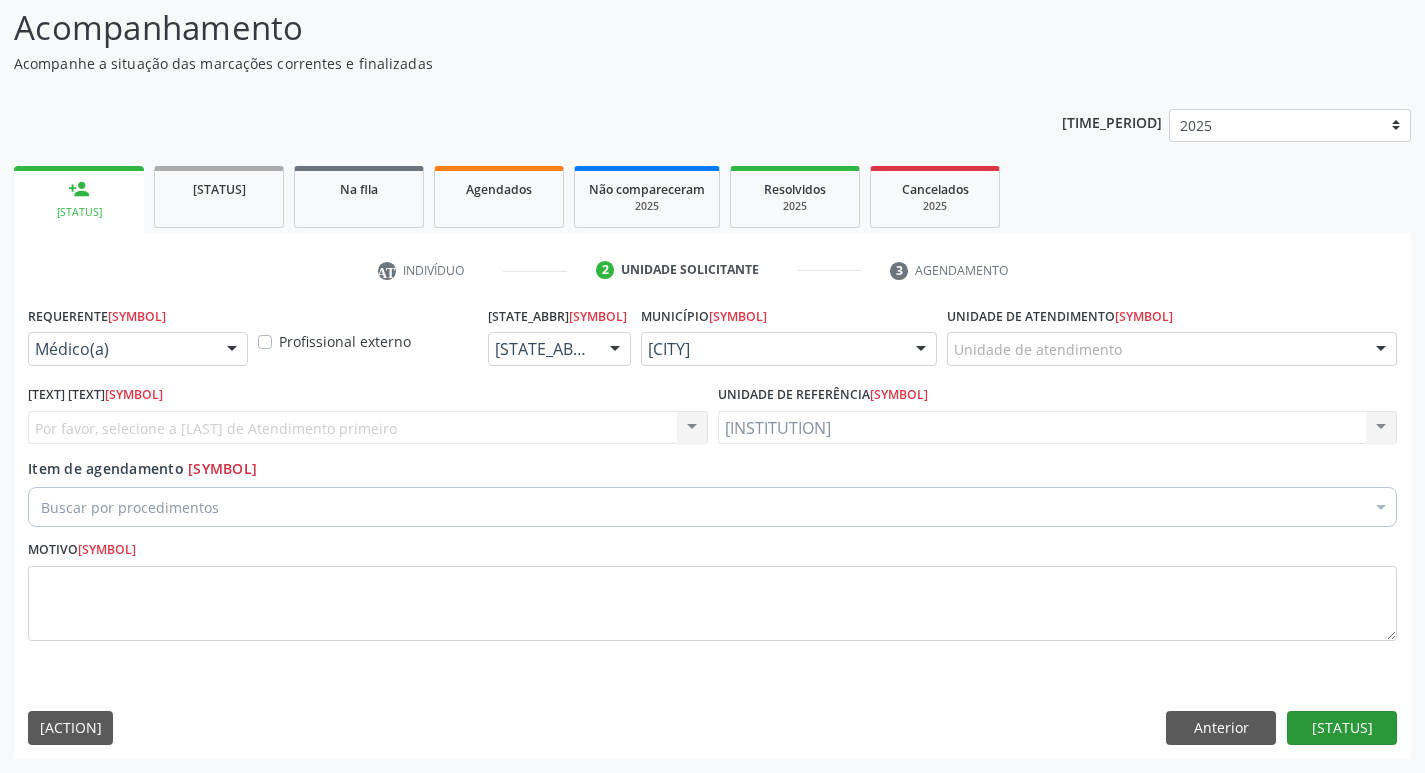 scroll, scrollTop: 133, scrollLeft: 0, axis: vertical 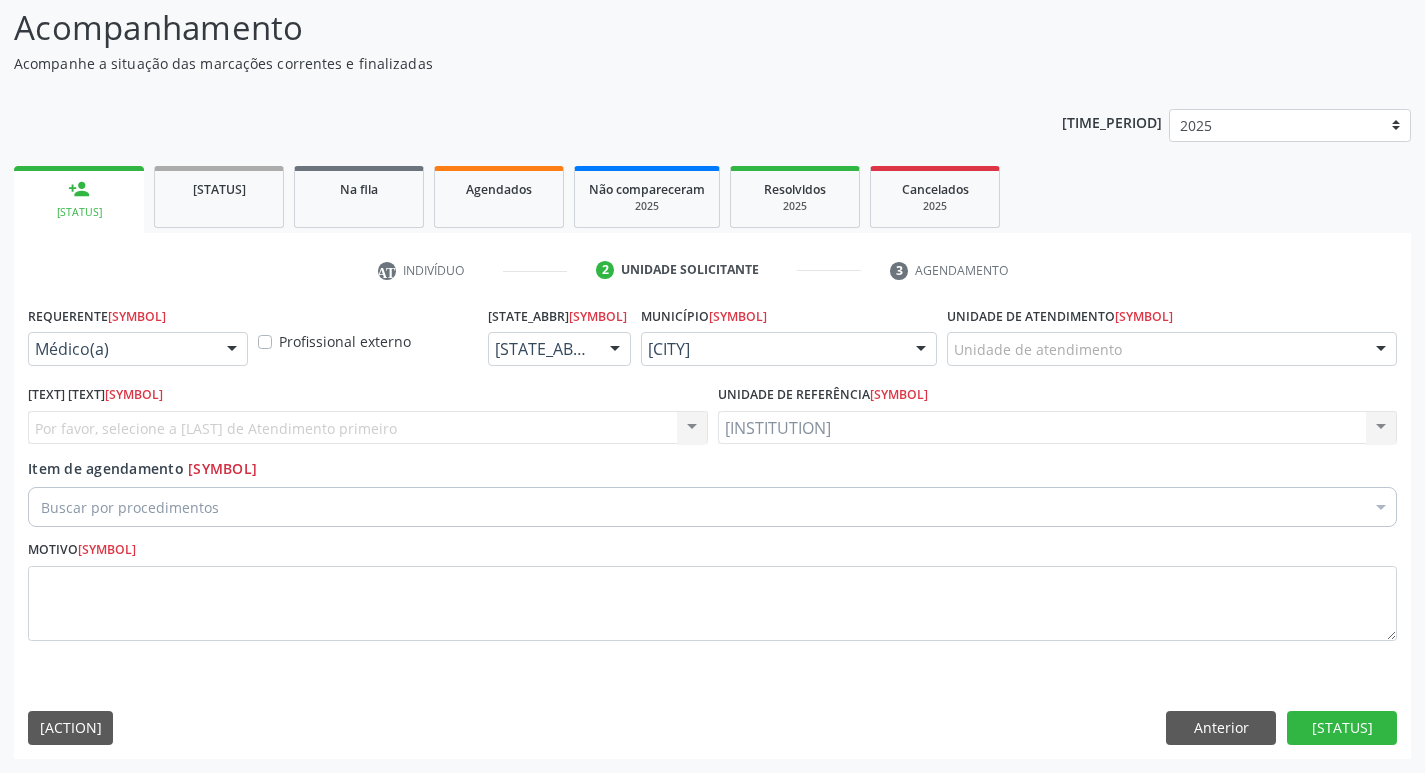 click on "Médico(a)" at bounding box center [138, 349] 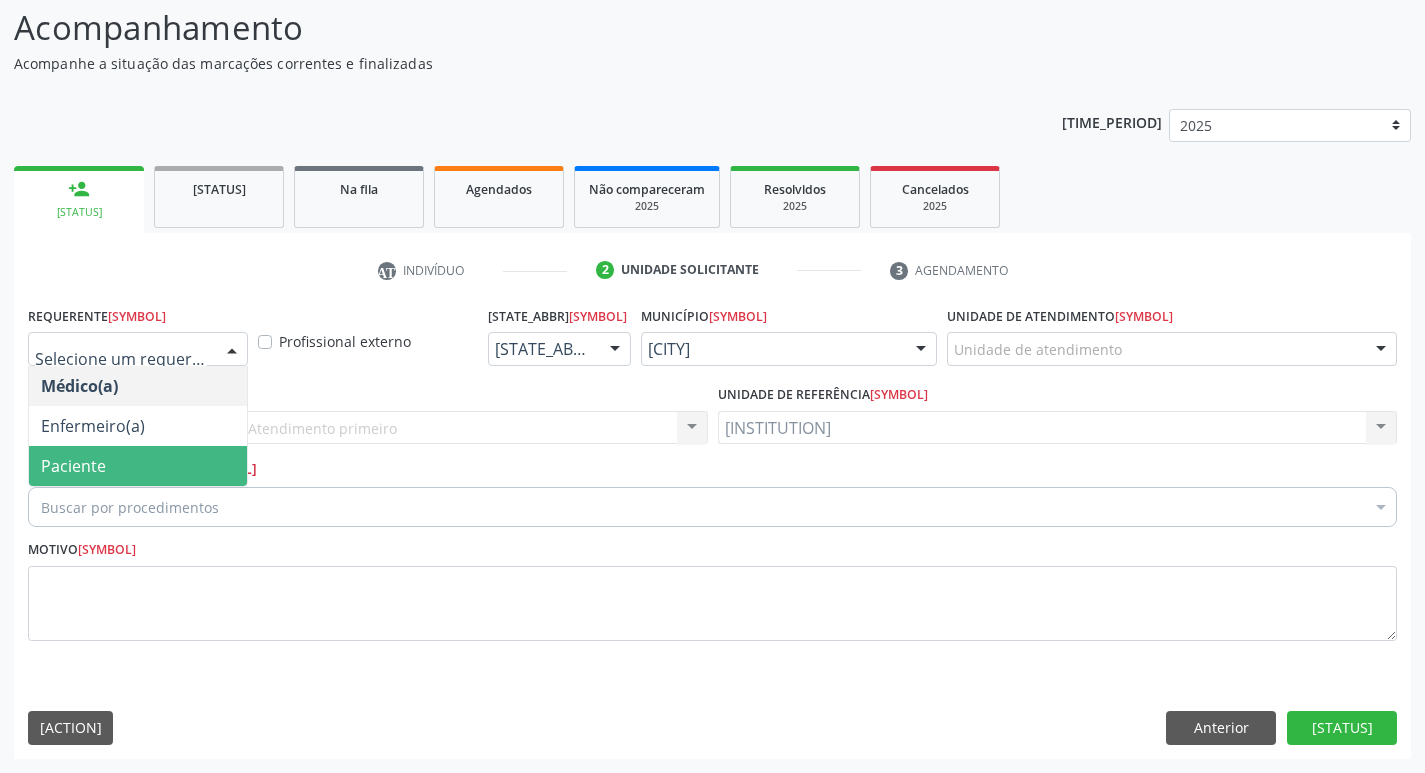 click on "Paciente" at bounding box center (138, 466) 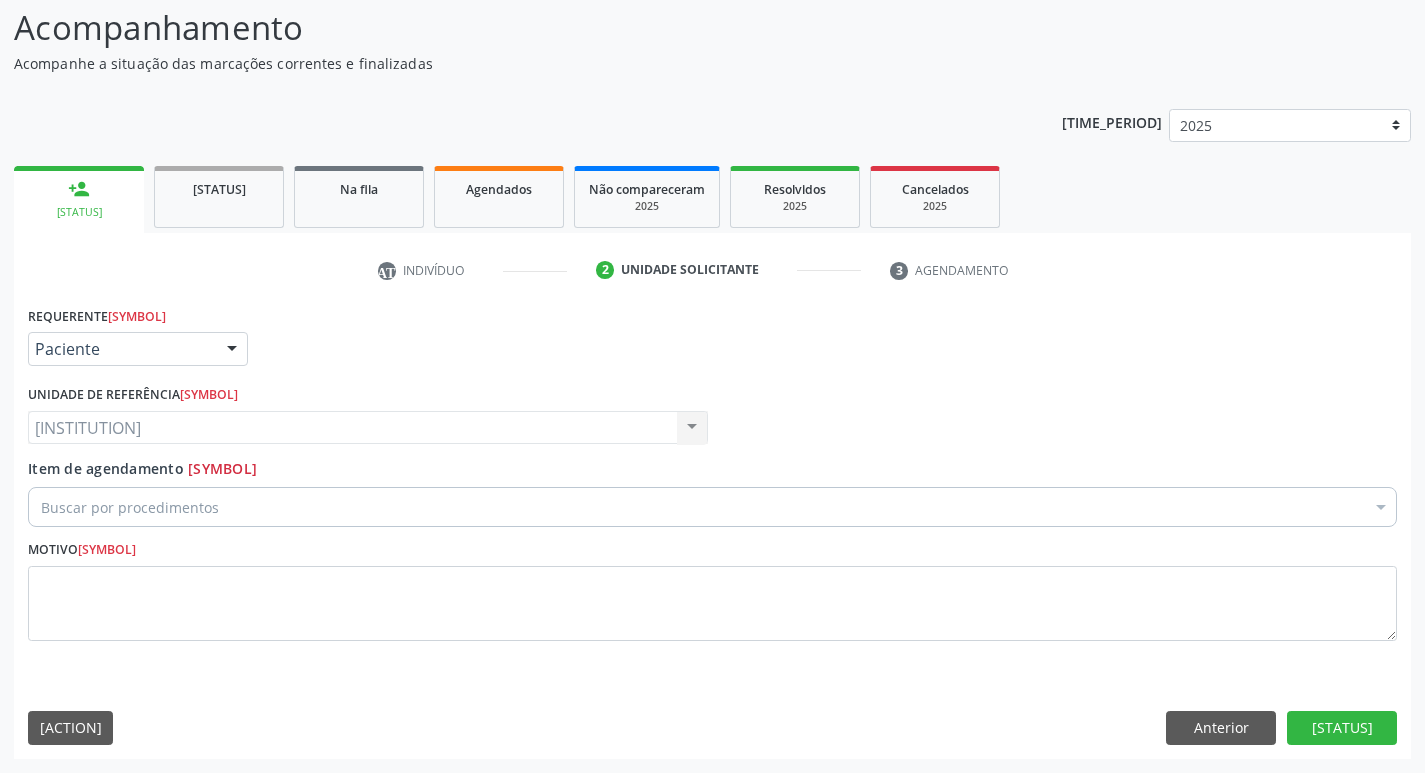 click on "Buscar por procedimentos" at bounding box center (712, 507) 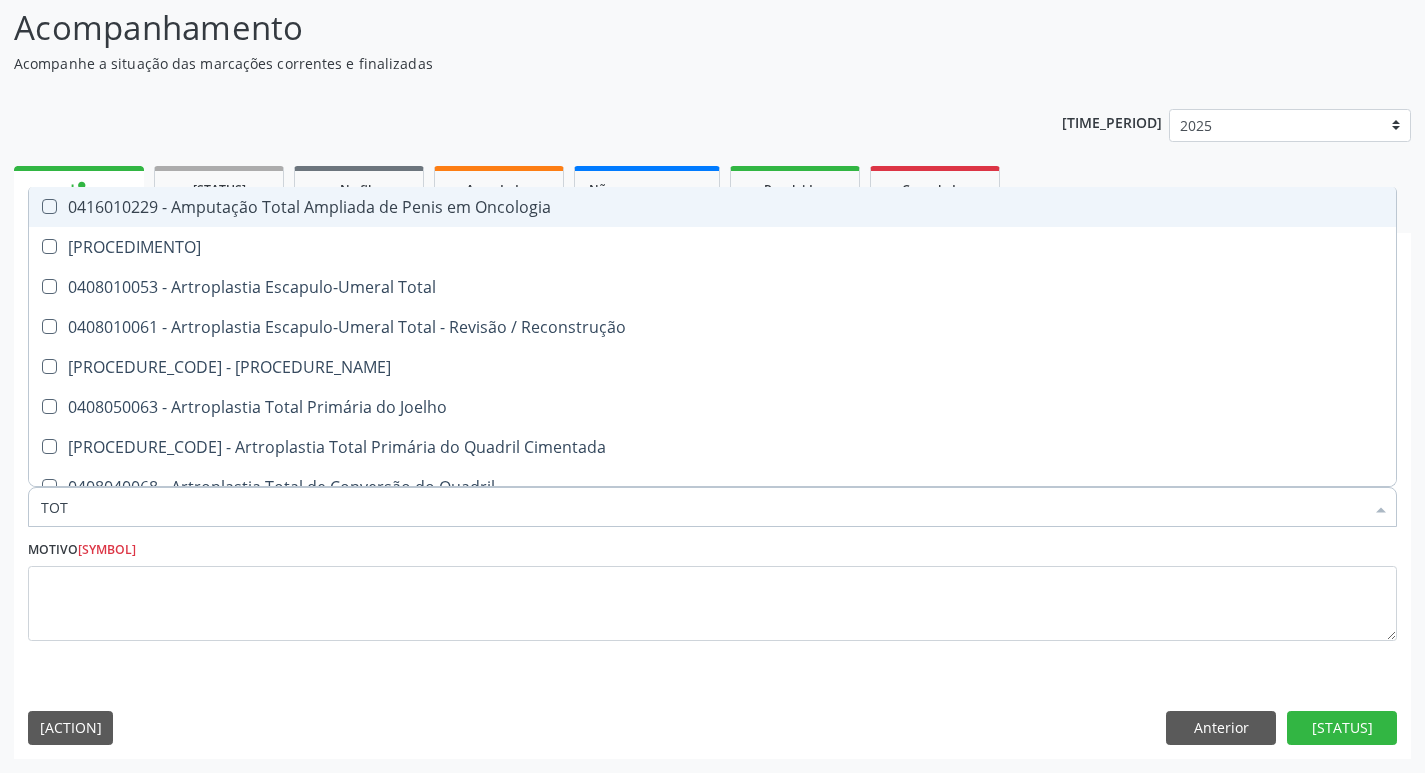 type on "[STATE]" 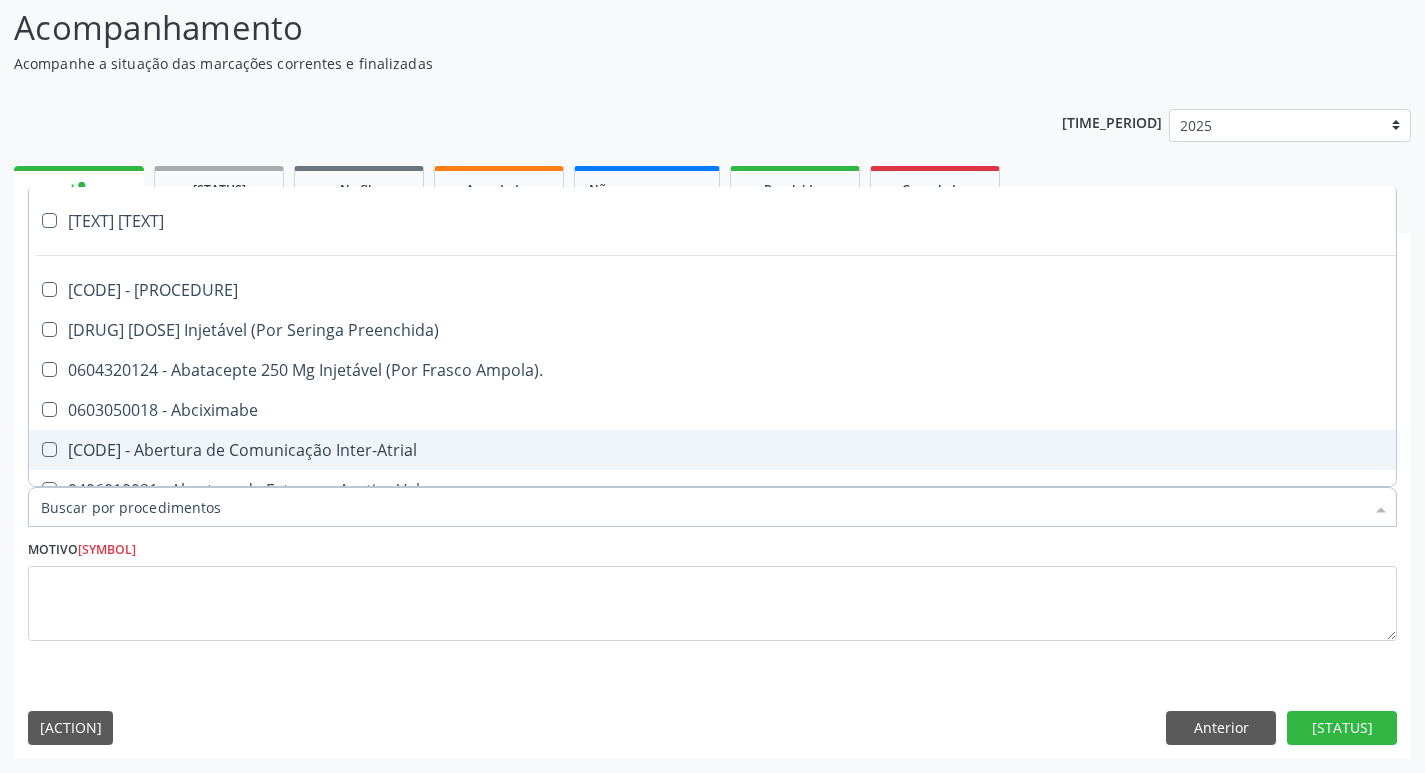 type on "[LETTER]" 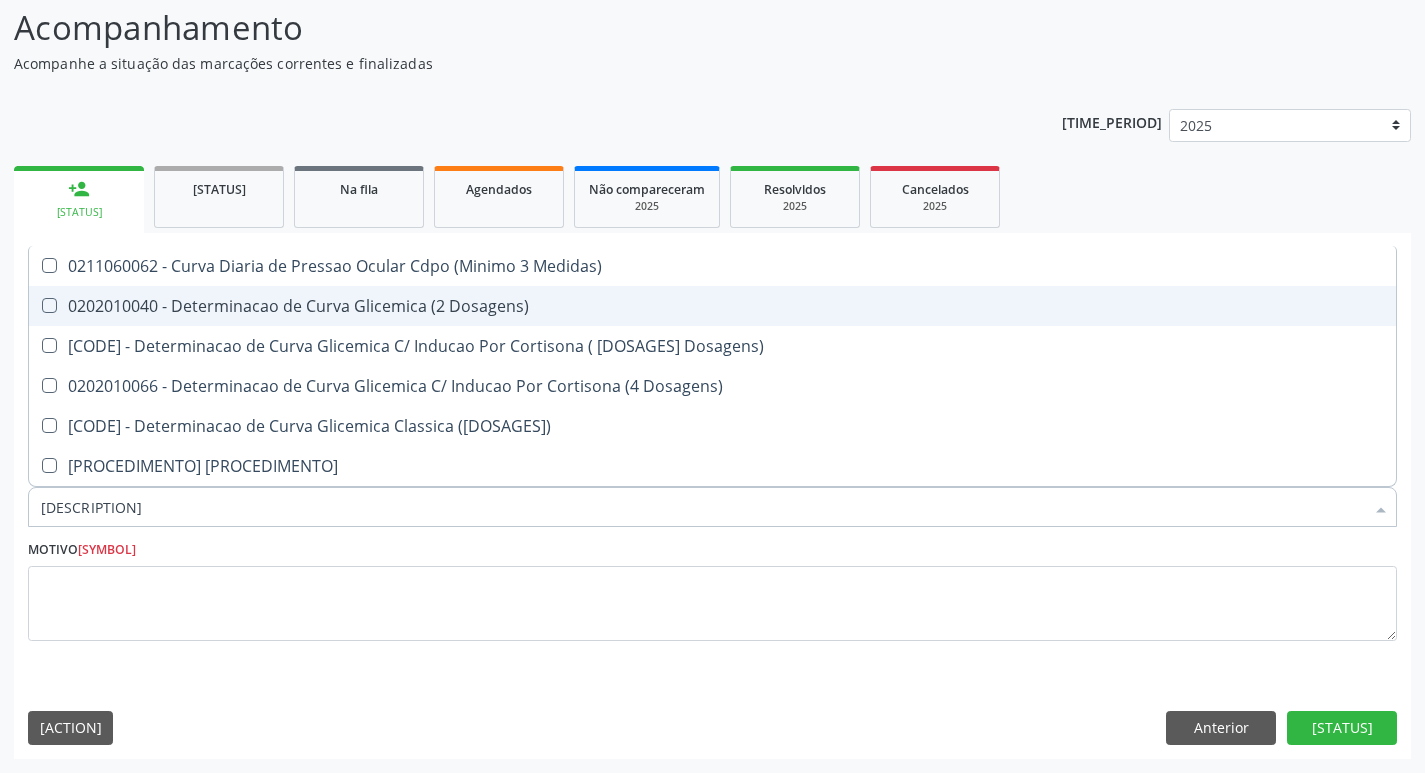 click on "•••••••••• • •••••••••••• •• ••••• ••••••••• •• •••••••••" at bounding box center [712, 306] 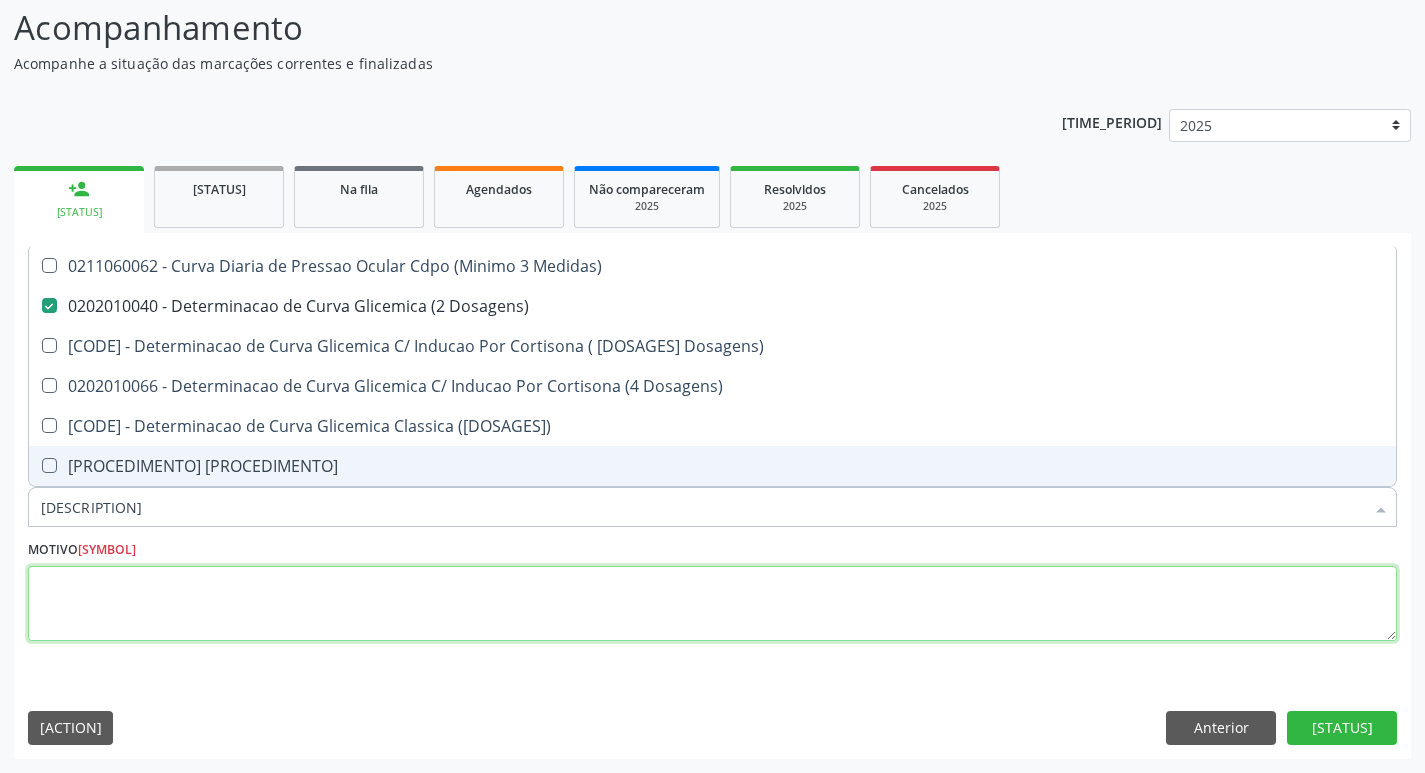 click at bounding box center [712, 604] 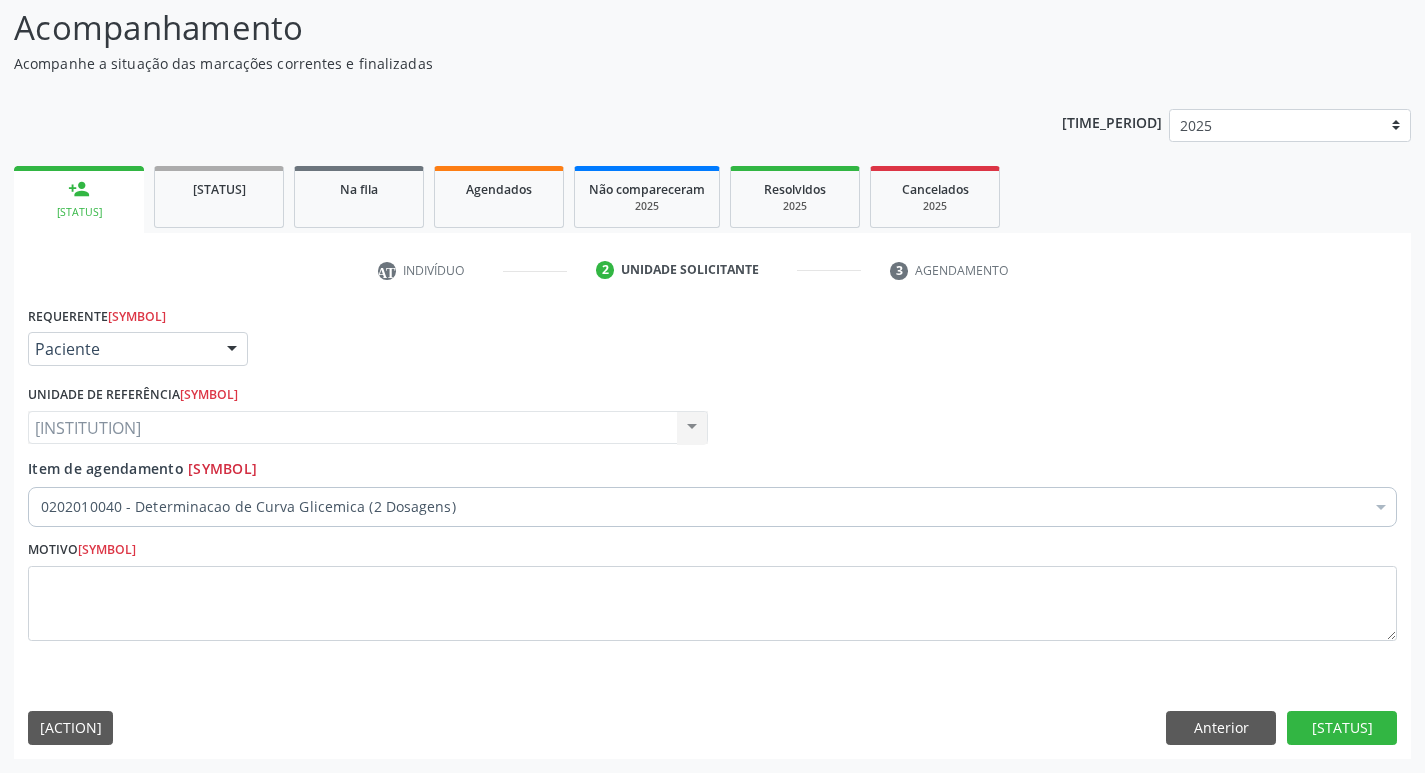 click on "Motivo
*" at bounding box center [712, 588] 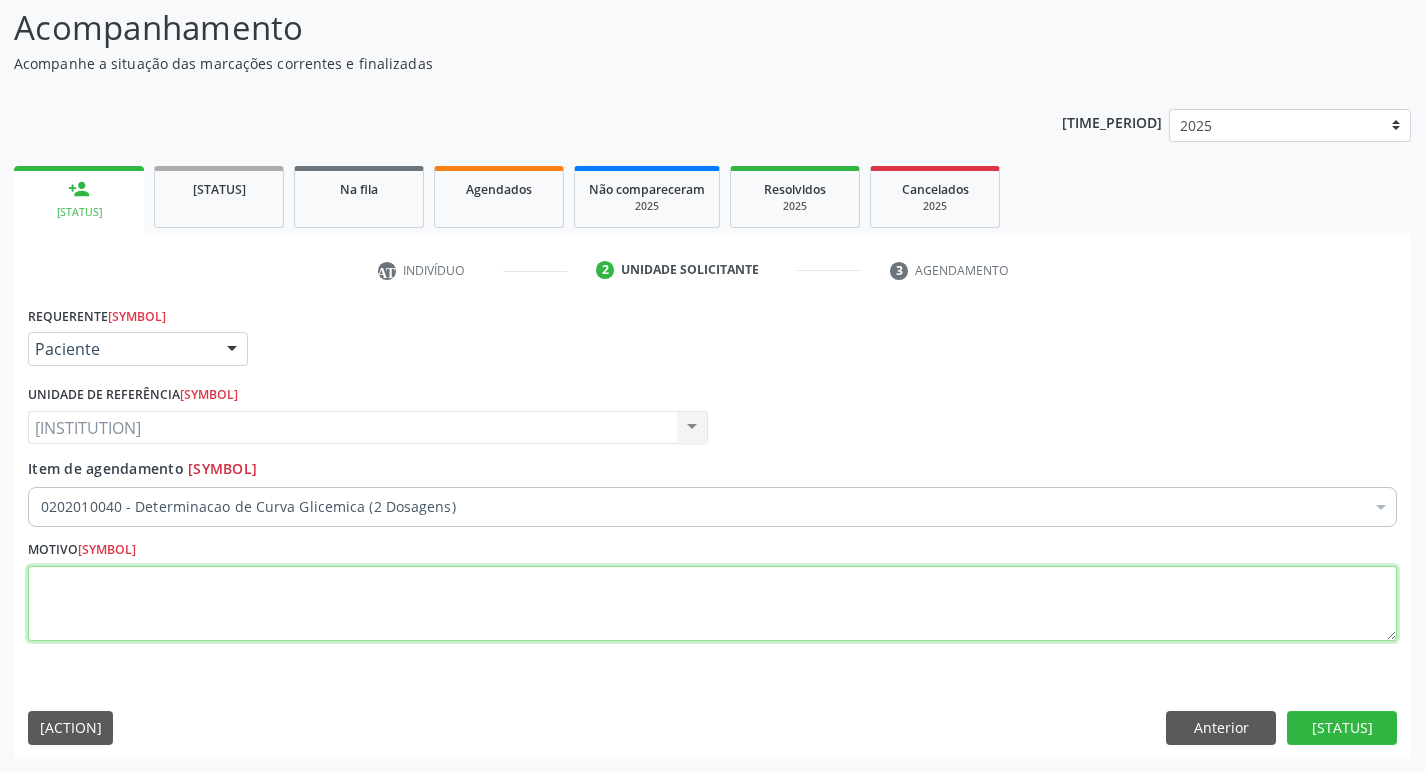 click at bounding box center [712, 604] 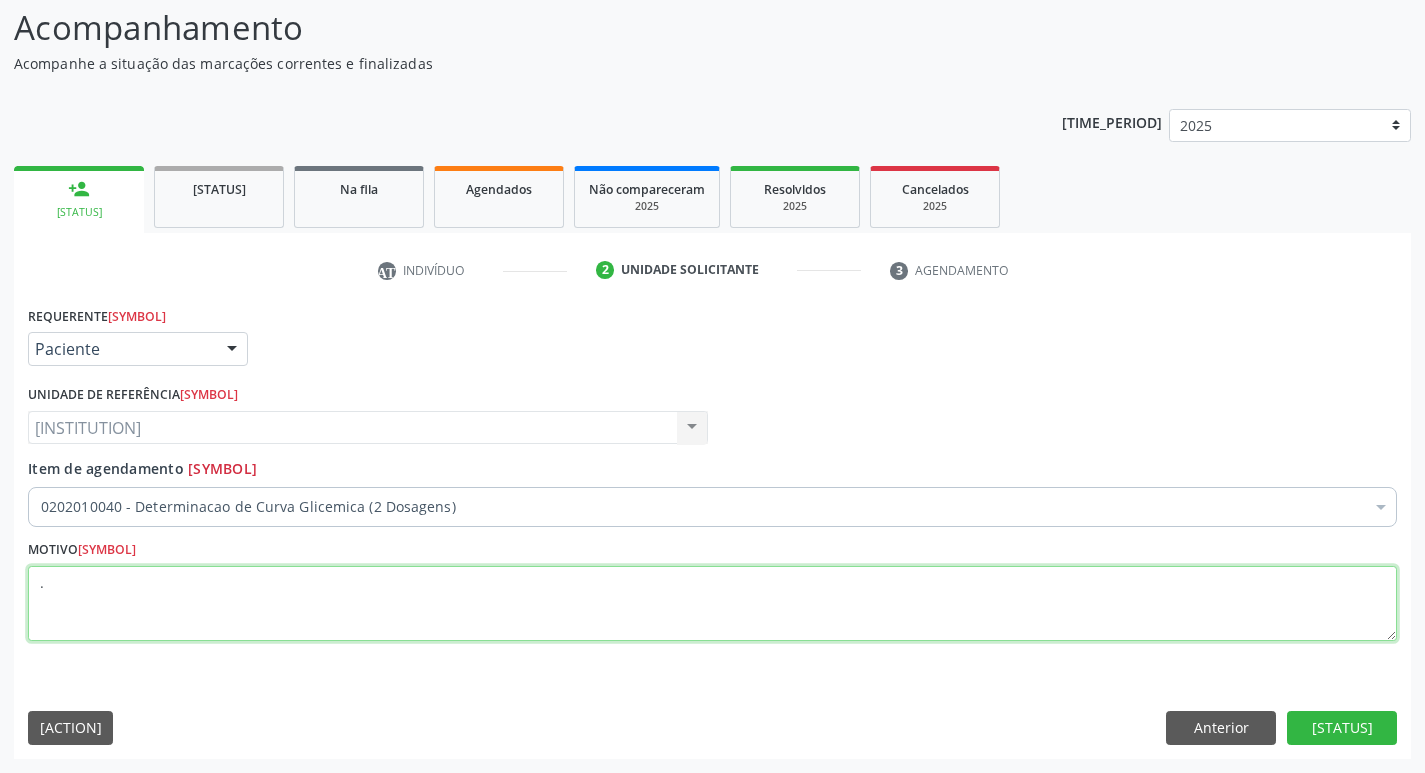 type on "." 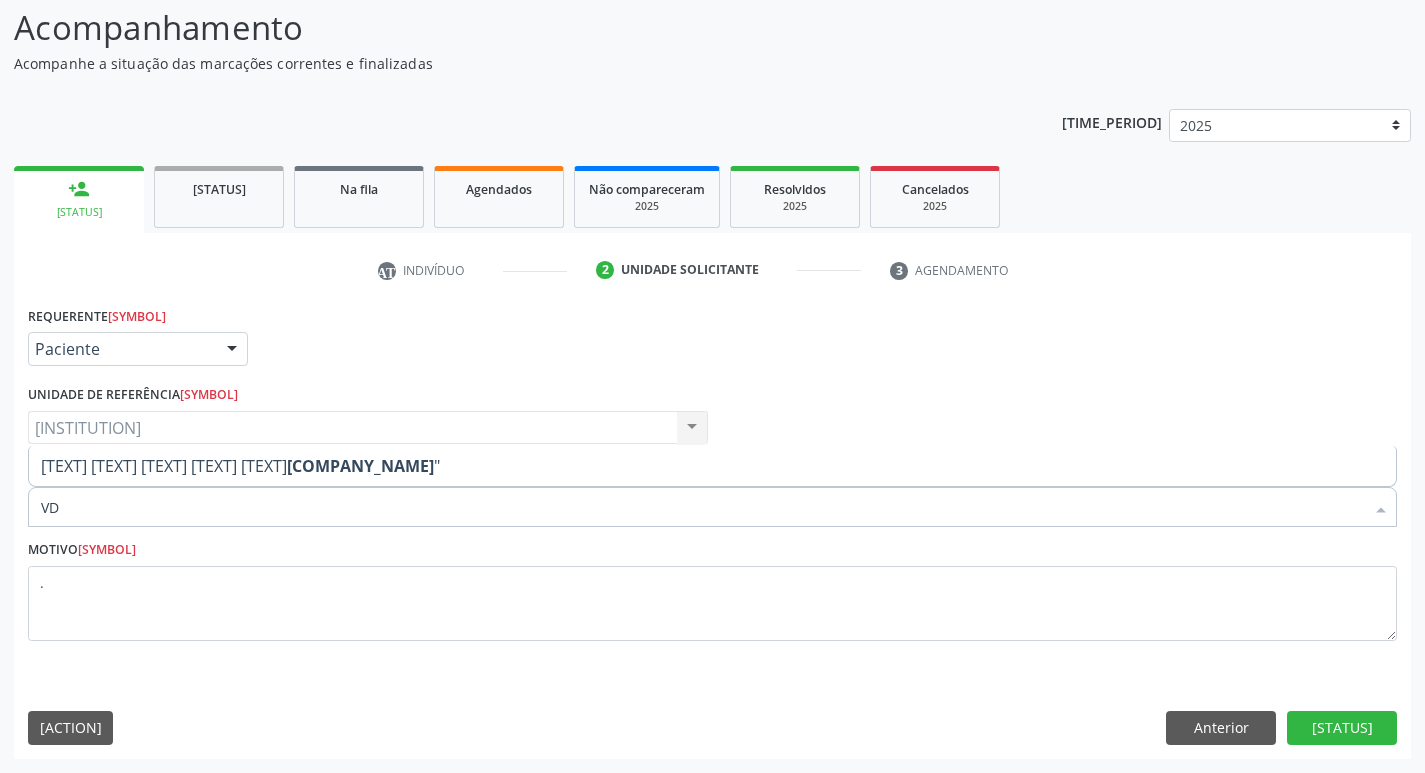 type on "V" 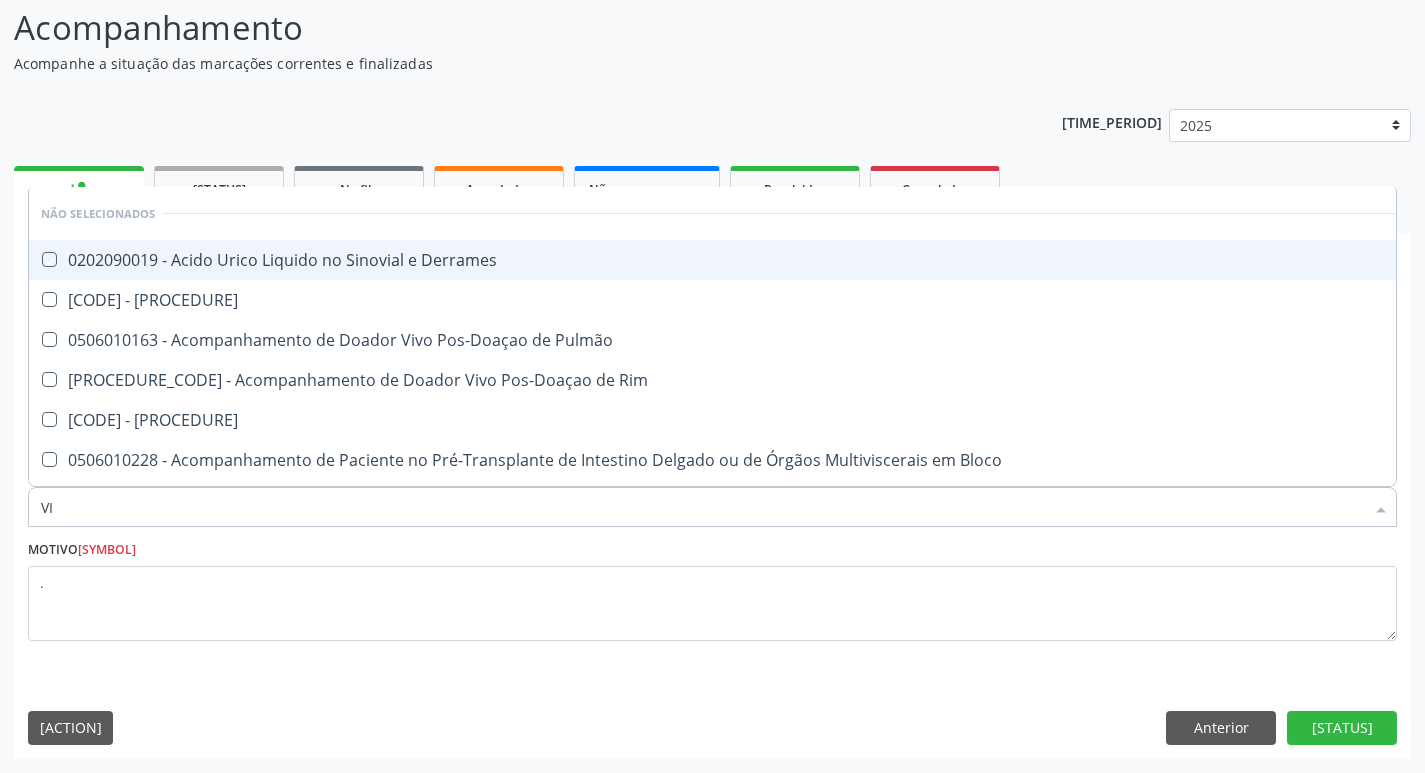type on "V" 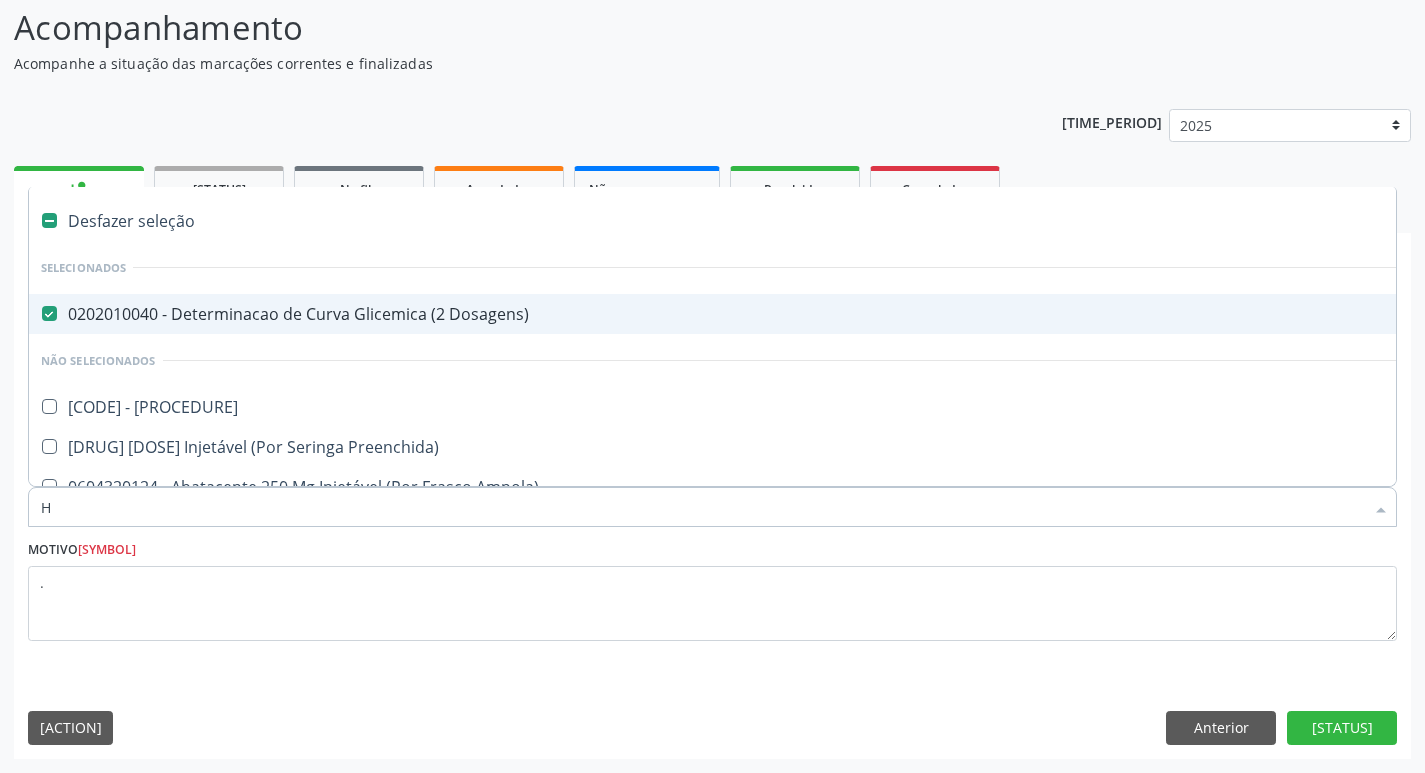 type on "HI" 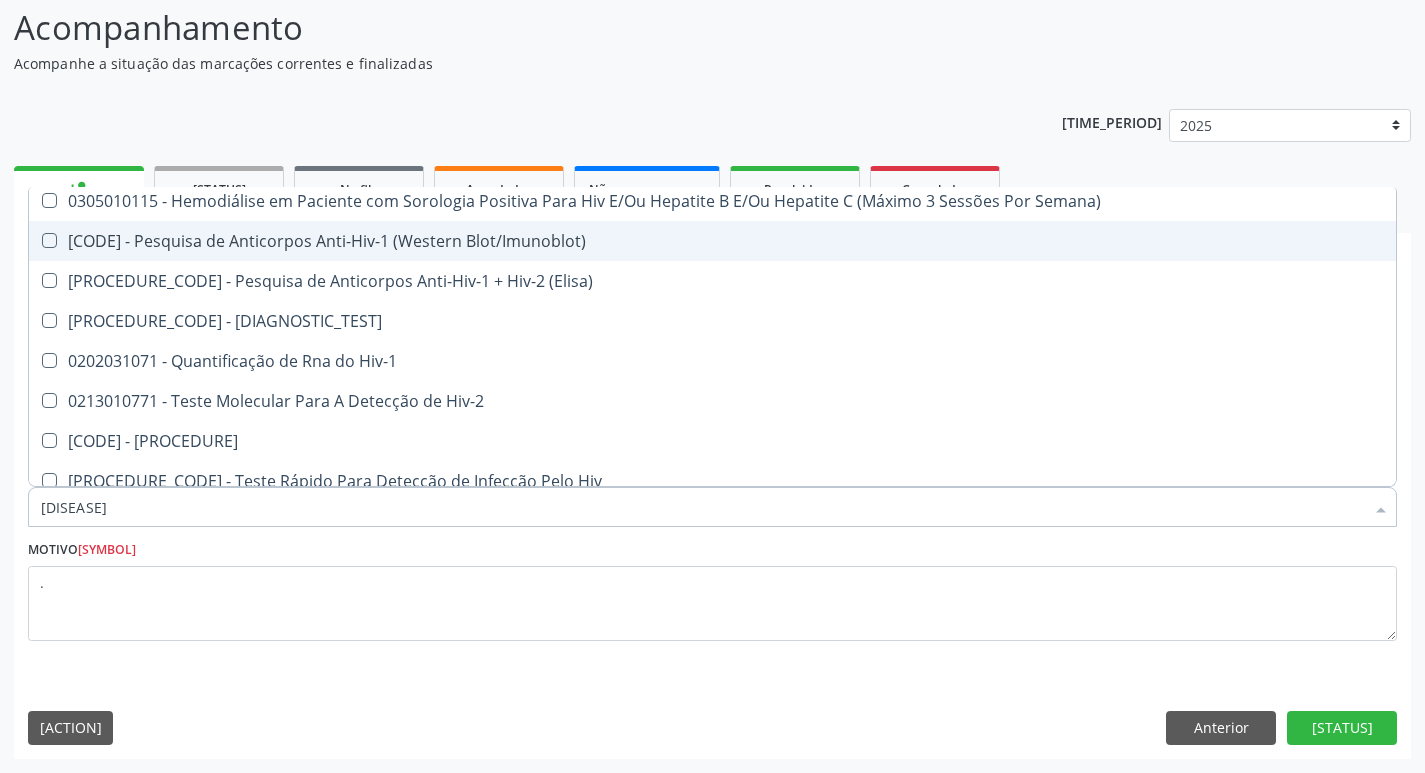 scroll, scrollTop: 267, scrollLeft: 0, axis: vertical 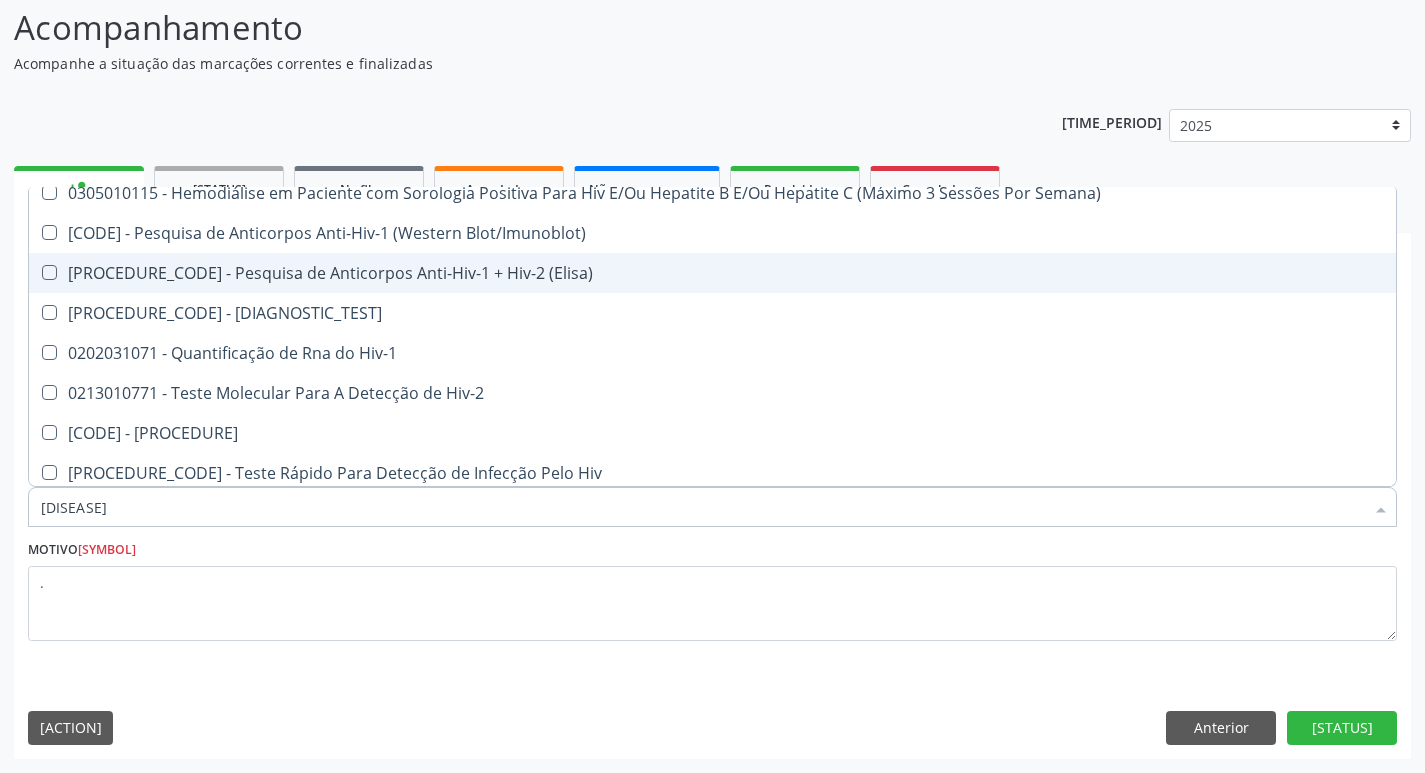 click on "0202030300 - Pesquisa de Anticorpos Anti-Hiv-1 + Hiv-2 (Elisa)" at bounding box center [712, 273] 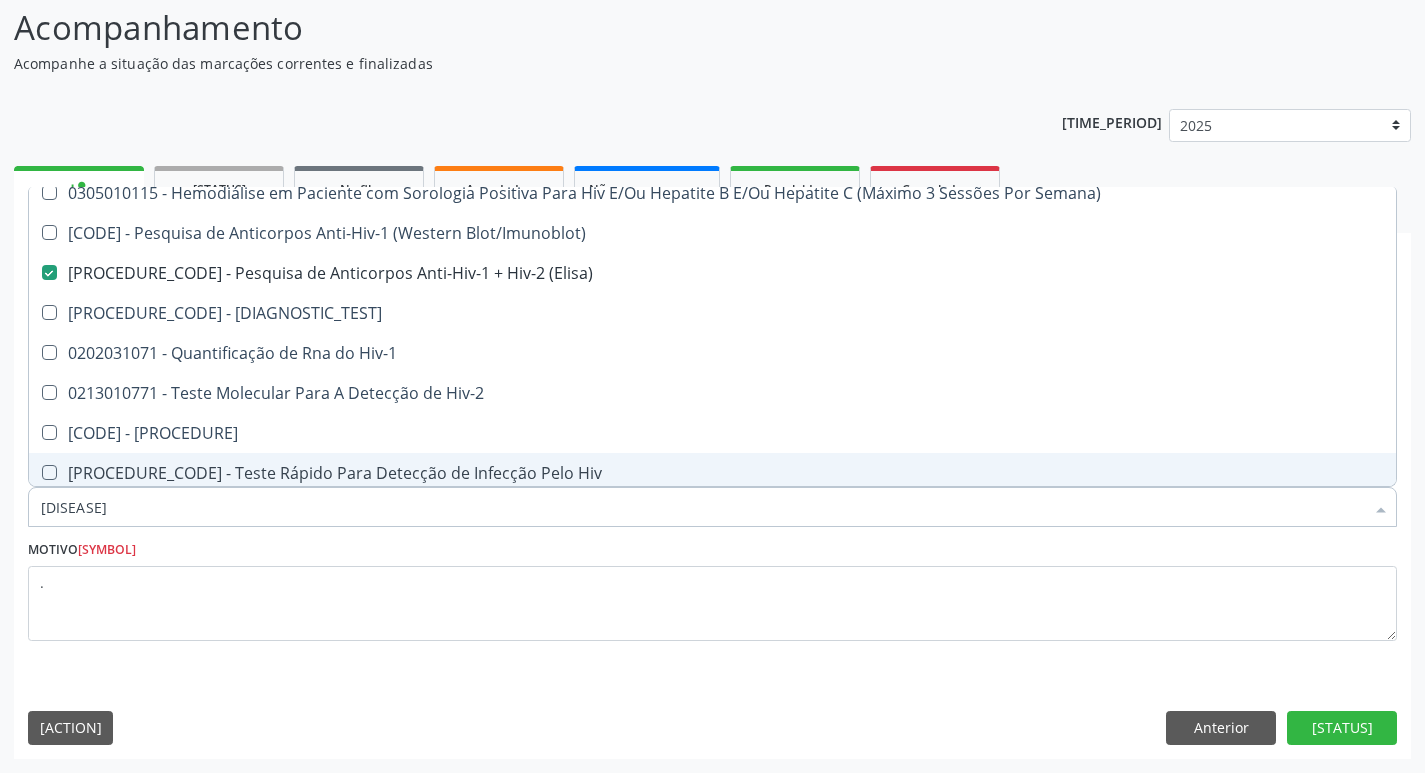 drag, startPoint x: 74, startPoint y: 520, endPoint x: 40, endPoint y: 516, distance: 34.234486 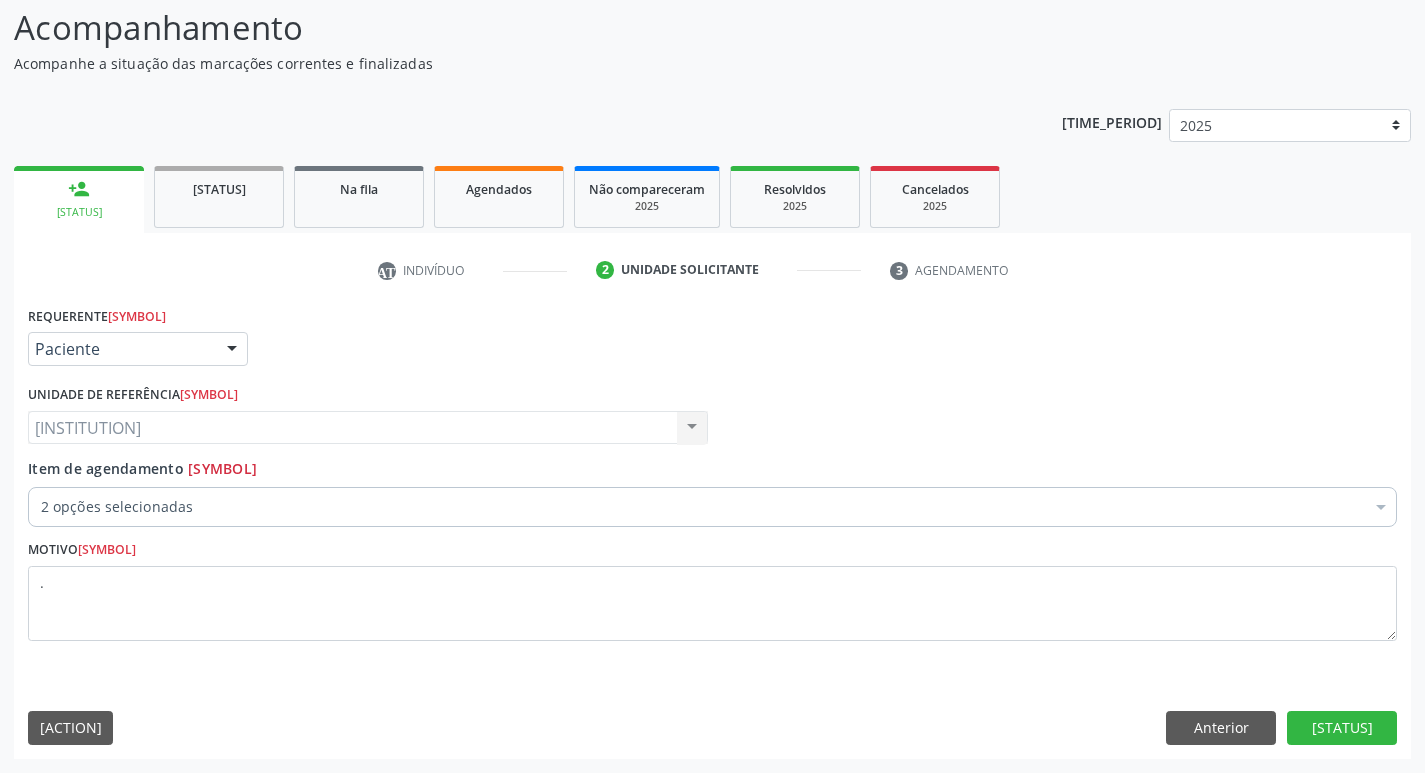 scroll, scrollTop: 0, scrollLeft: 0, axis: both 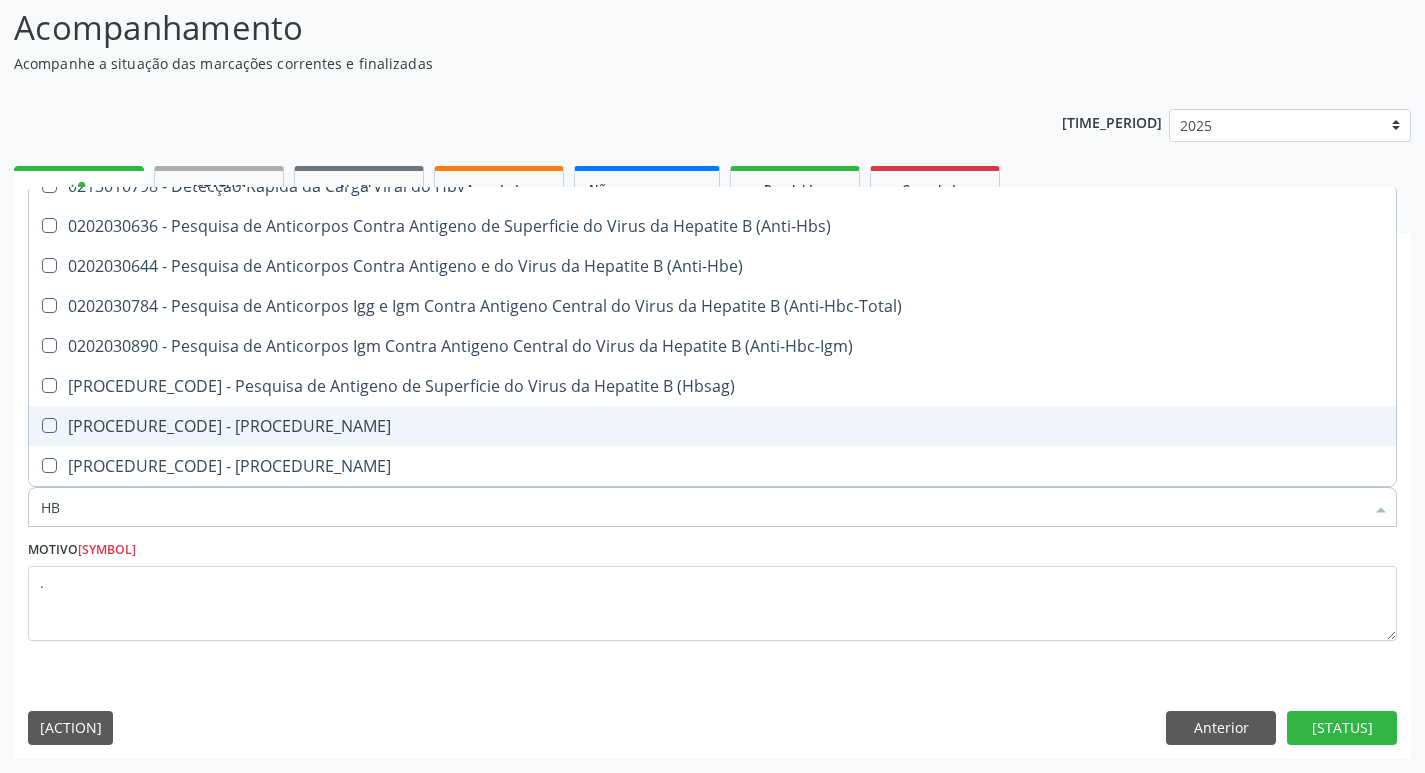 click on "[PROCEDURE_CODE] - Pesquisa de Antigeno e do Virus da Hepatite B (Hbeag)" at bounding box center (712, 426) 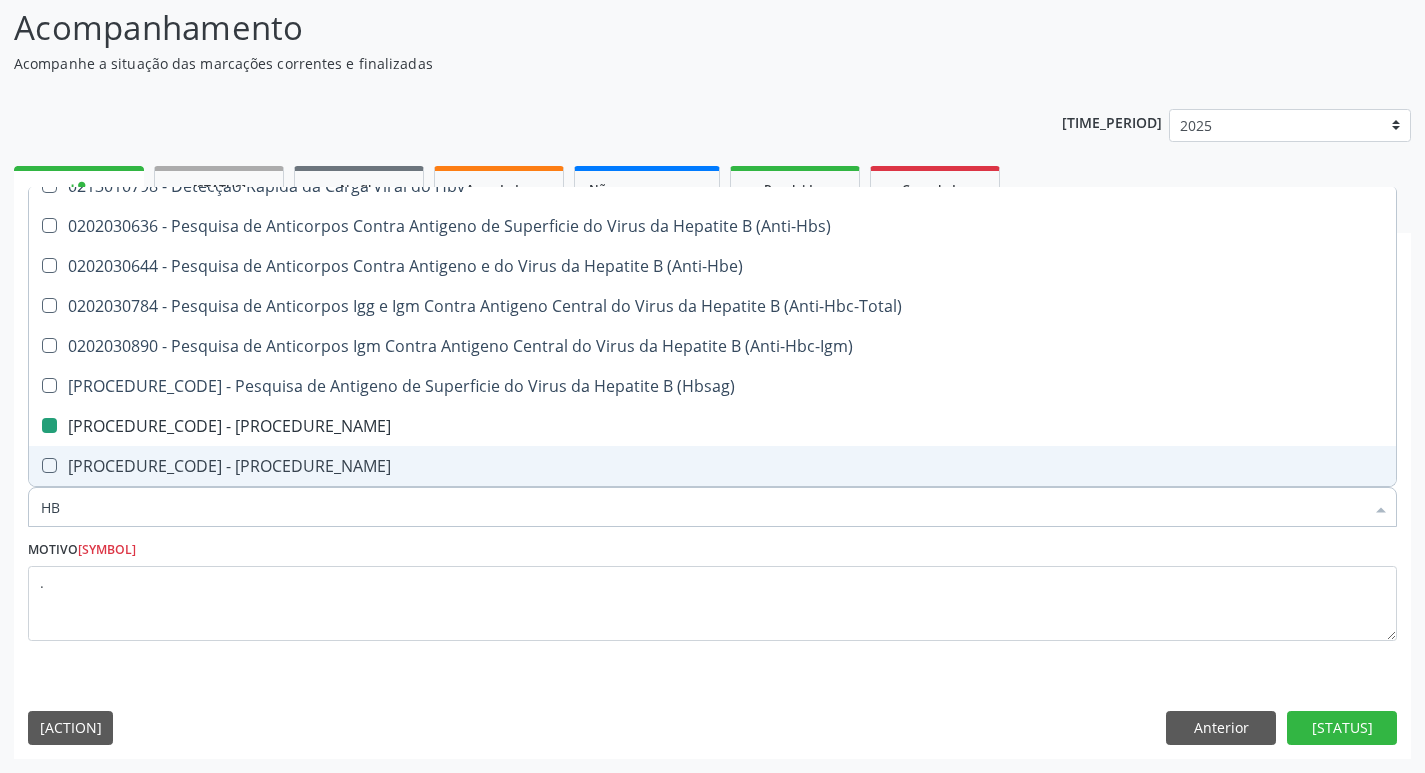click on "Limpar
Anterior
Próximo" at bounding box center [712, 728] 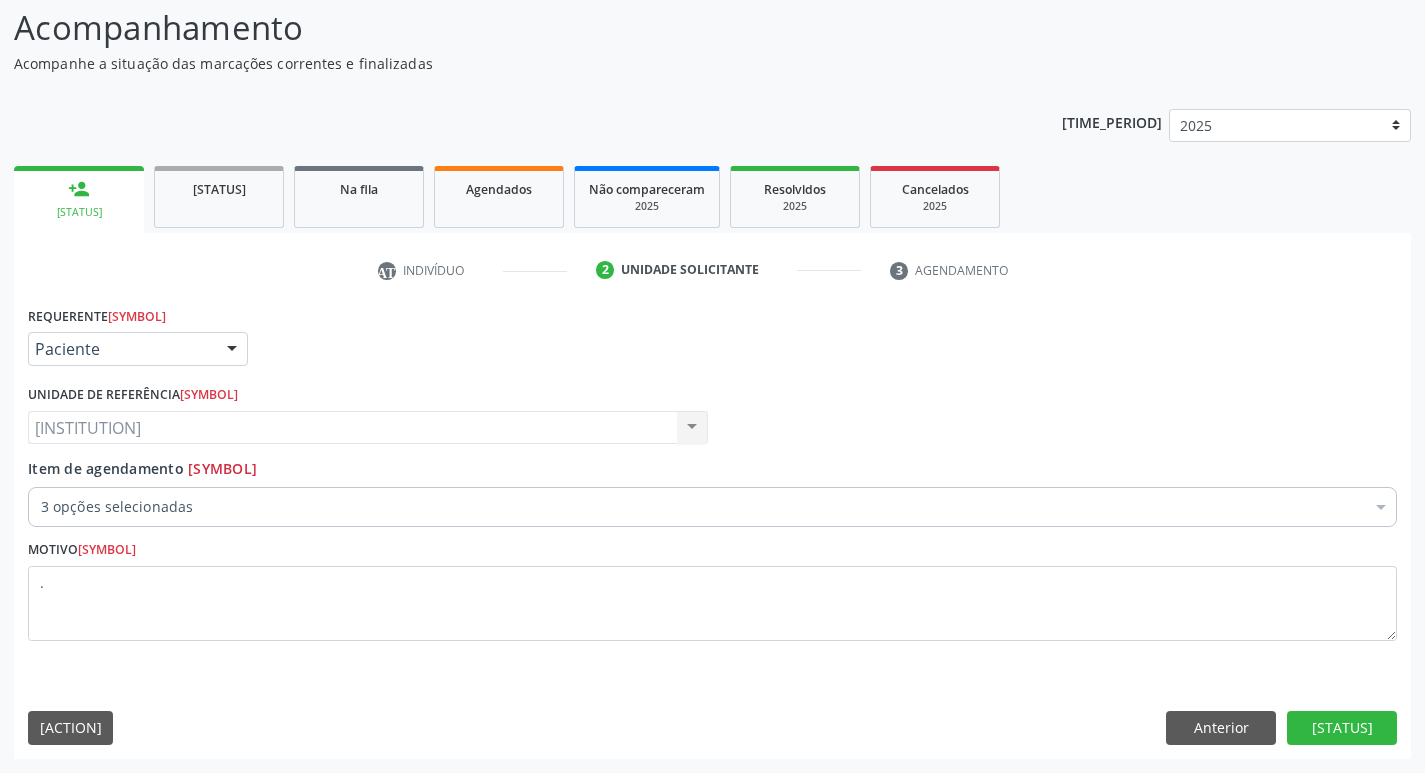 scroll, scrollTop: 0, scrollLeft: 0, axis: both 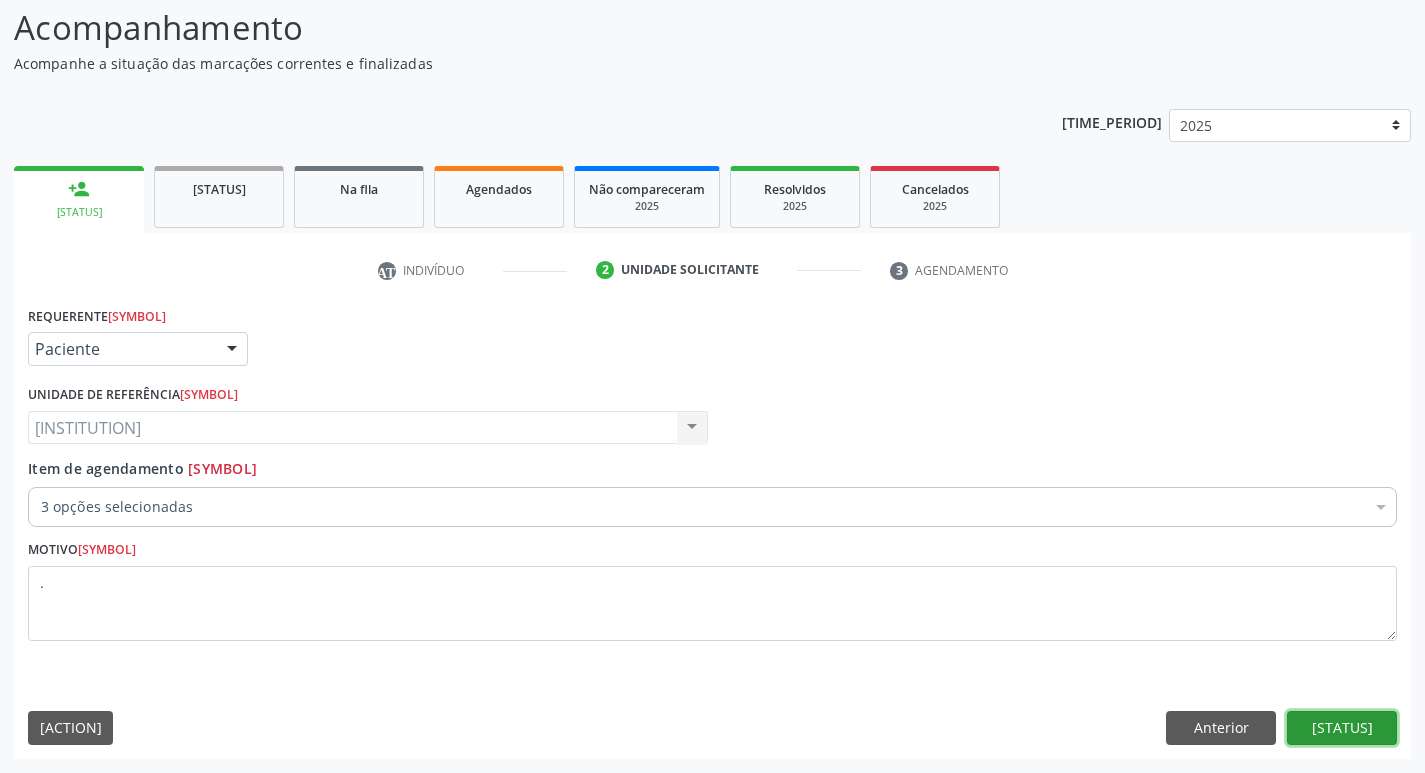 click on "Próximo" at bounding box center (1342, 728) 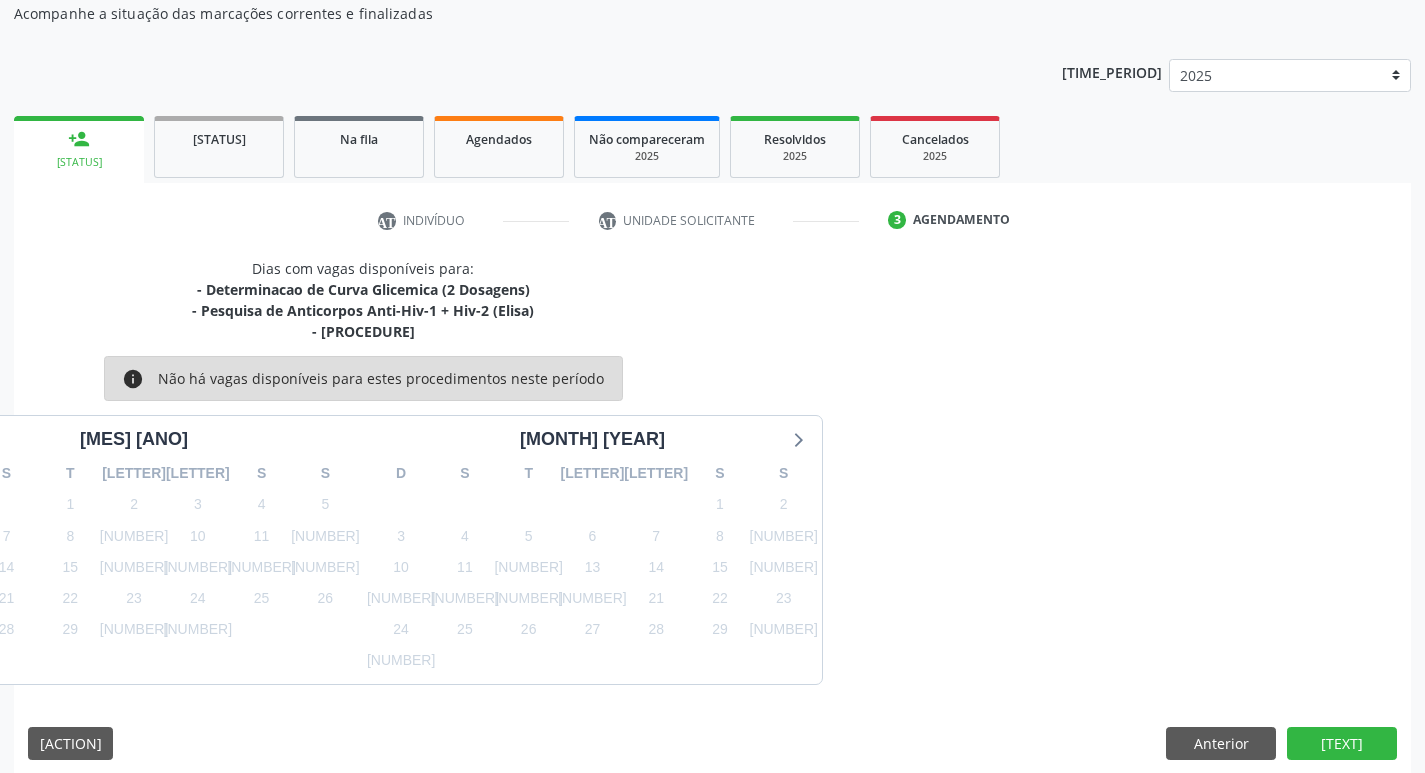 scroll, scrollTop: 198, scrollLeft: 0, axis: vertical 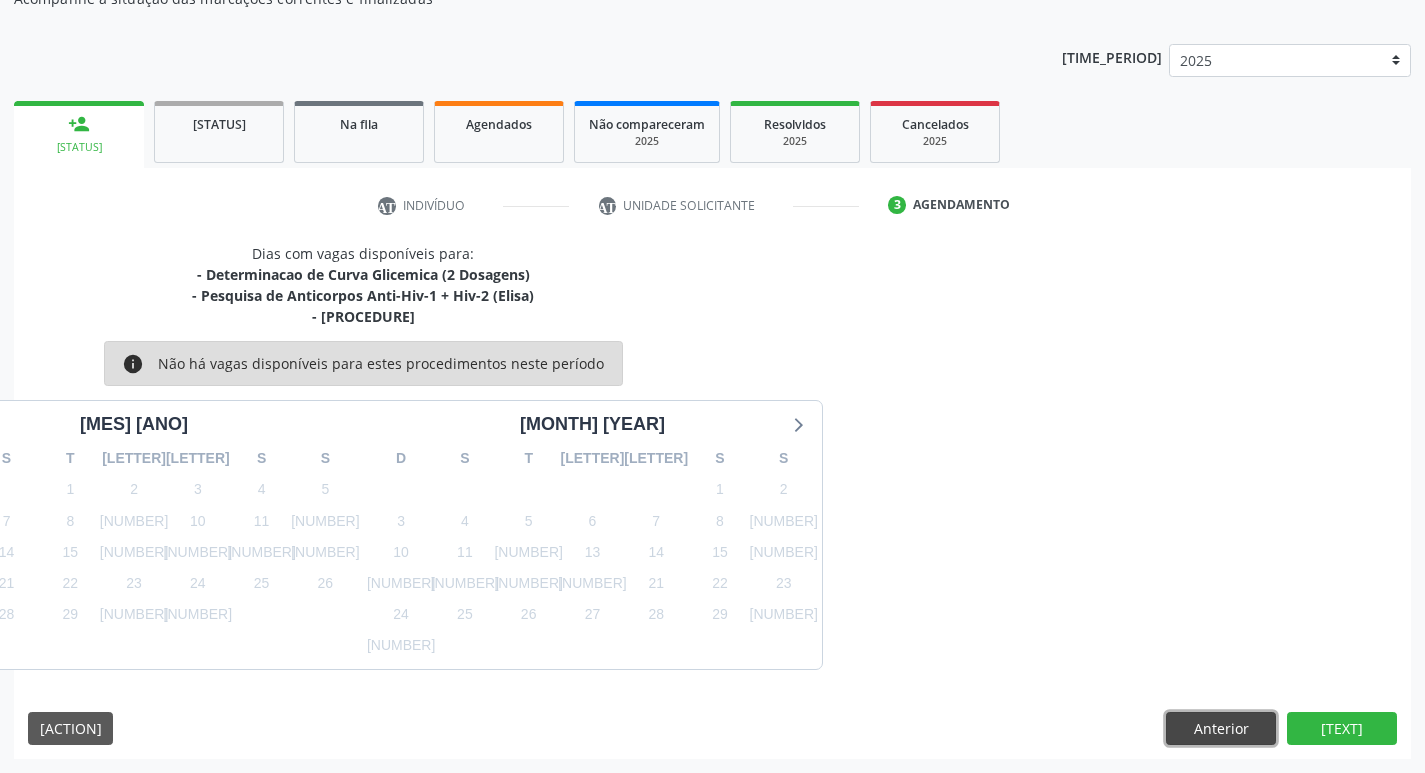click on "Anterior" at bounding box center [1221, 729] 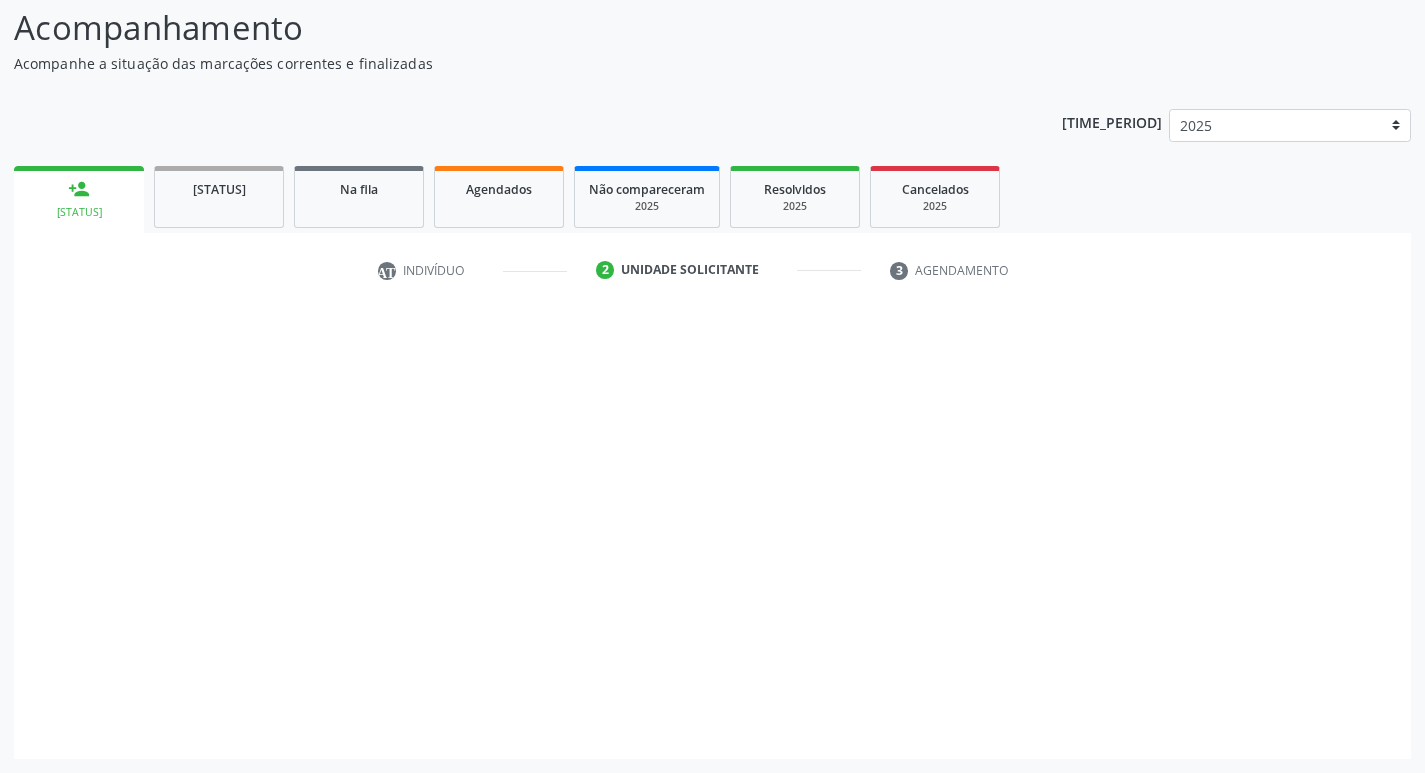 scroll, scrollTop: 133, scrollLeft: 0, axis: vertical 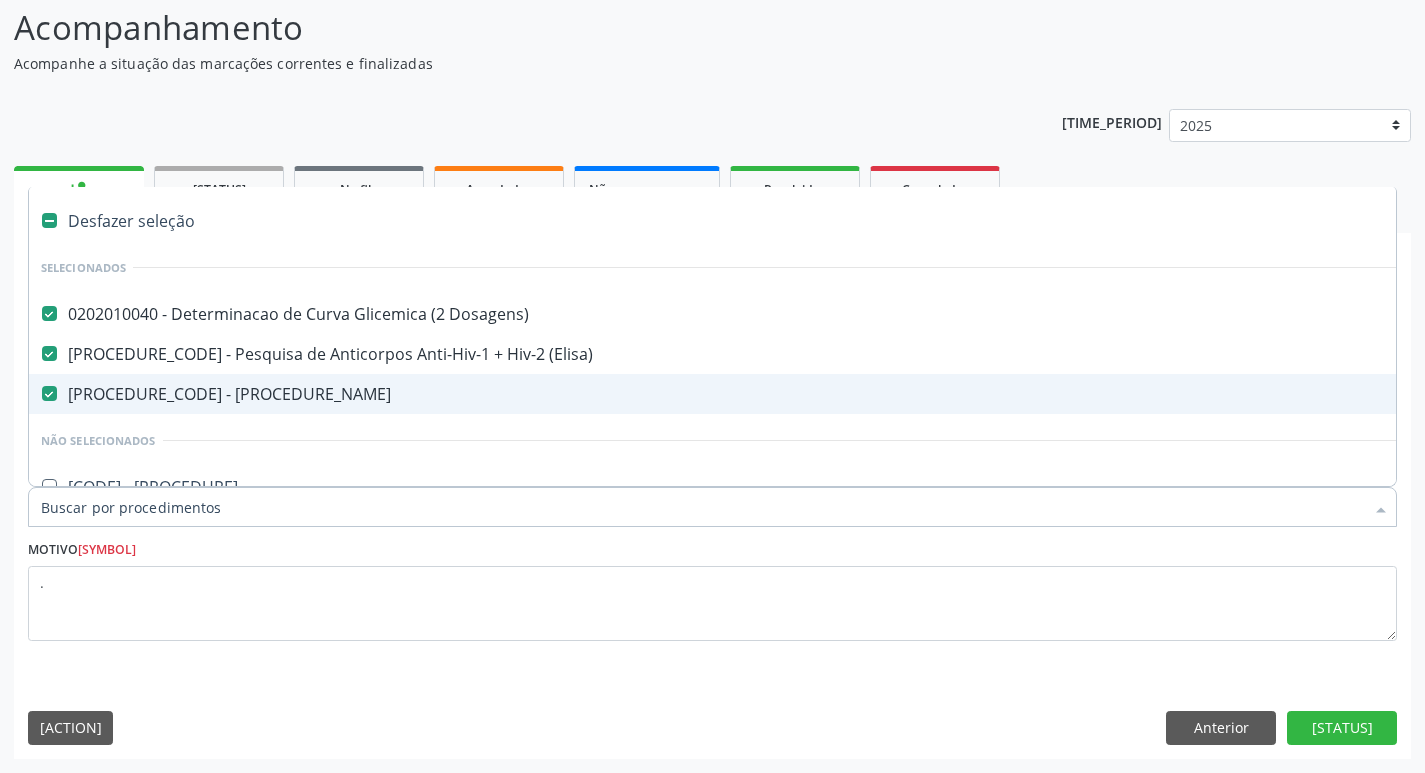 click on "[PROCEDURE_CODE] - Pesquisa de Antigeno e do Virus da Hepatite B (Hbeag)" at bounding box center (784, 394) 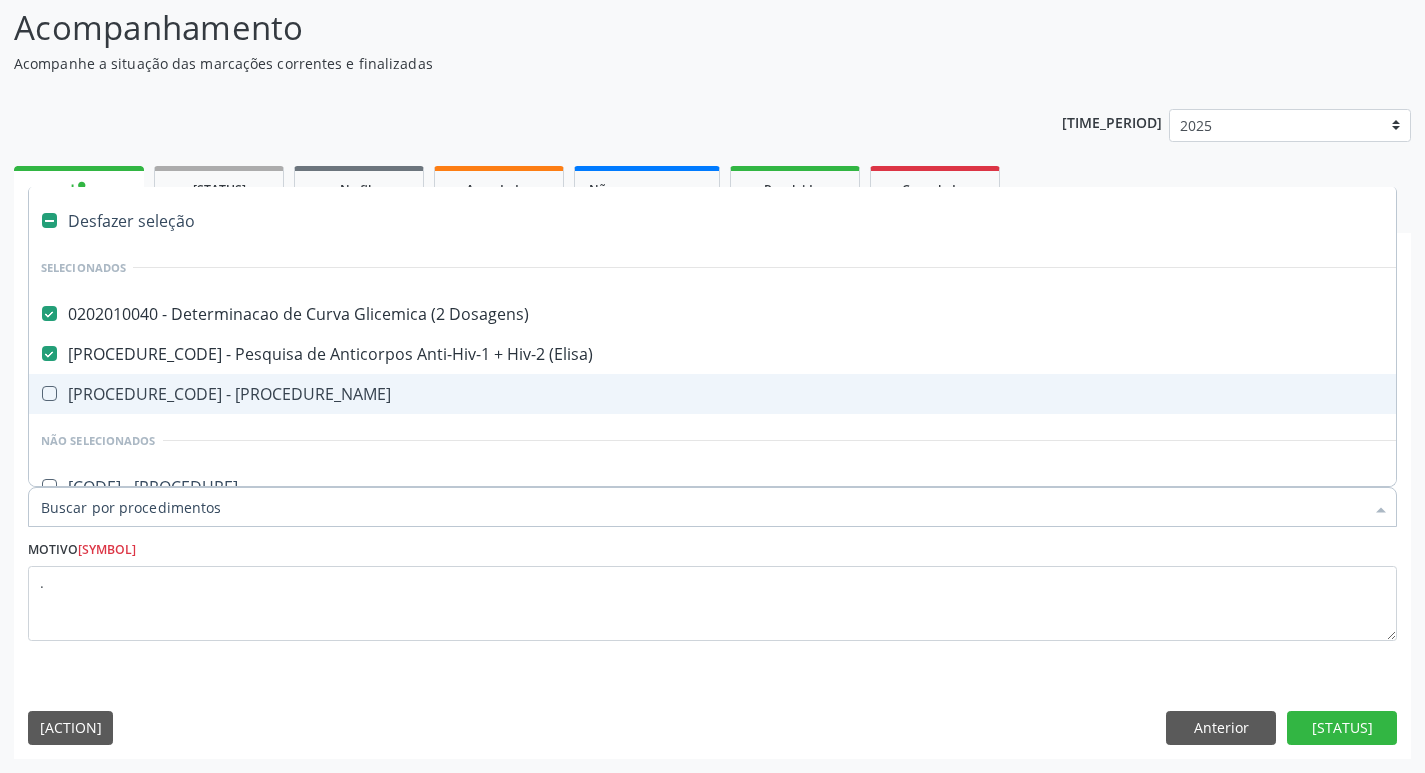click on "Item de agendamento
*" at bounding box center (702, 507) 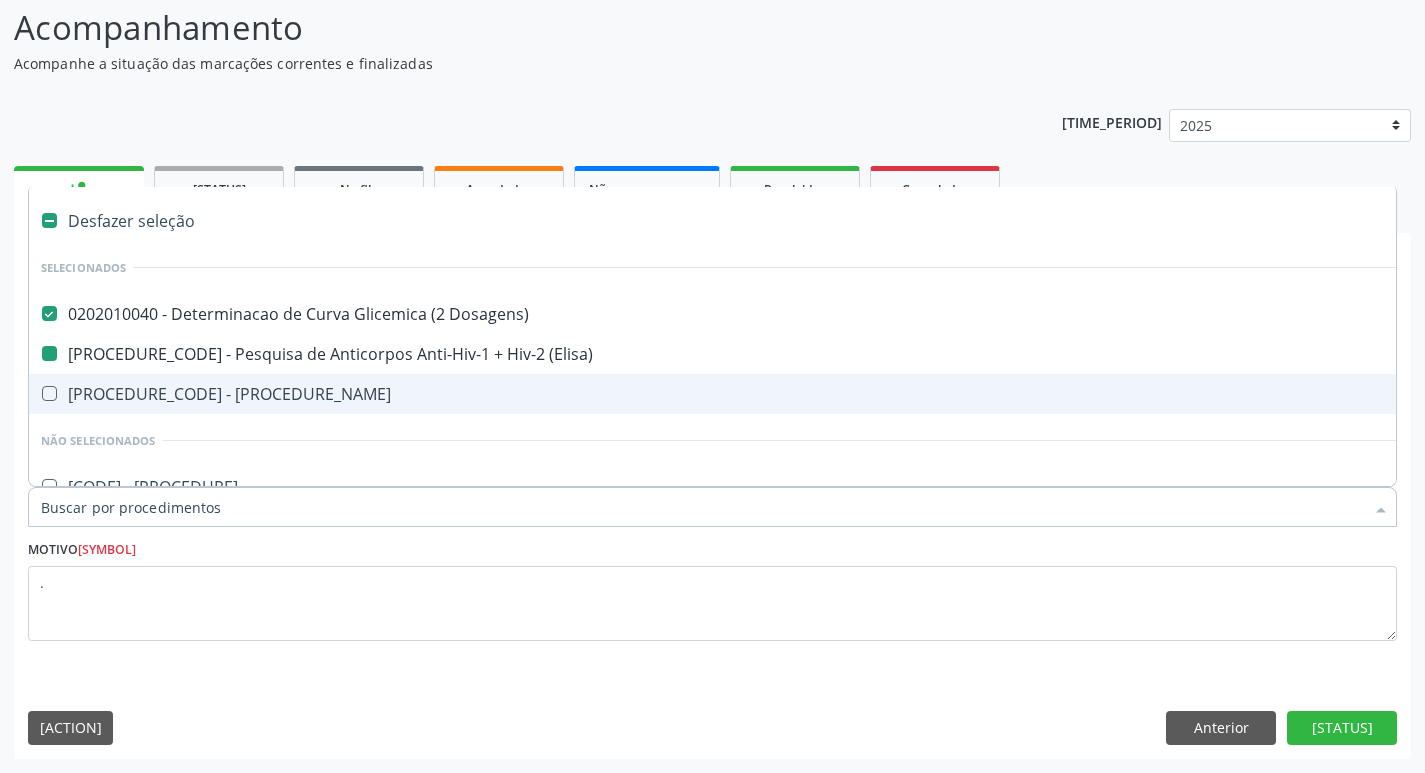type on "H" 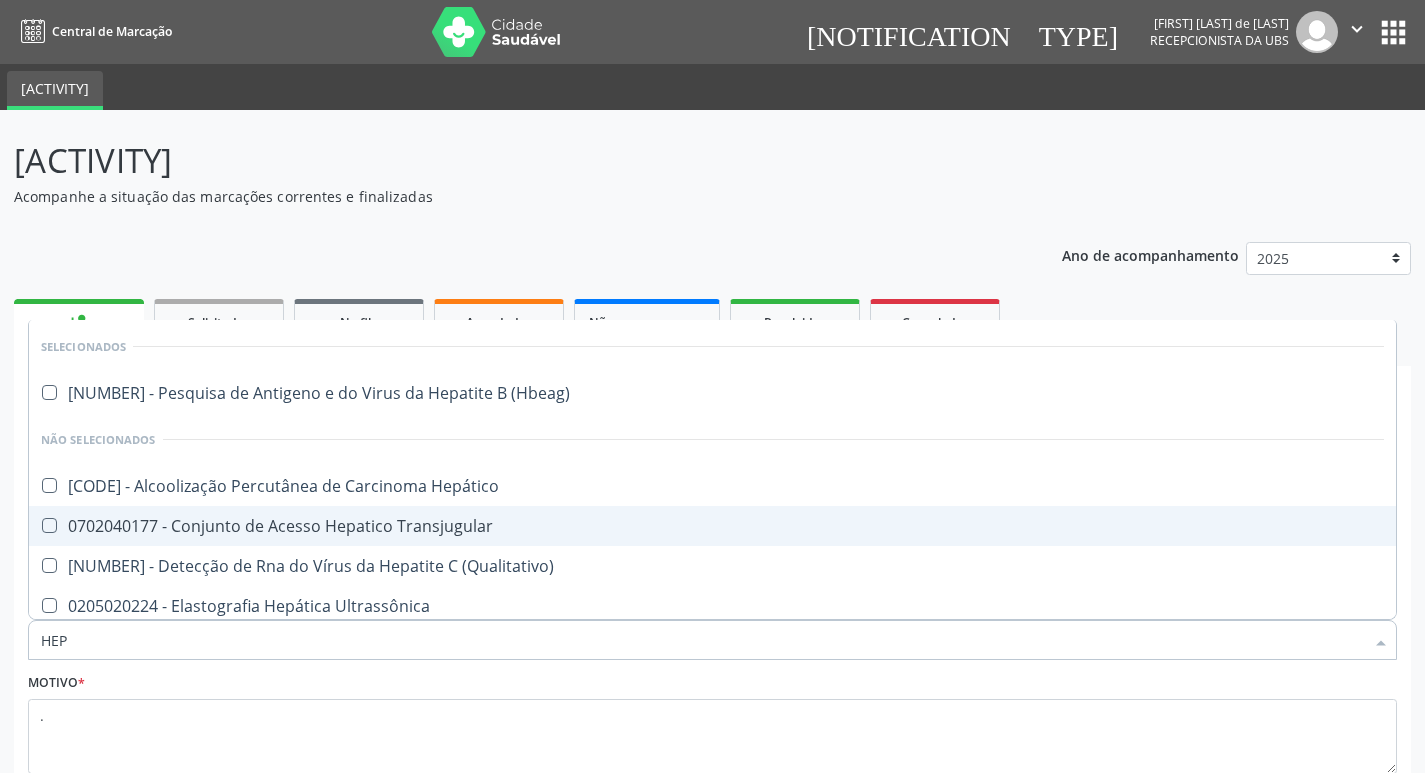 scroll, scrollTop: 133, scrollLeft: 0, axis: vertical 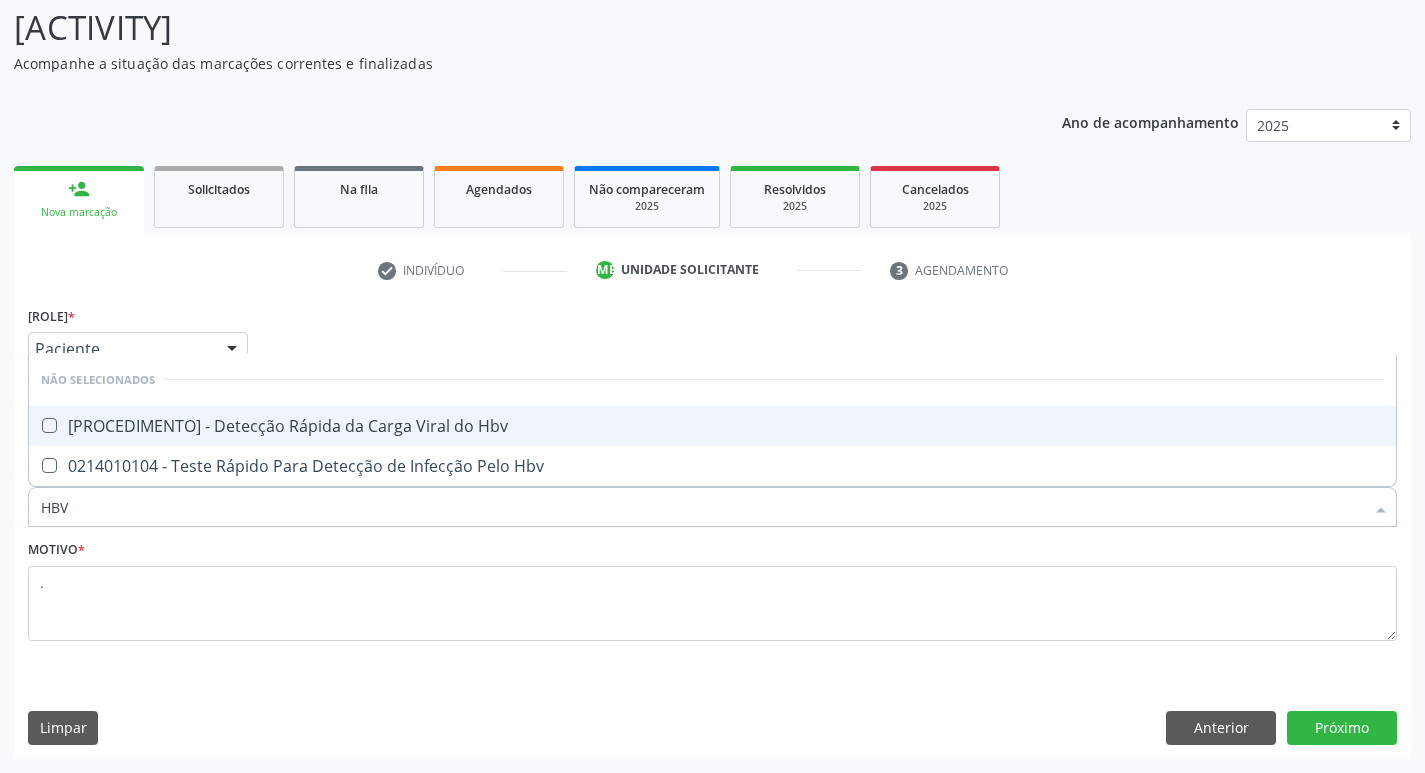 click on "0213010798 - Detecção Rápida da Carga Viral do Hbv" at bounding box center (712, 426) 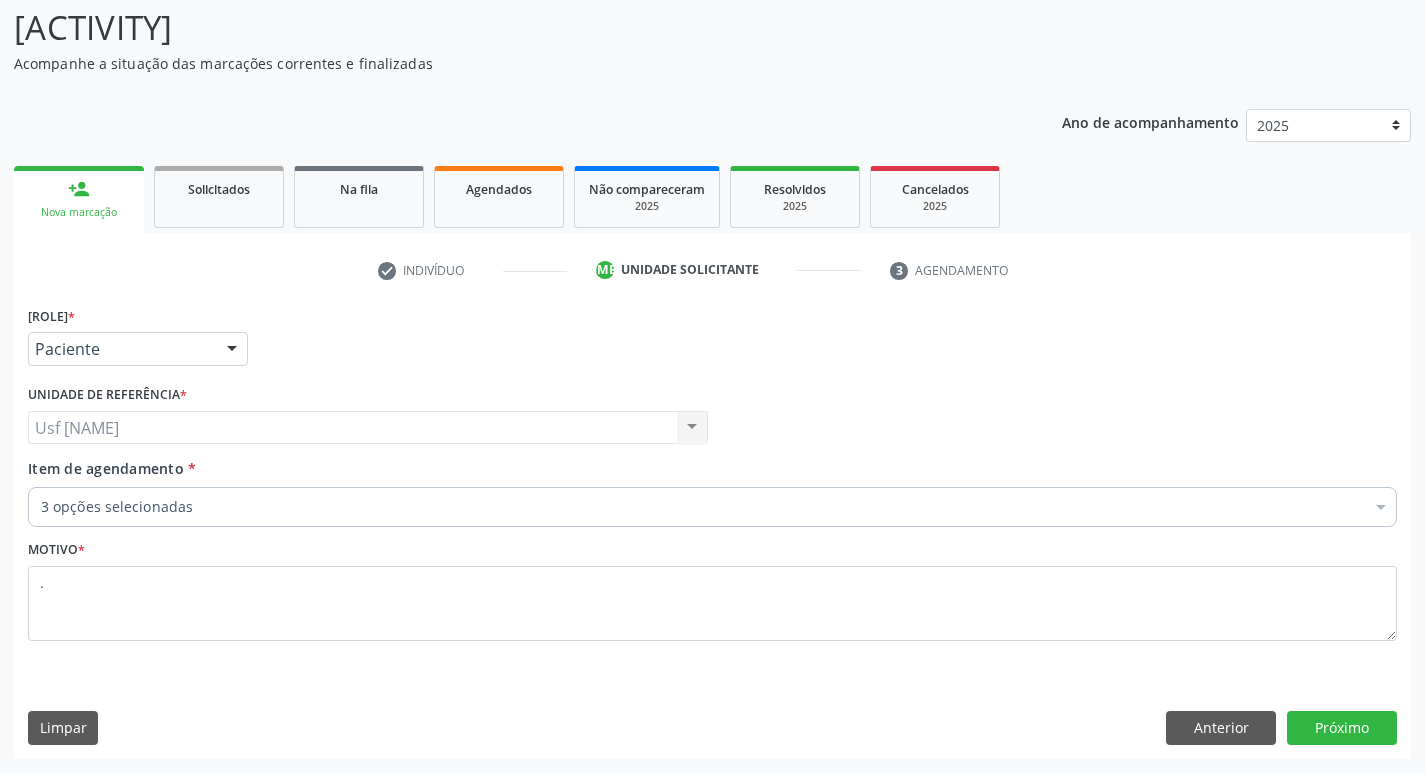 click on "3 opções selecionadas" at bounding box center [712, 507] 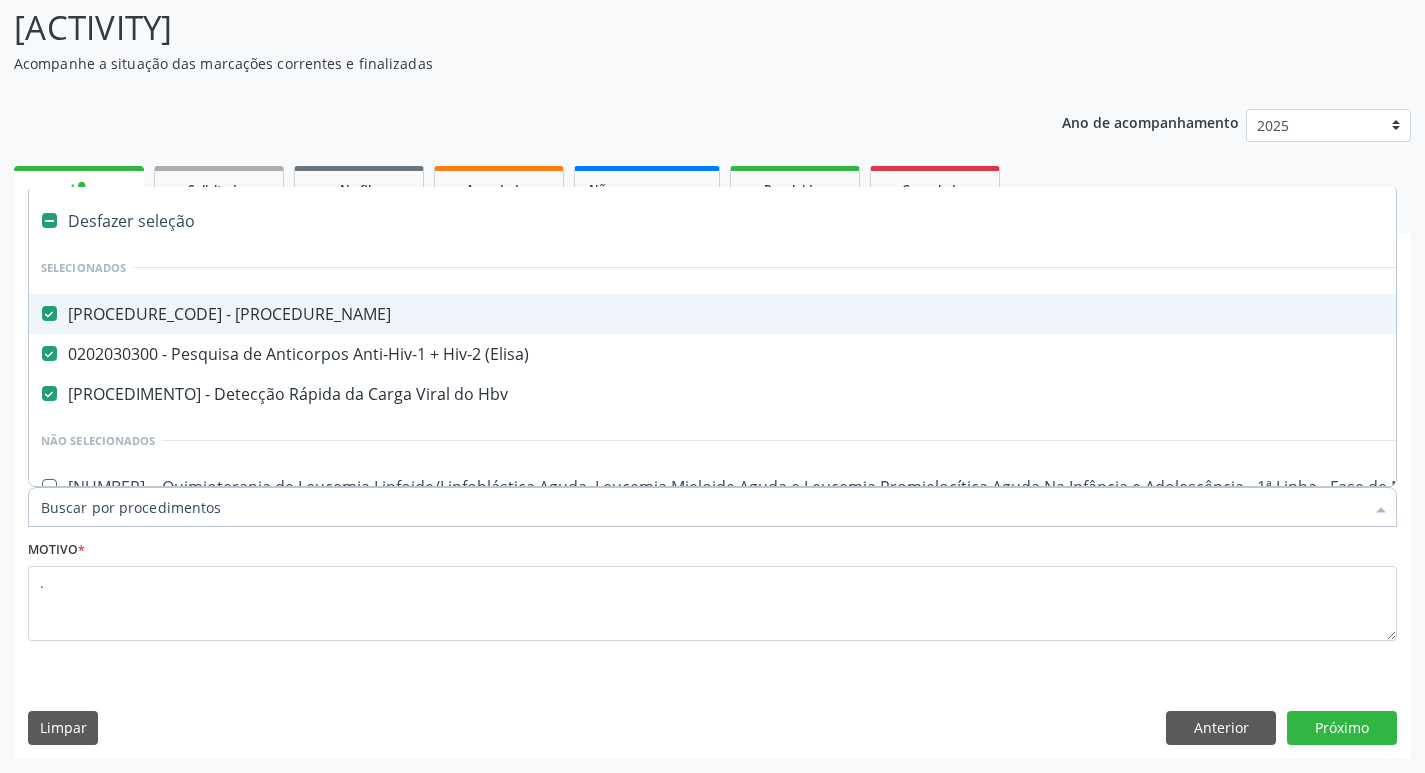 click on "Motivo
*
." at bounding box center (712, 588) 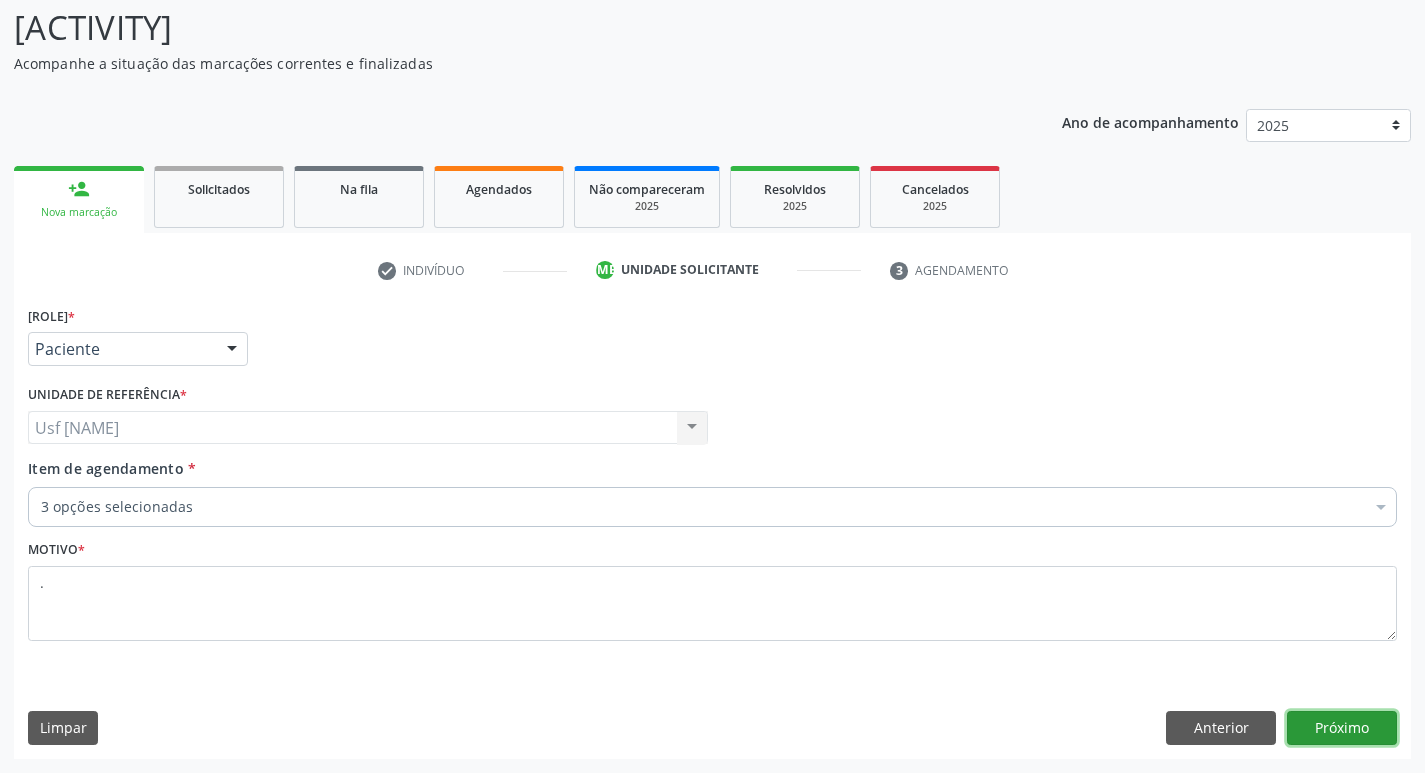 click on "Próximo" at bounding box center [1342, 728] 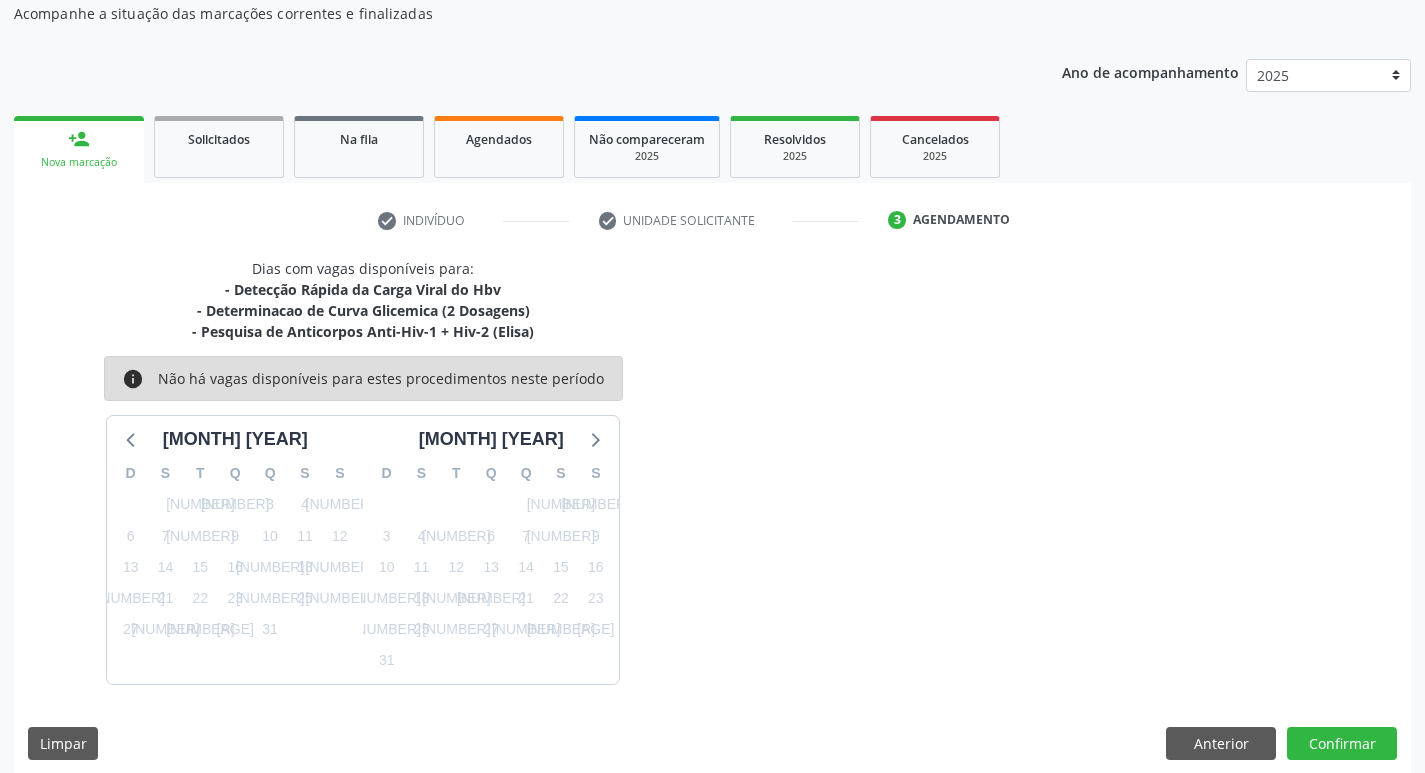 scroll, scrollTop: 198, scrollLeft: 0, axis: vertical 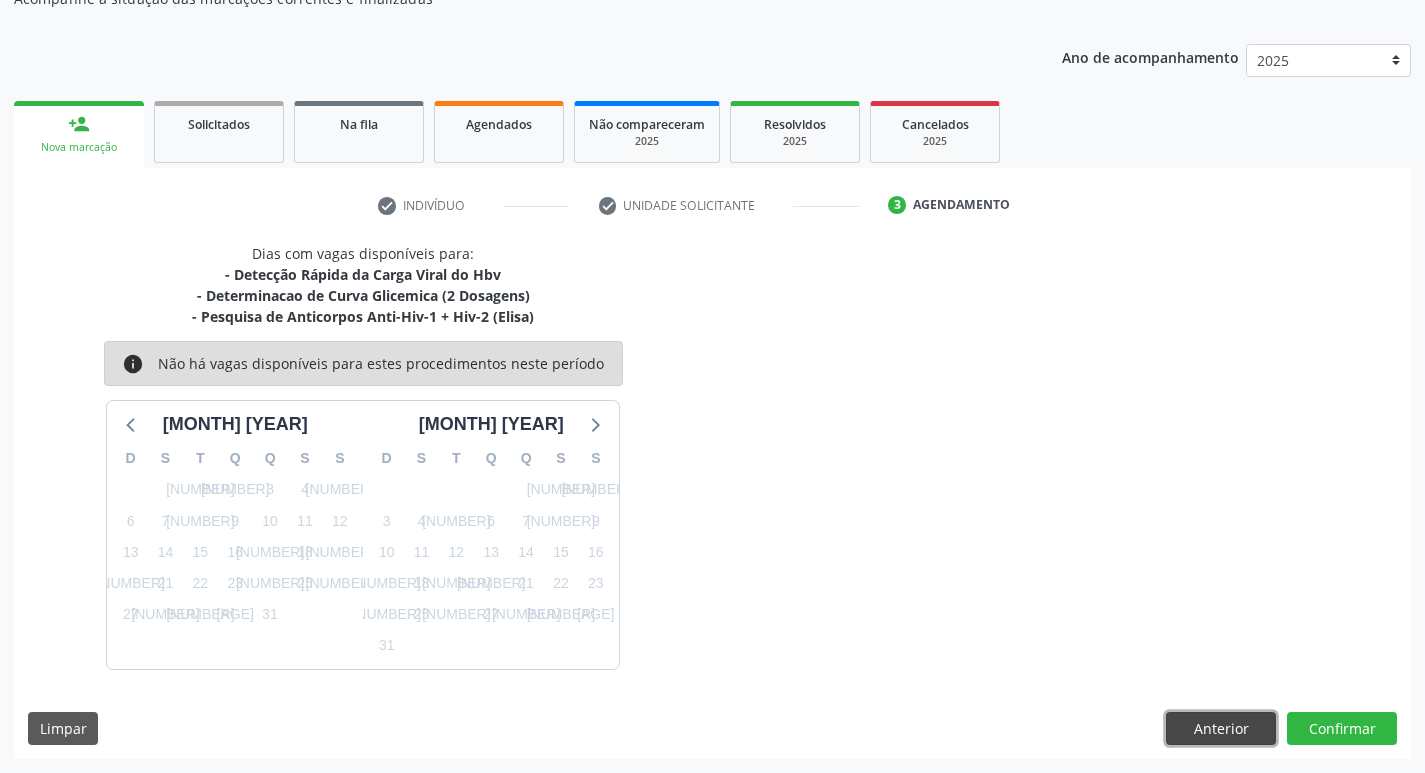 click on "Anterior" at bounding box center (1221, 729) 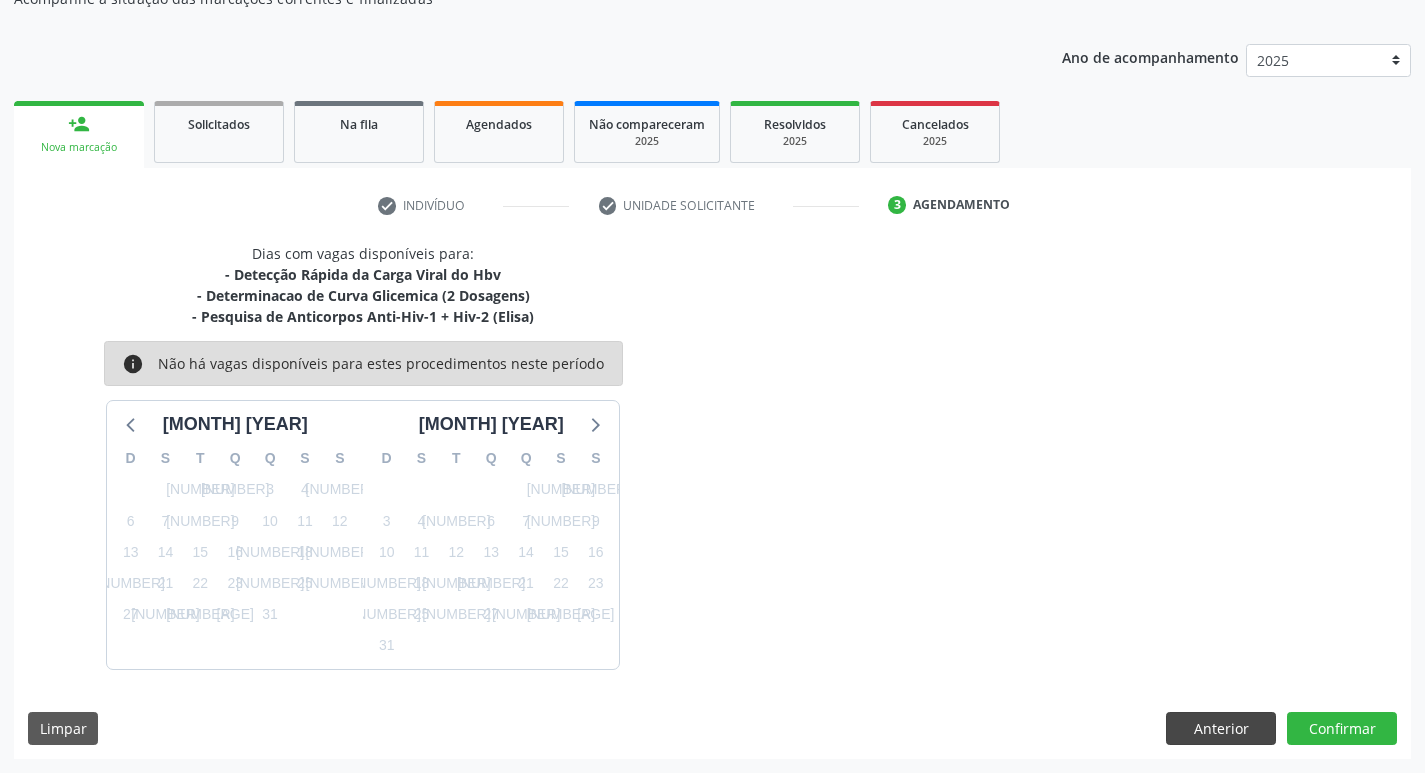 scroll, scrollTop: 133, scrollLeft: 0, axis: vertical 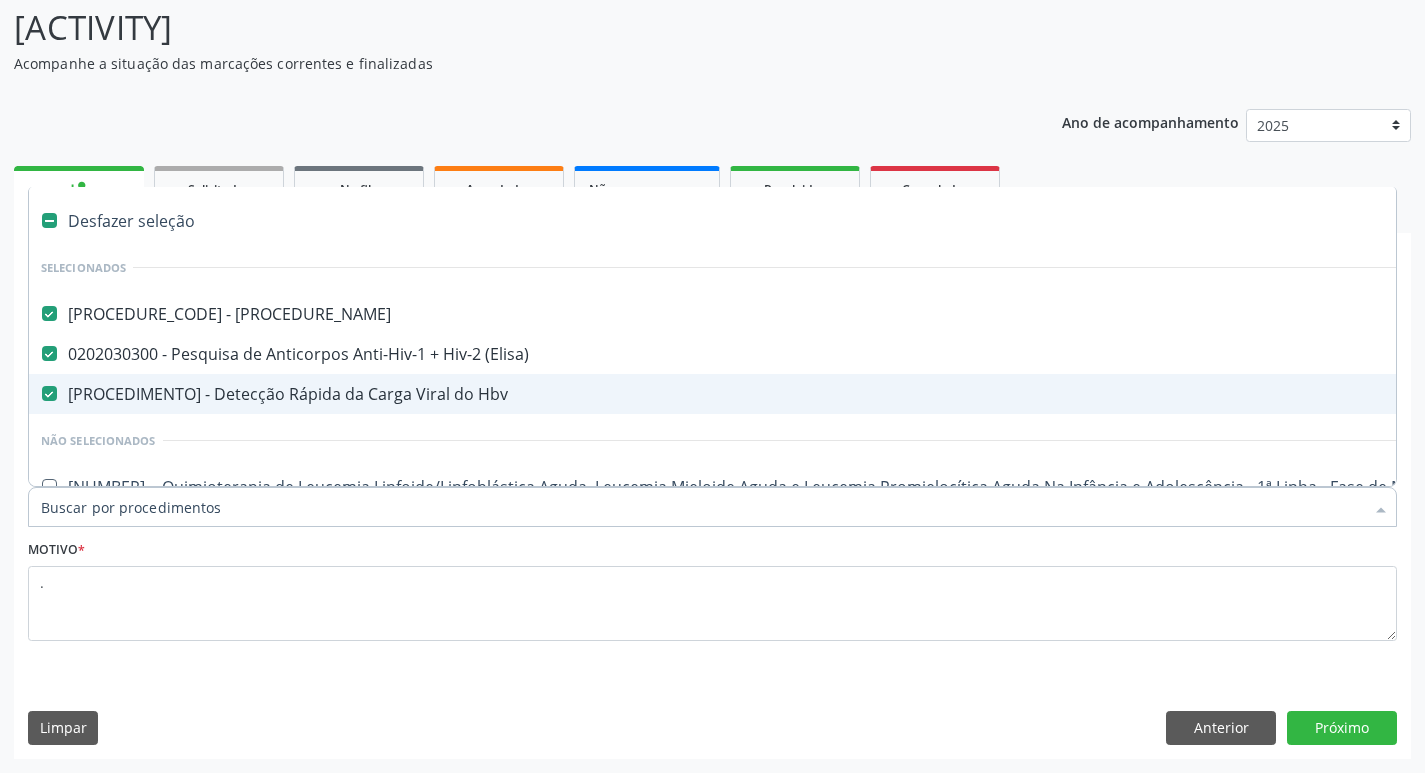 click on "[PROCEDURE] Rápida da Carga Viral do Hbv" at bounding box center [801, 394] 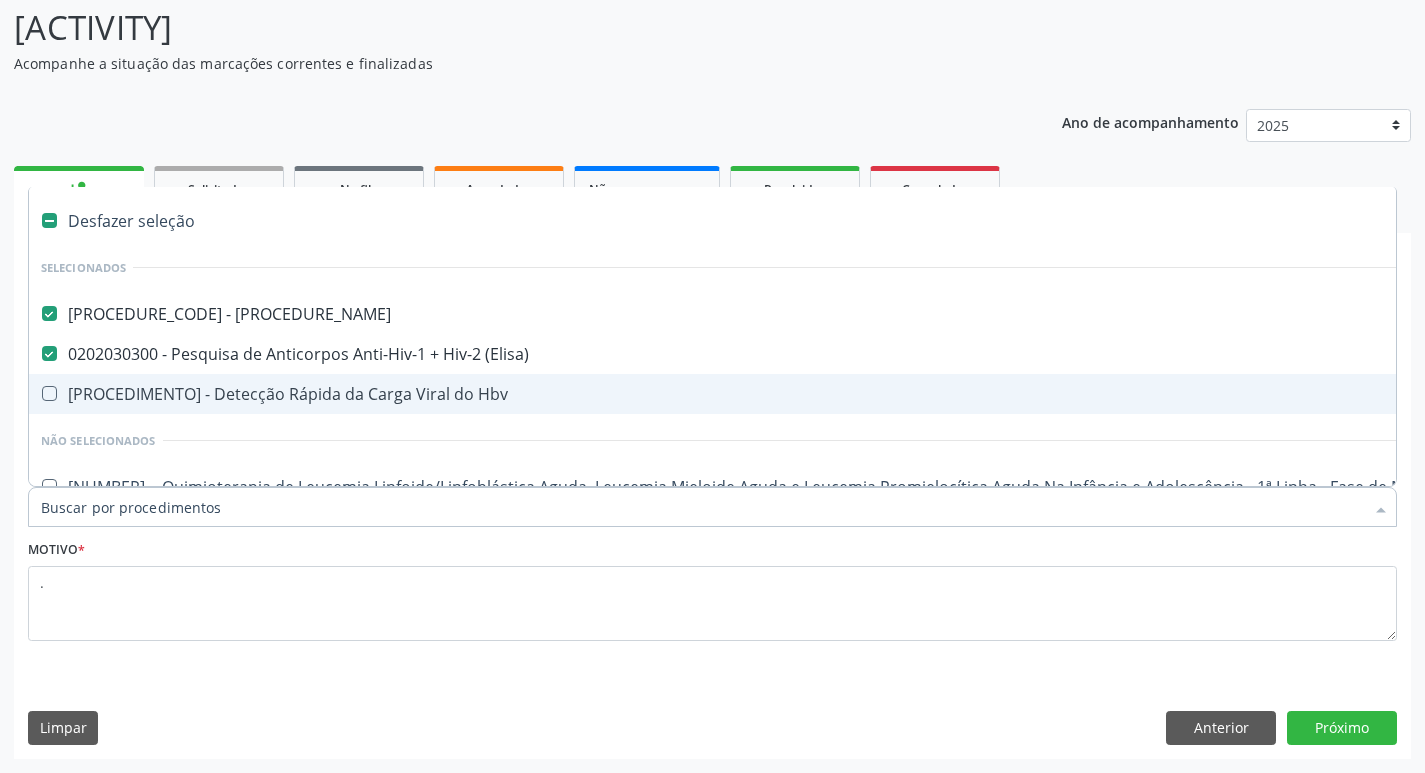 click on "Item de agendamento
*" at bounding box center (702, 507) 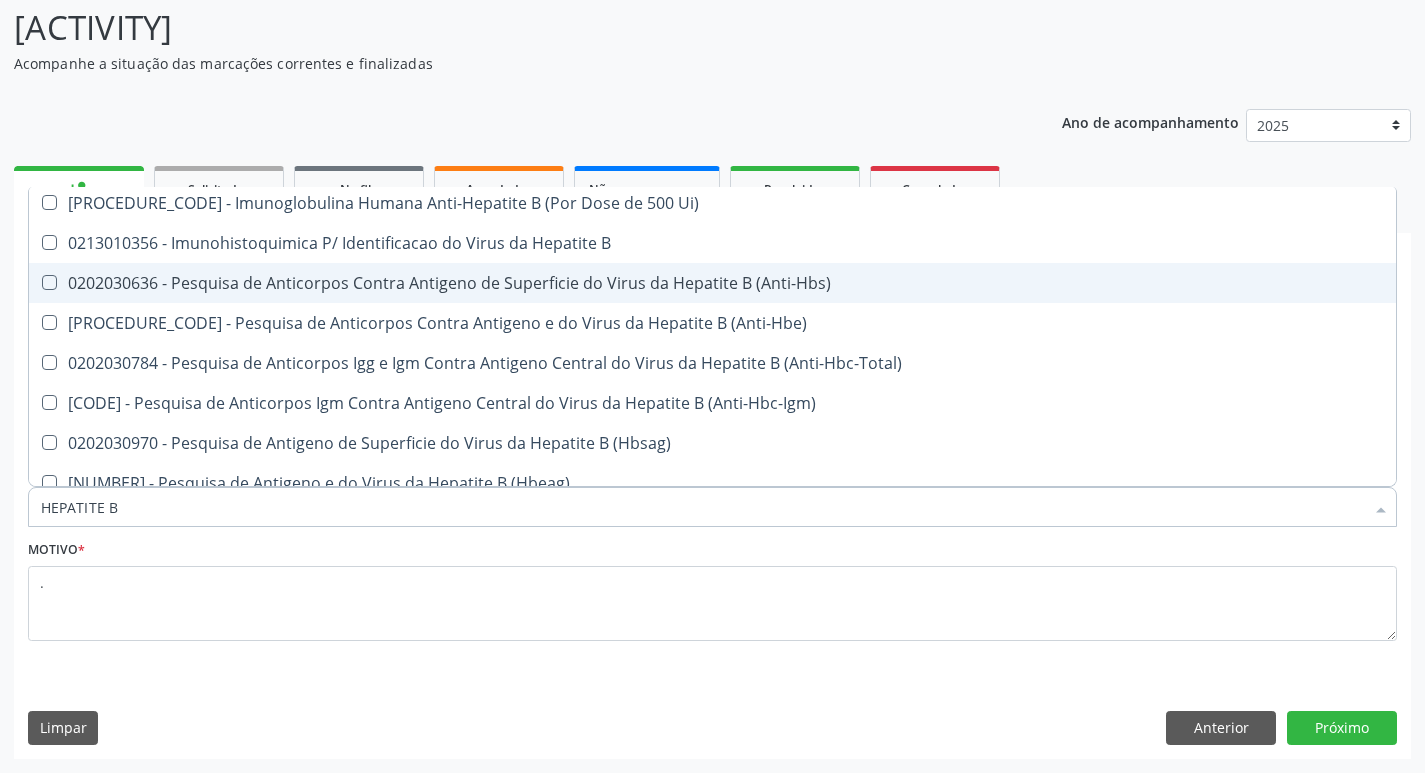 scroll, scrollTop: 234, scrollLeft: 0, axis: vertical 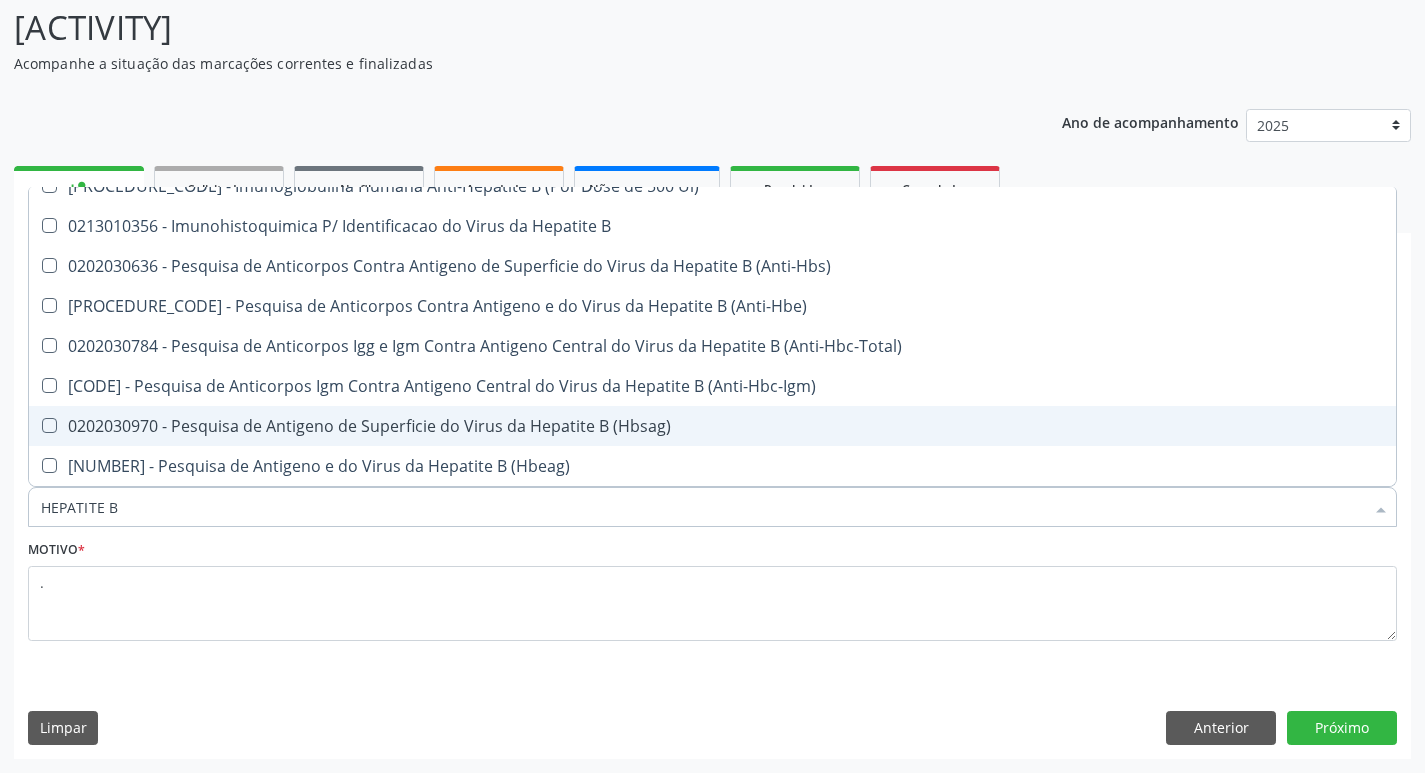 click on "0202030970 - Pesquisa de Antigeno de Superficie do Virus da Hepatite B (Hbsag)" at bounding box center (712, 426) 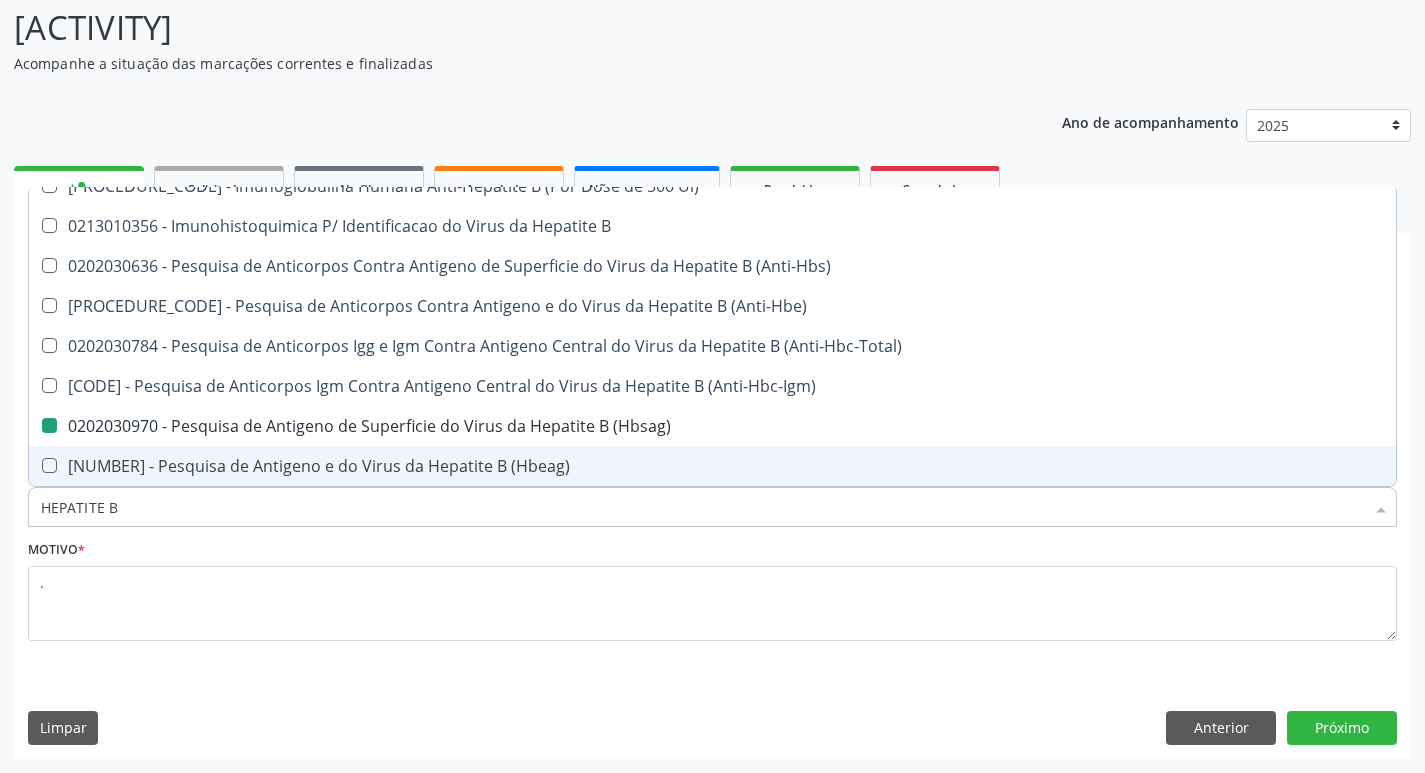 click on "Motivo
*
." at bounding box center [712, 588] 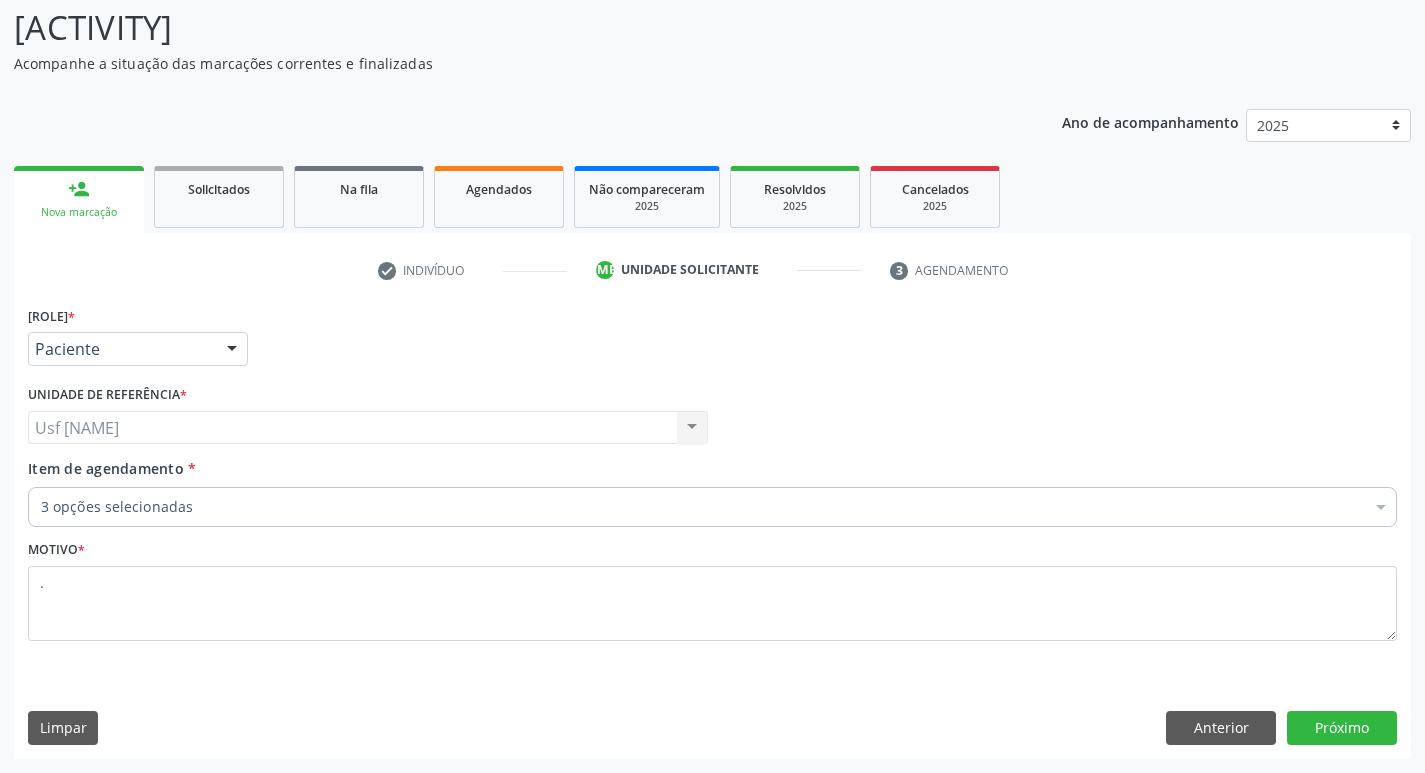 scroll, scrollTop: 0, scrollLeft: 0, axis: both 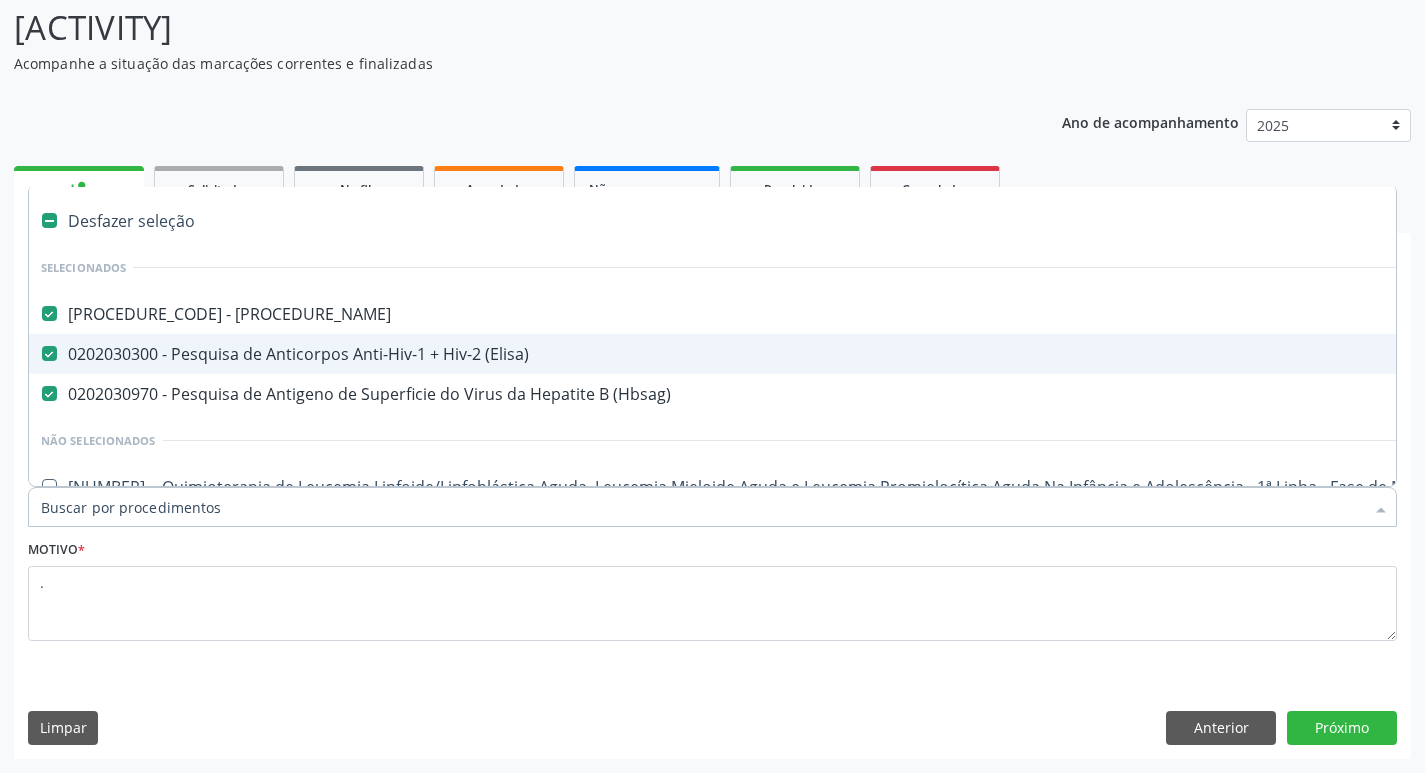 click on "0202030300 - Pesquisa de Anticorpos Anti-Hiv-1 + Hiv-2 (Elisa)" at bounding box center [801, 354] 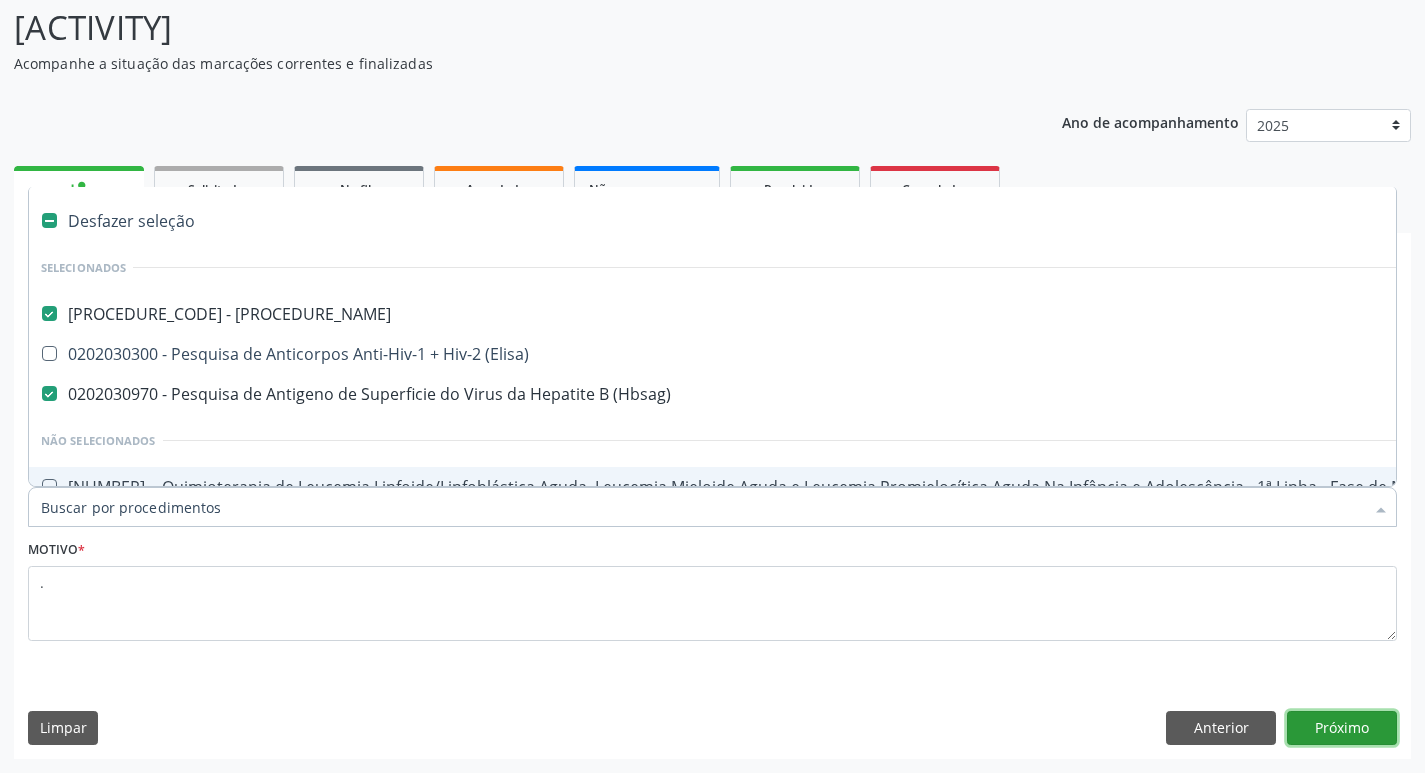 click on "Próximo" at bounding box center (1342, 728) 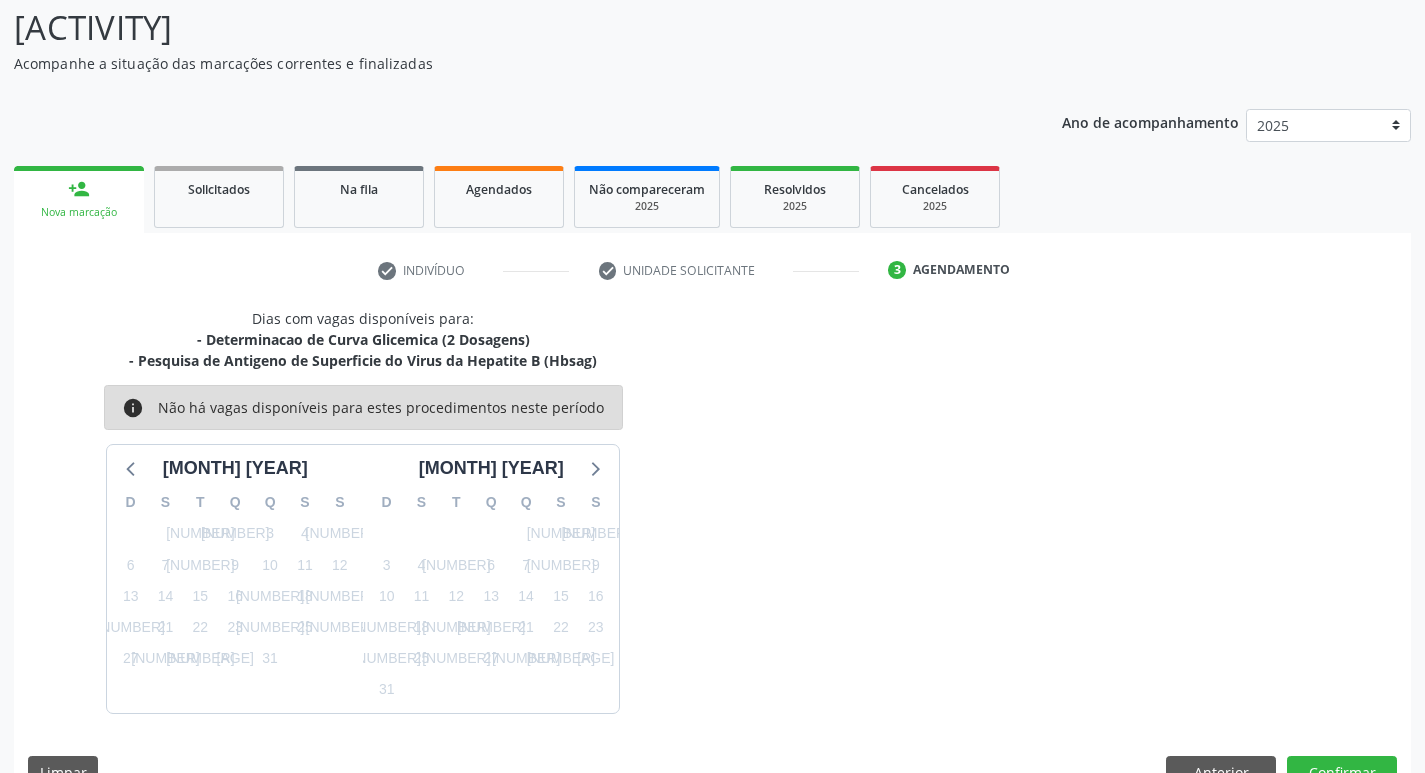 scroll, scrollTop: 177, scrollLeft: 0, axis: vertical 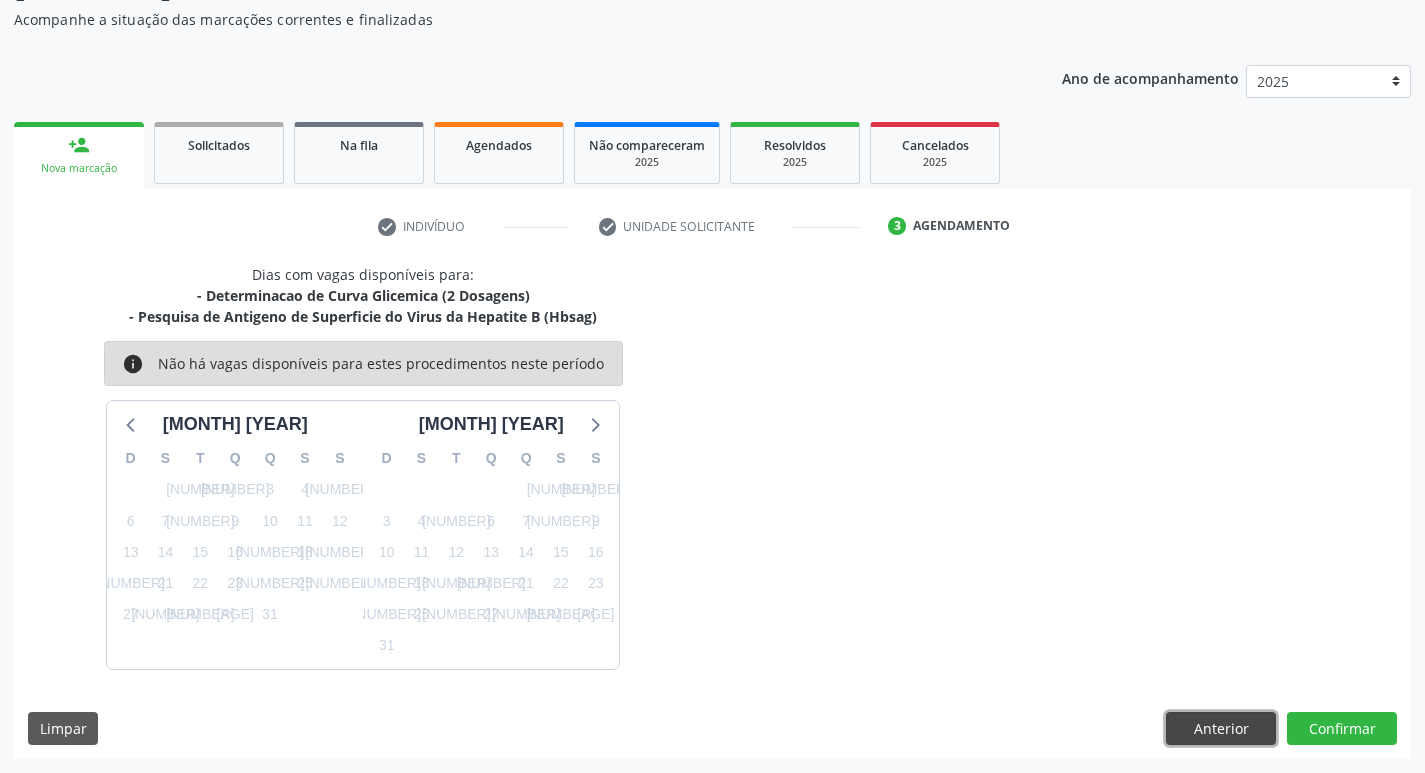 click on "Anterior" at bounding box center [1221, 729] 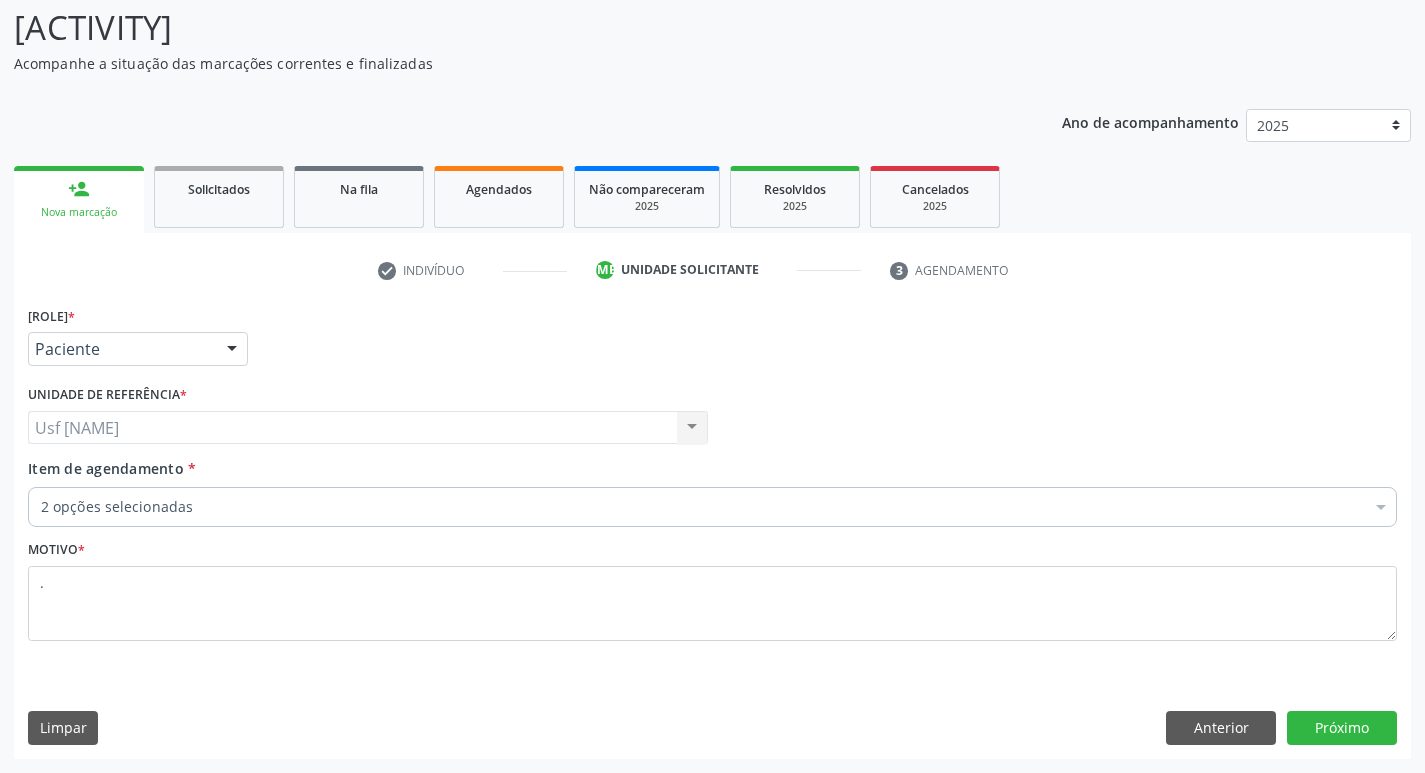 scroll, scrollTop: 133, scrollLeft: 0, axis: vertical 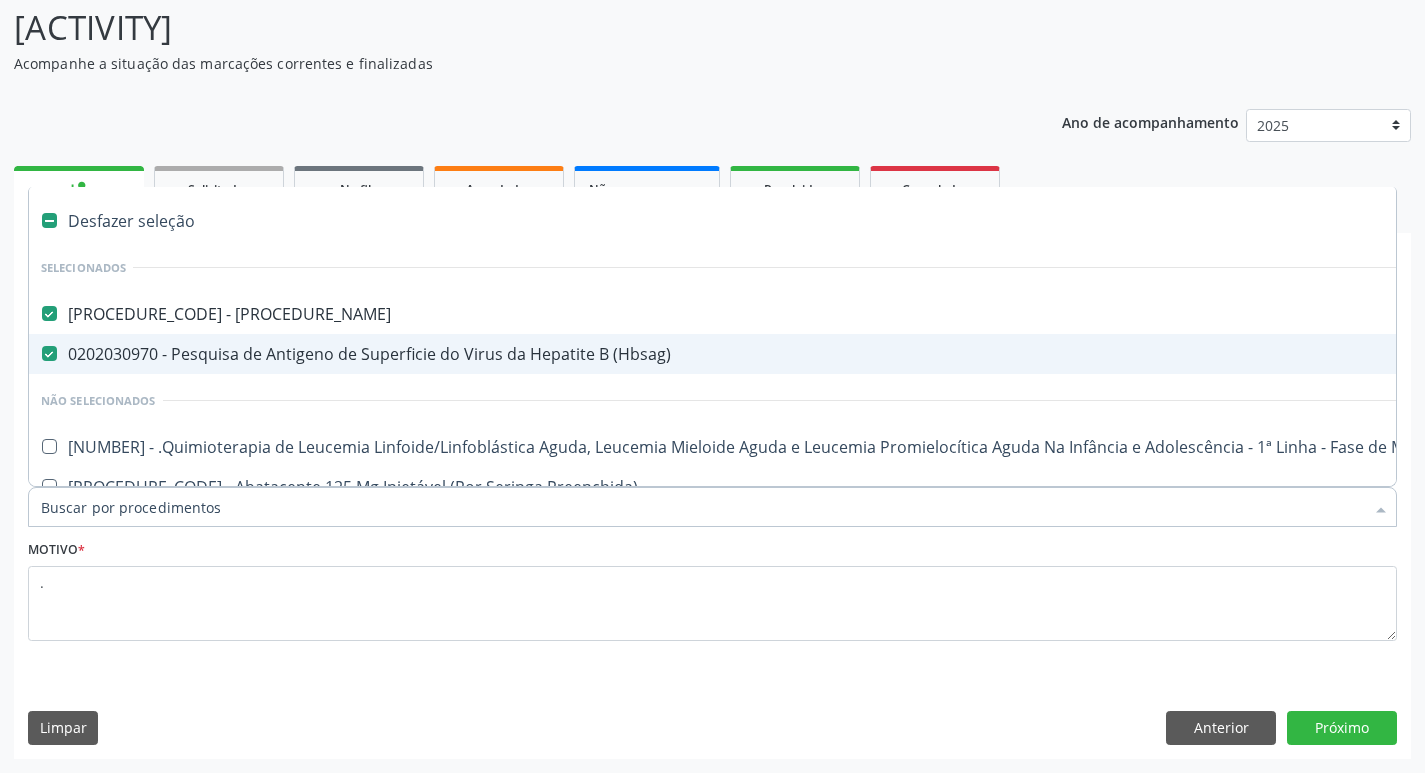 click on "0202030970 - Pesquisa de Antigeno de Superficie do Virus da Hepatite B (Hbsag)" at bounding box center (801, 354) 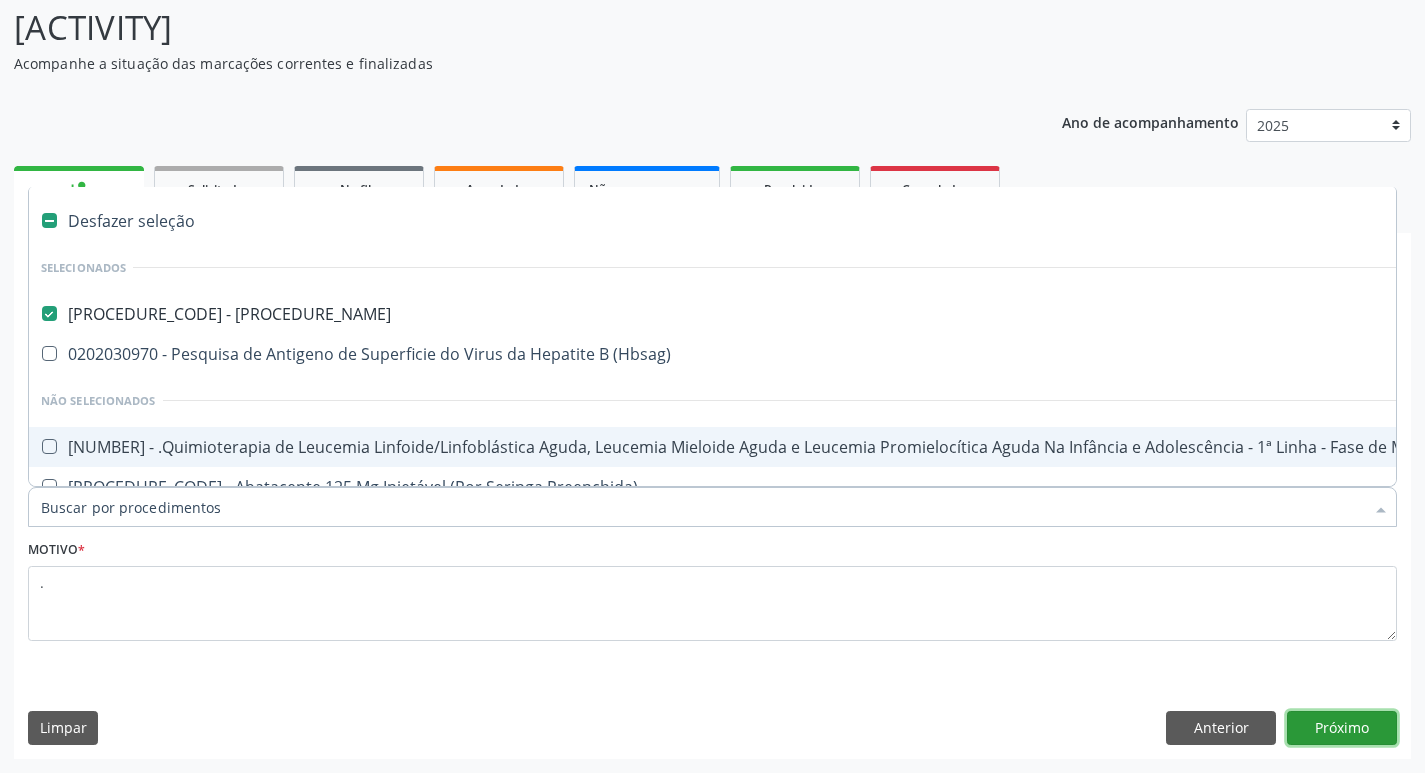 click on "Próximo" at bounding box center [1342, 728] 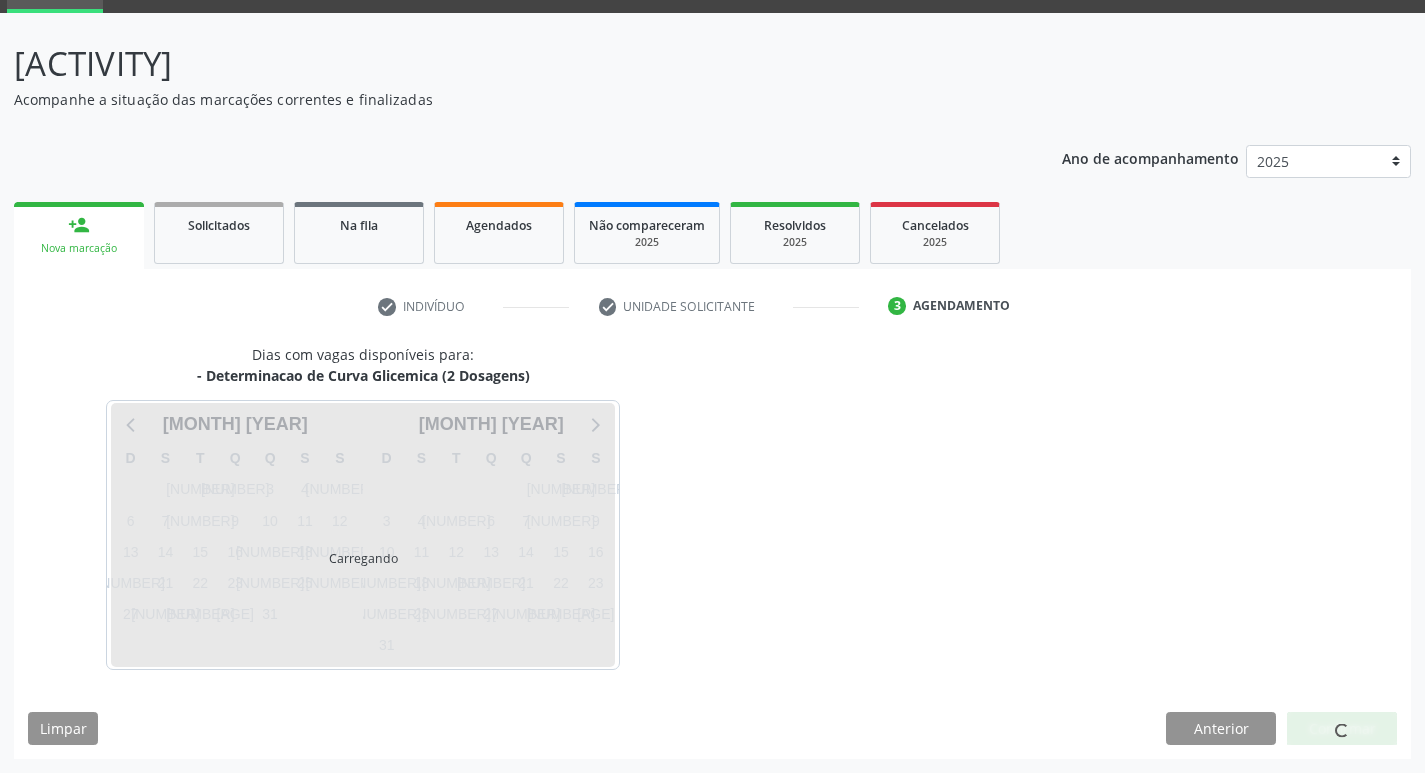scroll, scrollTop: 97, scrollLeft: 0, axis: vertical 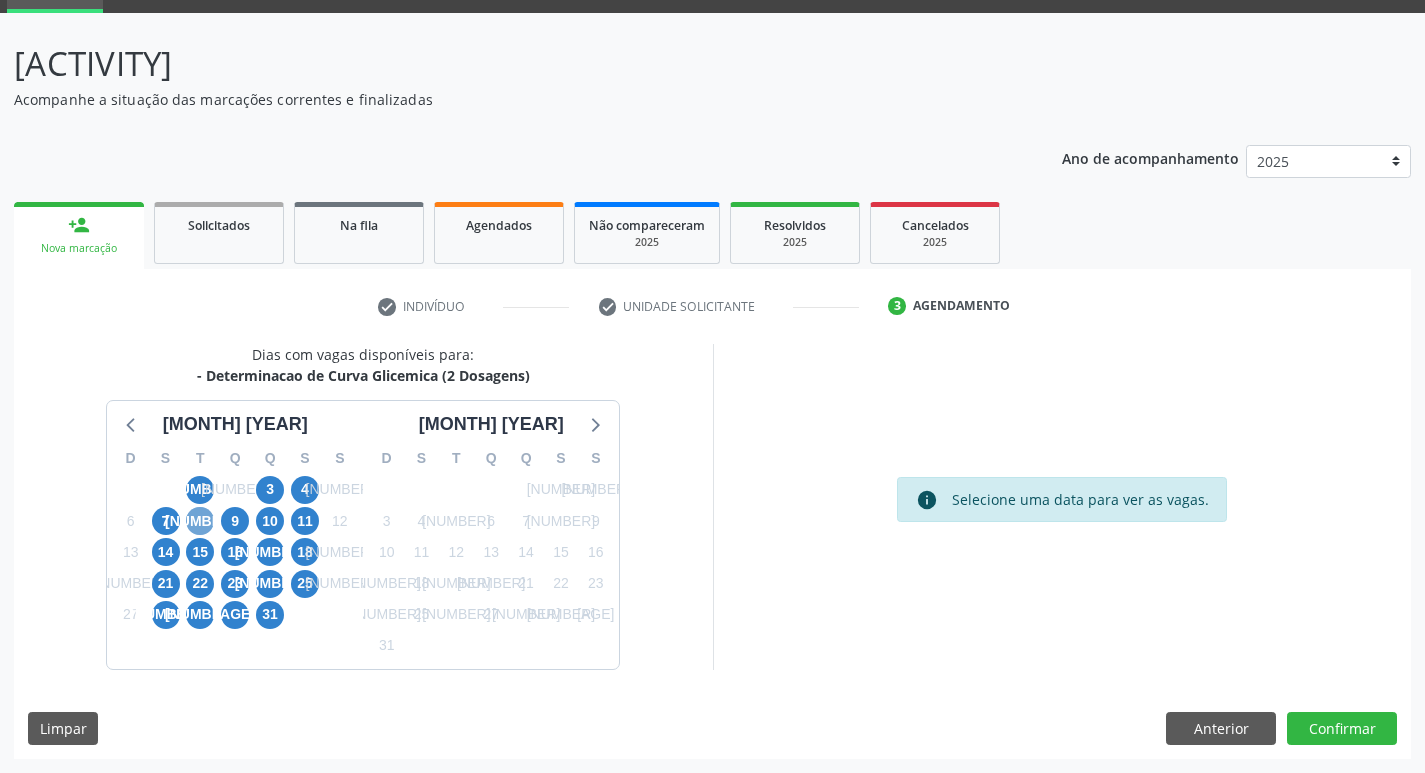 click on "8" at bounding box center [200, 521] 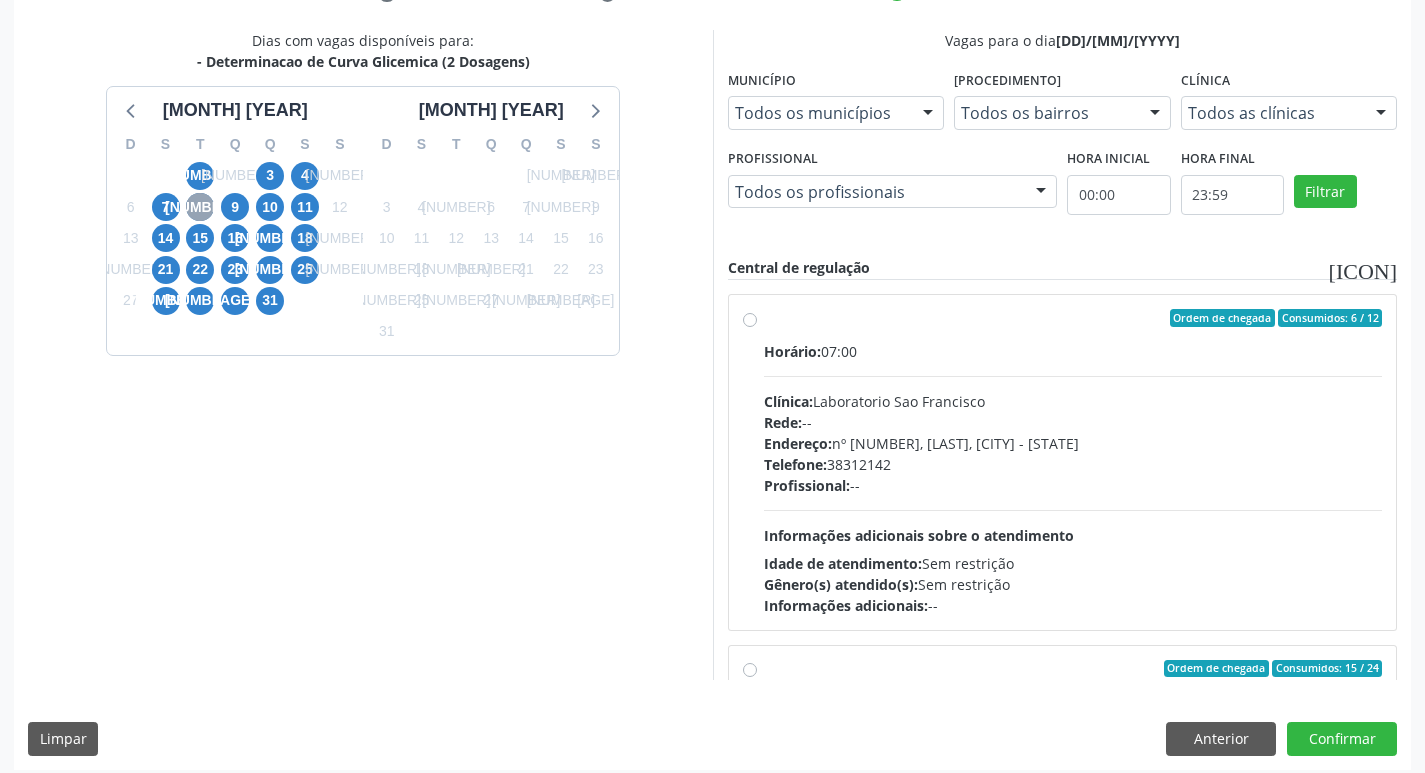 scroll, scrollTop: 422, scrollLeft: 0, axis: vertical 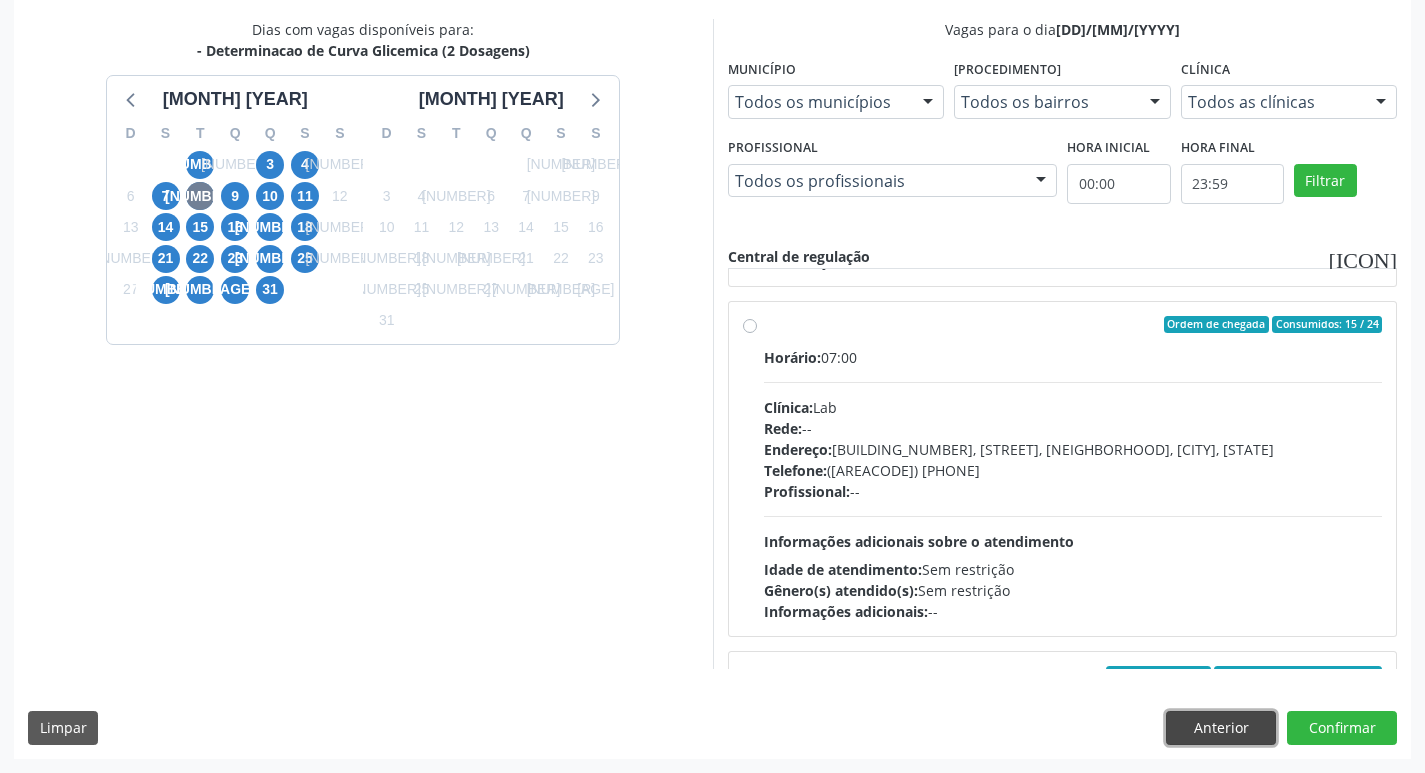 click on "Anterior" at bounding box center [1221, 728] 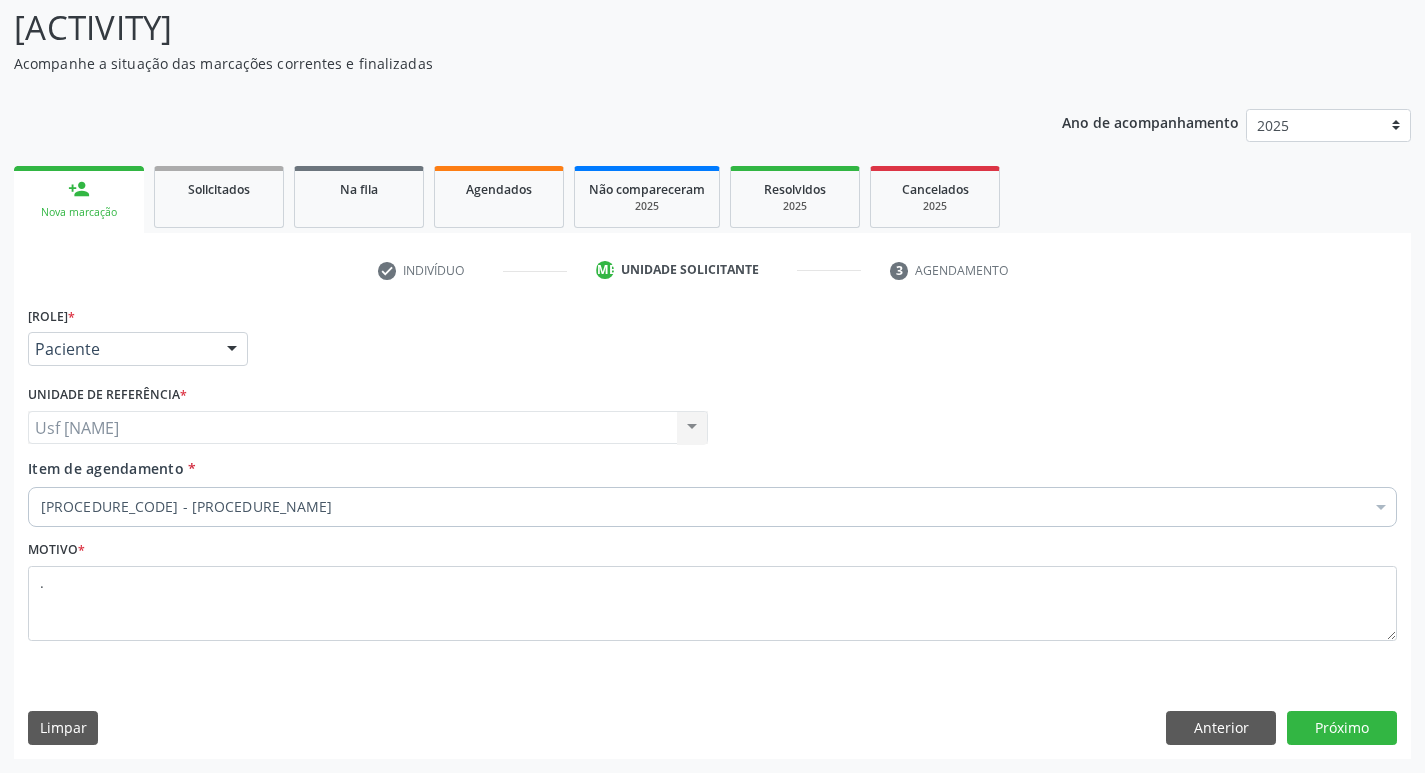 scroll, scrollTop: 133, scrollLeft: 0, axis: vertical 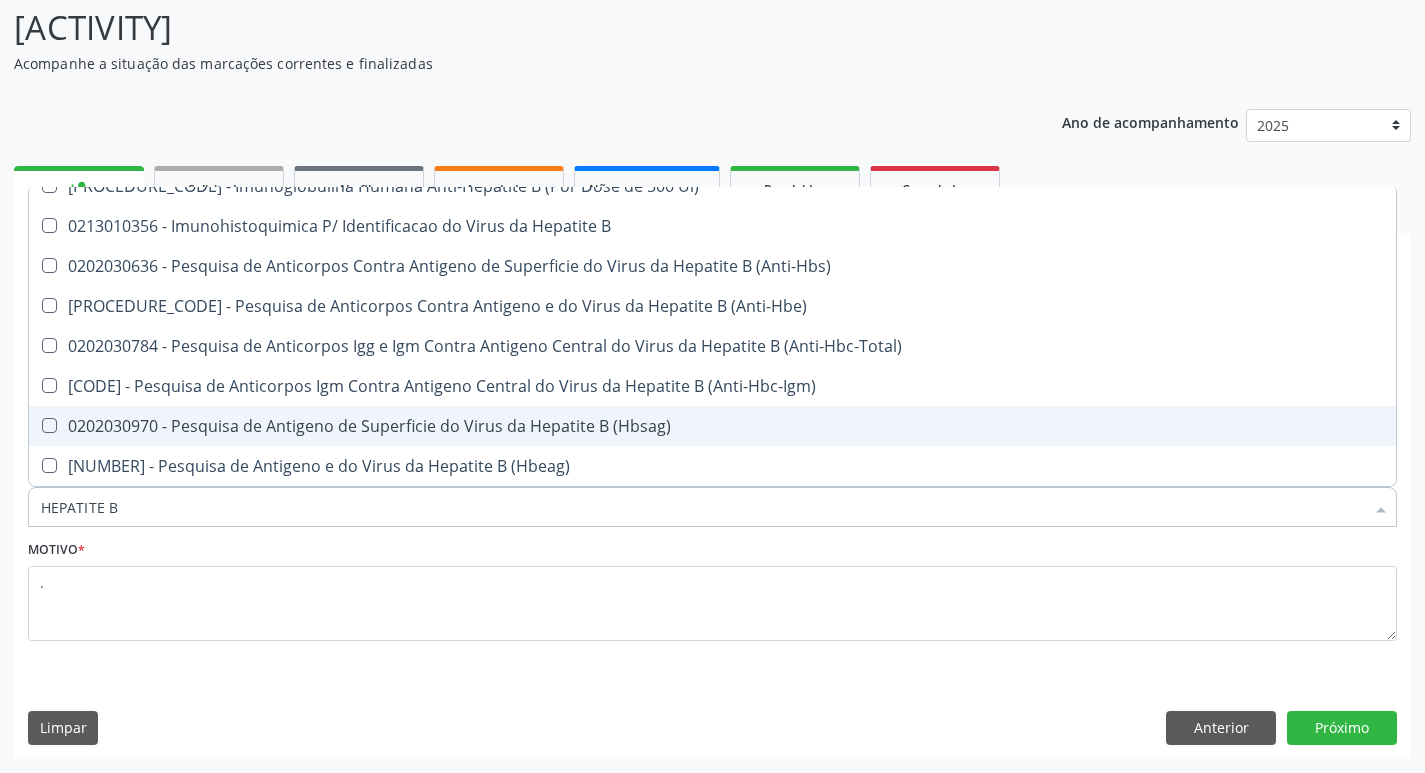 click on "0202030970 - Pesquisa de Antigeno de Superficie do Virus da Hepatite B (Hbsag)" at bounding box center [712, 426] 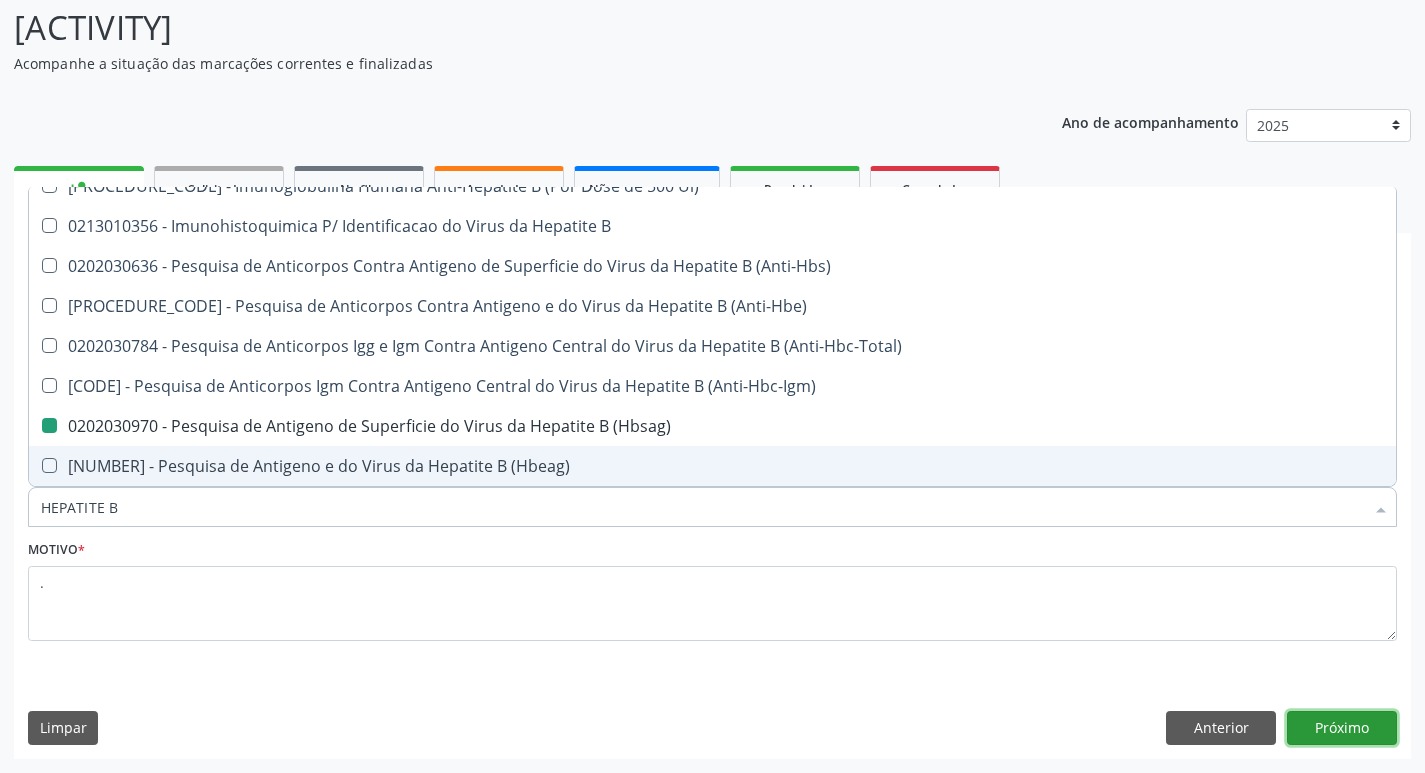 click on "Próximo" at bounding box center (1342, 728) 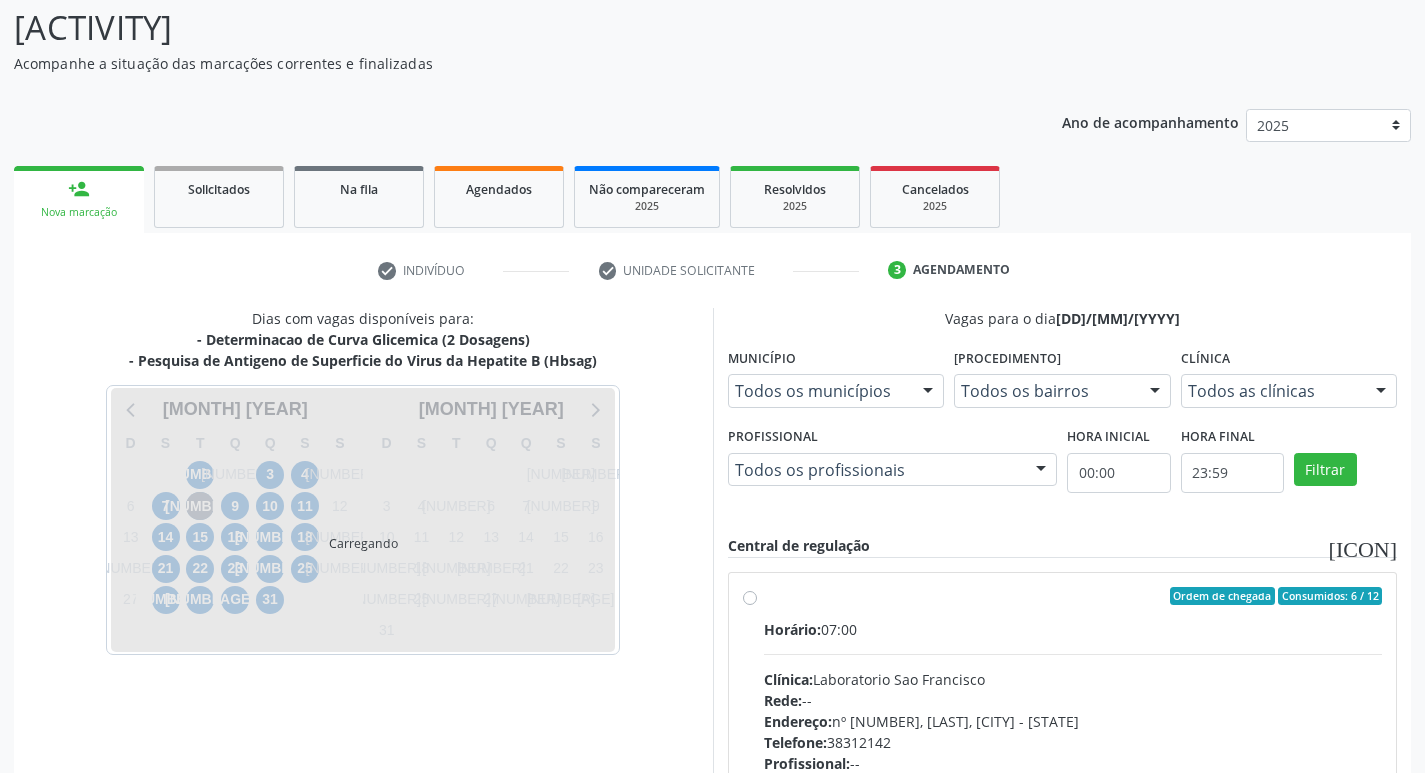 scroll, scrollTop: 0, scrollLeft: 0, axis: both 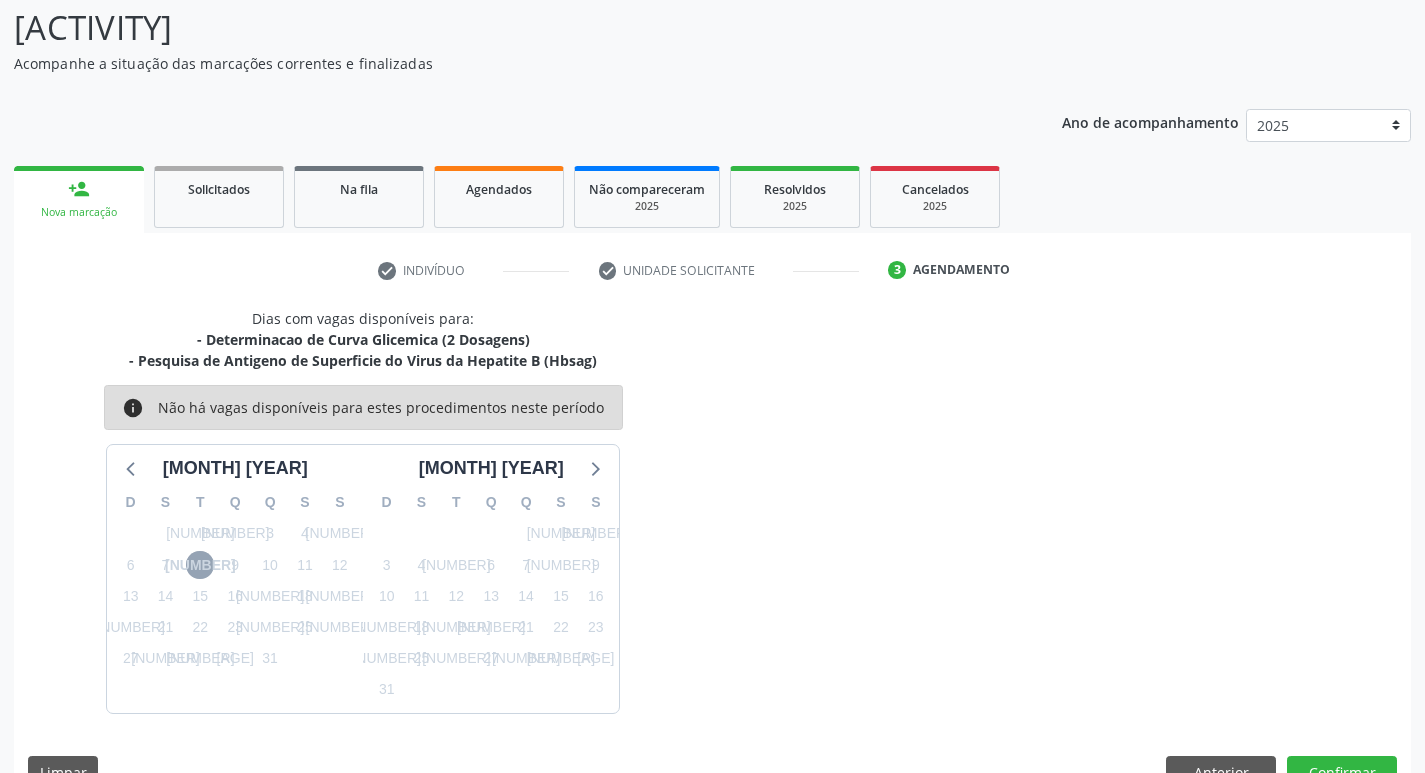 click on "8" at bounding box center (200, 565) 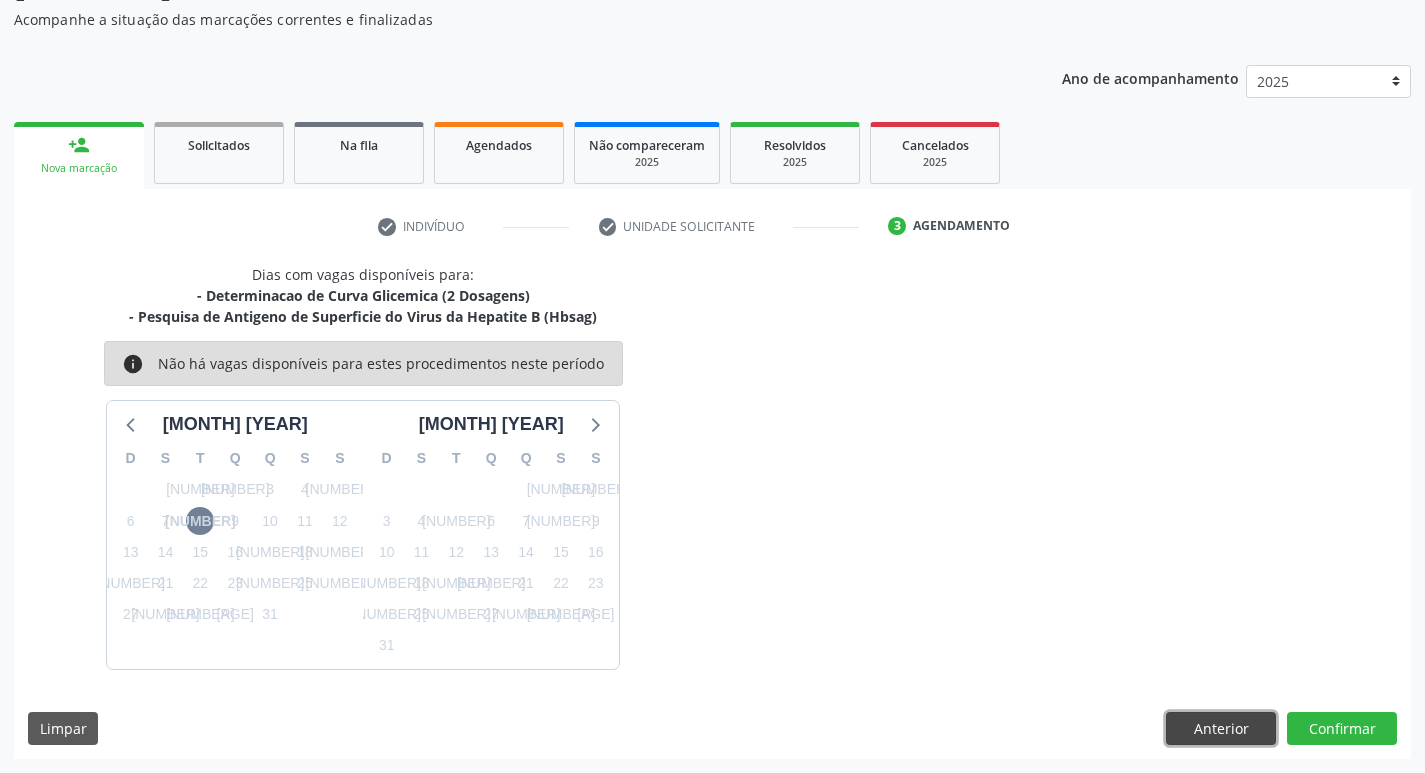 click on "Anterior" at bounding box center [1221, 729] 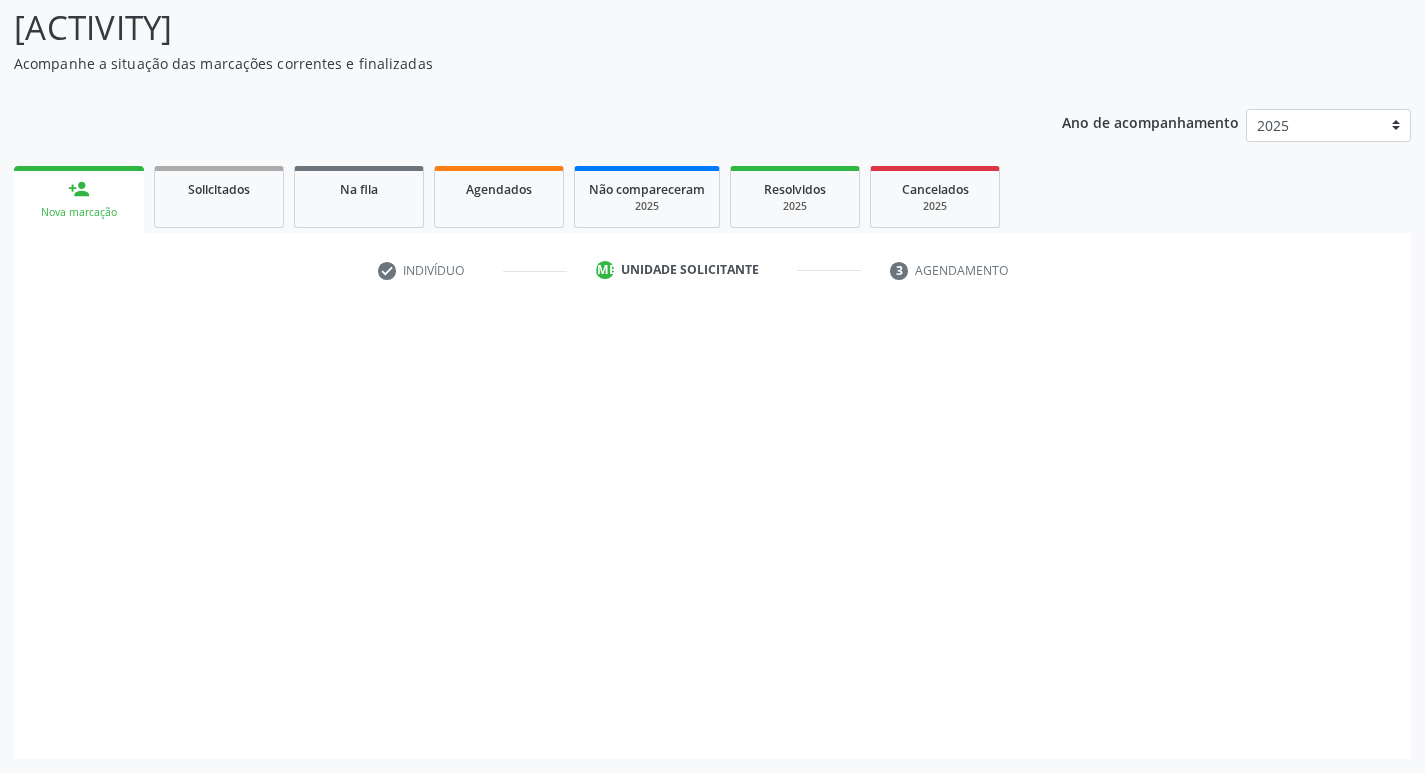 scroll, scrollTop: 133, scrollLeft: 0, axis: vertical 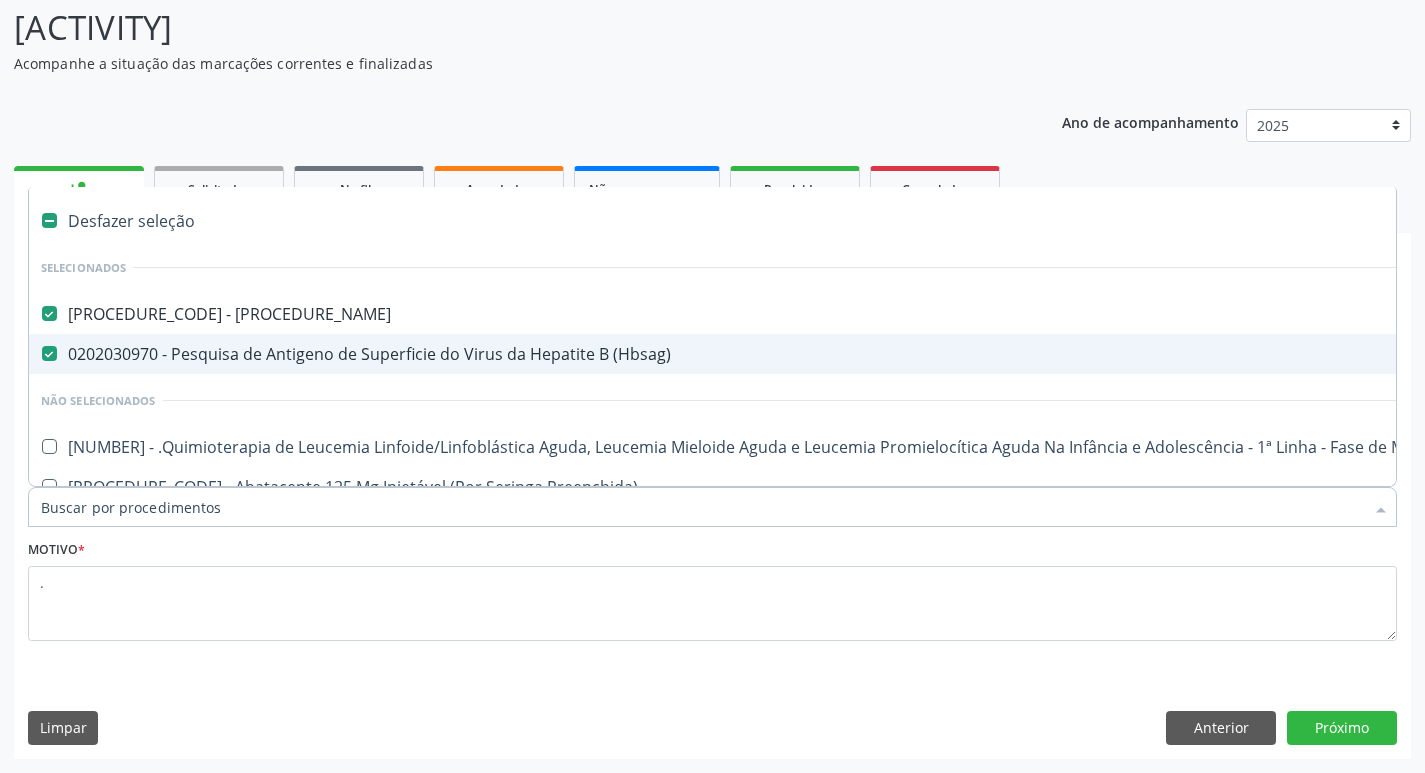 click on "0202030970 - Pesquisa de Antigeno de Superficie do Virus da Hepatite B (Hbsag)" at bounding box center (801, 354) 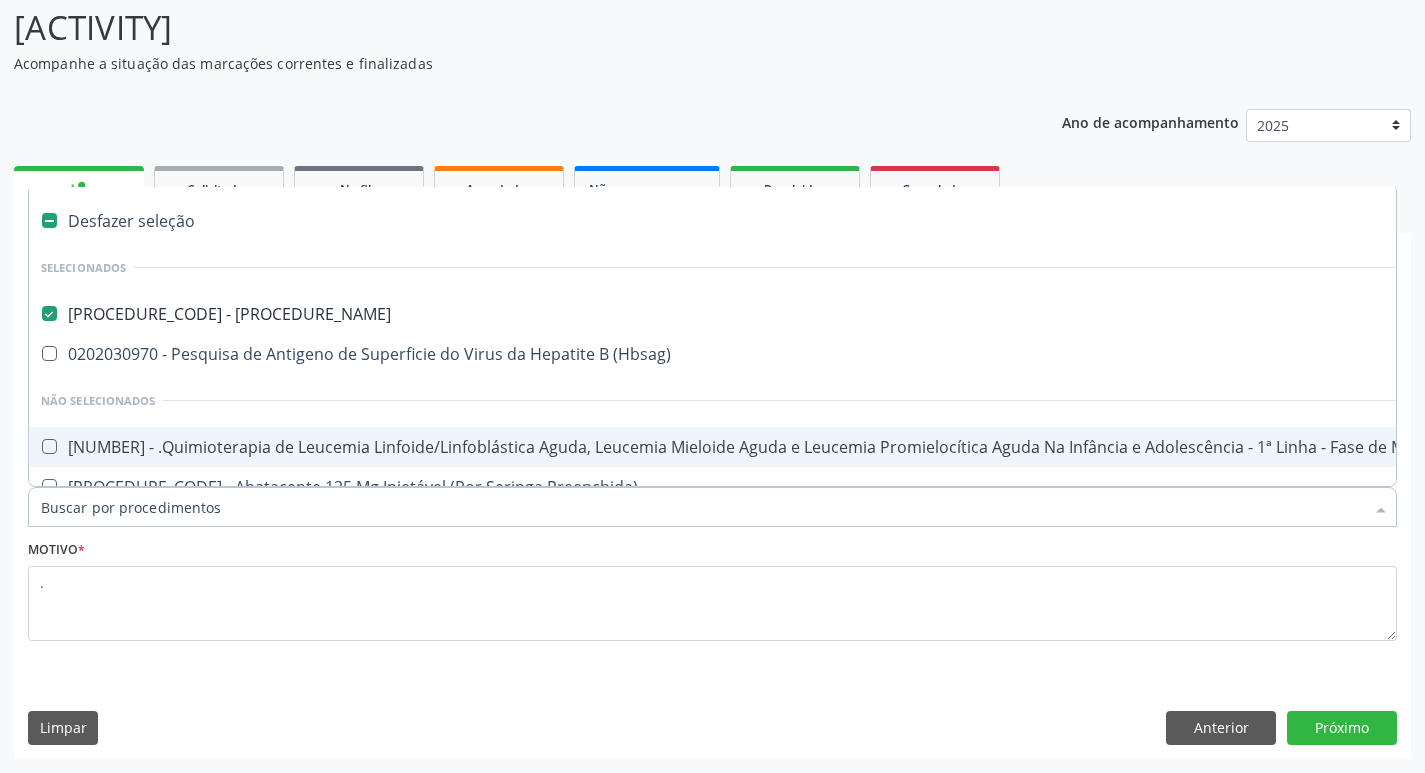 click on "••••••••••
•
••••••••         •••••••••   •••••••••••••   ••••••••
•••••• ••••••••• •••••••••• ••••• •   •
••• •• ••••••• ••••• •••• ••• ••••••••
••
••         ••   ••   ••   ••   ••   ••   ••   ••   ••   ••   ••   ••   ••   ••   ••   ••   ••   ••   ••   ••   ••   ••   ••   ••   ••   ••   ••   ••   ••
•••••• ••••••••• •••••••••• ••••• •   •
••• •• ••••••• ••••• •••• ••• ••••••••
•••••••••
••••• •••••••         ••••• • ••••   •••••••• •• •••••••••   •••••••   •••••••••   •••• •••••   ••••• •••••   •••••••••   •••••••   •••••••   •••••••   •••••••   •••••••••   •••••••••   •••••••••   ••••• •• •••••••••   •••••••••   ••••• •• •••••   ••••• •• ••• •••••••••   •••• ••••••   •••••••   ••••••••   ••••••   ••• ••••••••   ••• ••••••   ••••••   ••••••   ••••••••   ••••• •• ••••• •• ••••   •••••• •••••   ••••••   •••• •• ••••• •••••••••   •••••••   ••••••••••••" at bounding box center (712, 529) 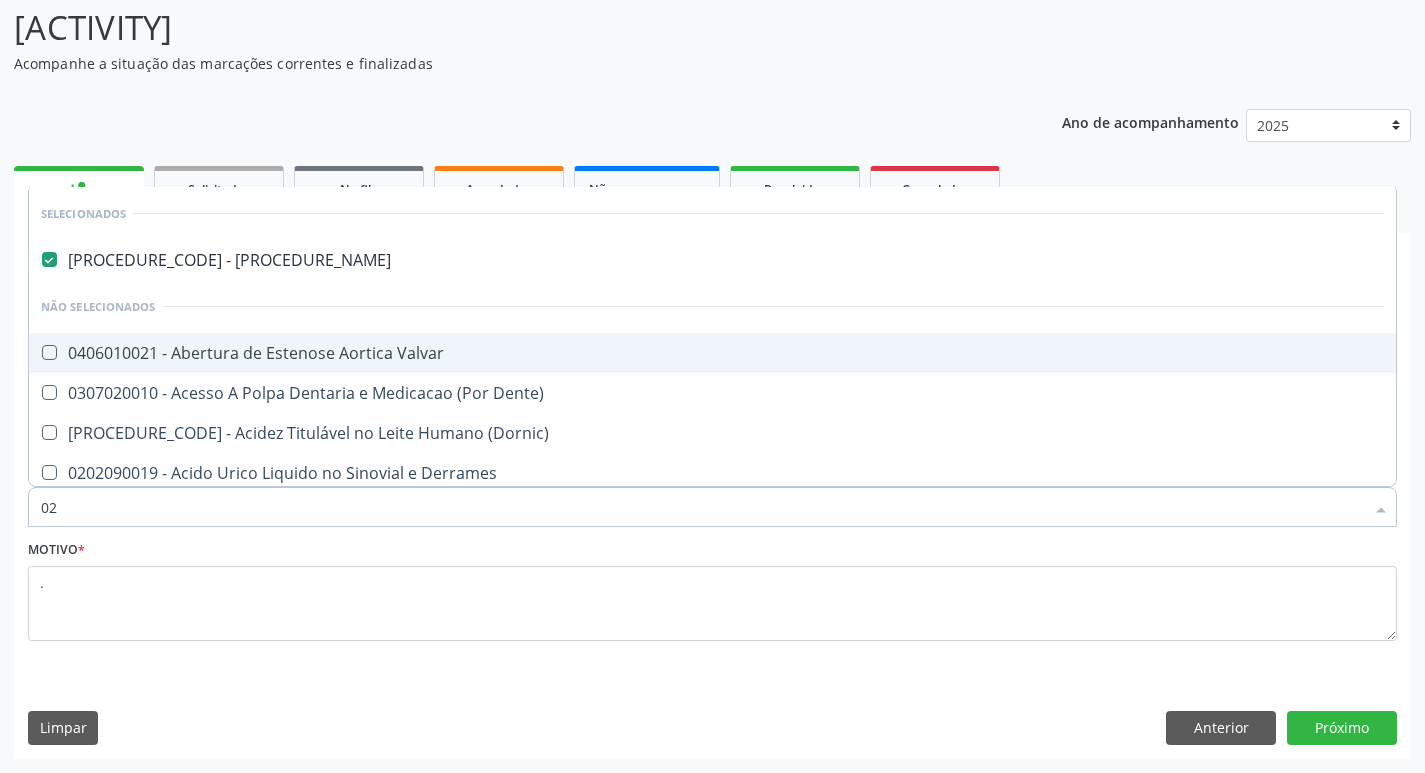 type on "020" 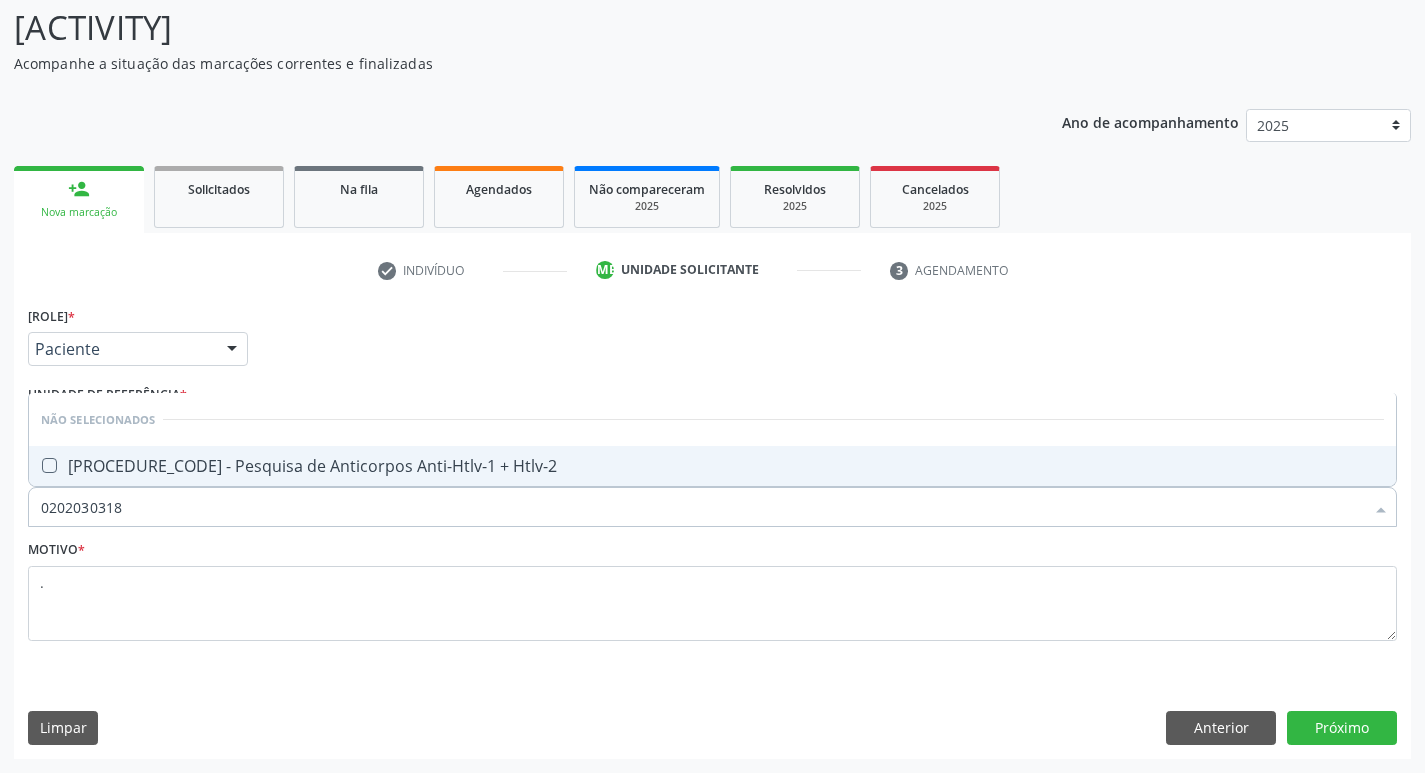 click on "0202030318 - Pesquisa de Anticorpos Anti-Htlv-1 + Htlv-2" at bounding box center (712, 466) 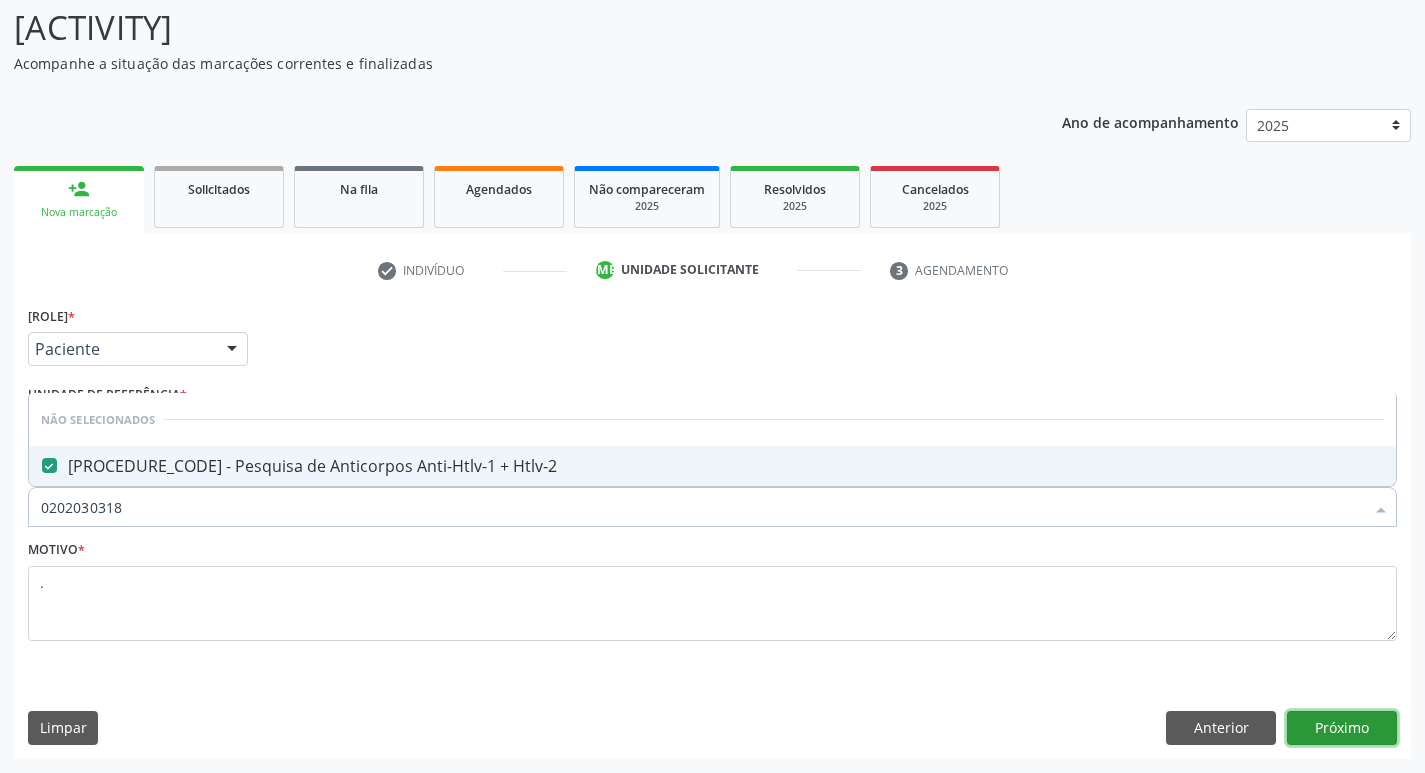 click on "Próximo" at bounding box center [1342, 728] 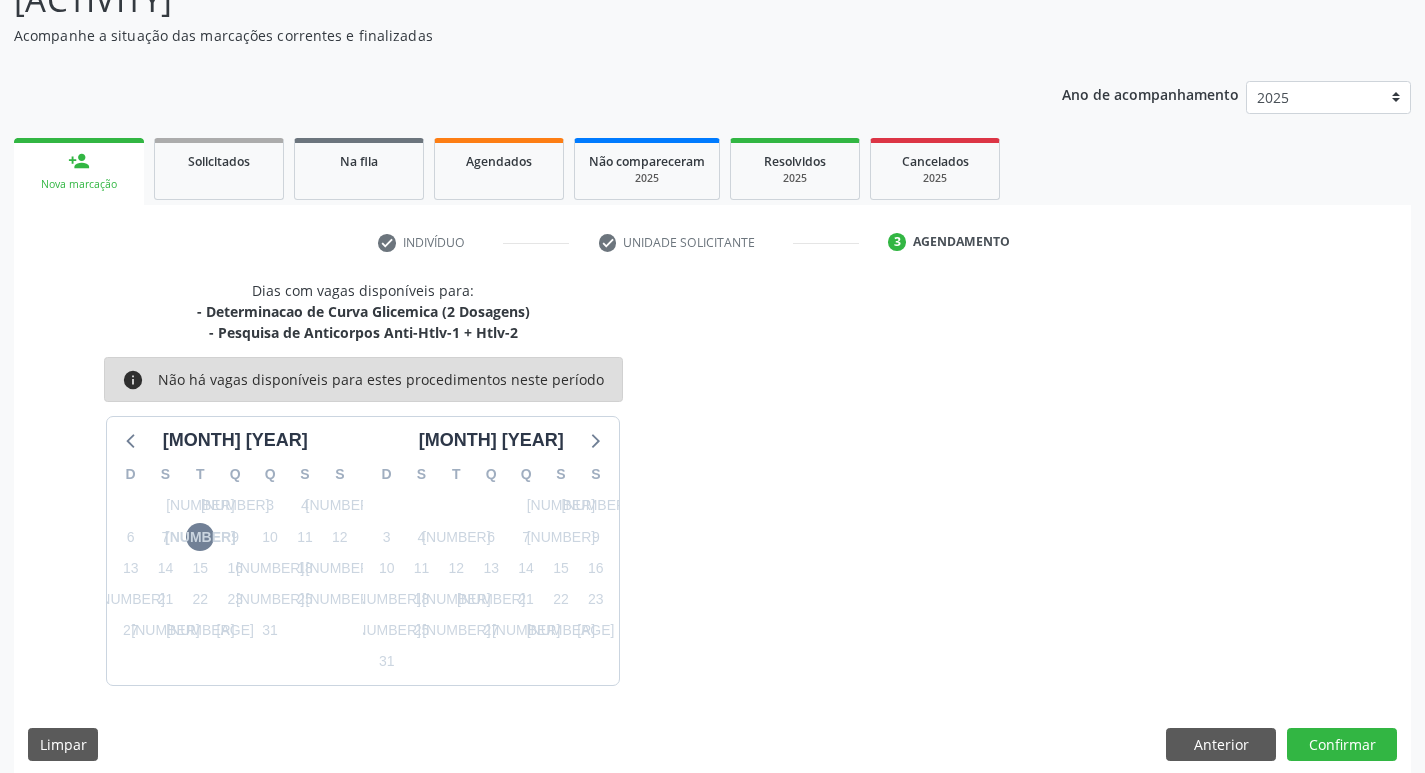 scroll, scrollTop: 177, scrollLeft: 0, axis: vertical 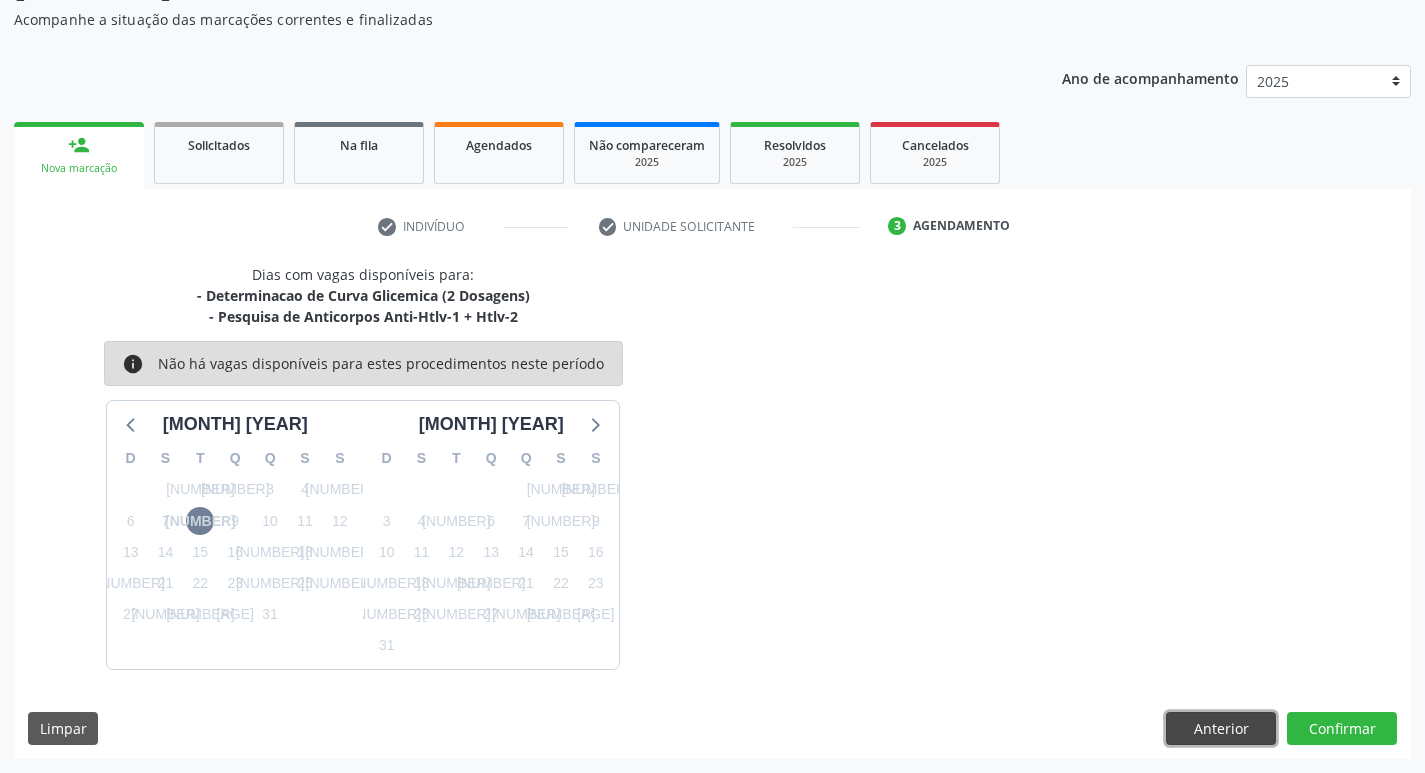 click on "Anterior" at bounding box center [1221, 729] 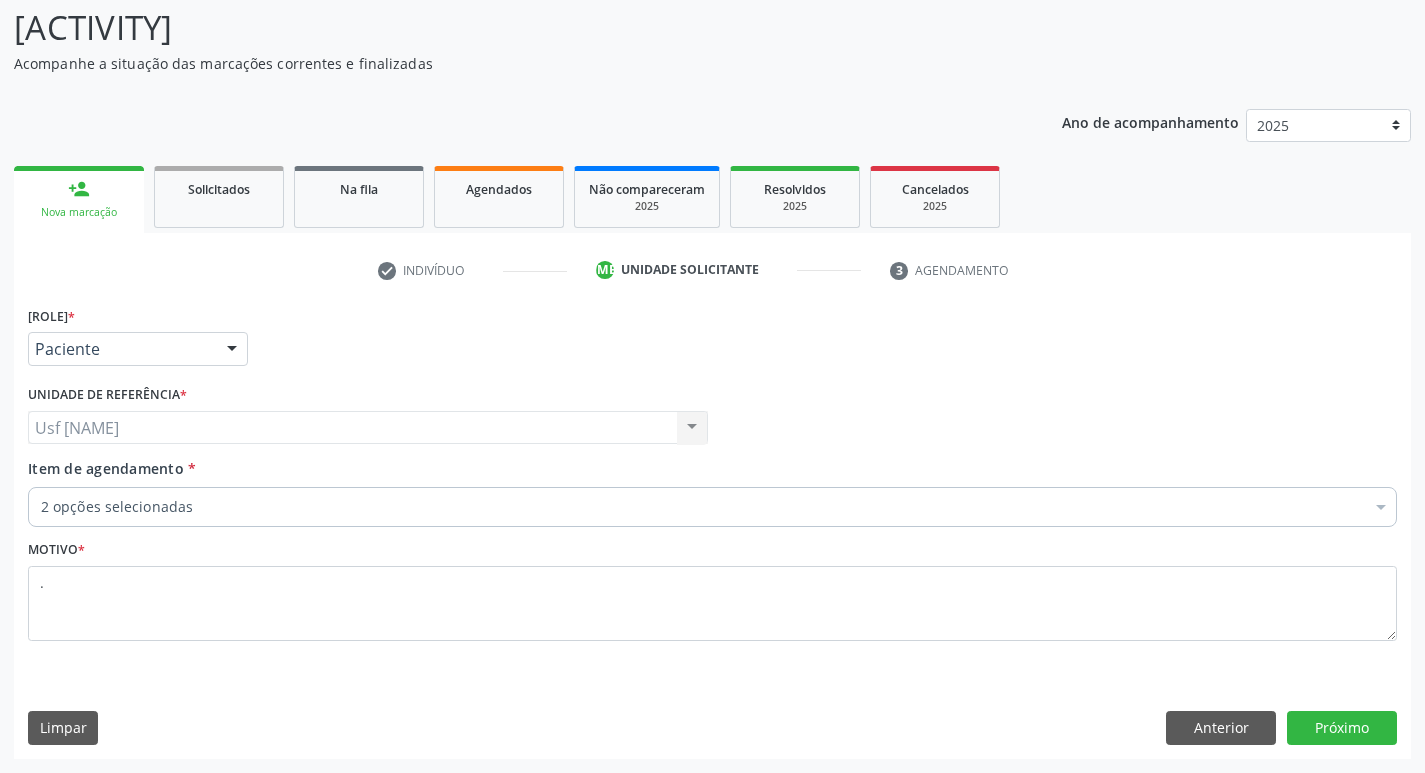 scroll, scrollTop: 133, scrollLeft: 0, axis: vertical 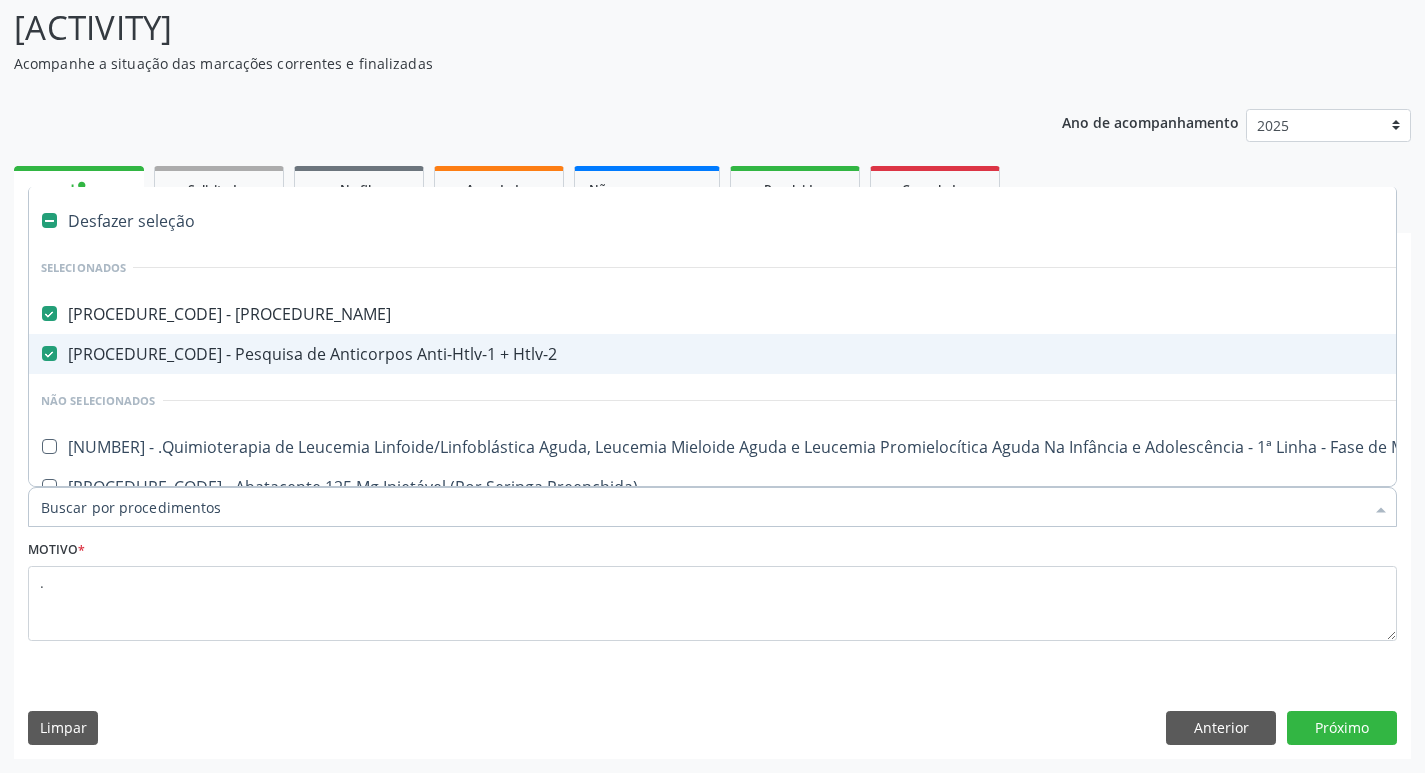 click on "0202030318 - Pesquisa de Anticorpos Anti-Htlv-1 + Htlv-2" at bounding box center (801, 354) 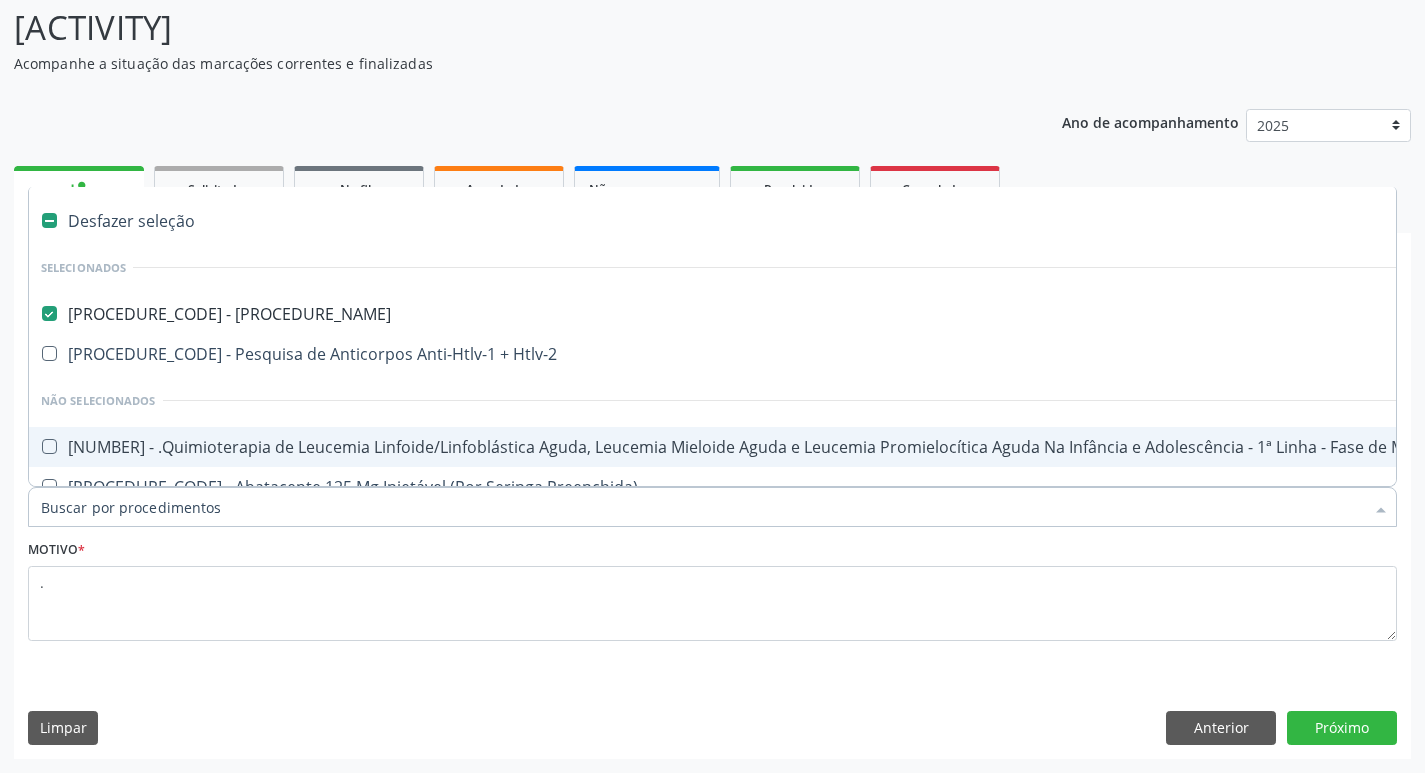 click on "••••••••••
•
••••••••         •••••••••   •••••••••••••   ••••••••
•••••• ••••••••• •••••••••• ••••• •   •
••• •• ••••••• ••••• •••• ••• ••••••••
••
••         ••   ••   ••   ••   ••   ••   ••   ••   ••   ••   ••   ••   ••   ••   ••   ••   ••   ••   ••   ••   ••   ••   ••   ••   ••   ••   ••   ••   ••
•••••• ••••••••• •••••••••• ••••• •   •
••• •• ••••••• ••••• •••• ••• ••••••••
•••••••••
••••• •••••••         ••••• • ••••   •••••••• •• •••••••••   •••••••   •••••••••   •••• •••••   ••••• •••••   •••••••••   •••••••   •••••••   •••••••   •••••••   •••••••••   •••••••••   •••••••••   ••••• •• •••••••••   •••••••••   ••••• •• •••••   ••••• •• ••• •••••••••   •••• ••••••   •••••••   ••••••••   ••••••   ••• ••••••••   ••• ••••••   ••••••   ••••••   ••••••••   ••••• •• ••••• •• ••••   •••••• •••••   ••••••   •••• •• ••••• •••••••••   •••••••   ••••••••••••" at bounding box center [712, 529] 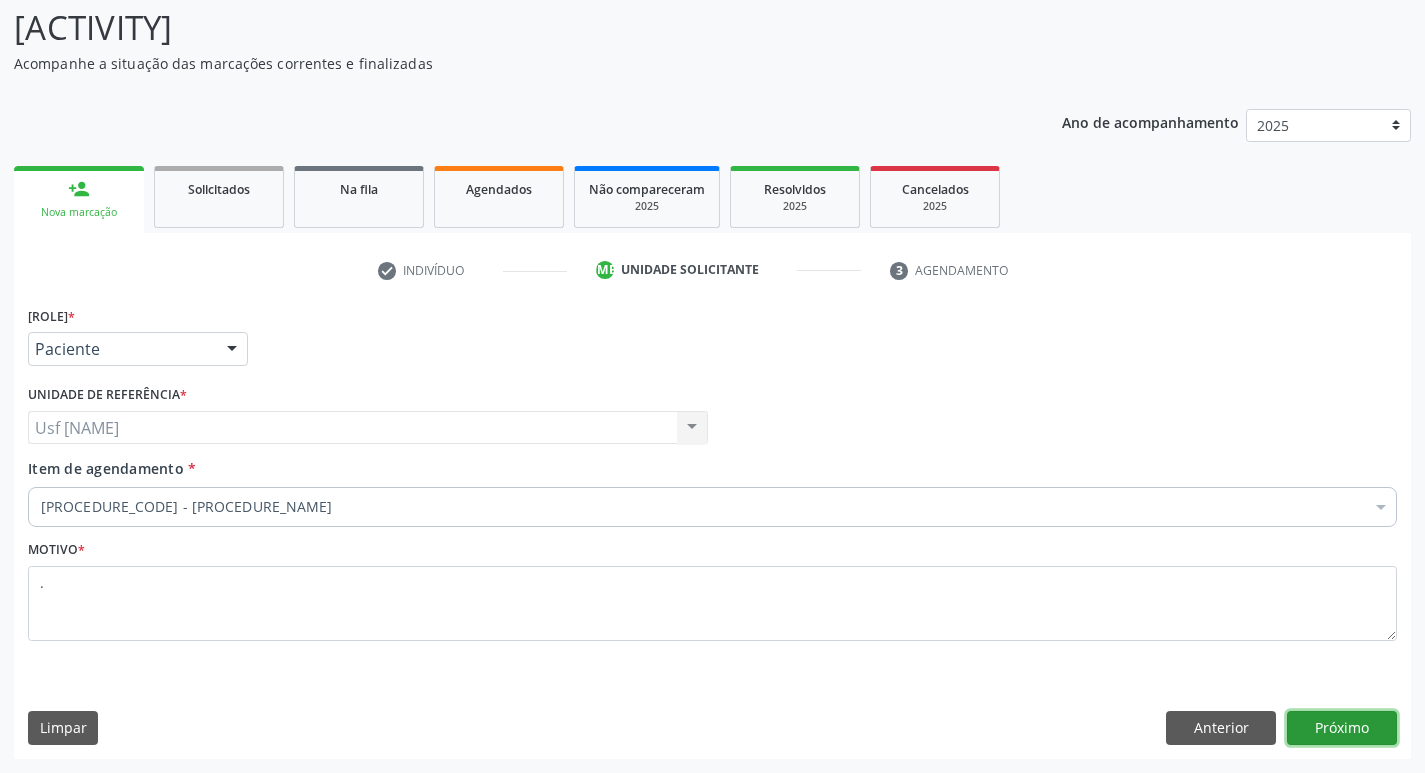 click on "Próximo" at bounding box center [1342, 728] 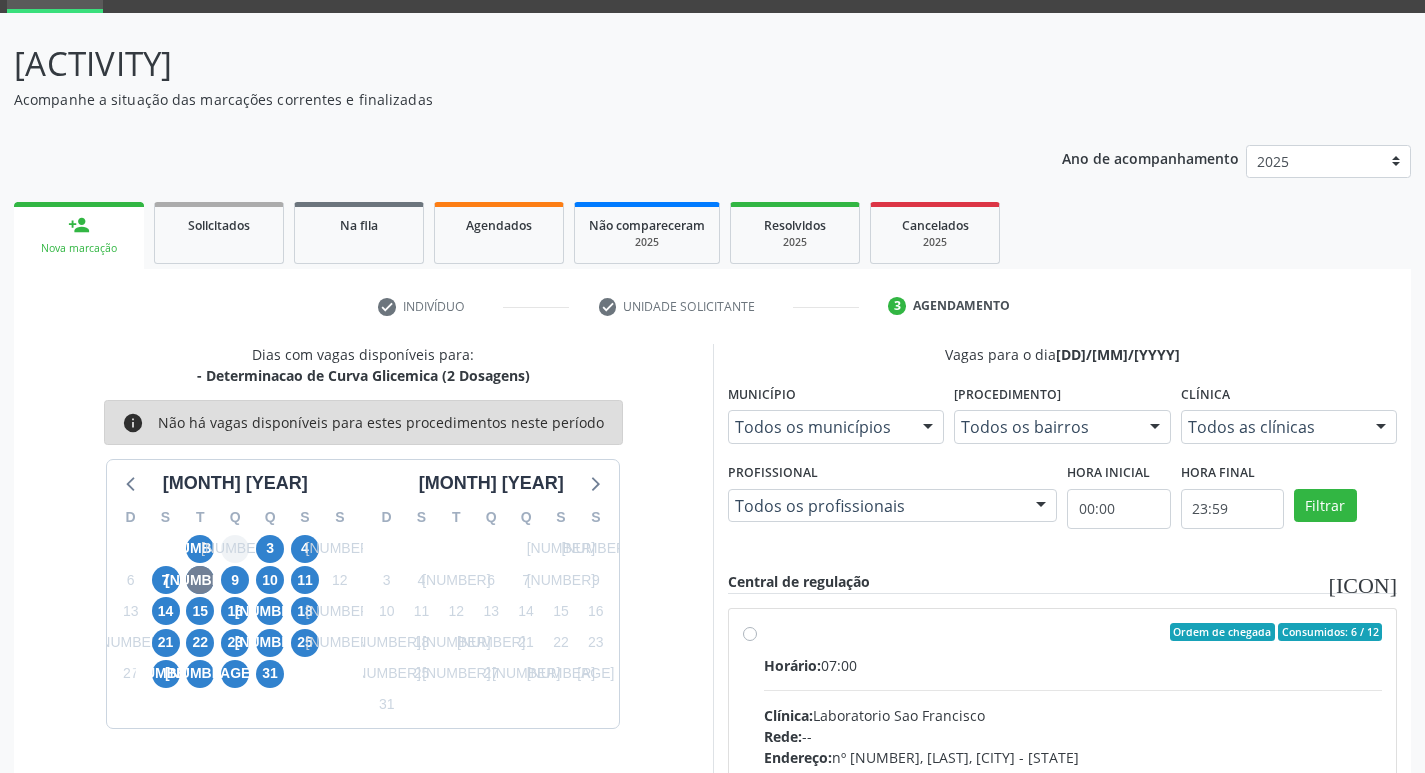 scroll, scrollTop: 133, scrollLeft: 0, axis: vertical 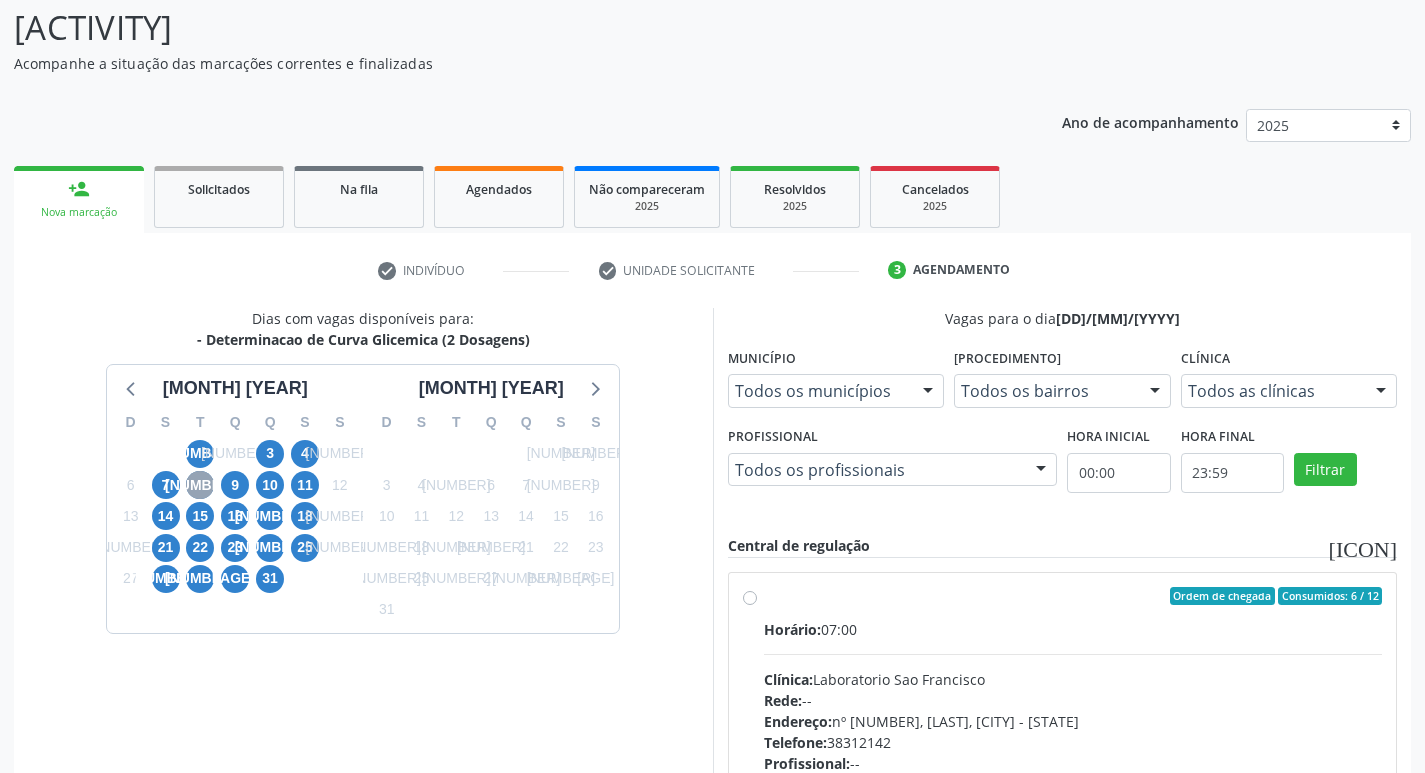 click on "8" at bounding box center (200, 485) 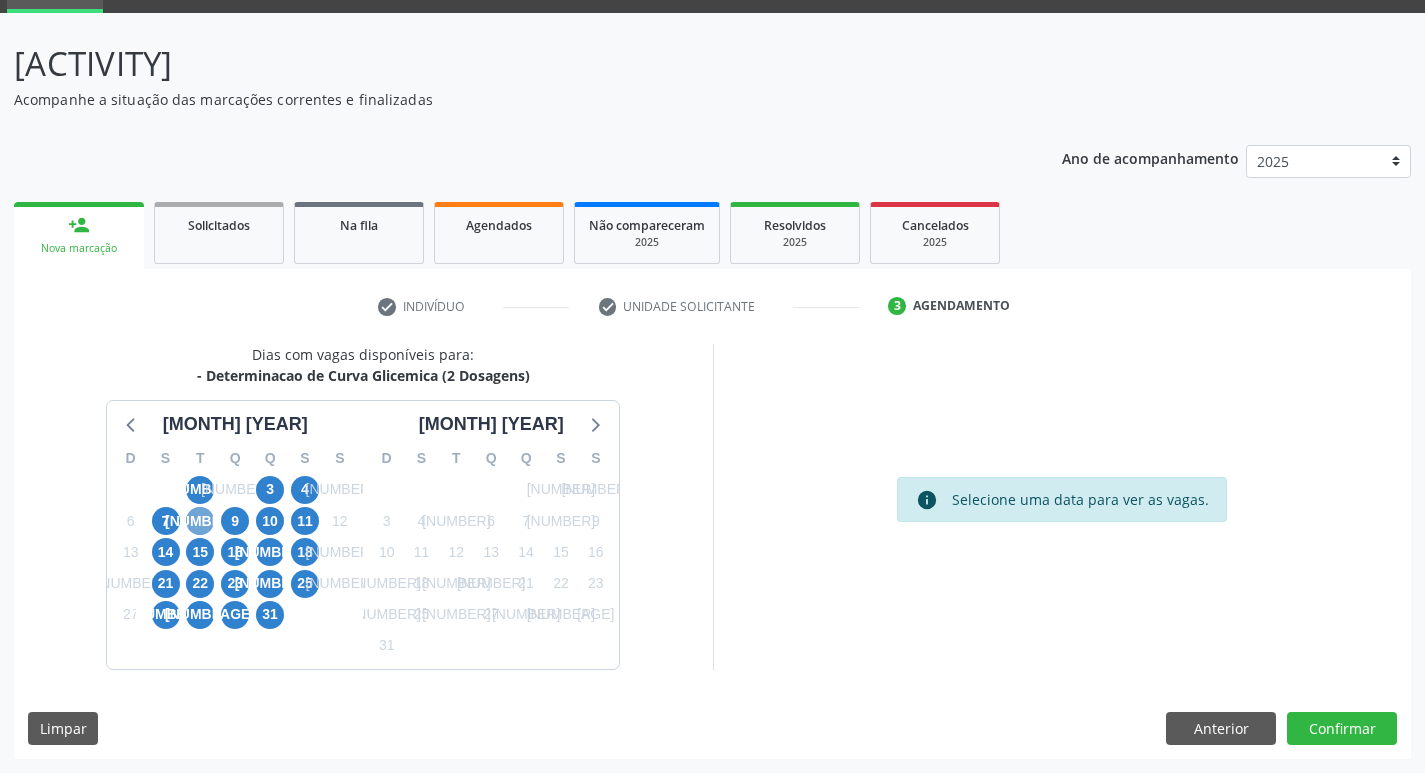 click on "8" at bounding box center [200, 521] 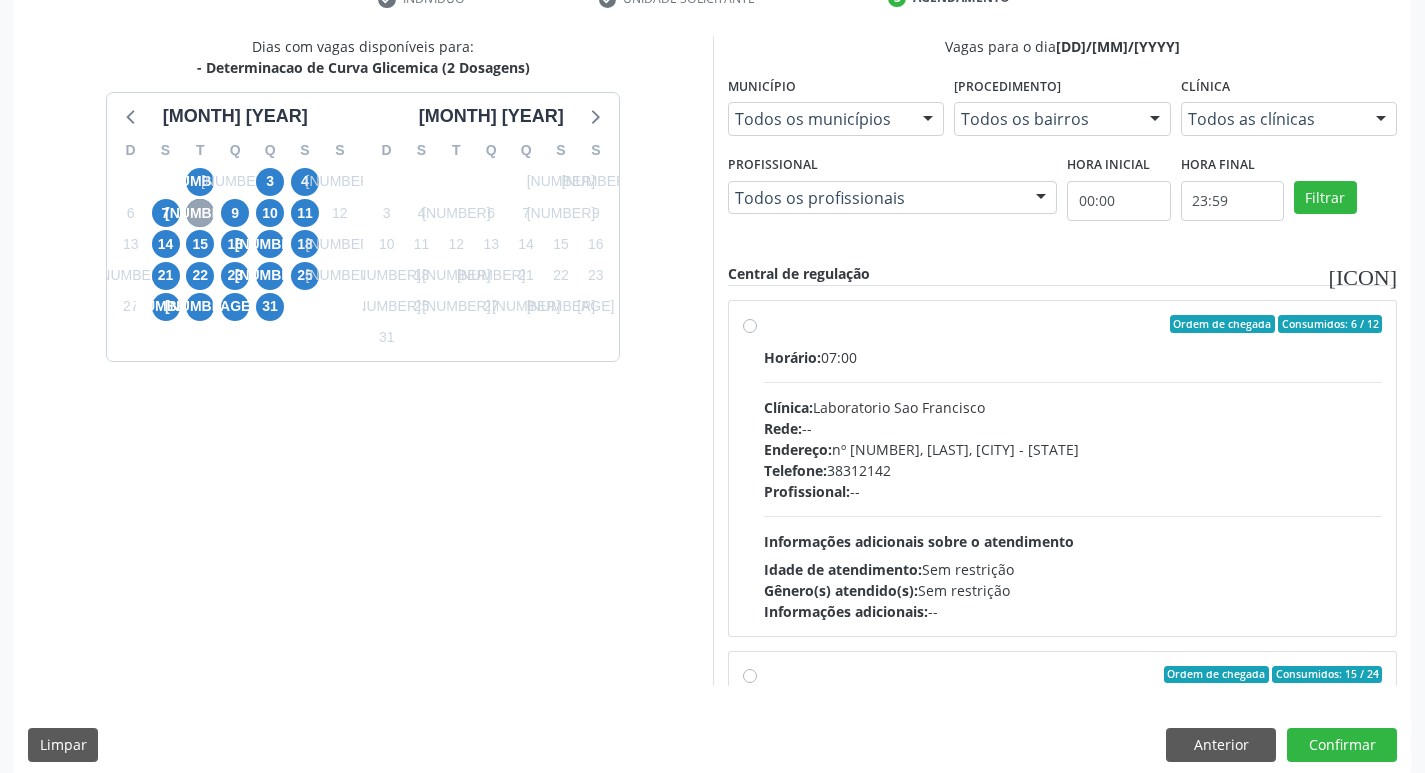 scroll, scrollTop: 422, scrollLeft: 0, axis: vertical 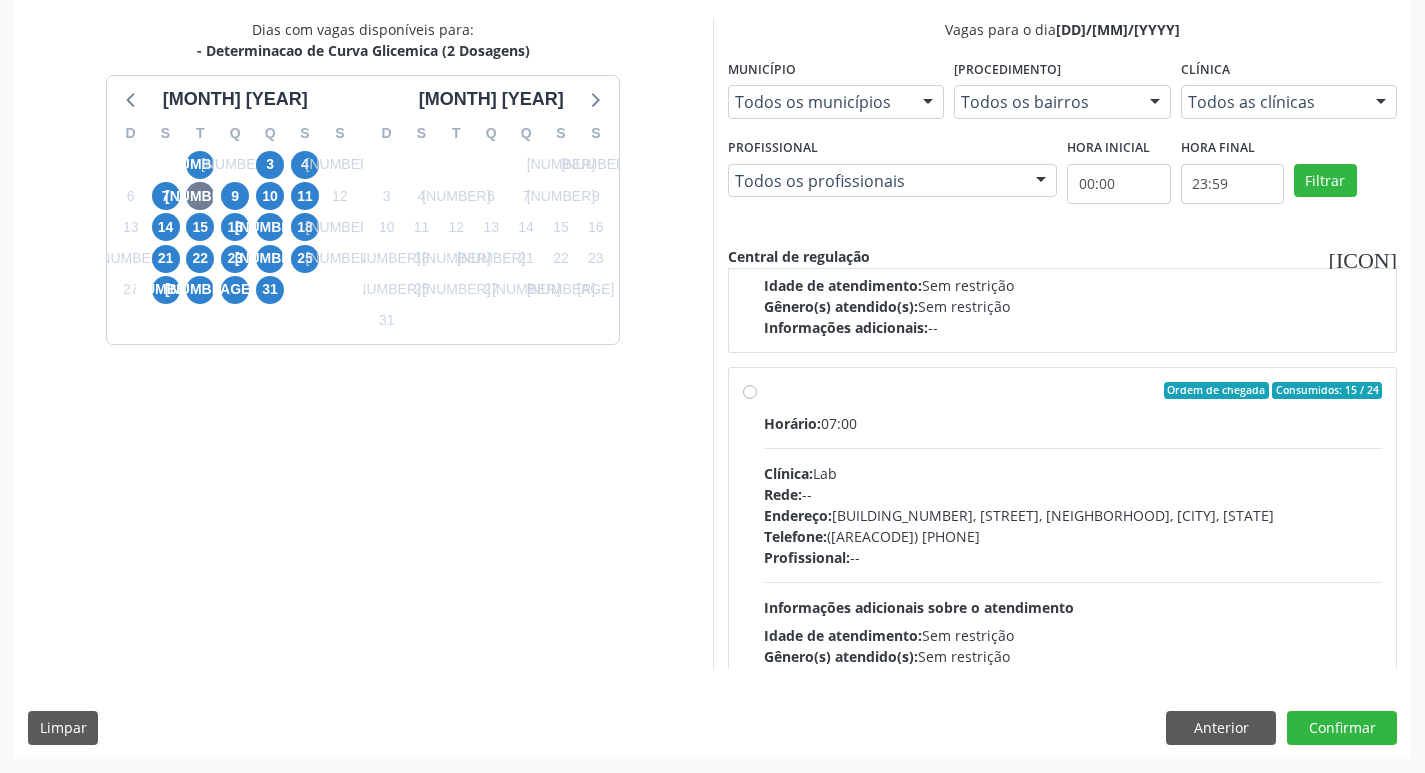 click on "Endereço:   Casa, nº 1037, N S da Penha, Serra Talhada - PE" at bounding box center (1073, 515) 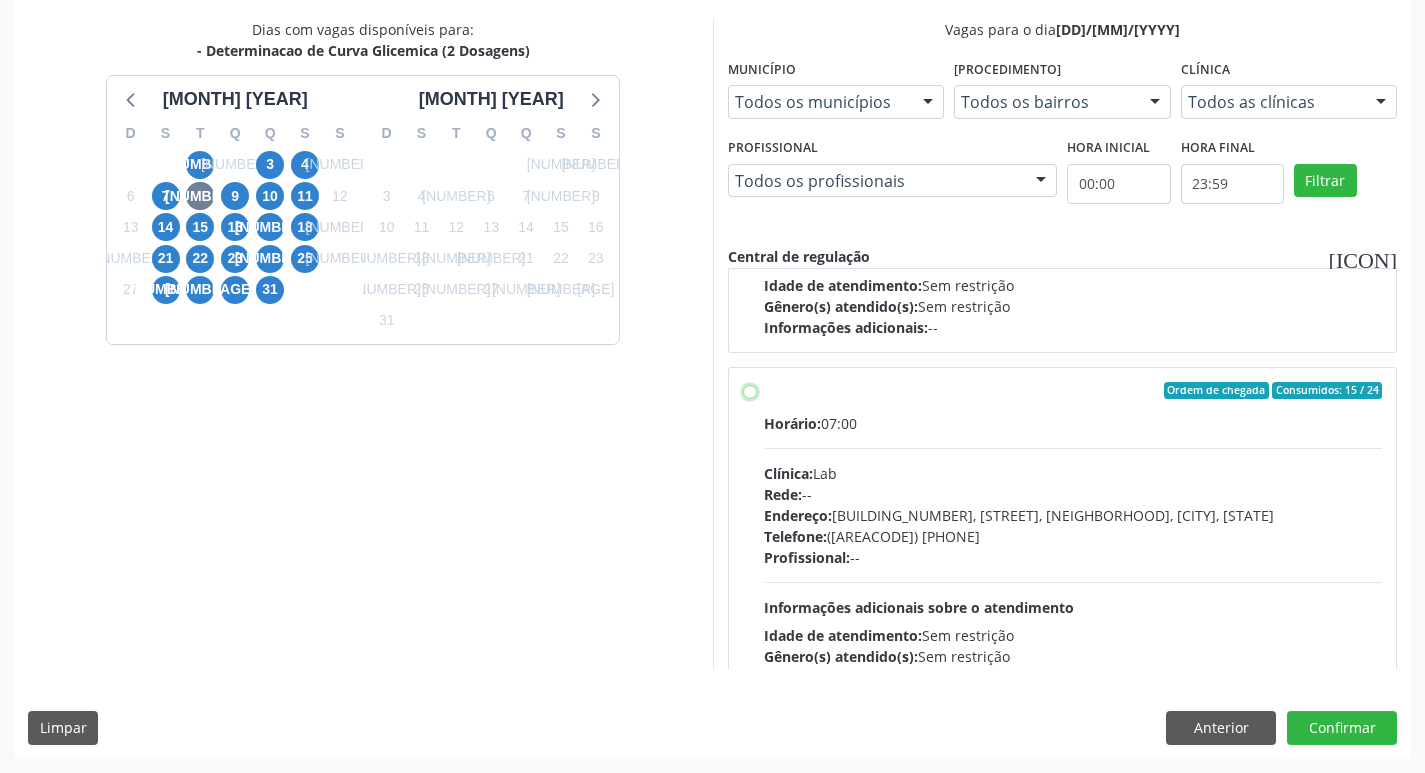 click on "Ordem de chegada
Consumidos: 15 / 24
Horário:   07:00
Clínica:  Lab
Rede:
--
Endereço:   Casa, nº 1037, N S da Penha, Serra Talhada - PE
Telefone:   (81) 38312481
Profissional:
--
Informações adicionais sobre o atendimento
Idade de atendimento:
Sem restrição
Gênero(s) atendido(s):
Sem restrição
Informações adicionais:
--" at bounding box center (750, 391) 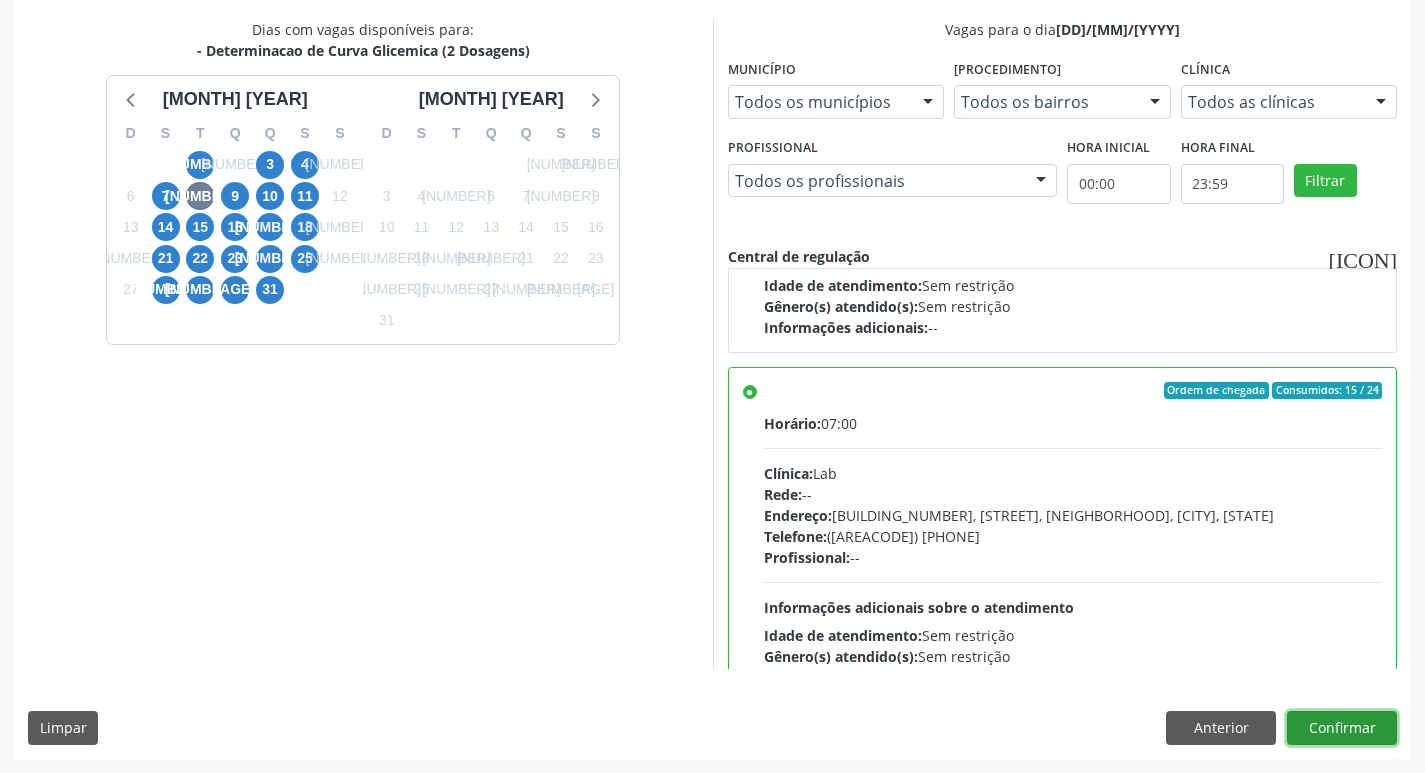click on "Confirmar" at bounding box center (1342, 728) 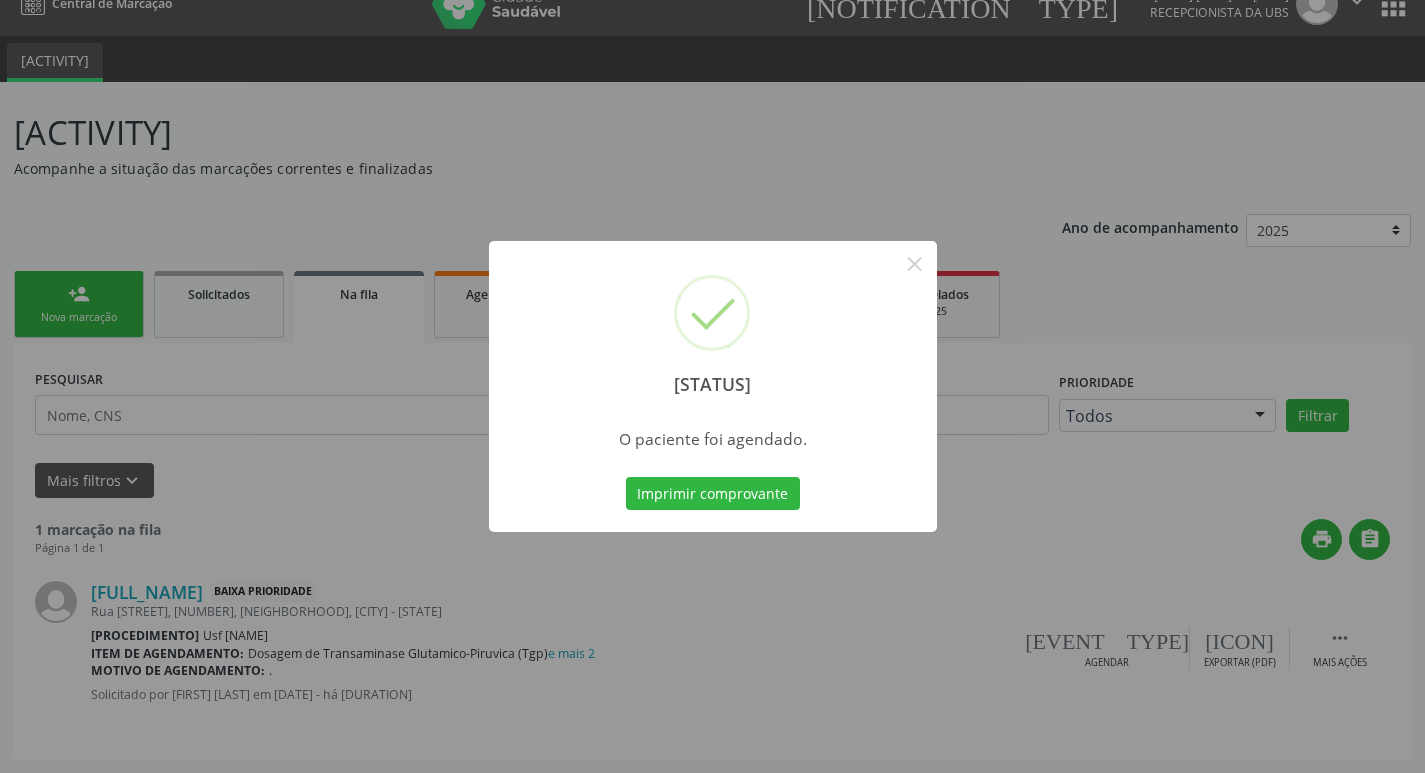 scroll, scrollTop: 0, scrollLeft: 0, axis: both 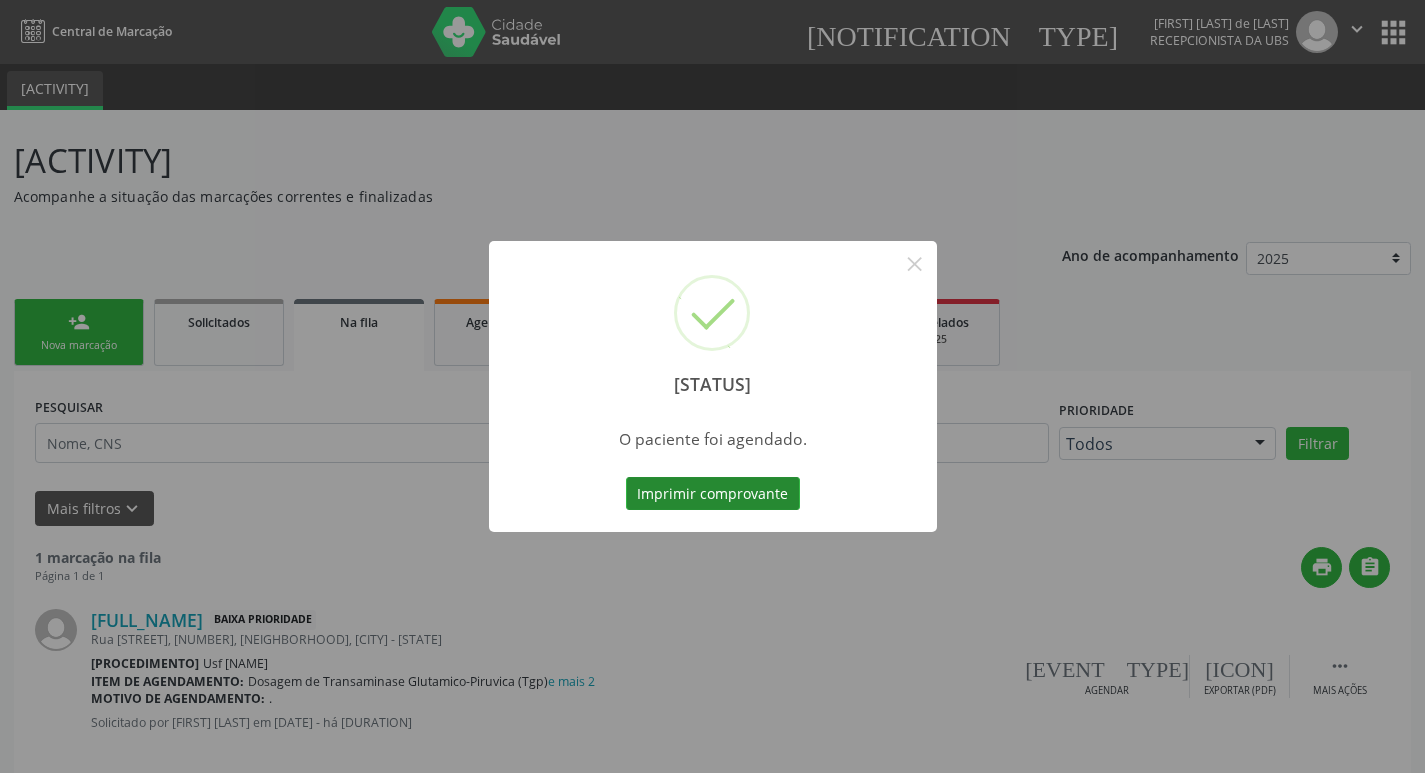 click on "Imprimir comprovante" at bounding box center (713, 494) 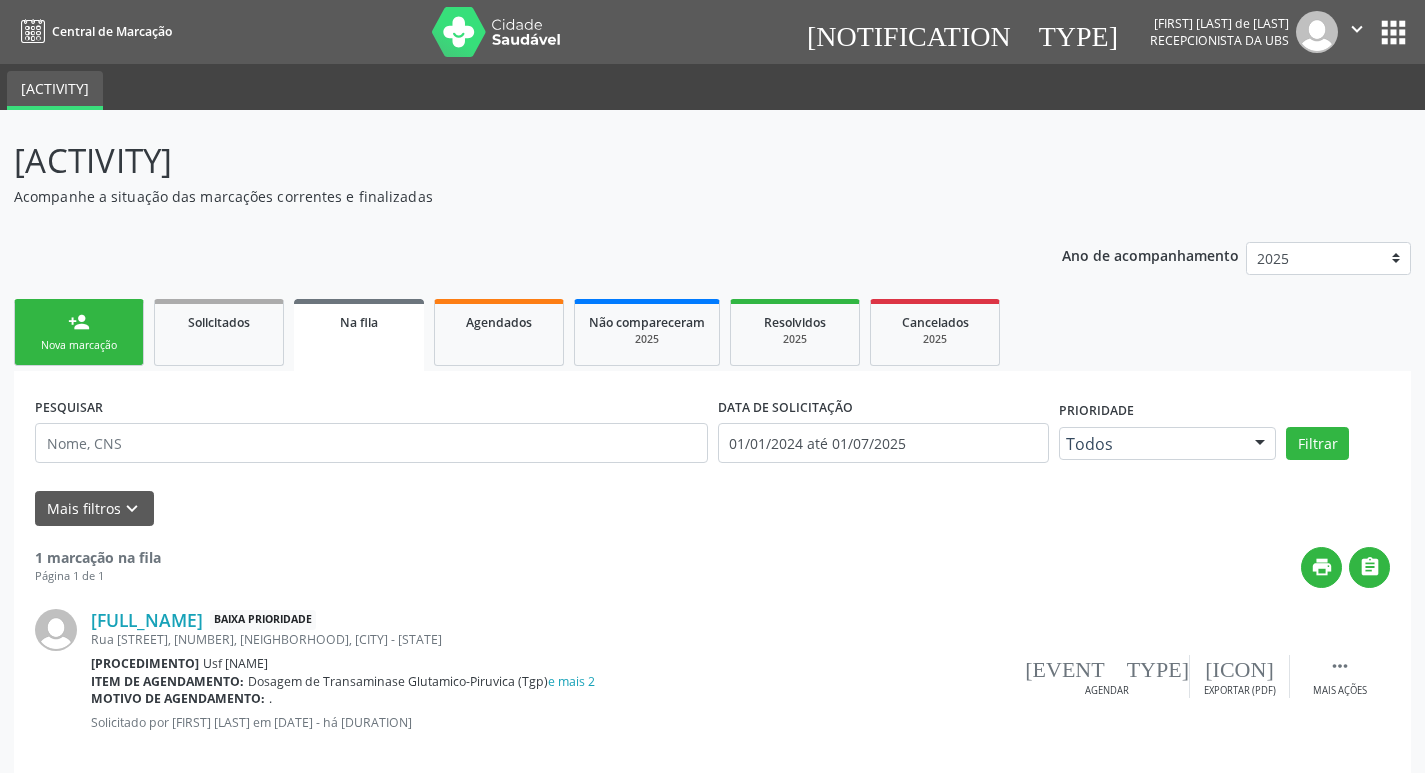 click on "person_add
Nova marcação" at bounding box center [79, 332] 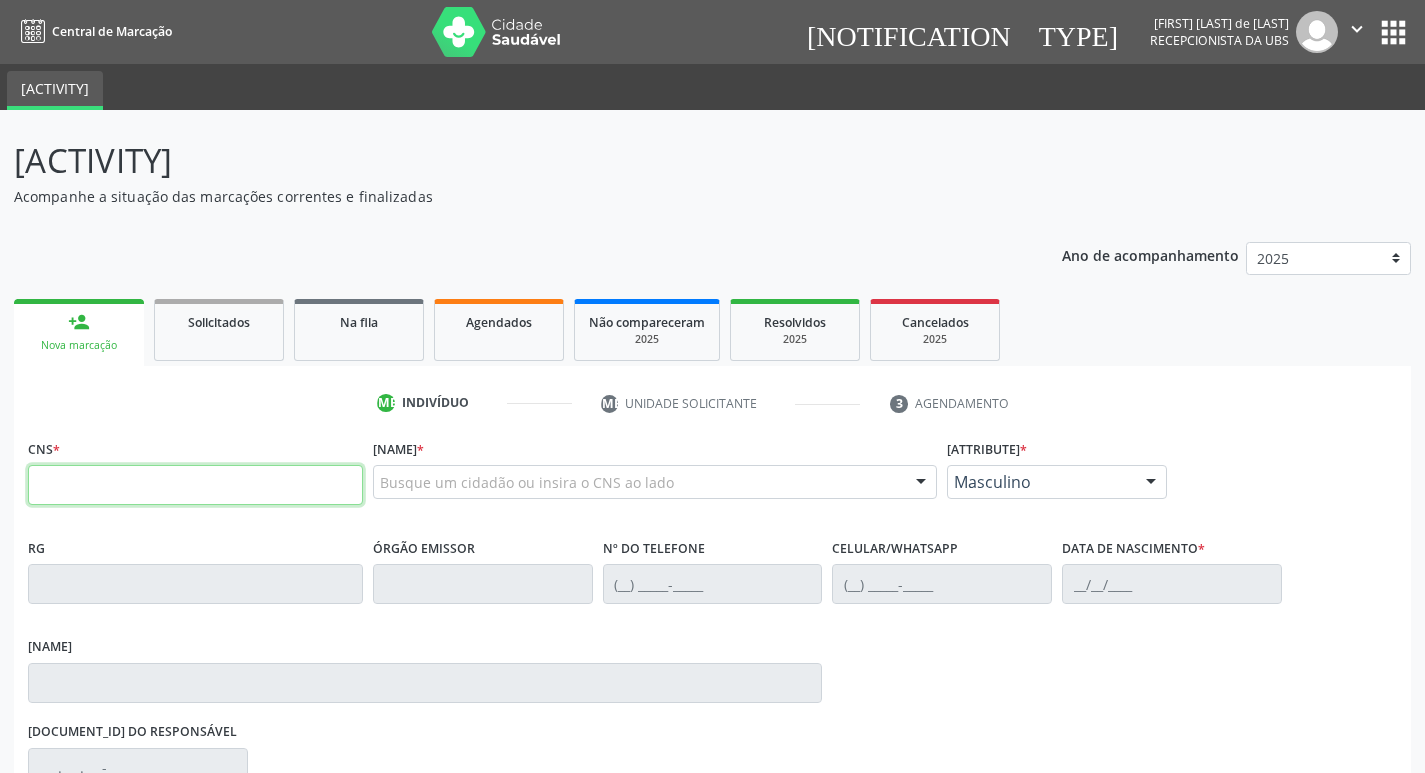 click at bounding box center (195, 485) 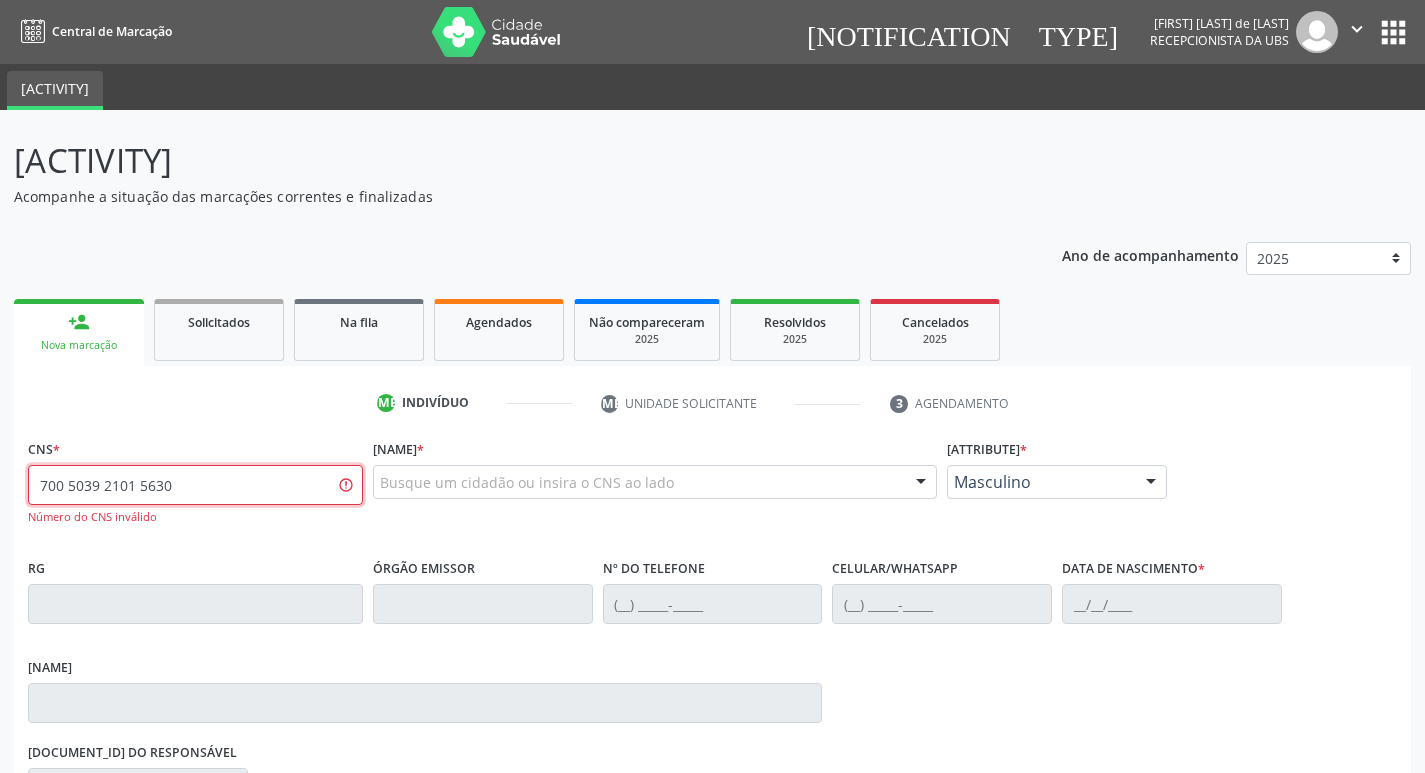 drag, startPoint x: 194, startPoint y: 488, endPoint x: 27, endPoint y: 505, distance: 167.86304 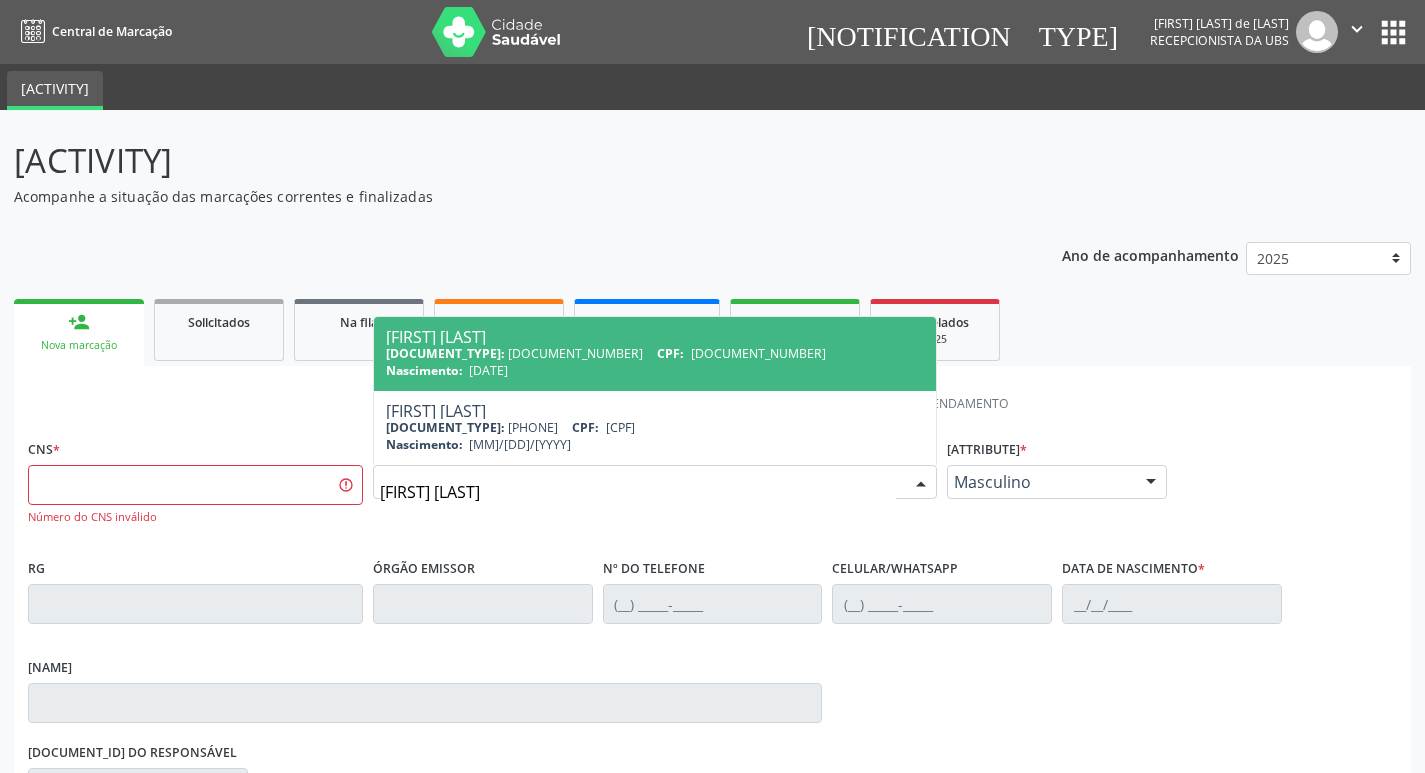 click on "CPF: [CPF]" at bounding box center (670, 353) 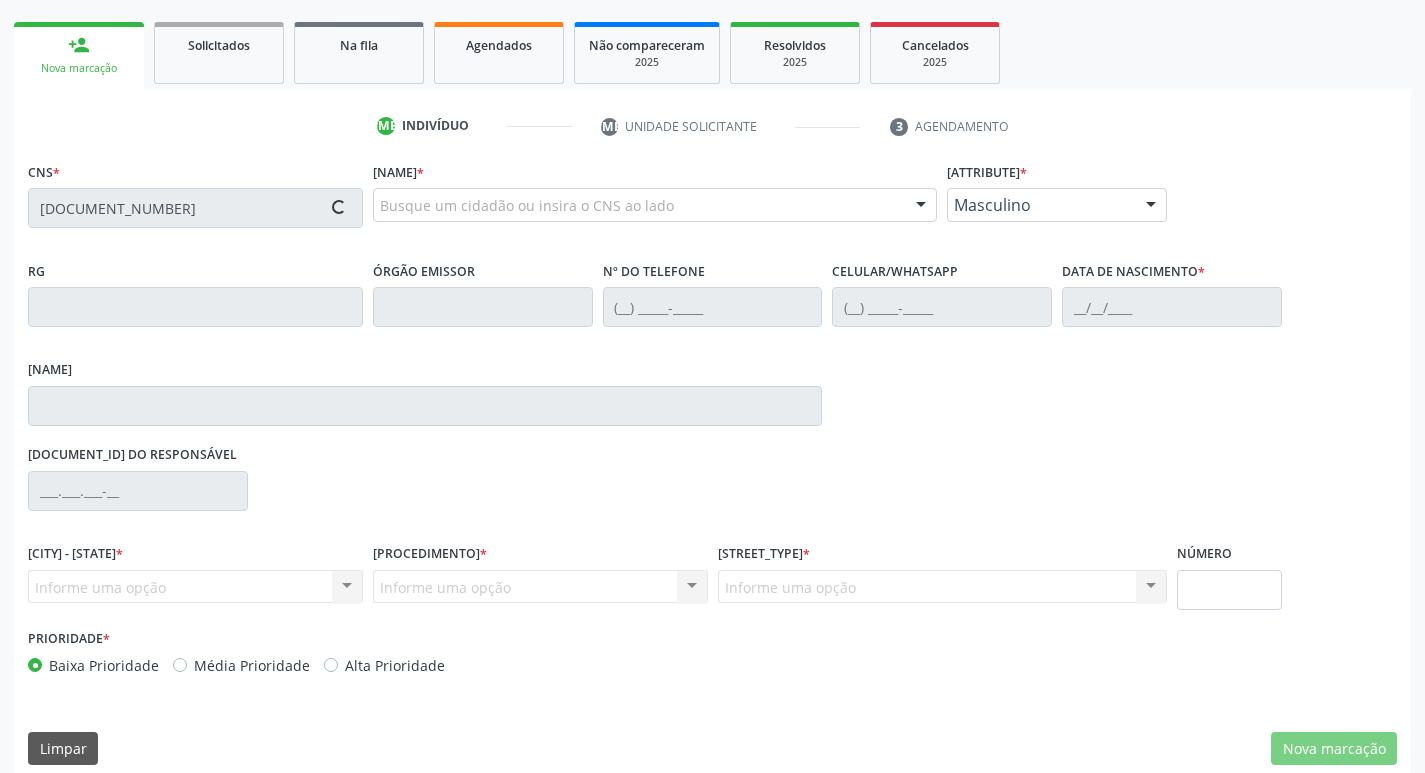 scroll, scrollTop: 297, scrollLeft: 0, axis: vertical 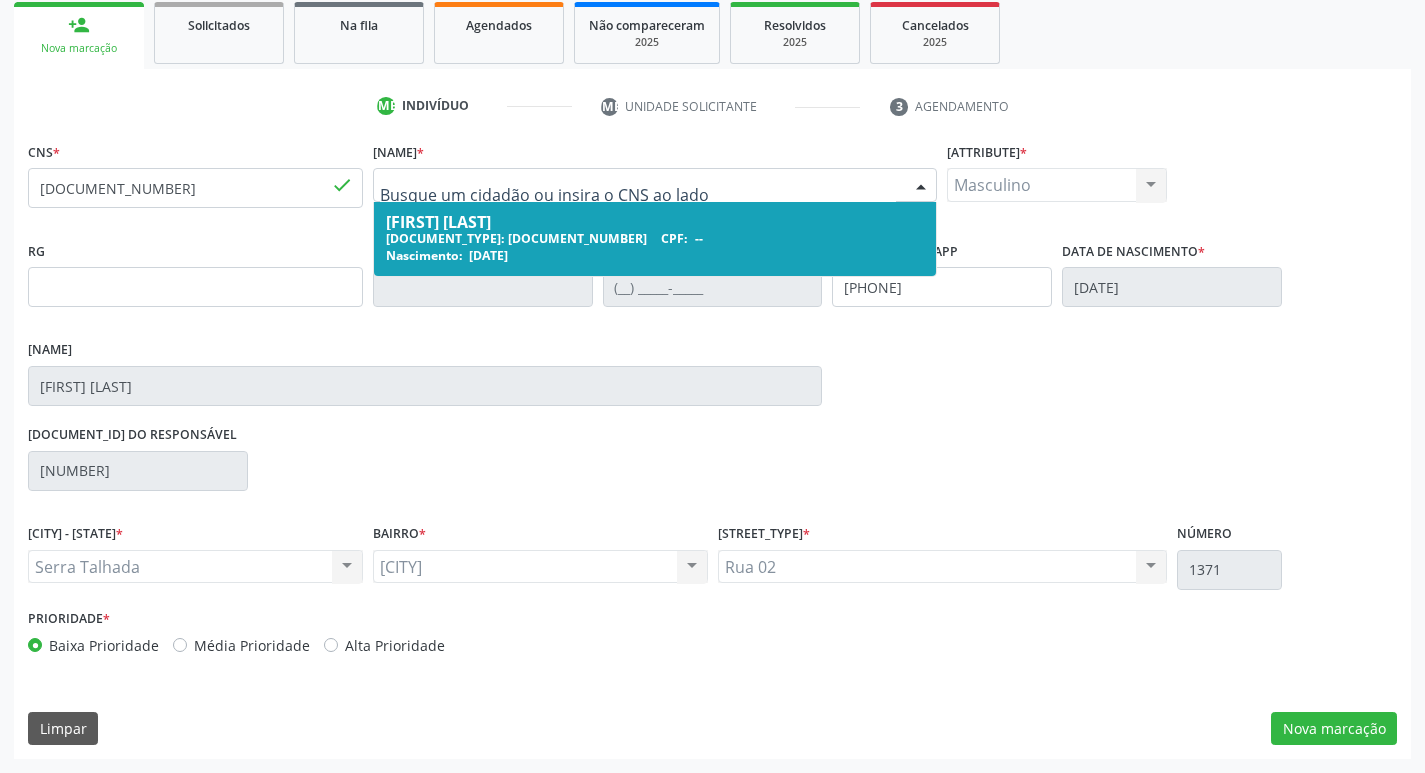 drag, startPoint x: 617, startPoint y: 183, endPoint x: 537, endPoint y: 194, distance: 80.75271 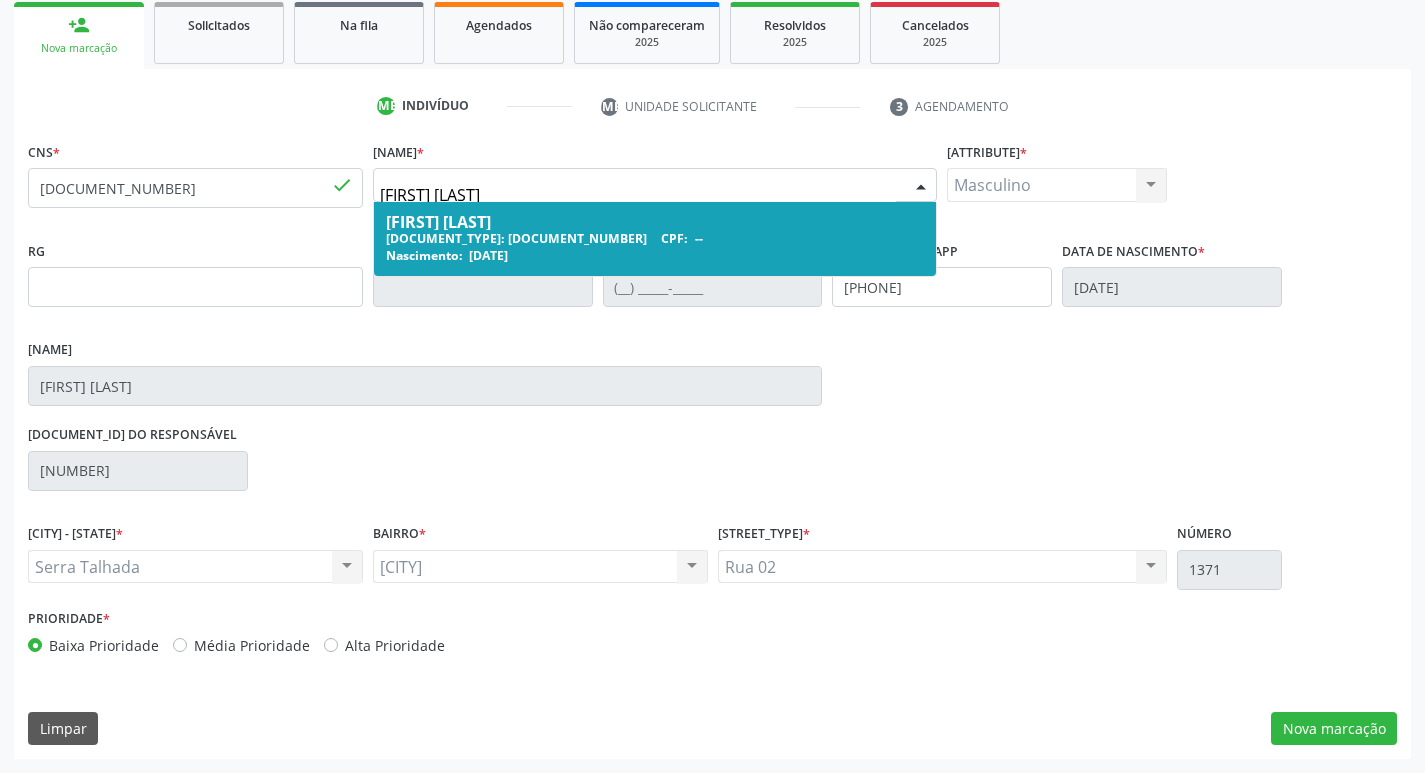 type on "QUITERIA MARIA DA SILVA" 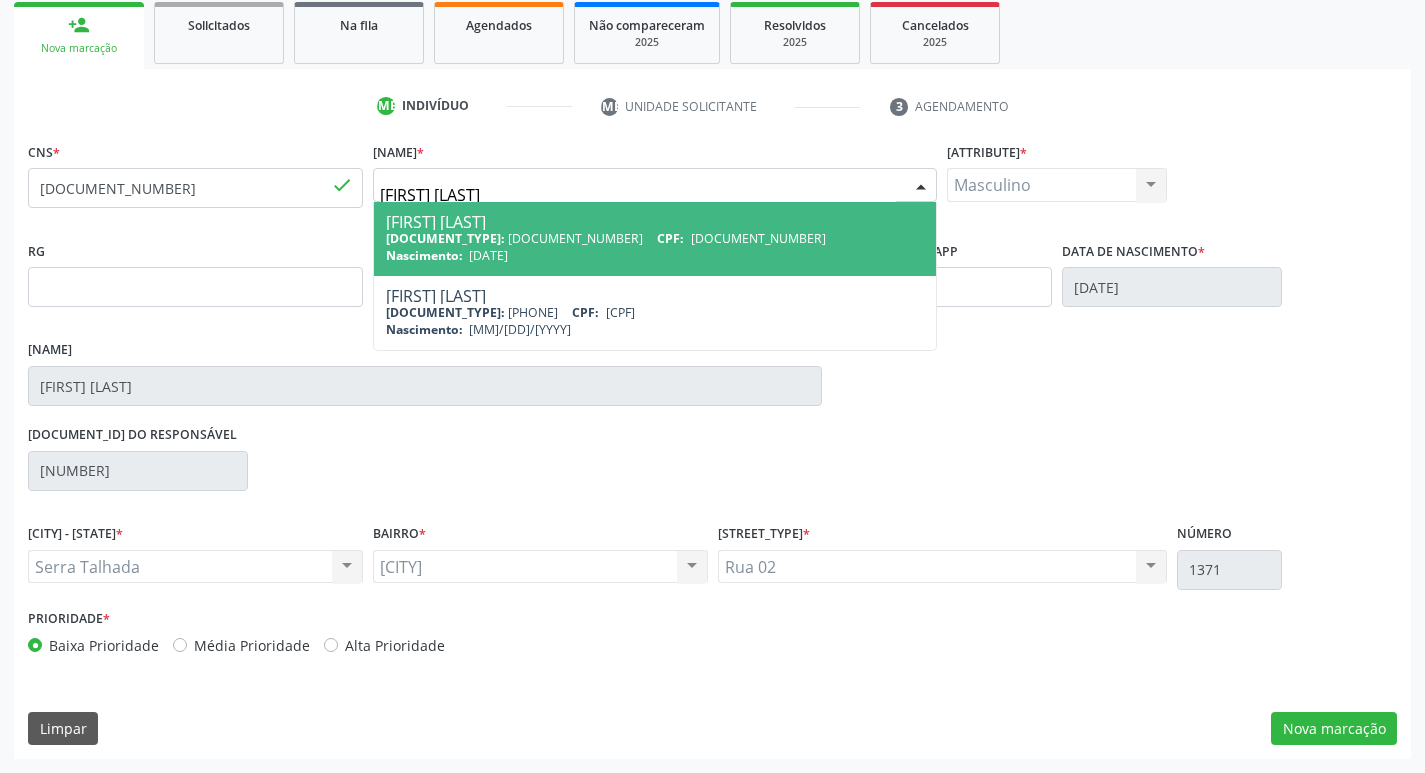 click on "CPF: [CPF]" at bounding box center [670, 238] 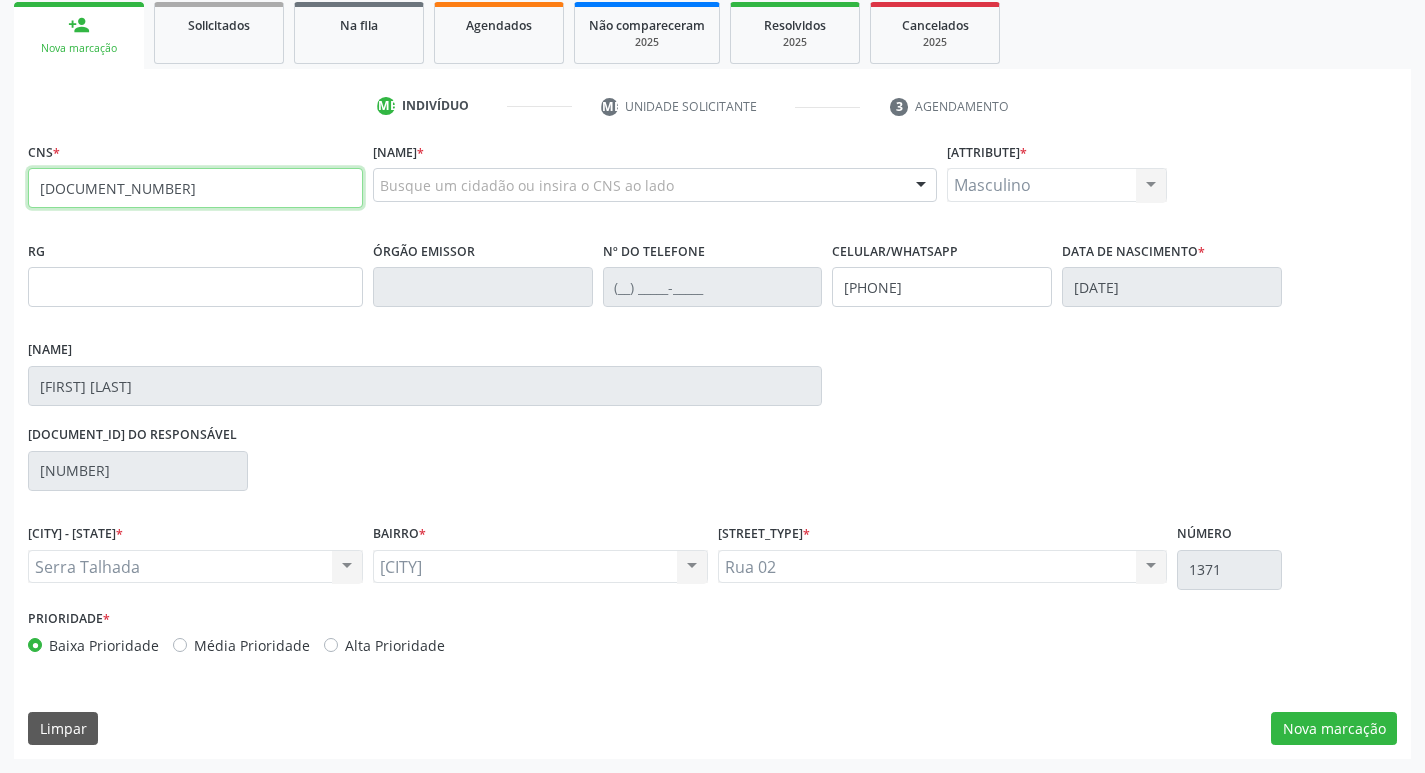 drag, startPoint x: 189, startPoint y: 189, endPoint x: 0, endPoint y: 169, distance: 190.05525 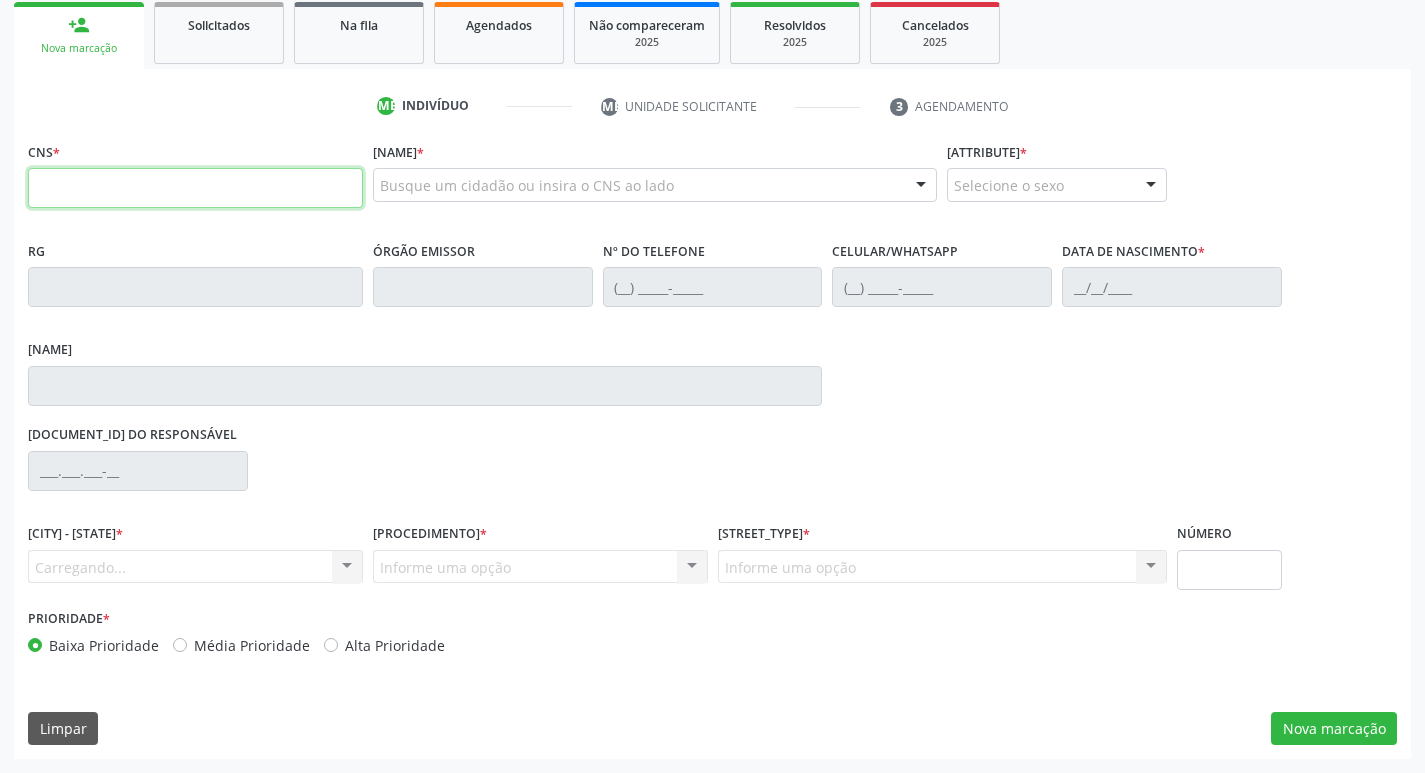 type 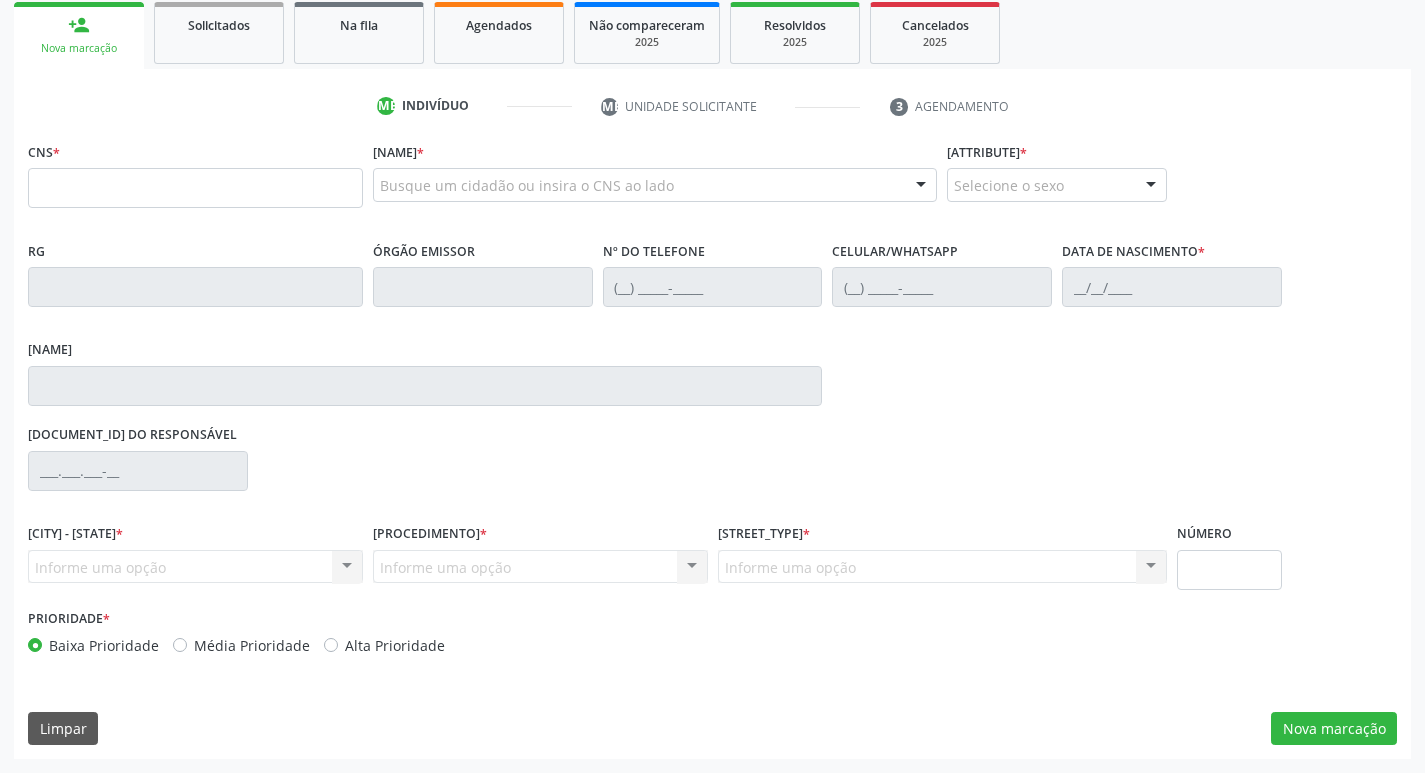 drag, startPoint x: 586, startPoint y: 170, endPoint x: 574, endPoint y: 185, distance: 19.209373 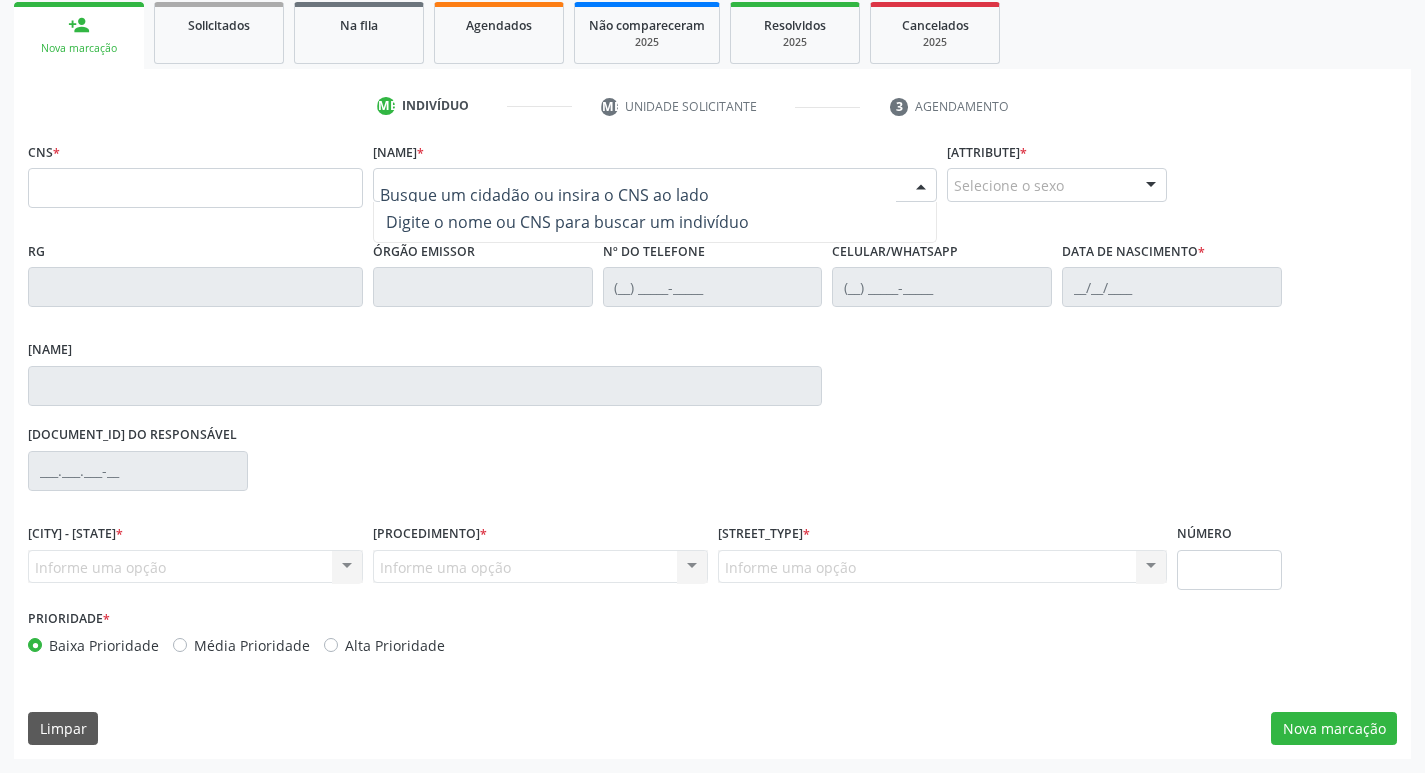 click at bounding box center (638, 195) 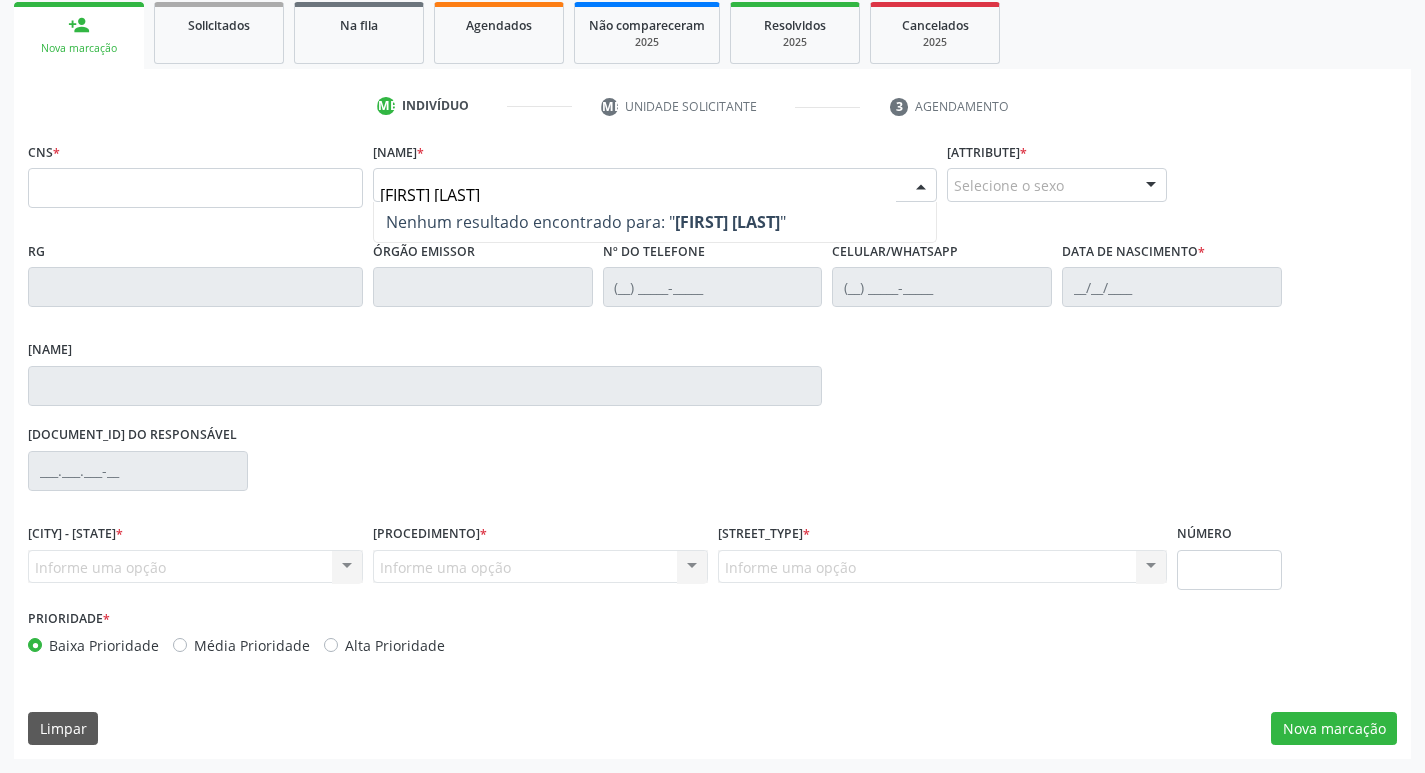 type on "QUITERIA MARIA DA SILVA" 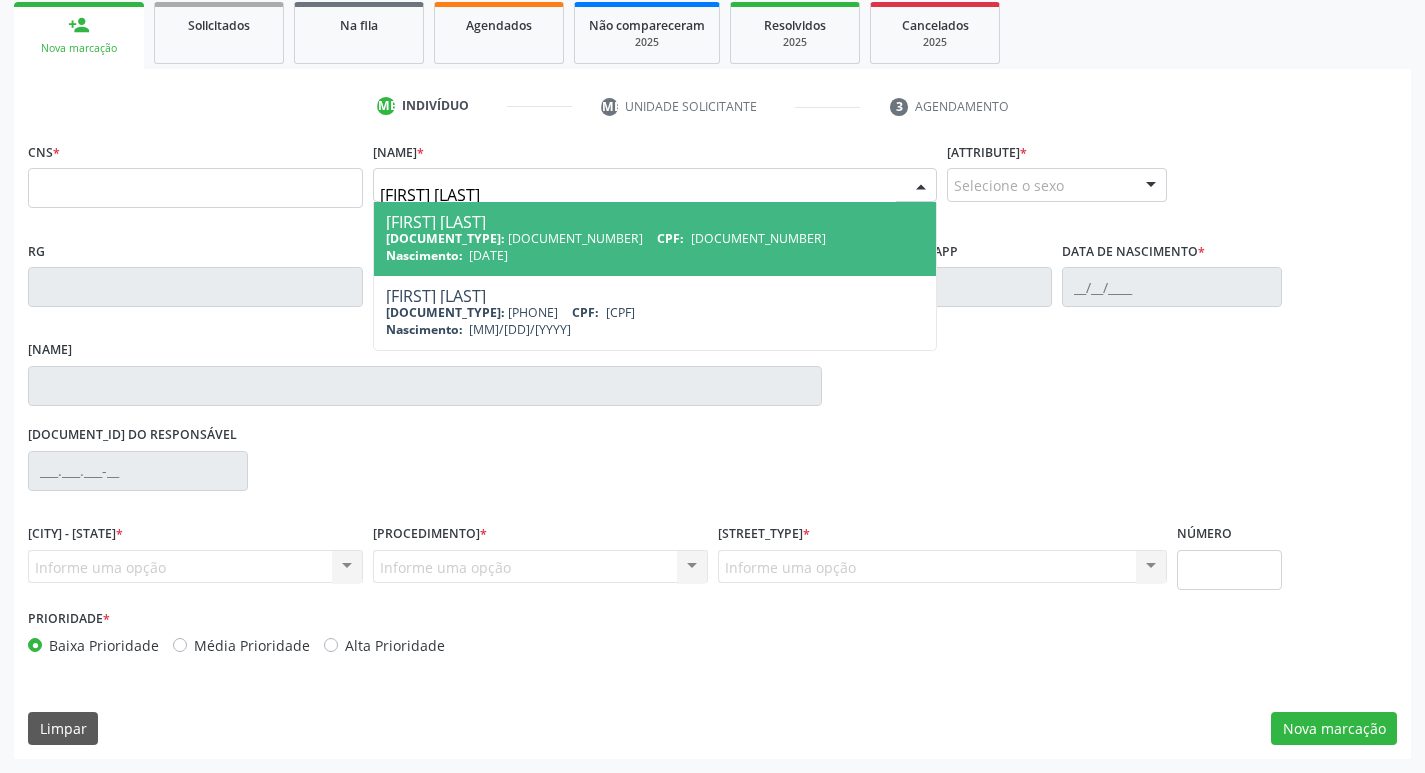 click on "CNS:
203 1881 0586 0003
CPF:
037.490.594-03" at bounding box center [655, 238] 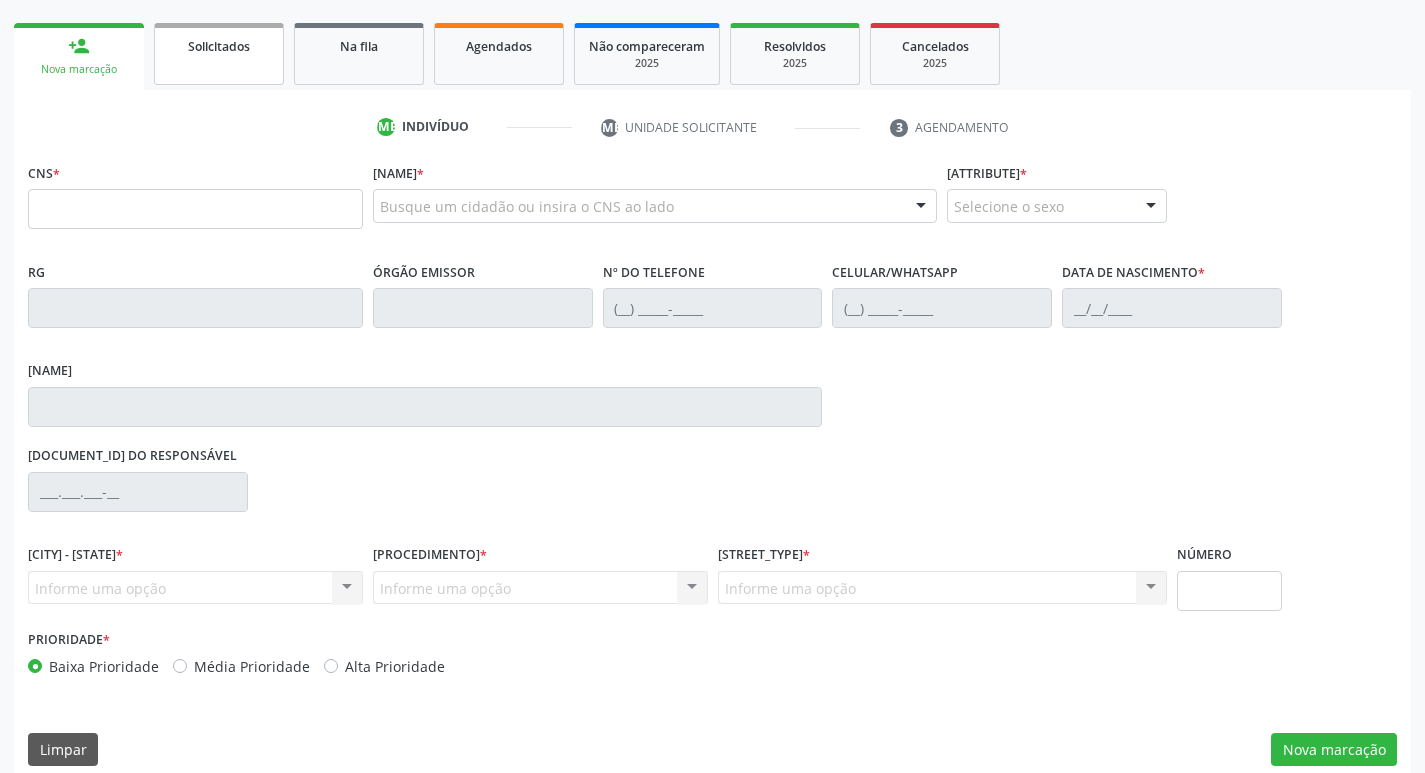 scroll, scrollTop: 297, scrollLeft: 0, axis: vertical 